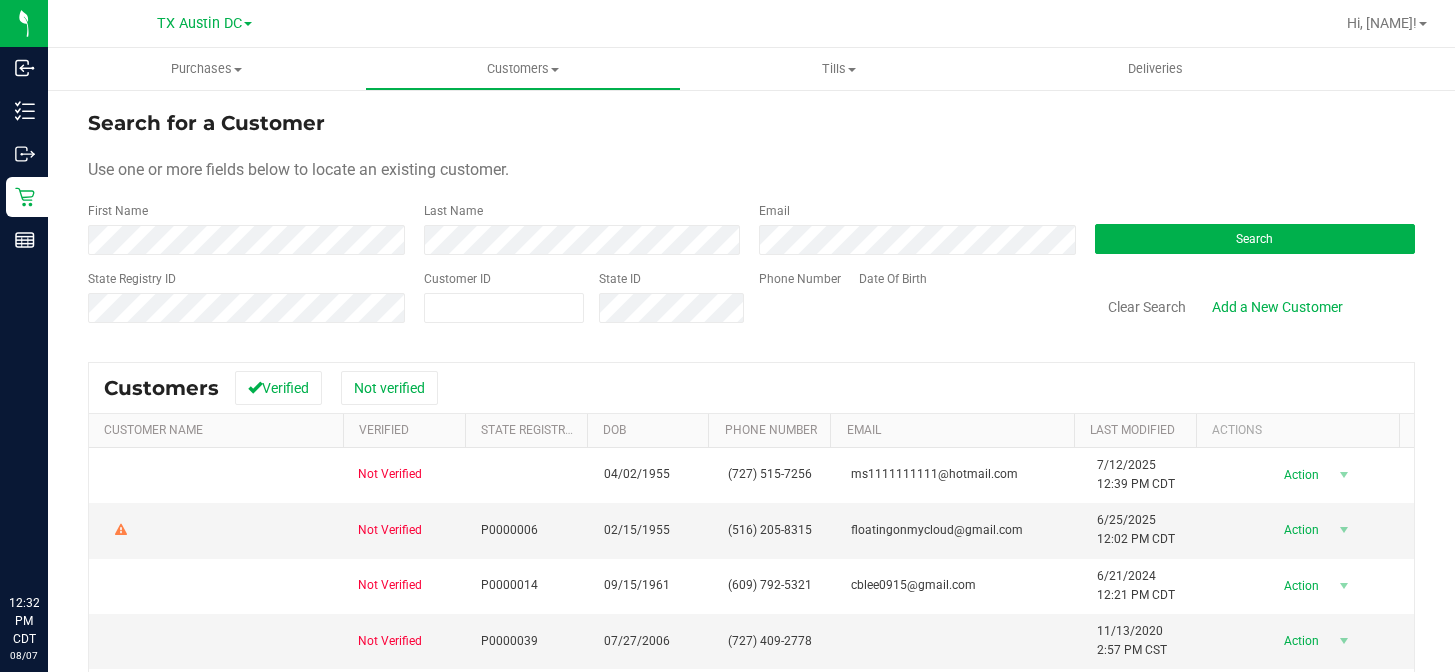 scroll, scrollTop: 0, scrollLeft: 0, axis: both 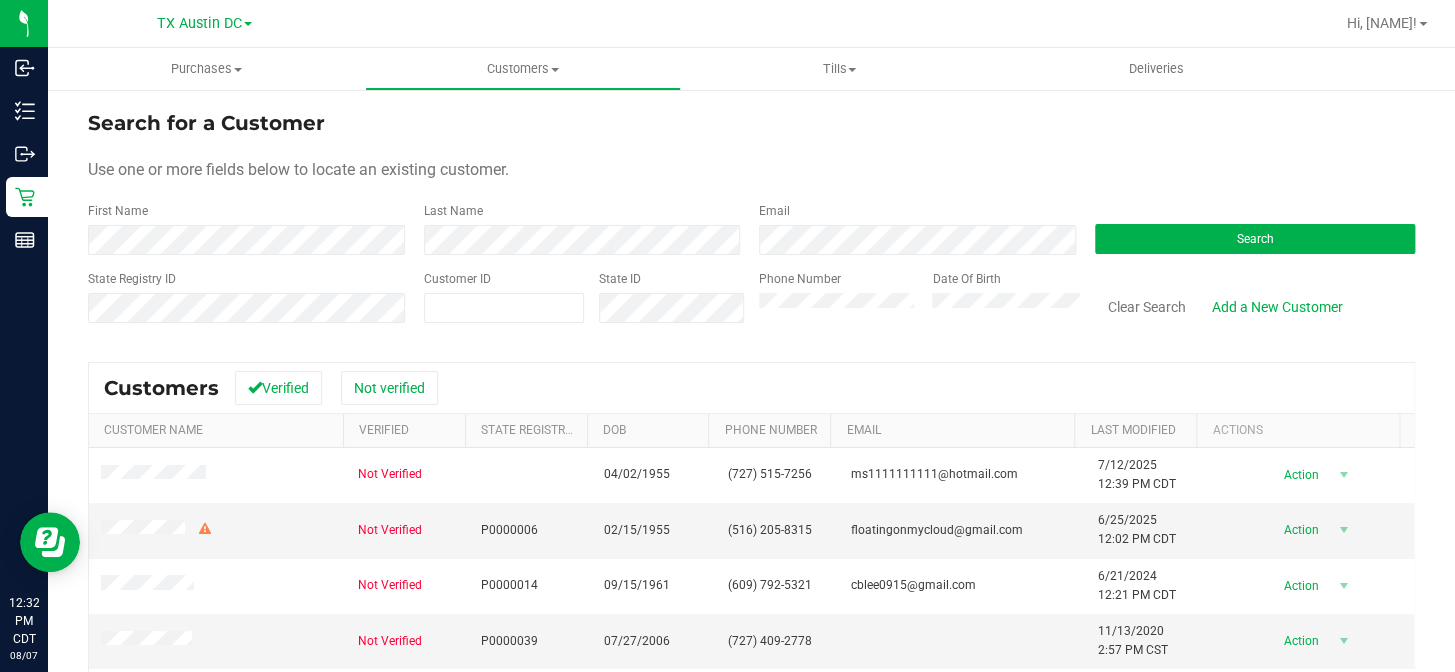 click on "Use one or more fields below to locate an existing customer." at bounding box center (751, 170) 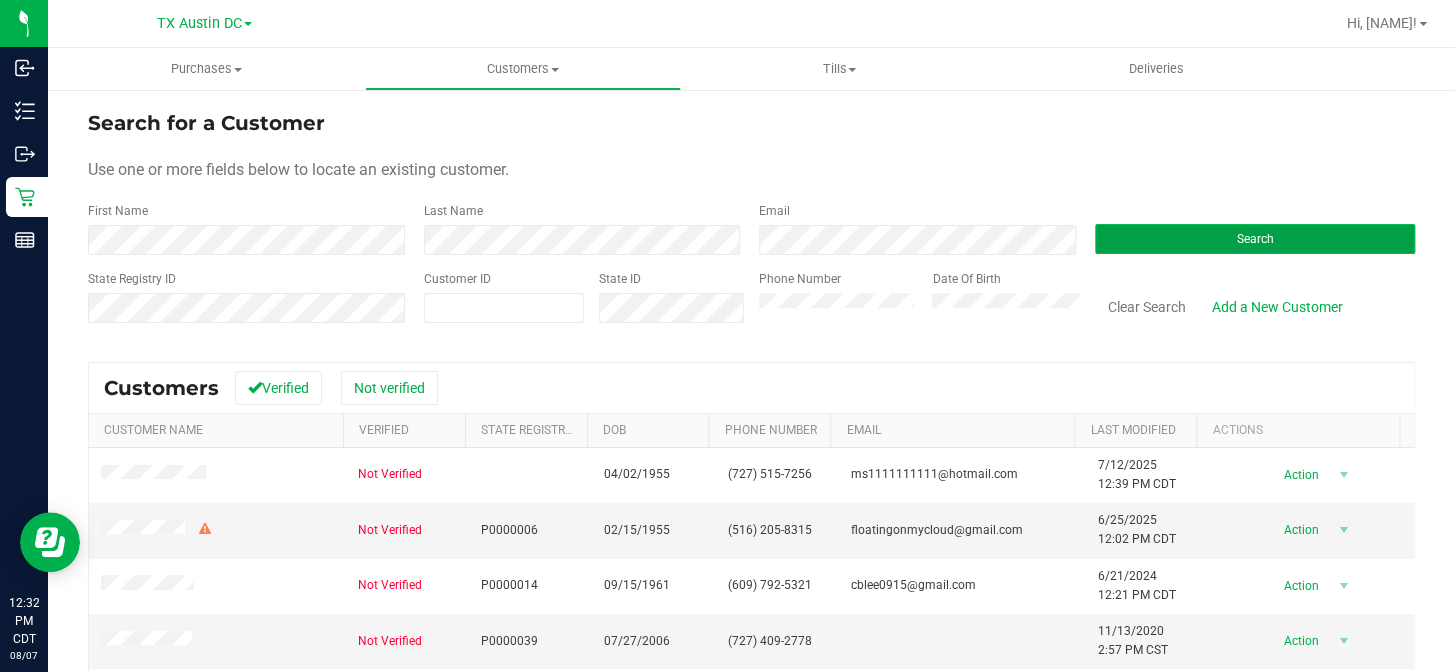 click on "Search" at bounding box center [1255, 239] 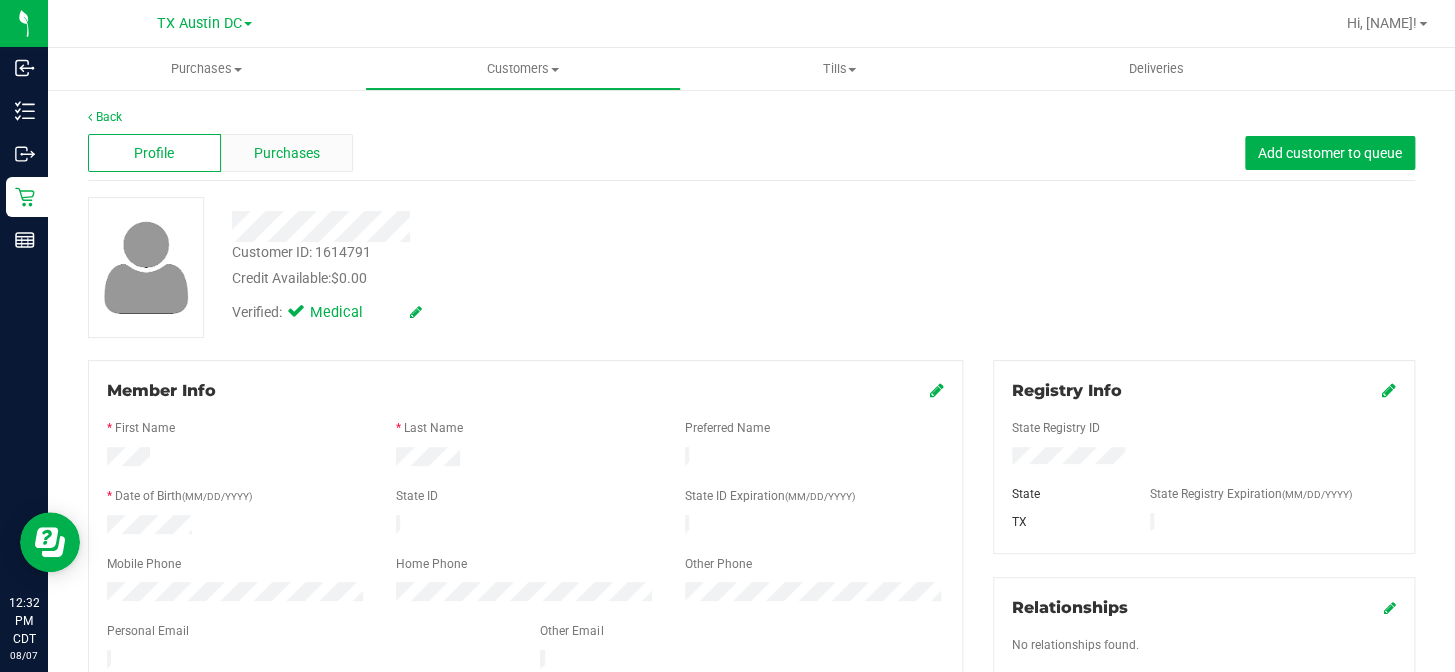 click on "Purchases" at bounding box center (287, 153) 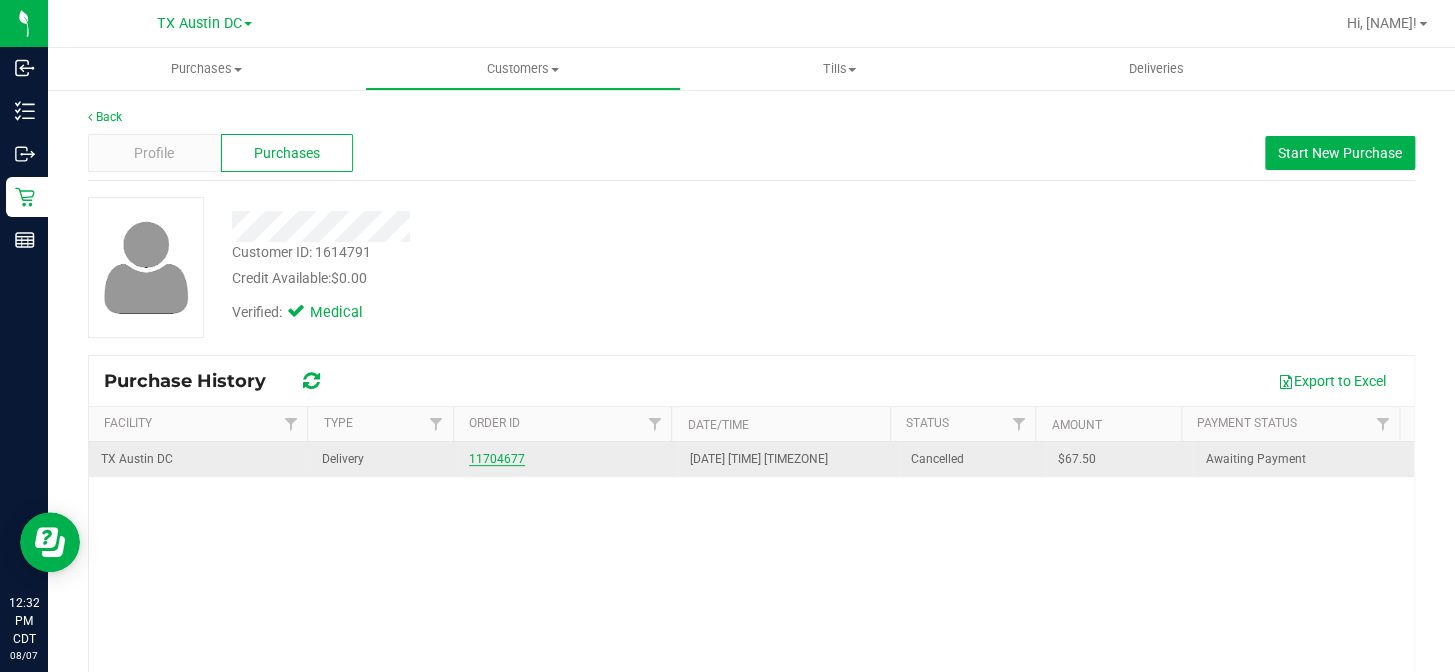 click on "11704677" at bounding box center [497, 459] 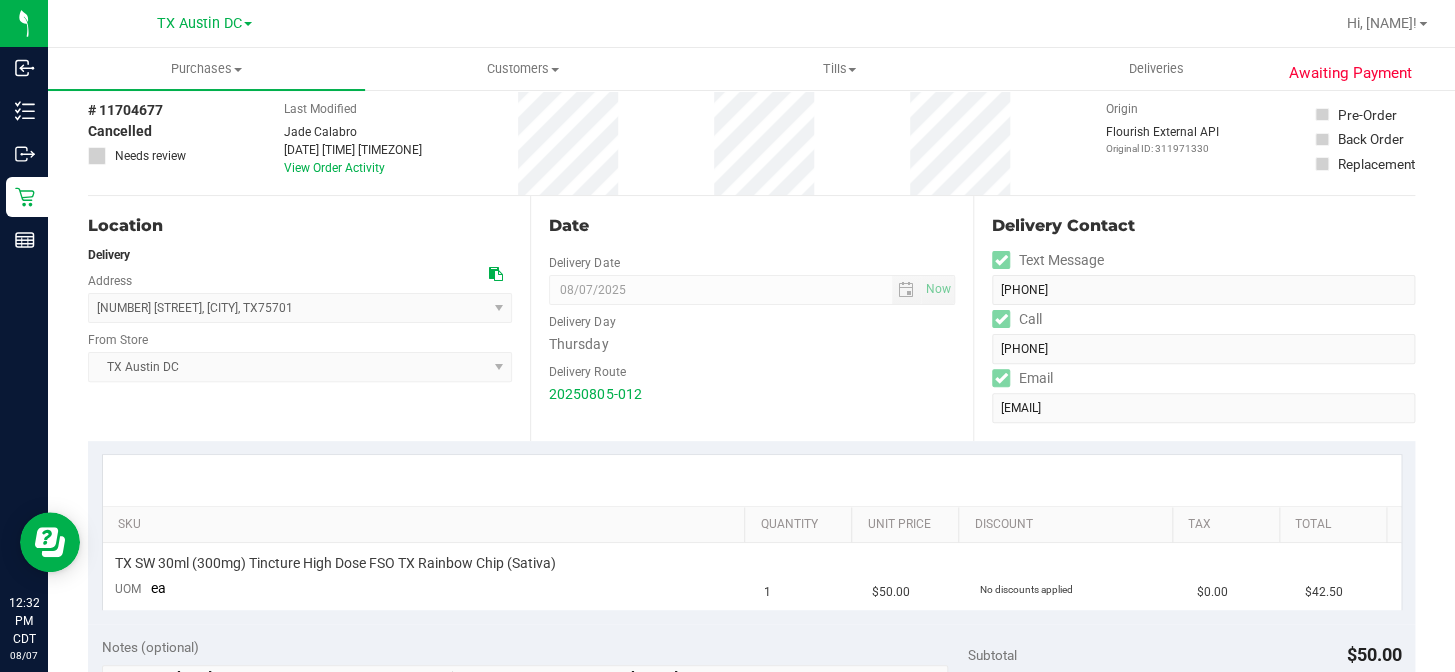 scroll, scrollTop: 0, scrollLeft: 0, axis: both 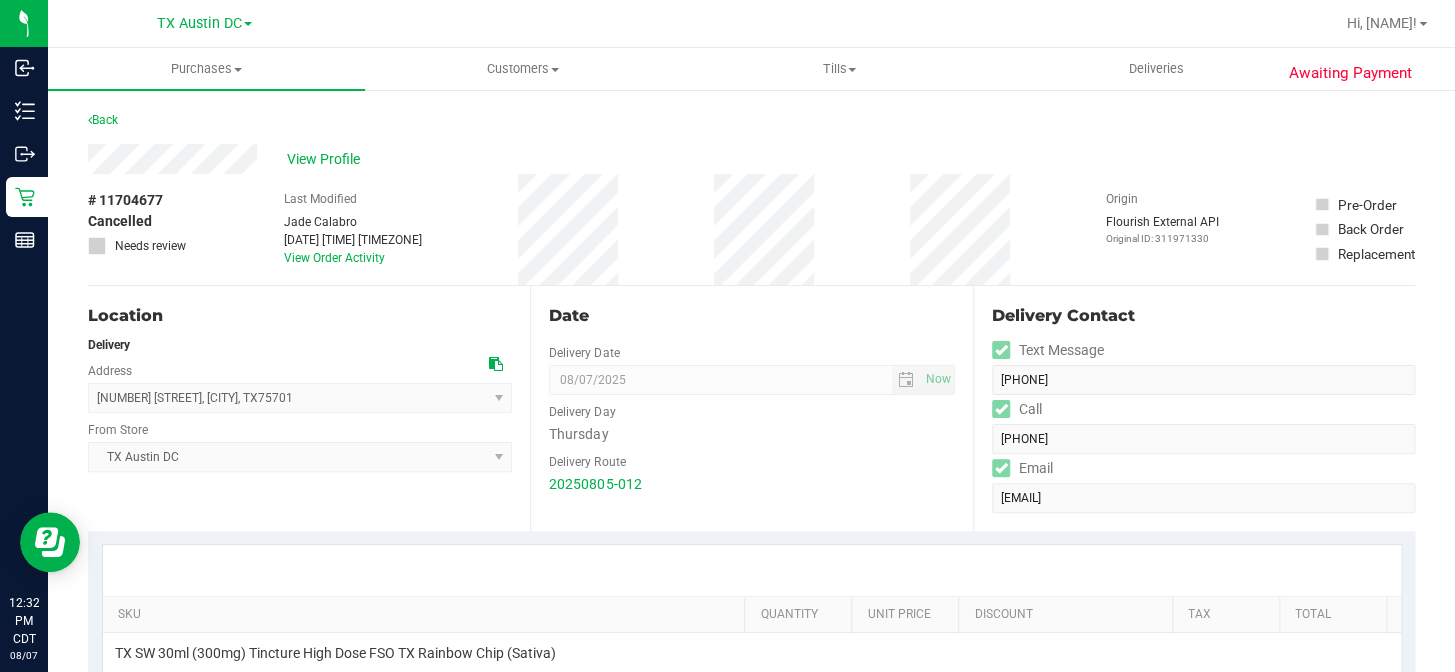 click on "2140 Anthony Dr
, Tyler
, TX
75701
Select address 2140 Anthony Dr" at bounding box center [300, 398] 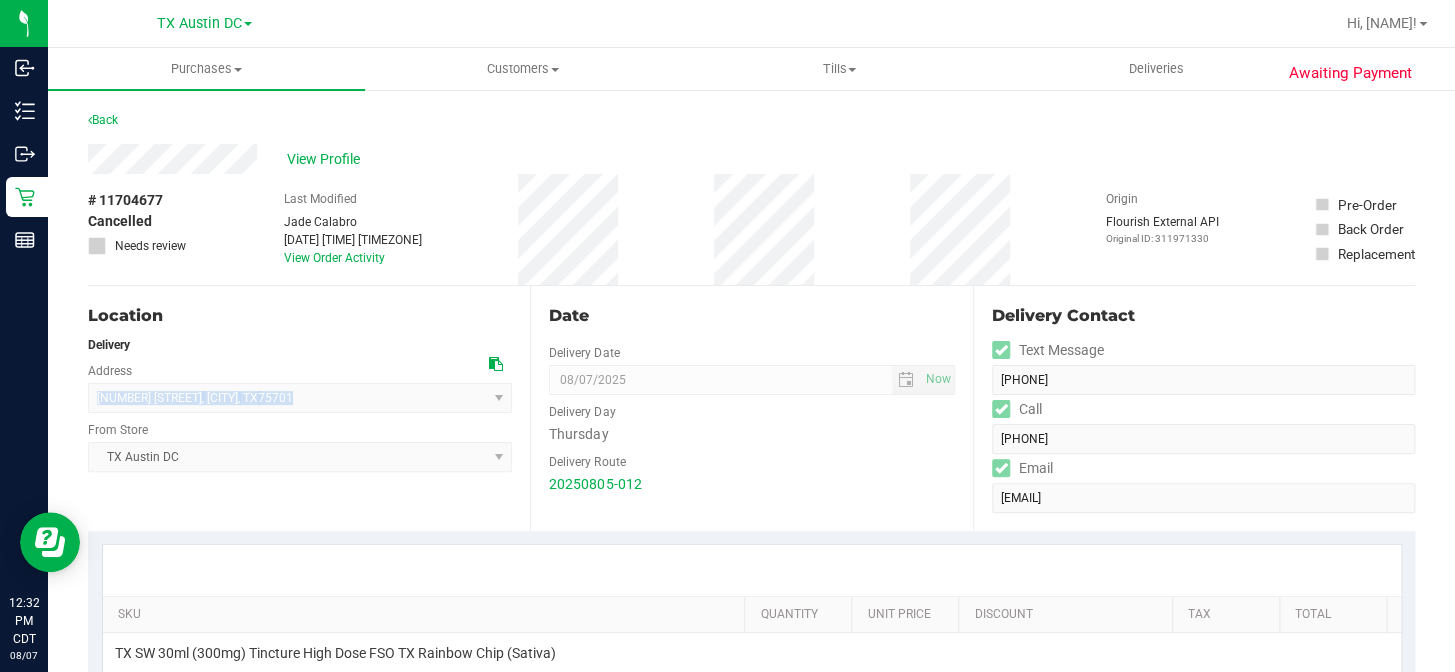 drag, startPoint x: 296, startPoint y: 399, endPoint x: 101, endPoint y: 402, distance: 195.02307 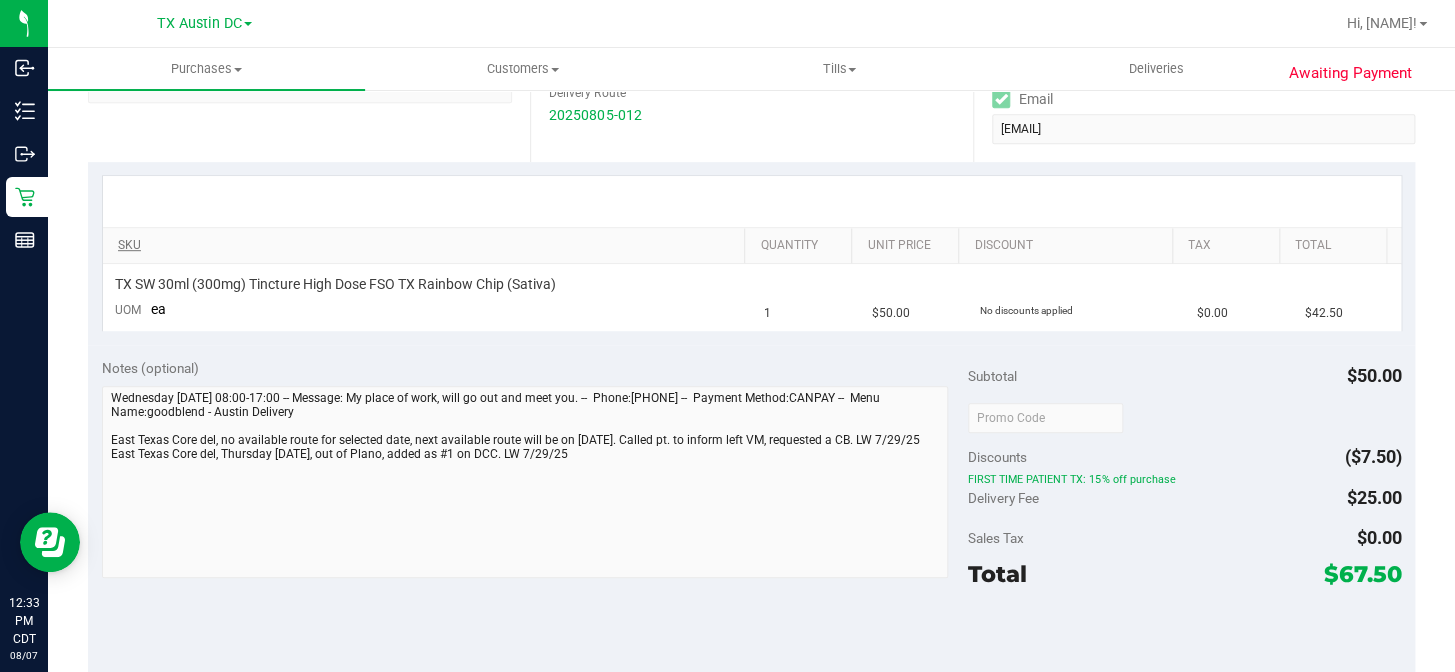 scroll, scrollTop: 272, scrollLeft: 0, axis: vertical 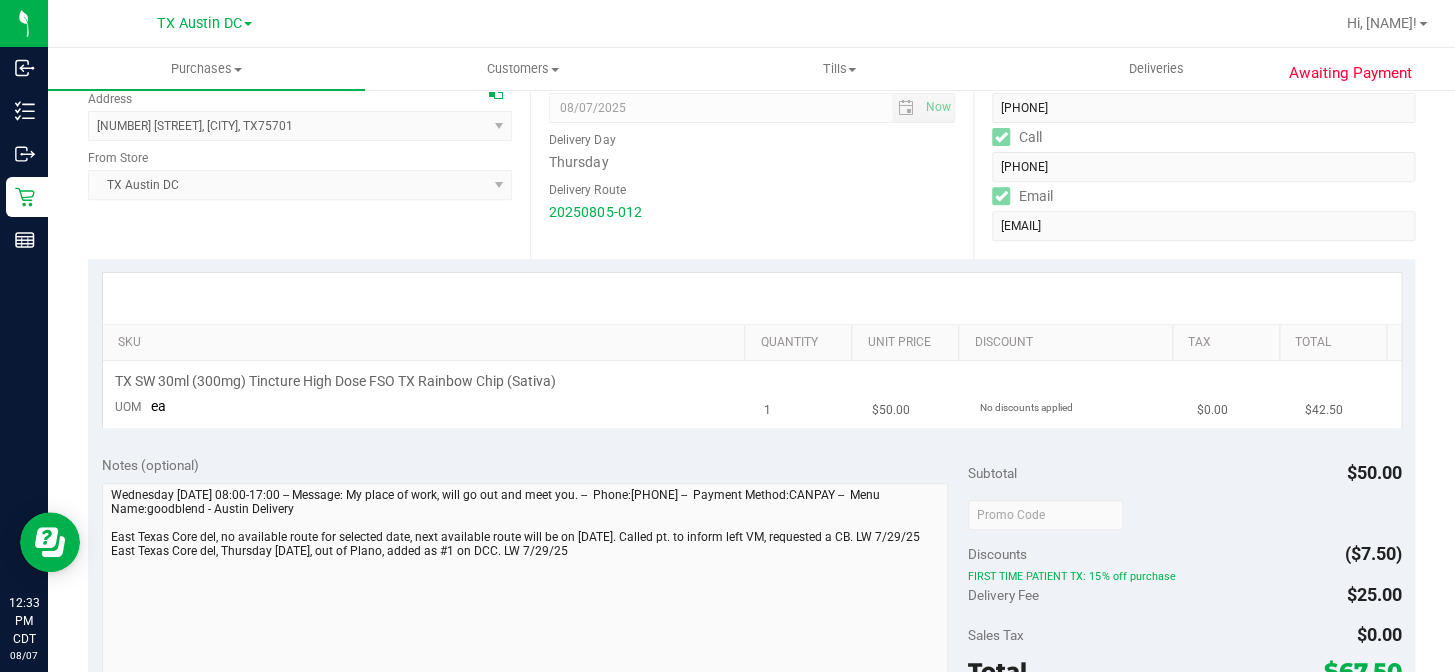 click on "TX SW 30ml (300mg) Tincture High Dose FSO TX Rainbow Chip (Sativa)
UOM
ea" at bounding box center (427, 394) 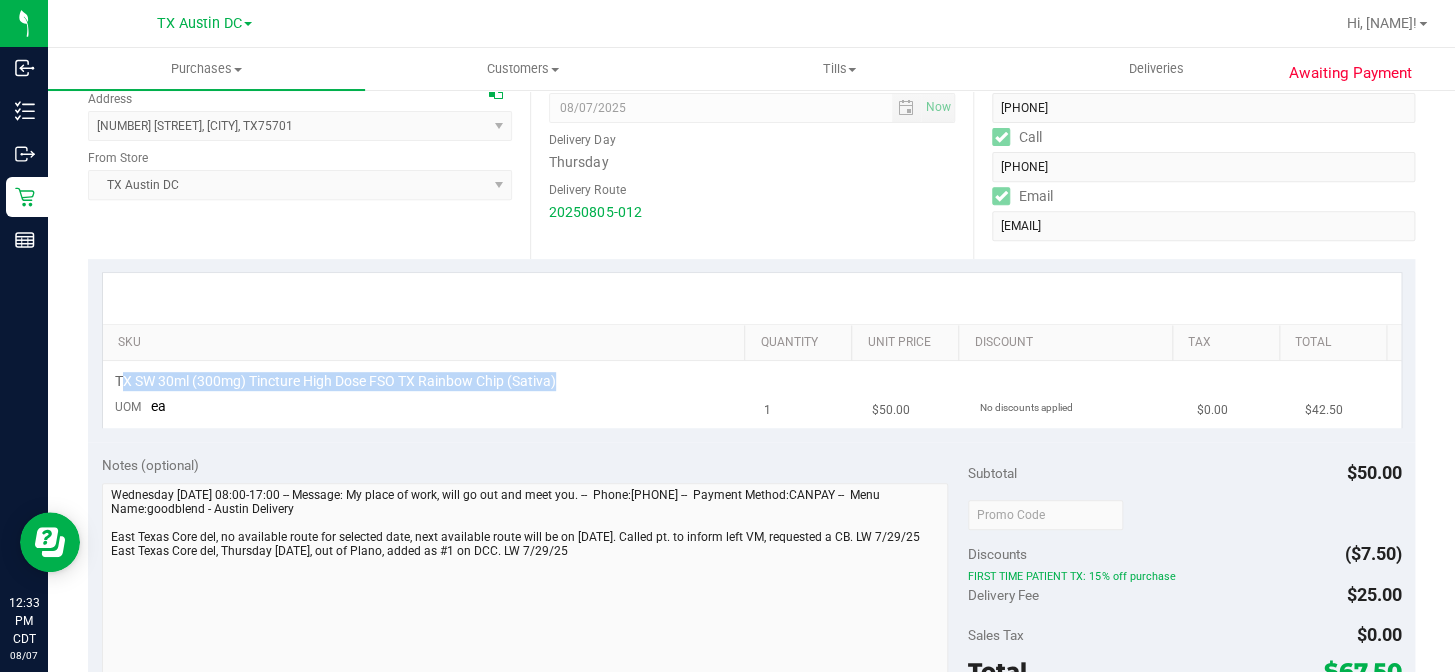 drag, startPoint x: 587, startPoint y: 375, endPoint x: 121, endPoint y: 379, distance: 466.01718 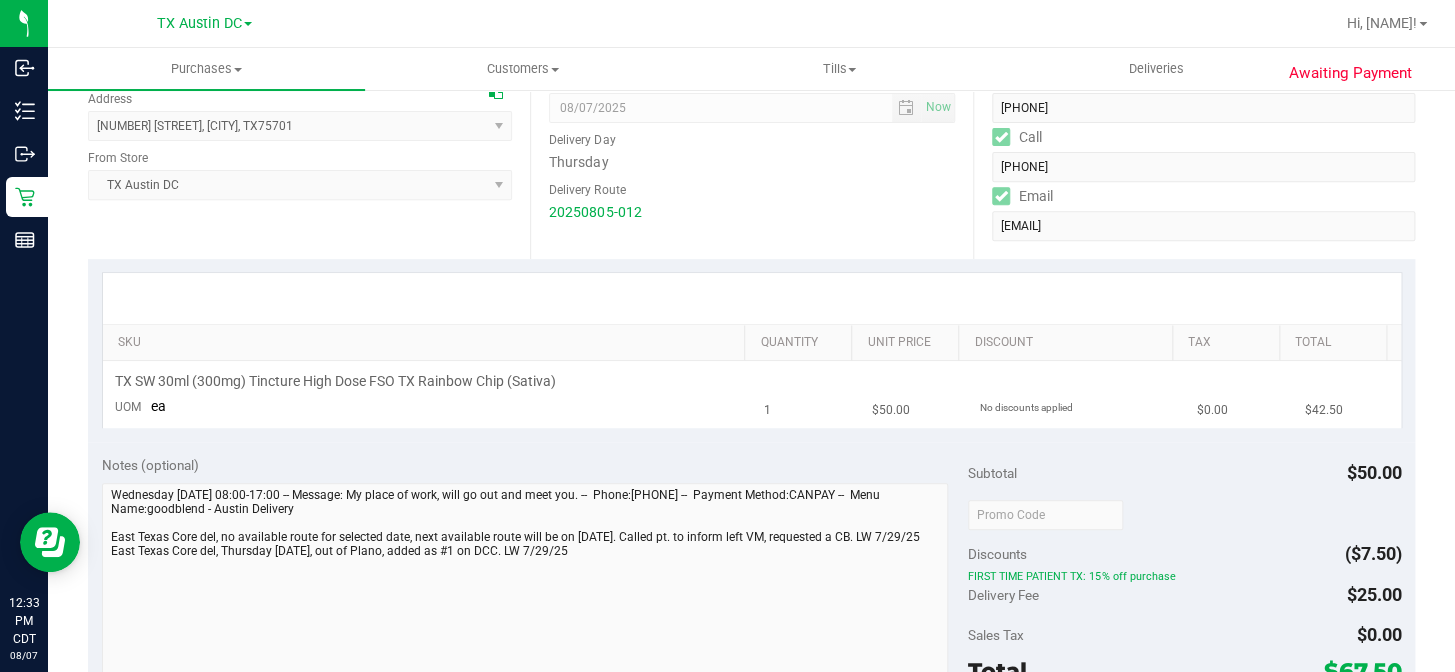 click on "TX SW 30ml (300mg) Tincture High Dose FSO TX Rainbow Chip (Sativa)
UOM
ea" at bounding box center (427, 394) 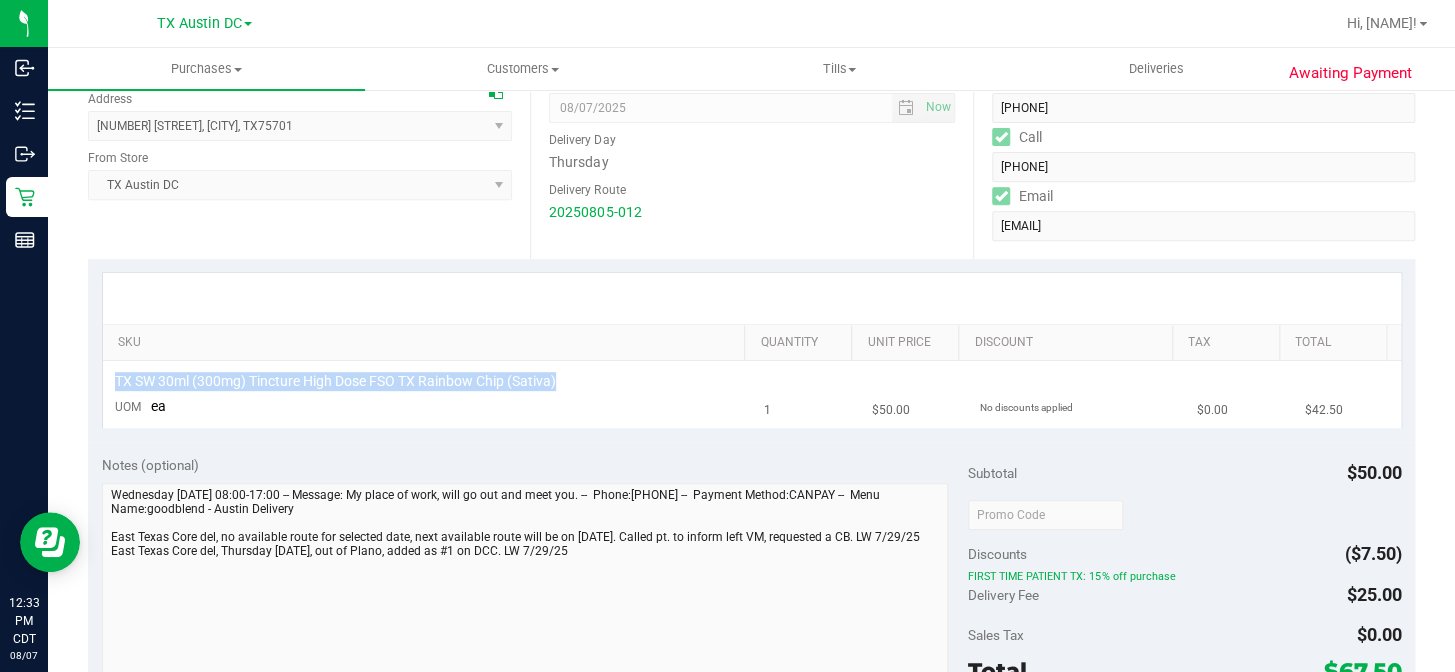 drag, startPoint x: 590, startPoint y: 381, endPoint x: 116, endPoint y: 388, distance: 474.0517 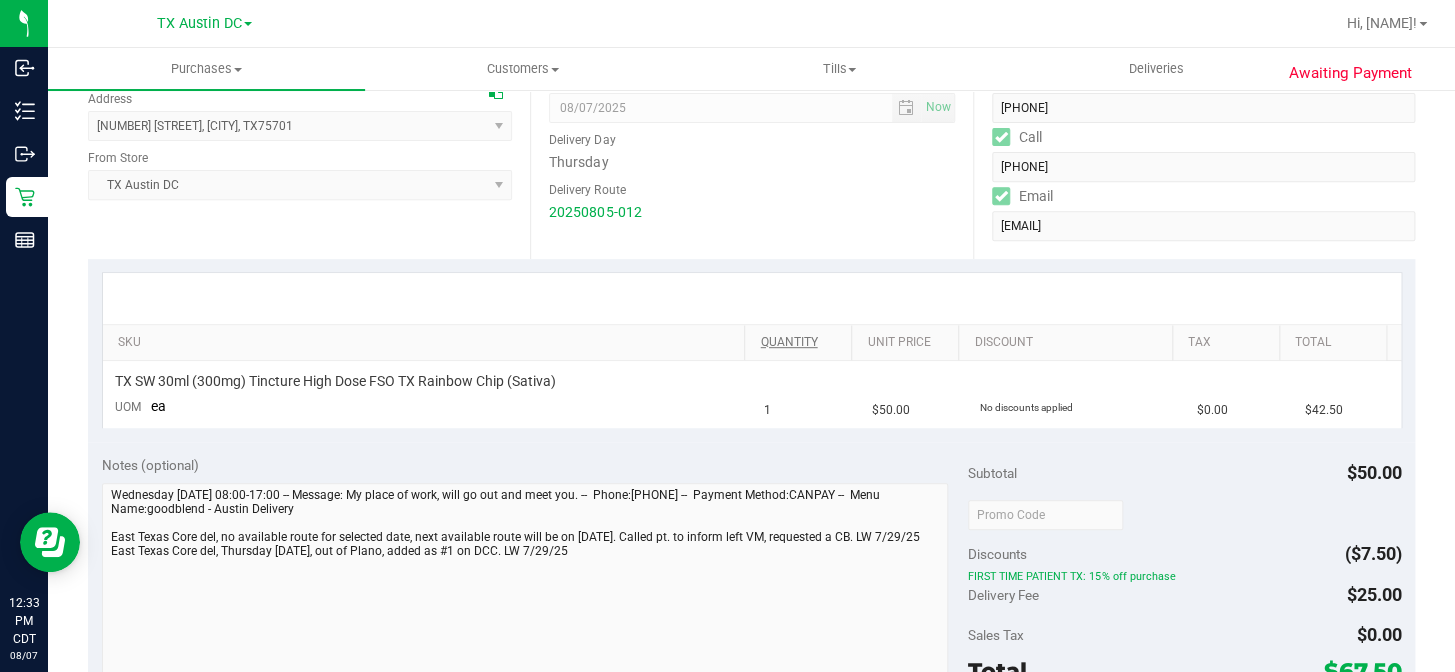 drag, startPoint x: 537, startPoint y: 358, endPoint x: 794, endPoint y: 333, distance: 258.2131 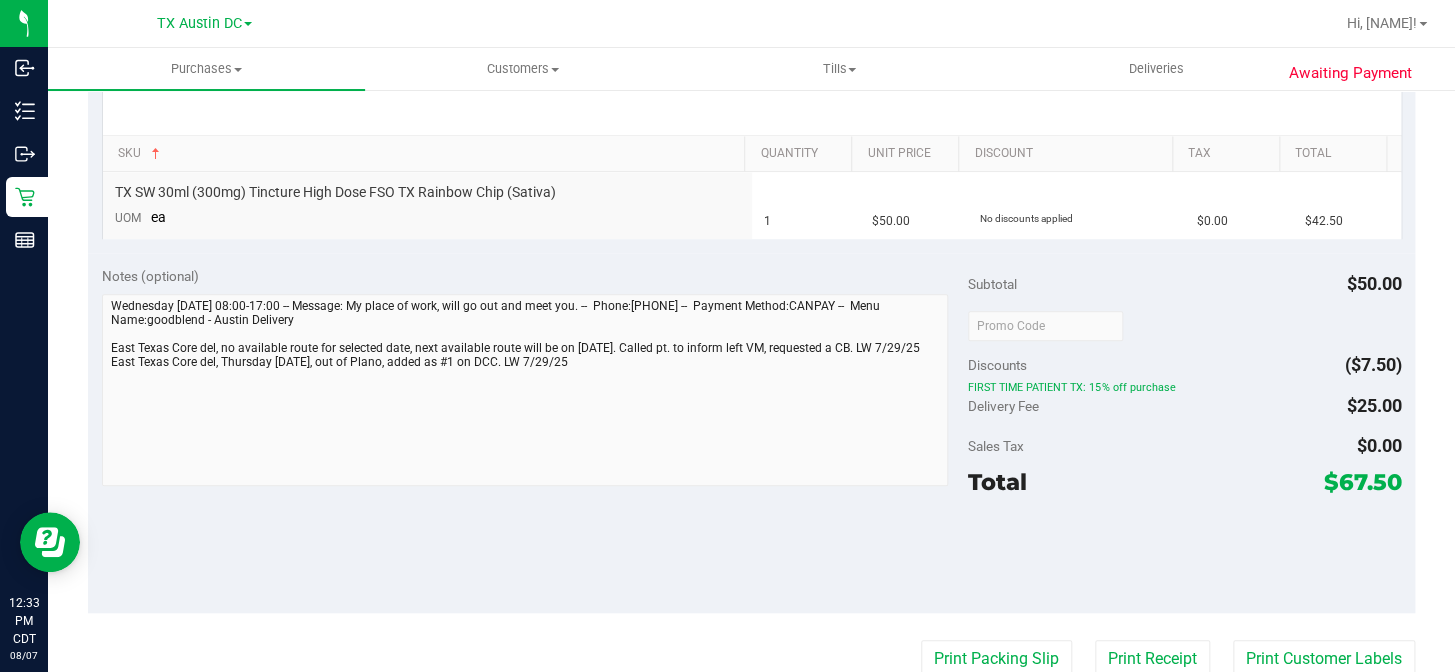 scroll, scrollTop: 454, scrollLeft: 0, axis: vertical 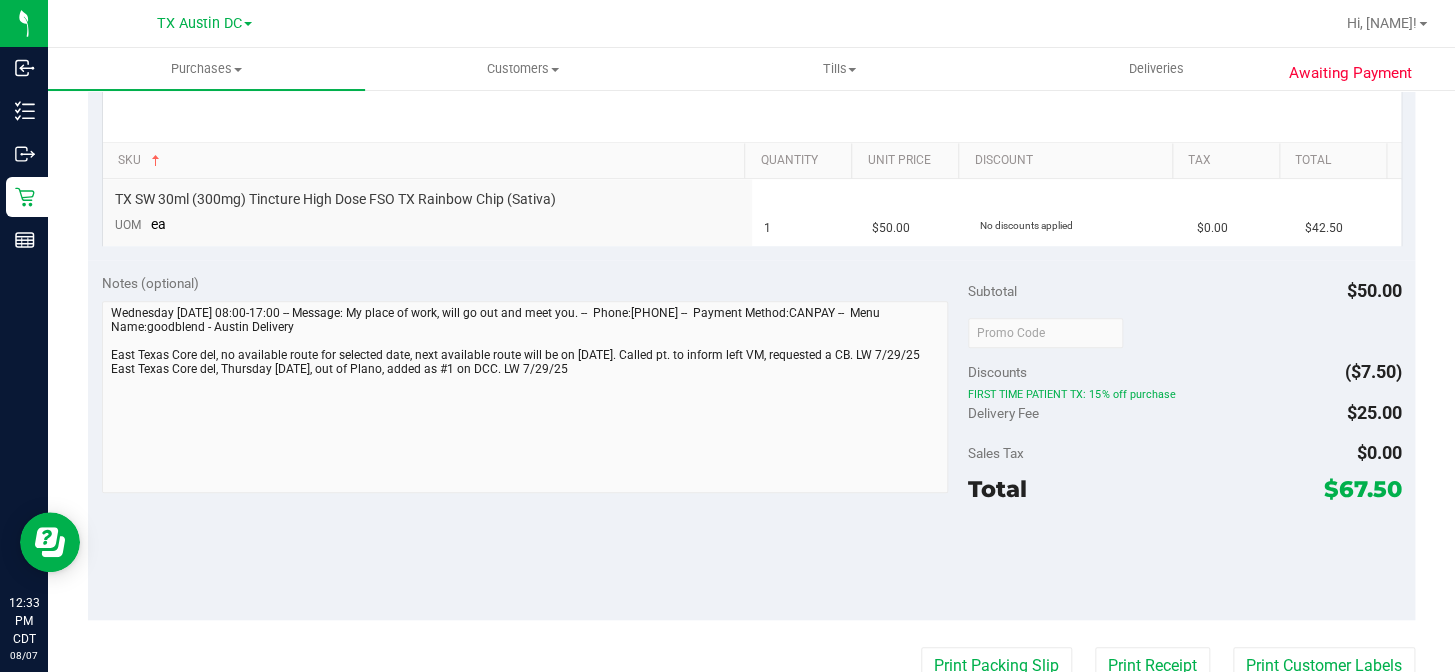 drag, startPoint x: 1315, startPoint y: 490, endPoint x: 1389, endPoint y: 489, distance: 74.00676 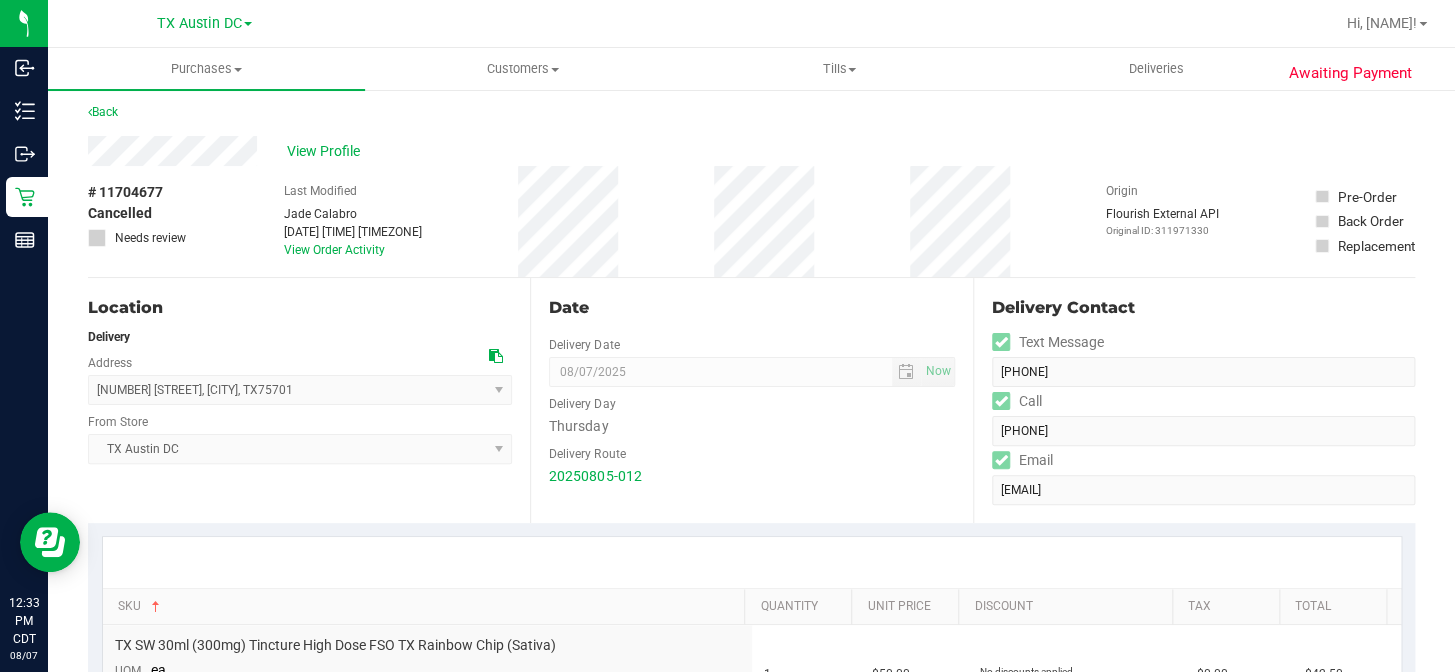 scroll, scrollTop: 0, scrollLeft: 0, axis: both 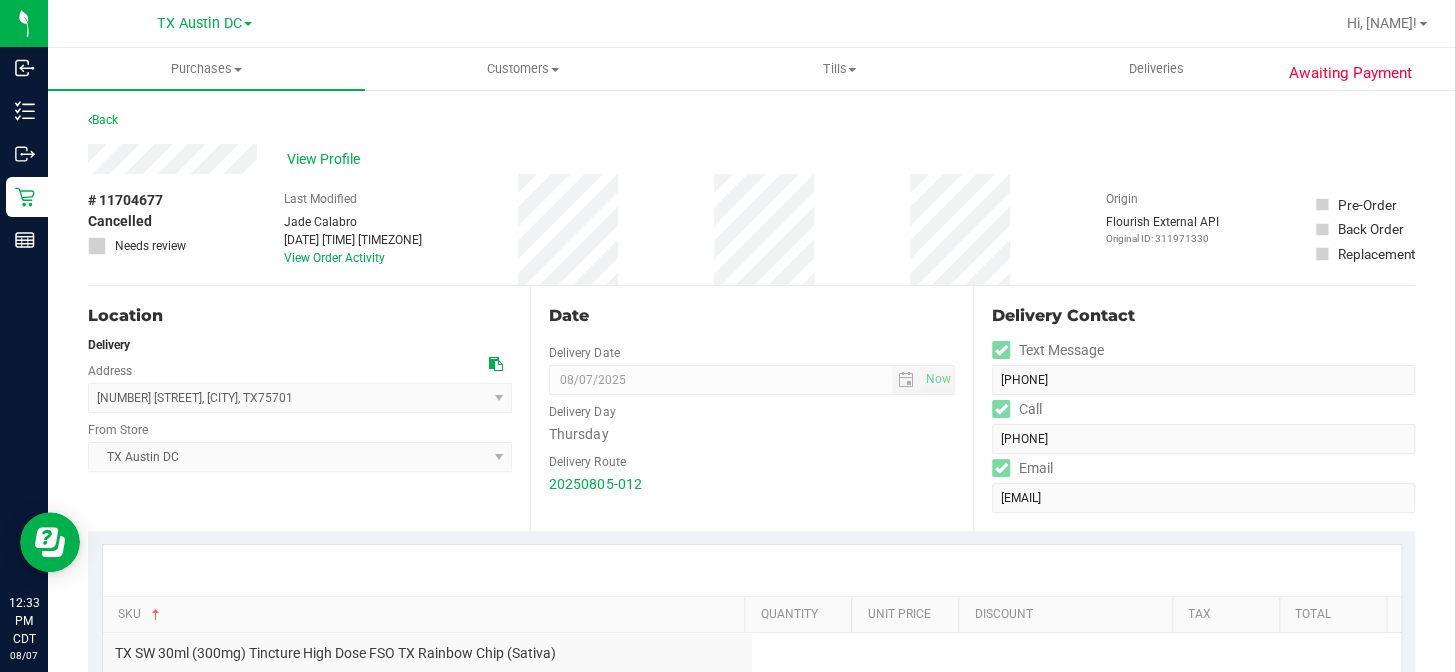drag, startPoint x: 267, startPoint y: 310, endPoint x: 288, endPoint y: 310, distance: 21 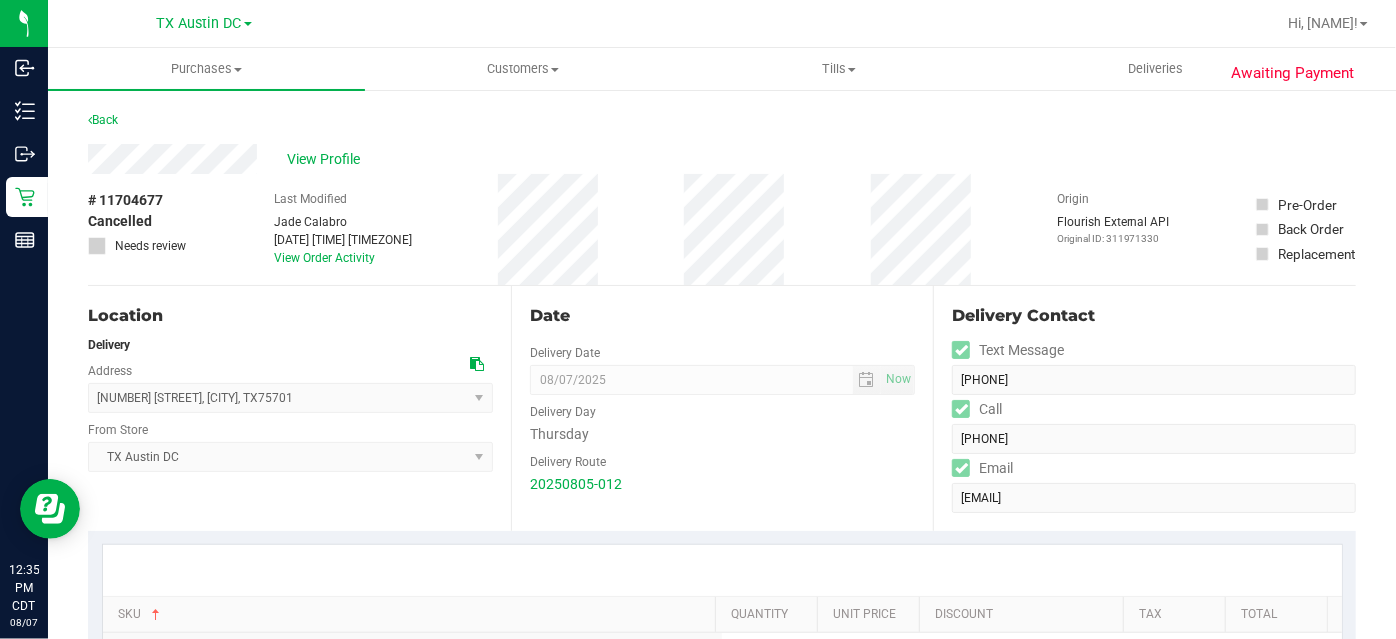 scroll, scrollTop: 181, scrollLeft: 0, axis: vertical 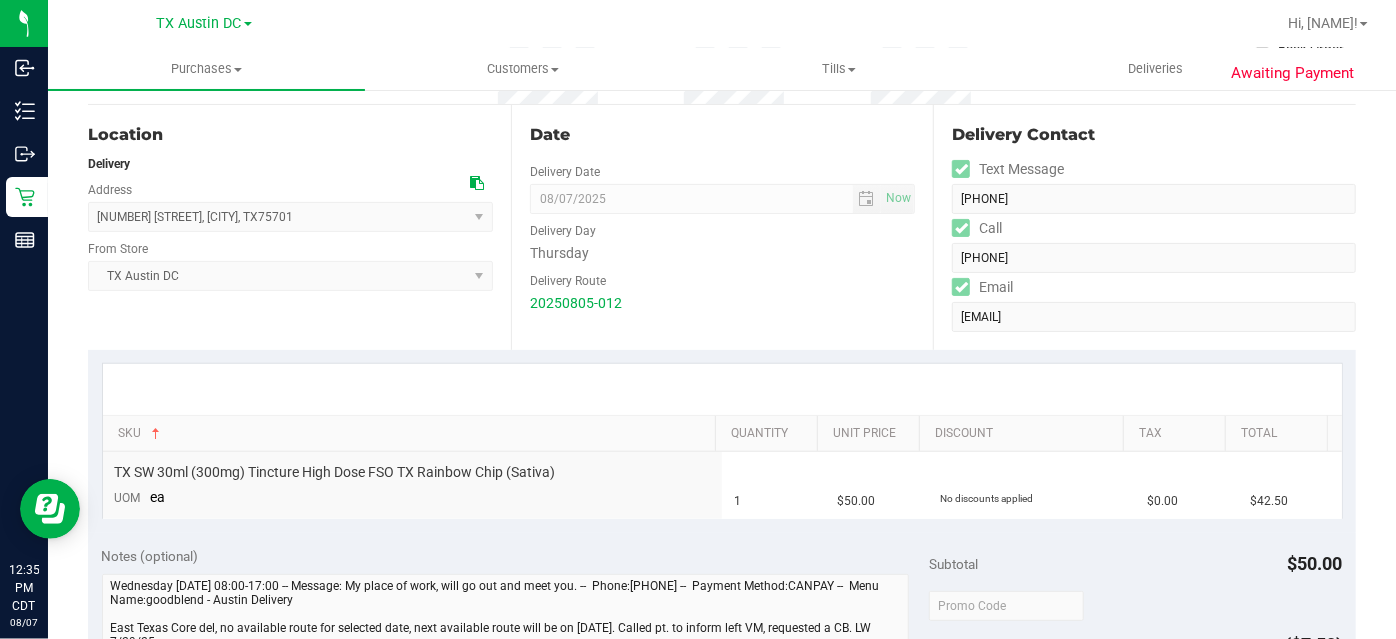 click at bounding box center (477, 183) 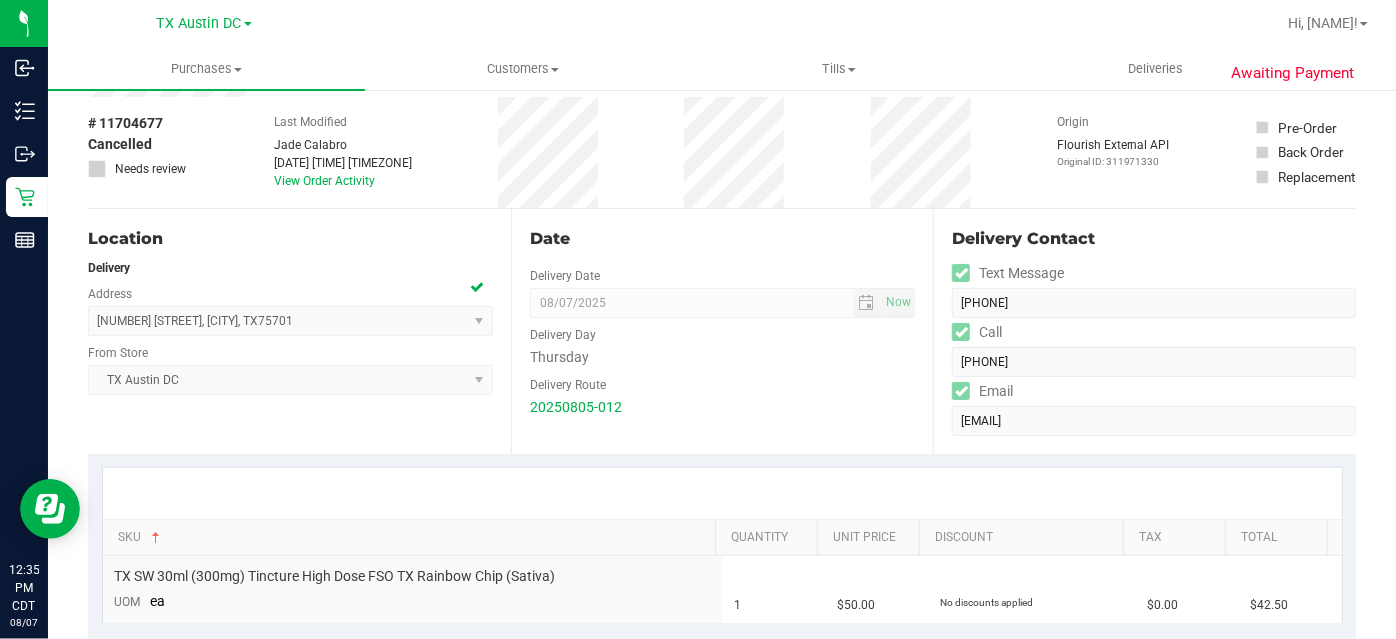 scroll, scrollTop: 0, scrollLeft: 0, axis: both 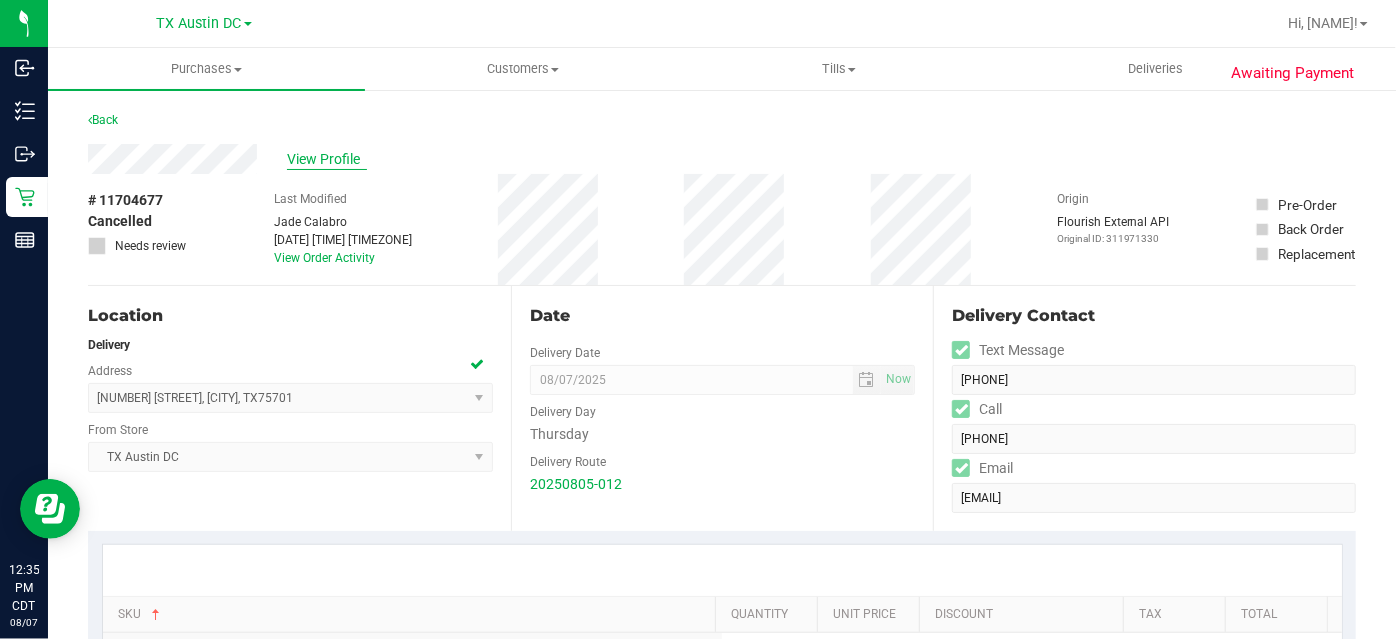 click on "View Profile" at bounding box center (327, 159) 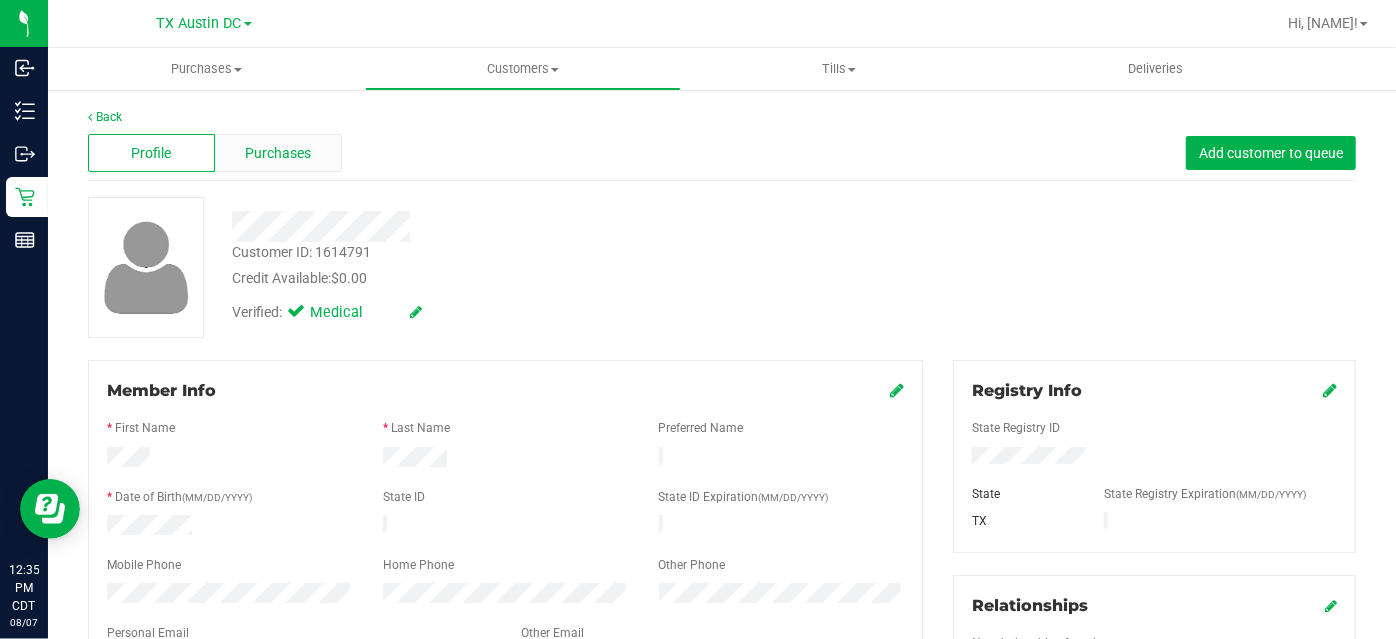 click on "Purchases" at bounding box center [278, 153] 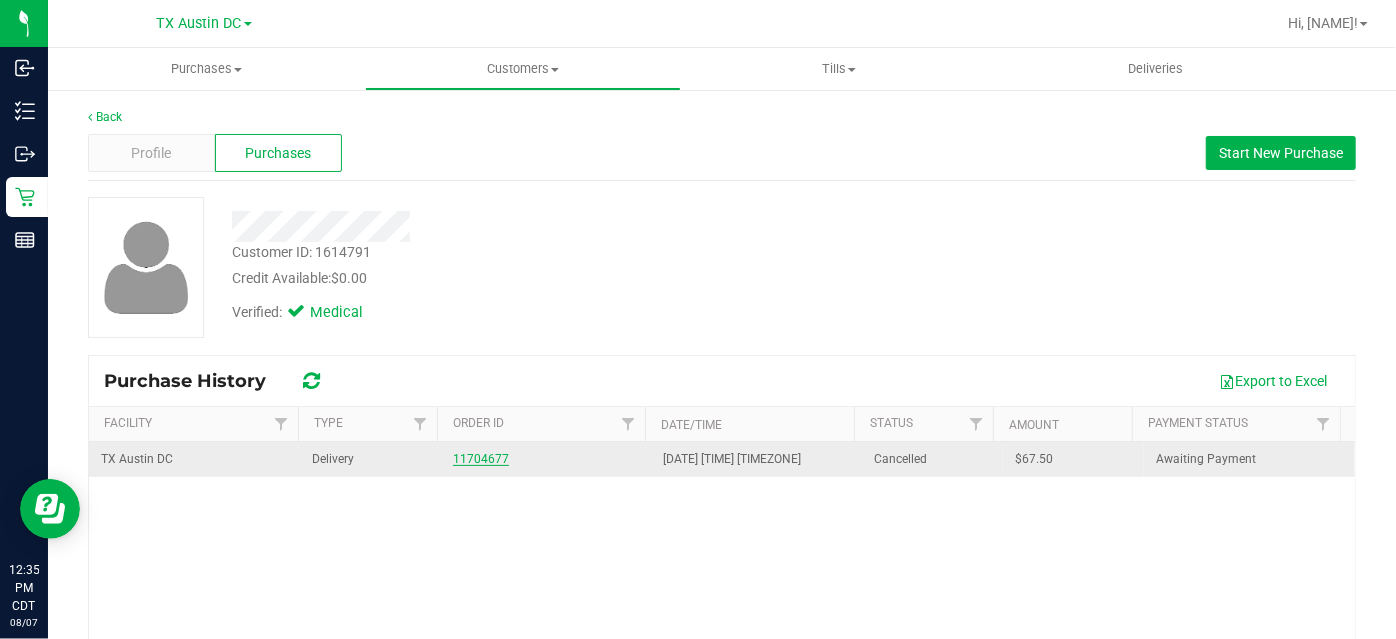 click on "11704677" at bounding box center [481, 459] 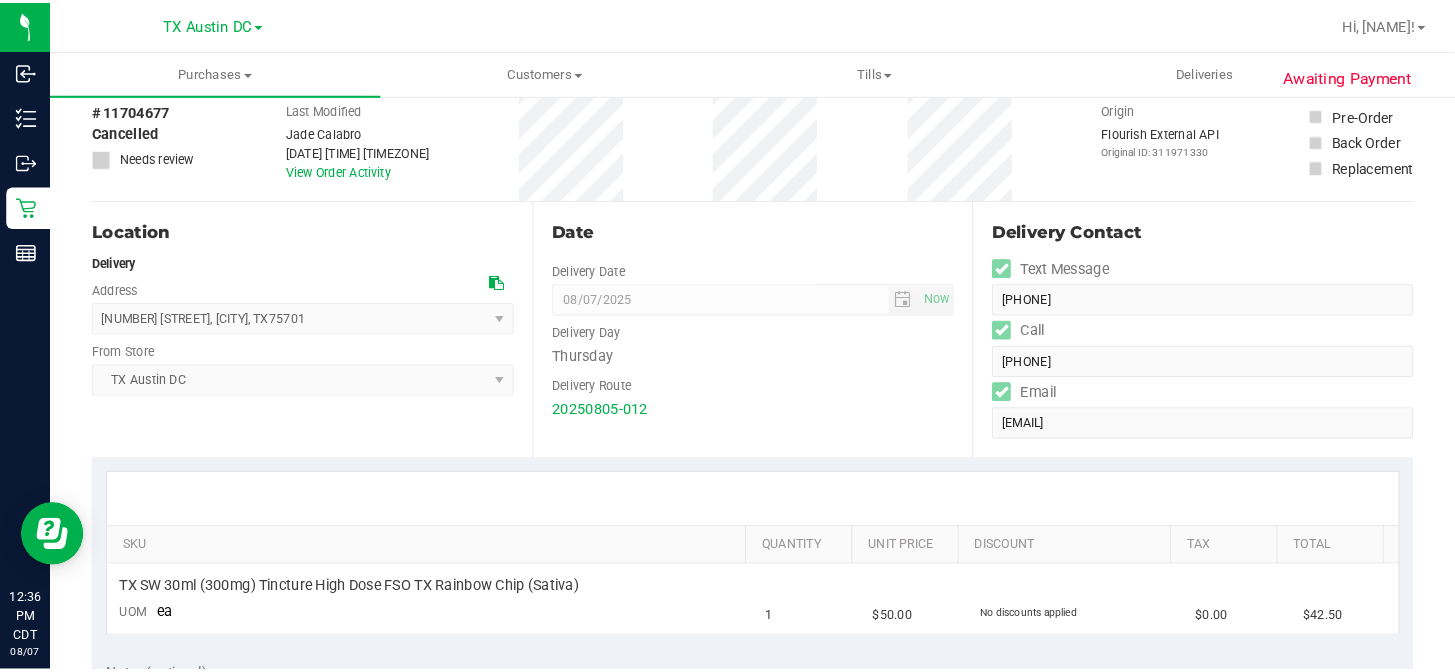 scroll, scrollTop: 0, scrollLeft: 0, axis: both 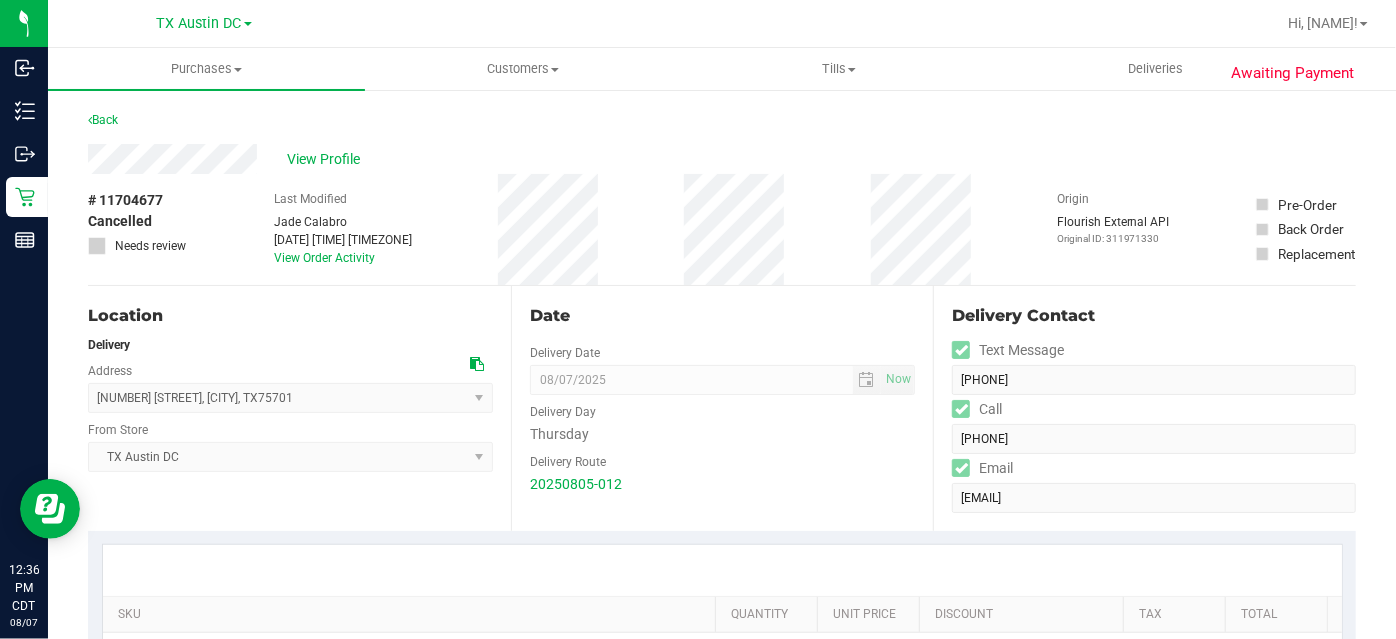 click on "Delivery Contact
Text Message
(903) 353-7030
Call
(903) 353-7030
Email
alexberumen903@gmail.com" at bounding box center (1144, 408) 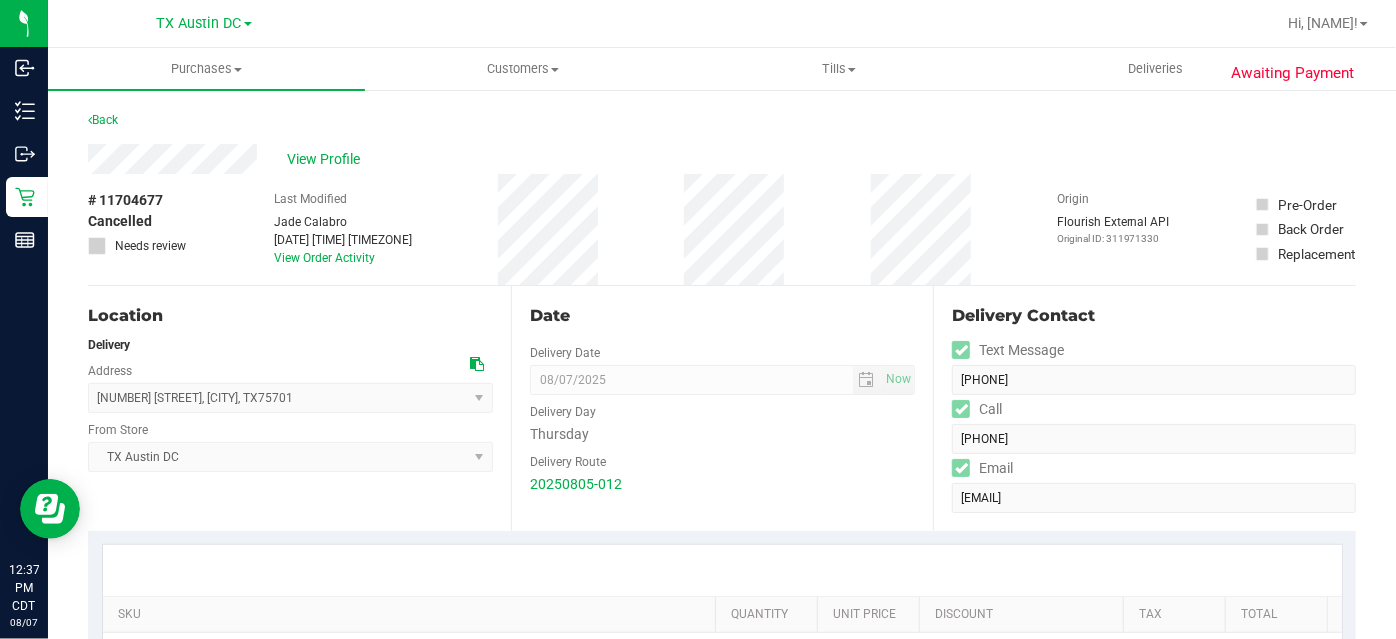 drag, startPoint x: 1072, startPoint y: 346, endPoint x: 1072, endPoint y: 359, distance: 13 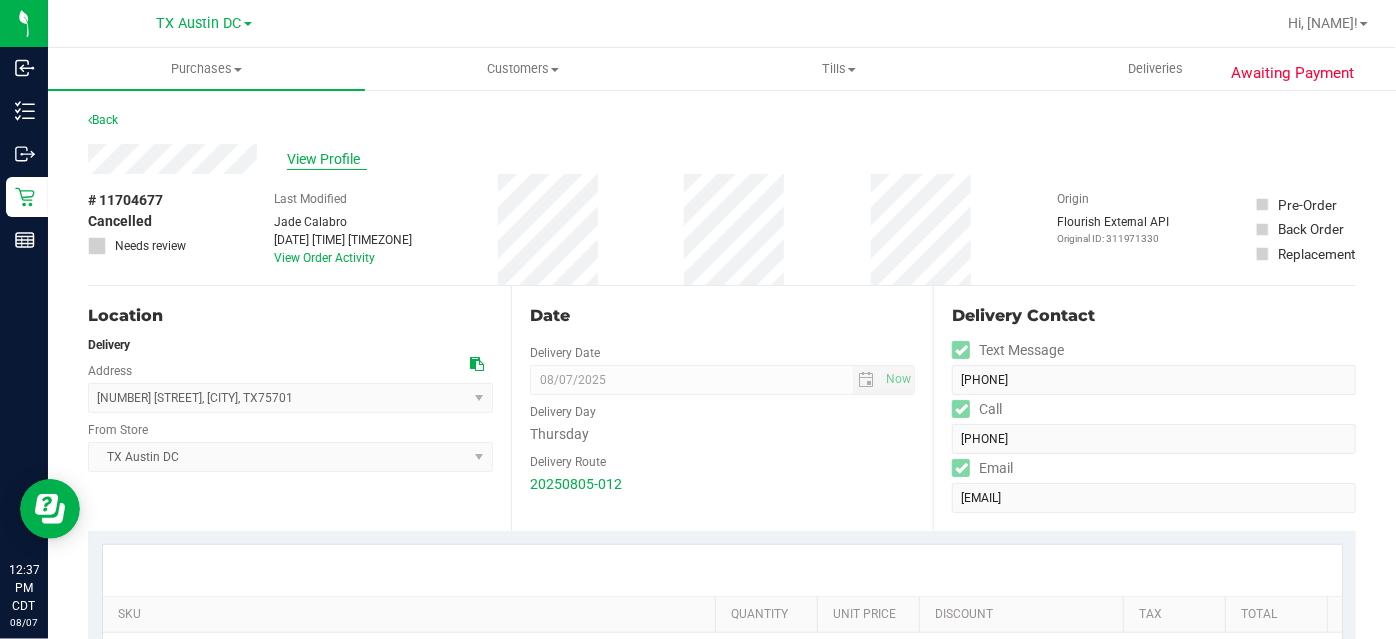 click on "View Profile" at bounding box center (327, 159) 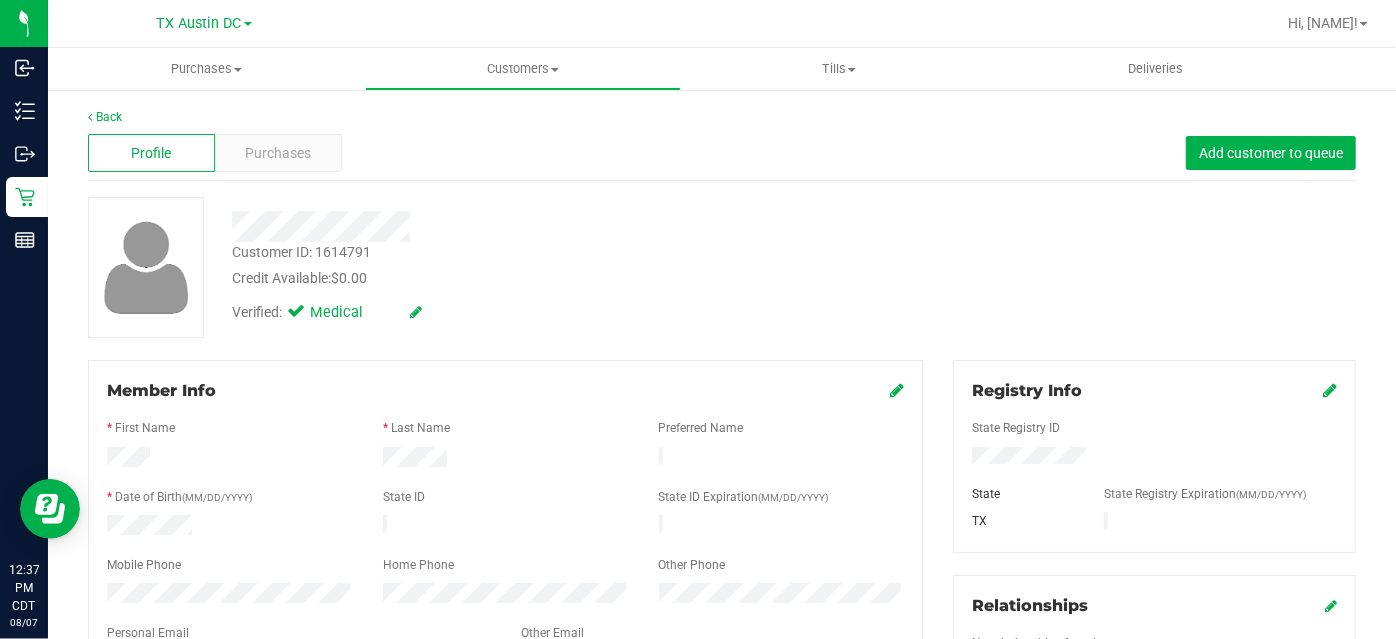 drag, startPoint x: 258, startPoint y: 463, endPoint x: 73, endPoint y: 468, distance: 185.06755 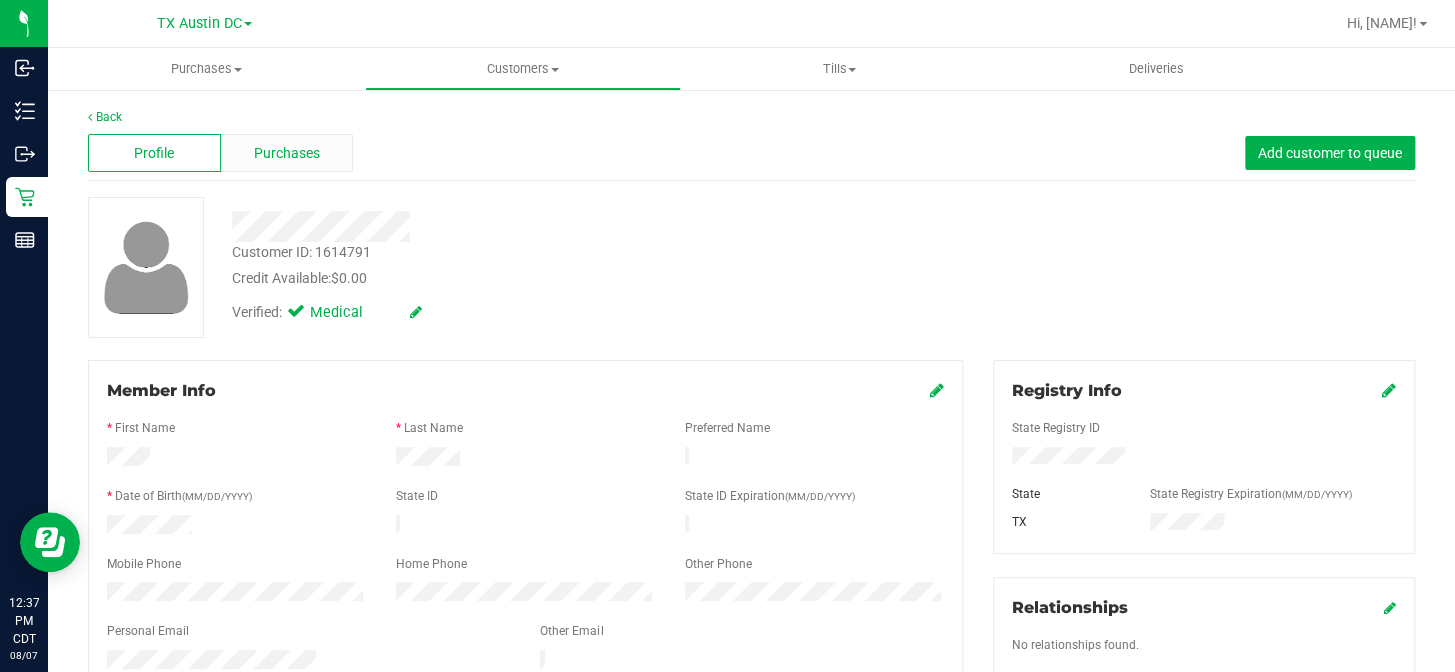 click on "Purchases" at bounding box center [287, 153] 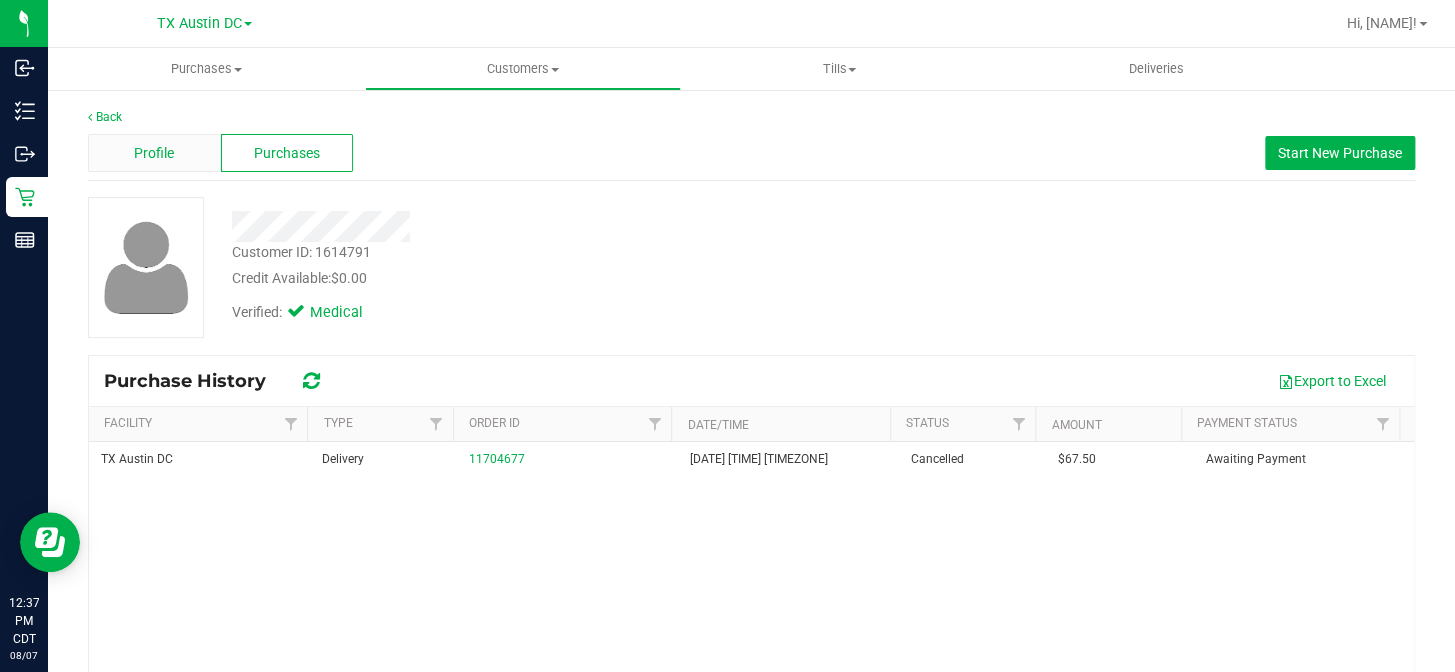 click on "Profile" at bounding box center (154, 153) 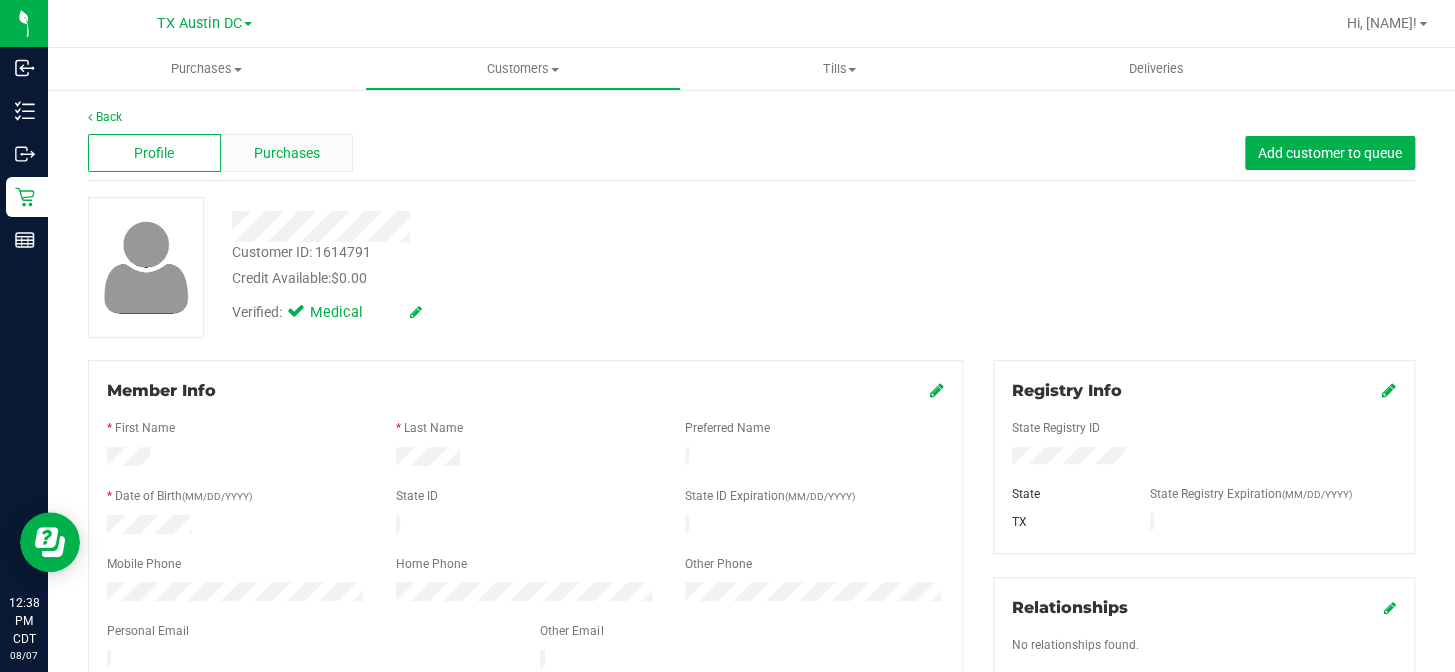 click on "Purchases" at bounding box center [287, 153] 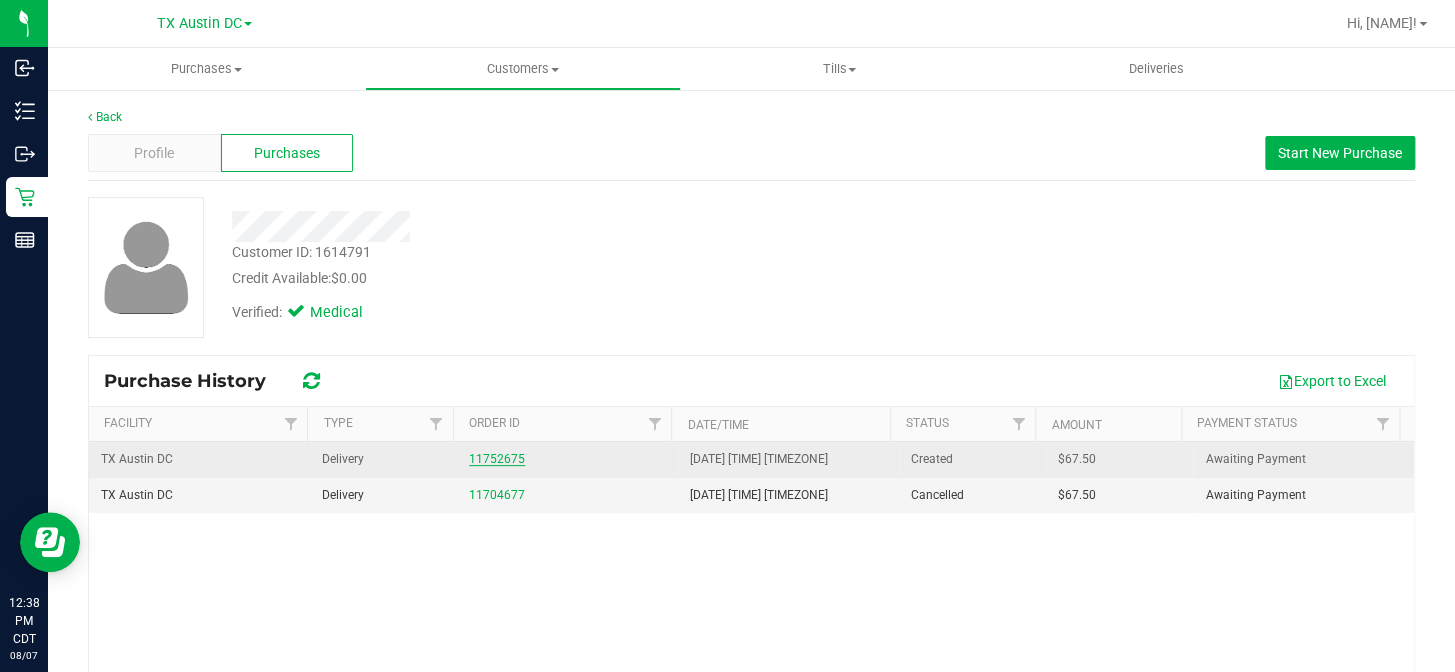 click on "11752675" at bounding box center (497, 459) 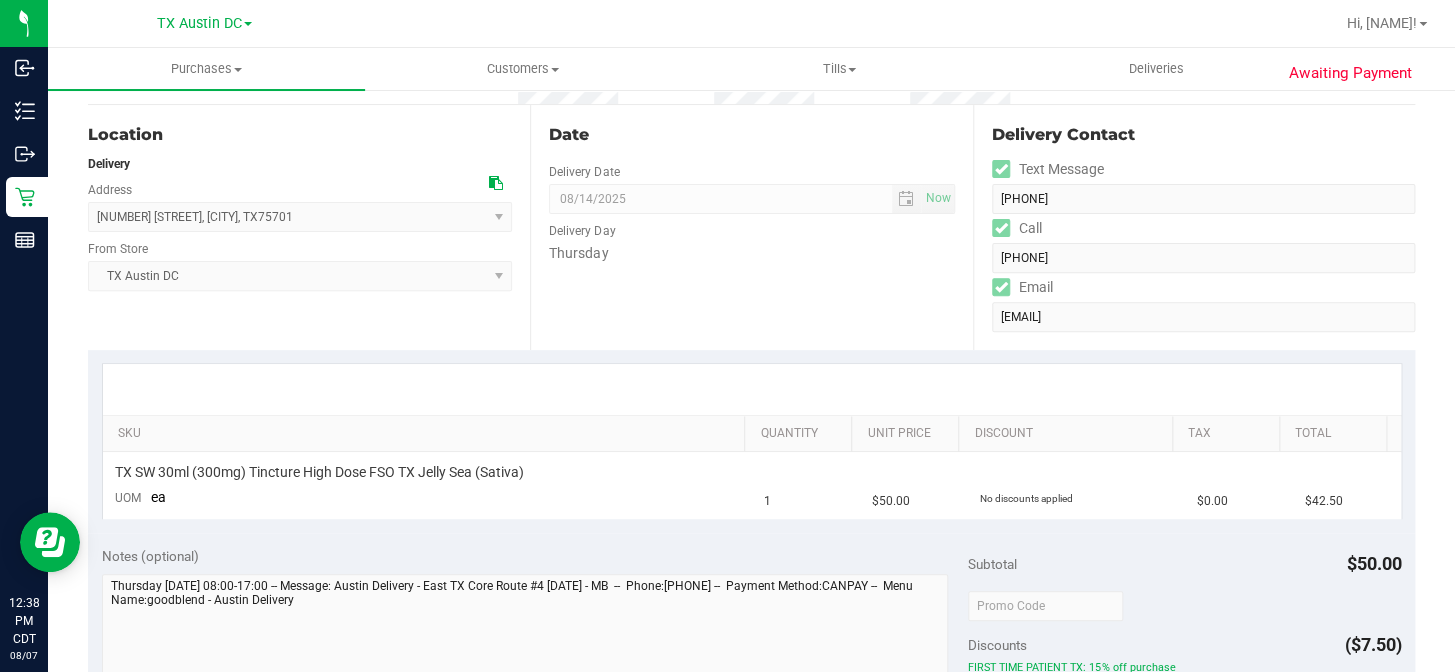 scroll, scrollTop: 454, scrollLeft: 0, axis: vertical 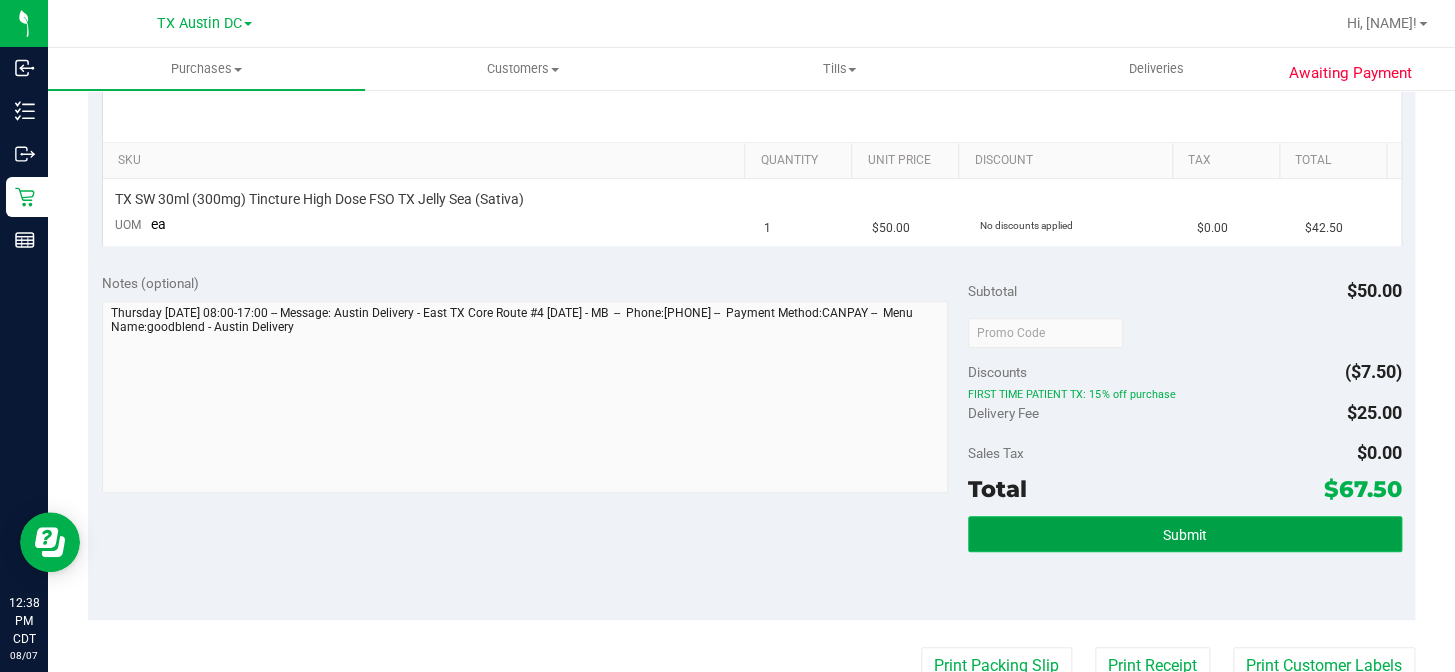 click on "Submit" at bounding box center (1184, 534) 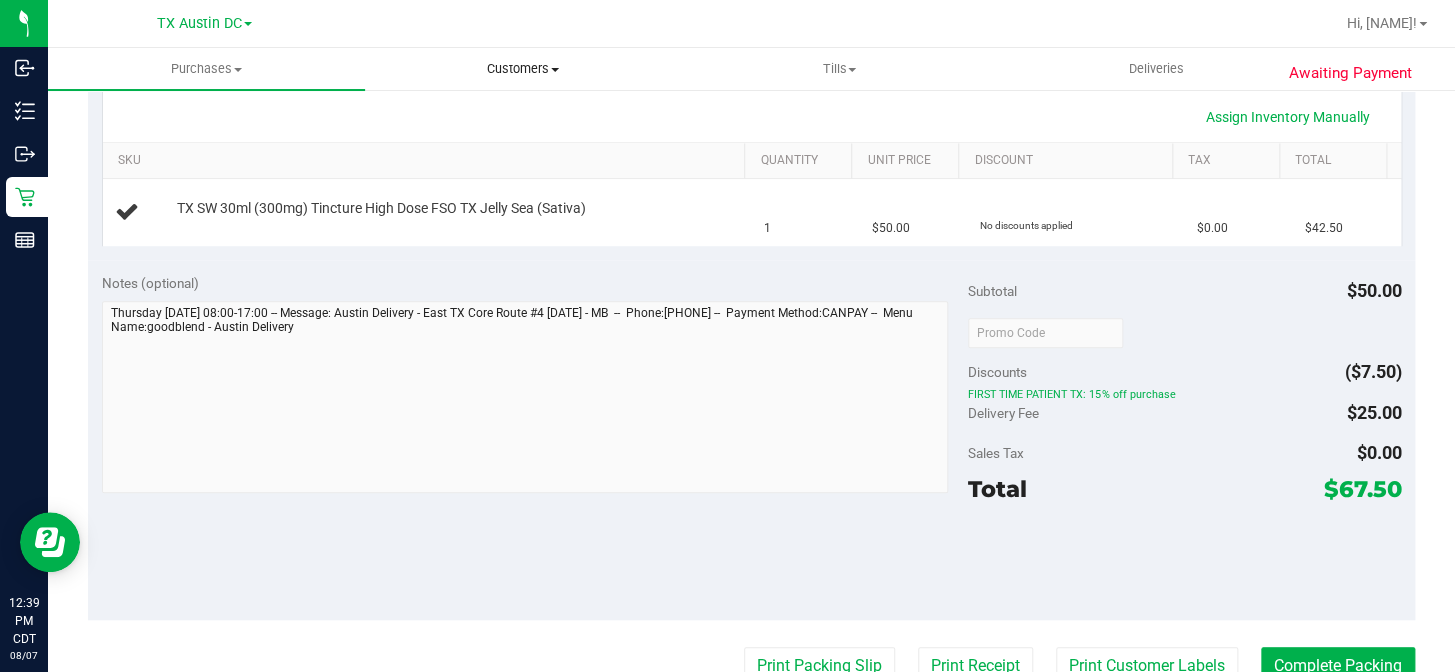 drag, startPoint x: 530, startPoint y: 64, endPoint x: 529, endPoint y: 79, distance: 15.033297 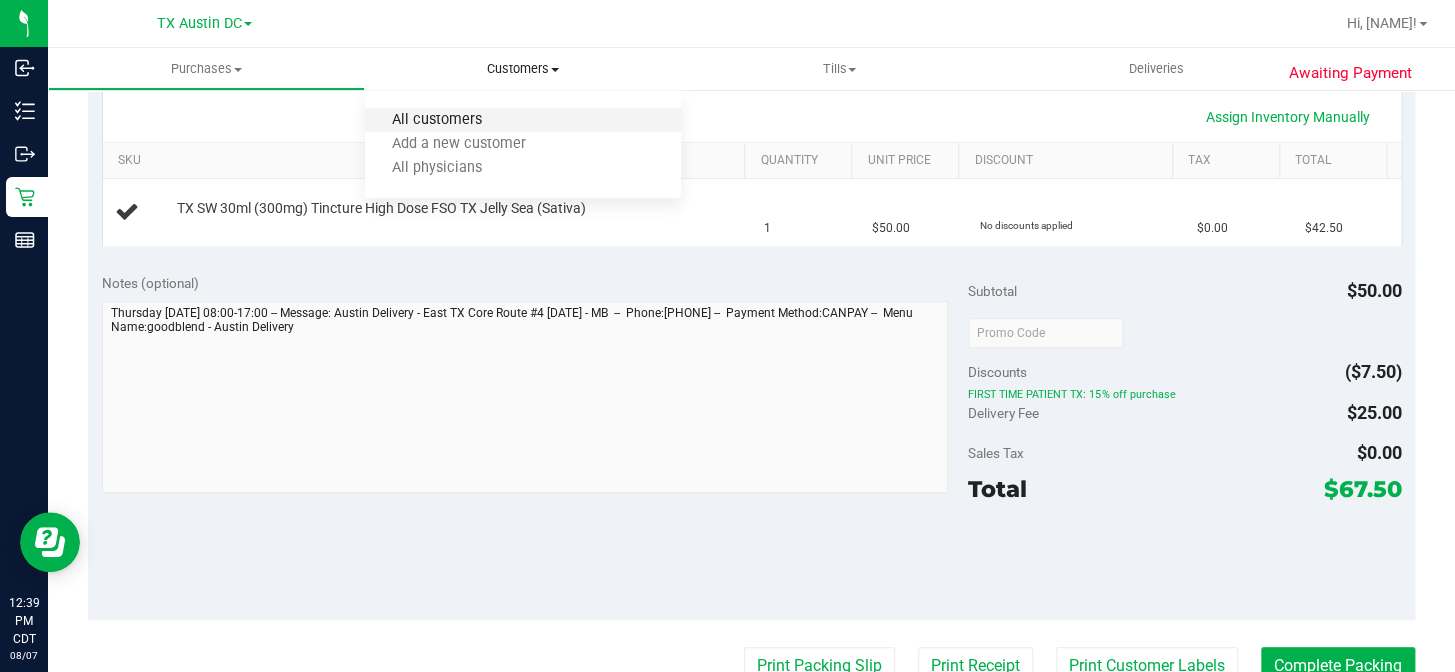 click on "All customers" at bounding box center [437, 120] 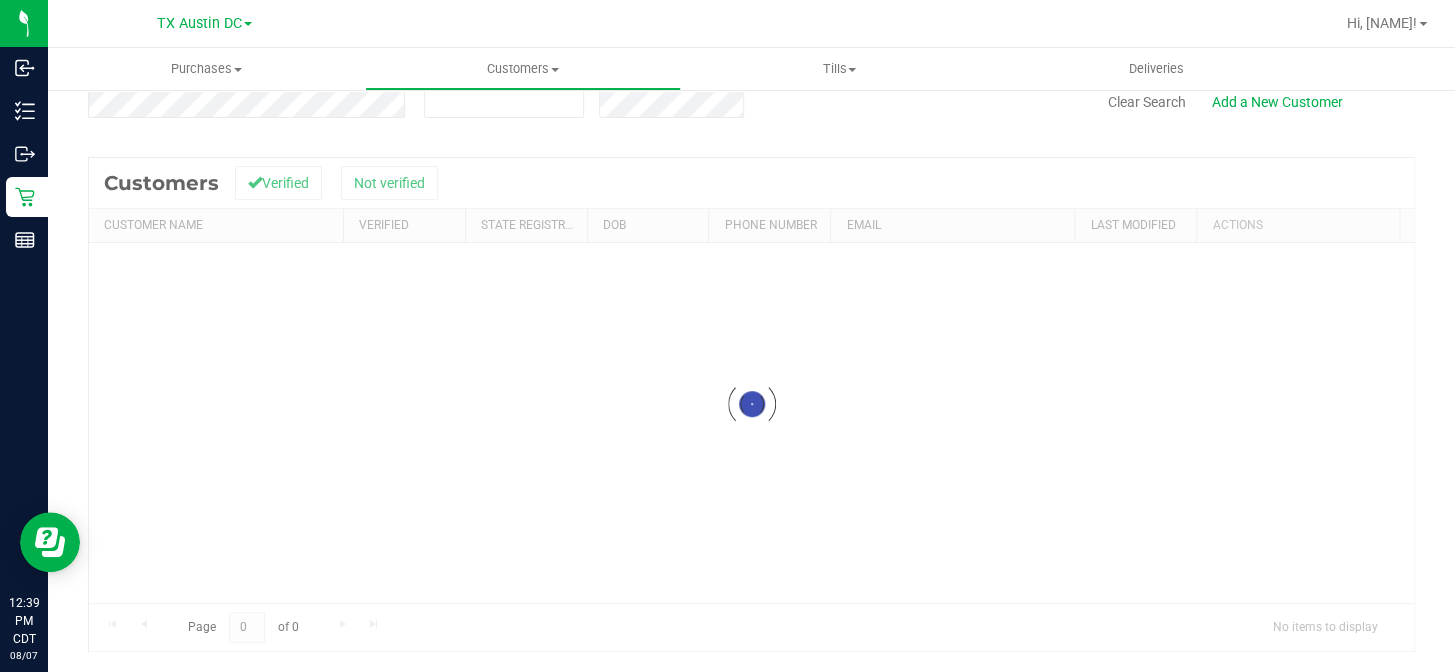 scroll, scrollTop: 0, scrollLeft: 0, axis: both 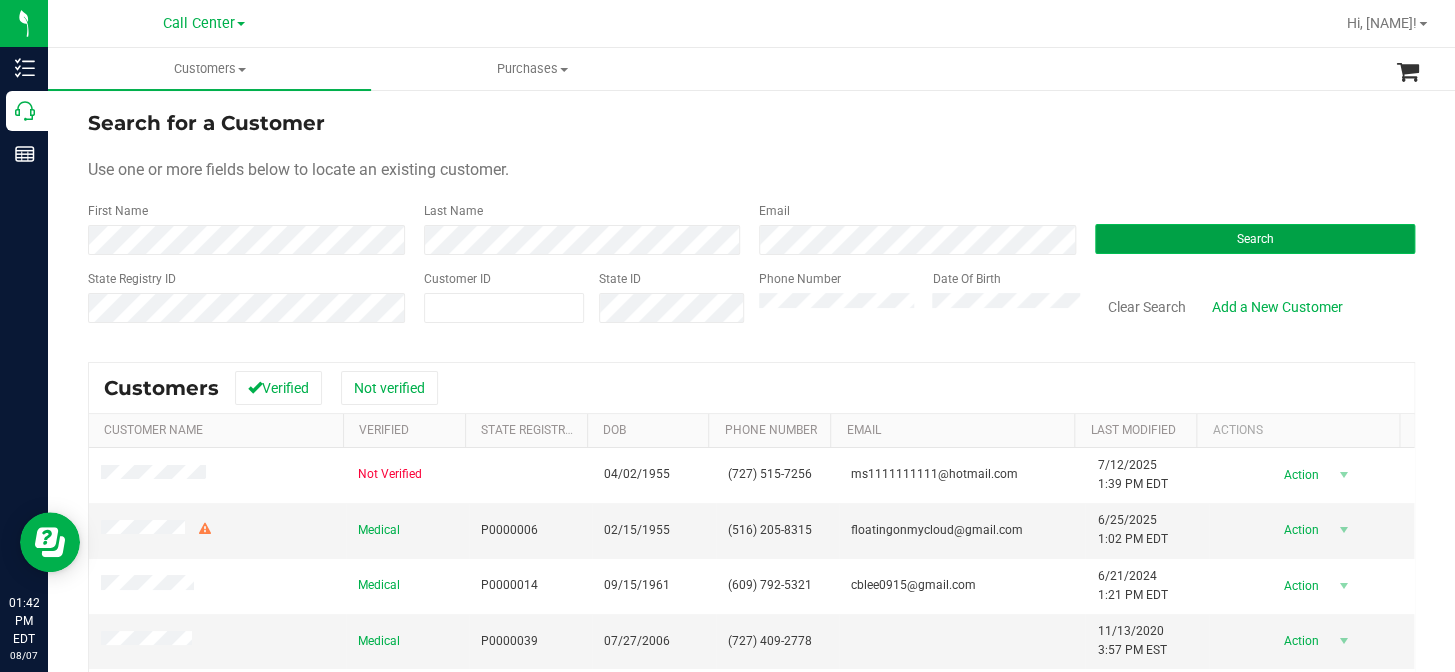 click on "Search" at bounding box center (1255, 239) 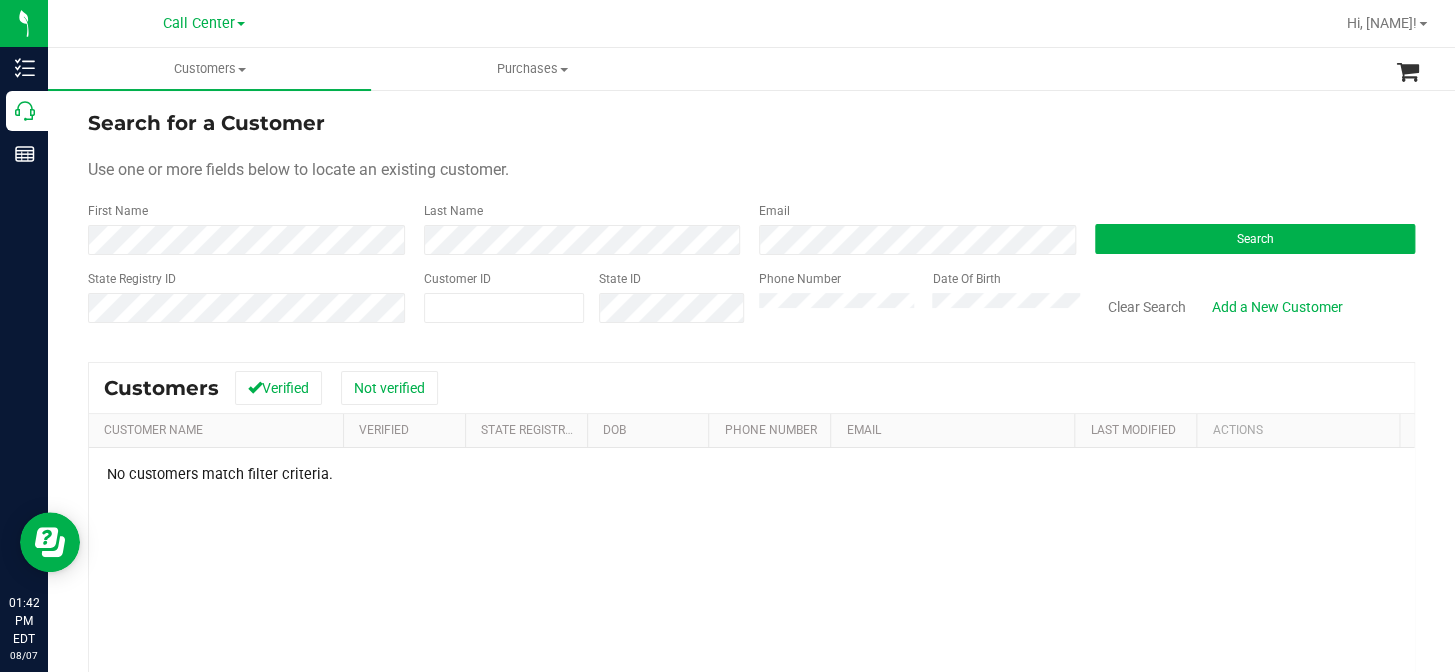click on "Use one or more fields below to locate an existing customer." at bounding box center [751, 170] 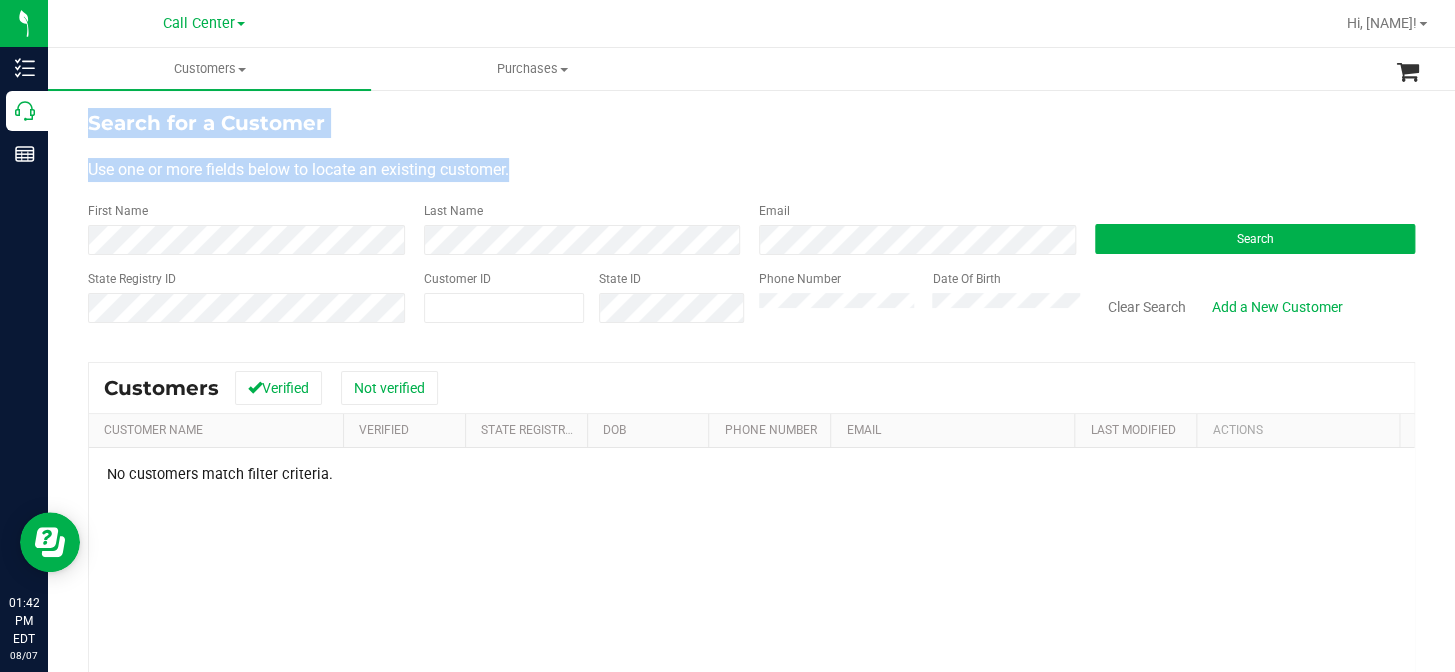 drag, startPoint x: 523, startPoint y: 167, endPoint x: 78, endPoint y: 124, distance: 447.0727 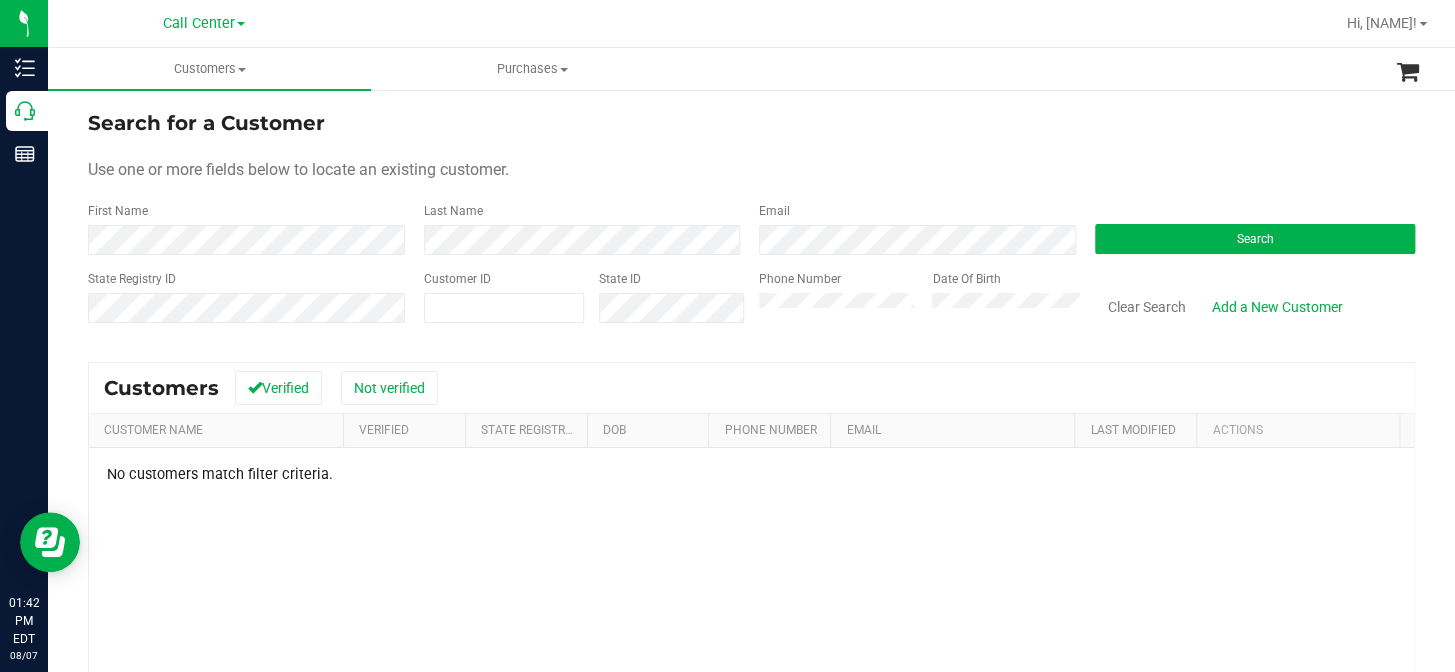 click on "Use one or more fields below to locate an existing customer." at bounding box center (751, 170) 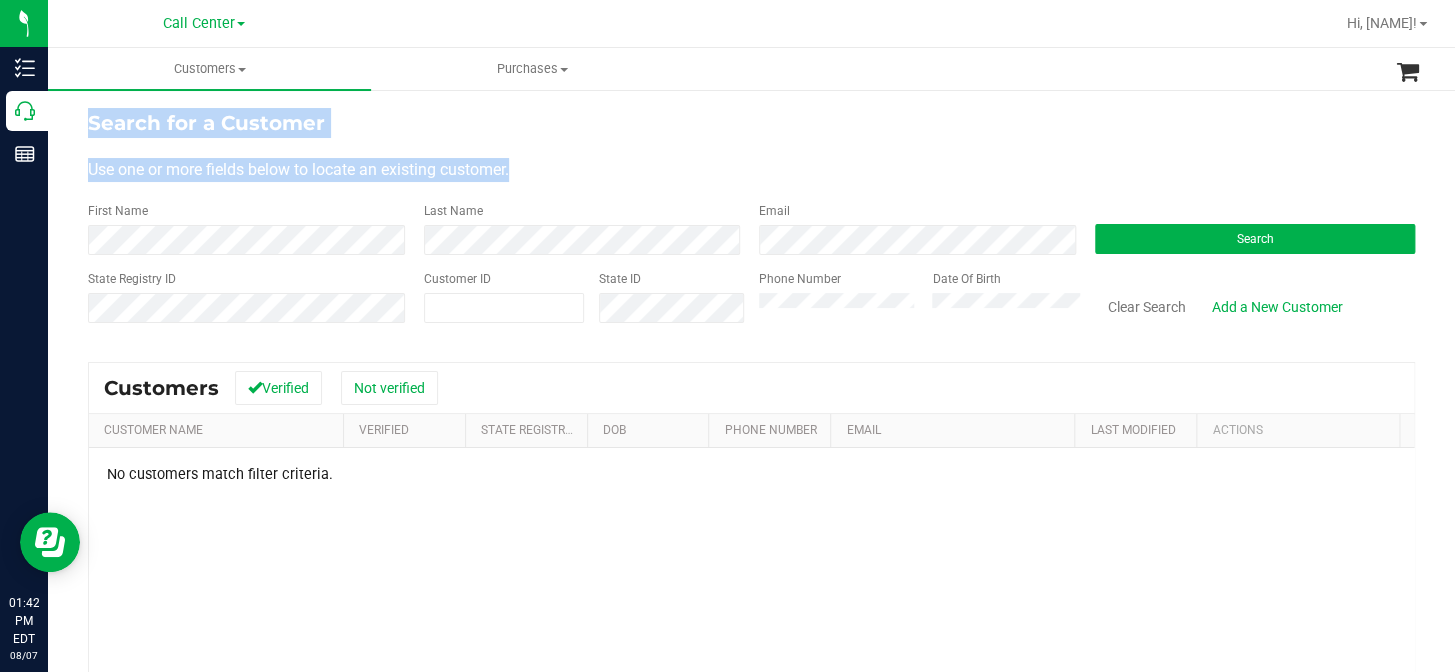 drag, startPoint x: 507, startPoint y: 171, endPoint x: 86, endPoint y: 116, distance: 424.57742 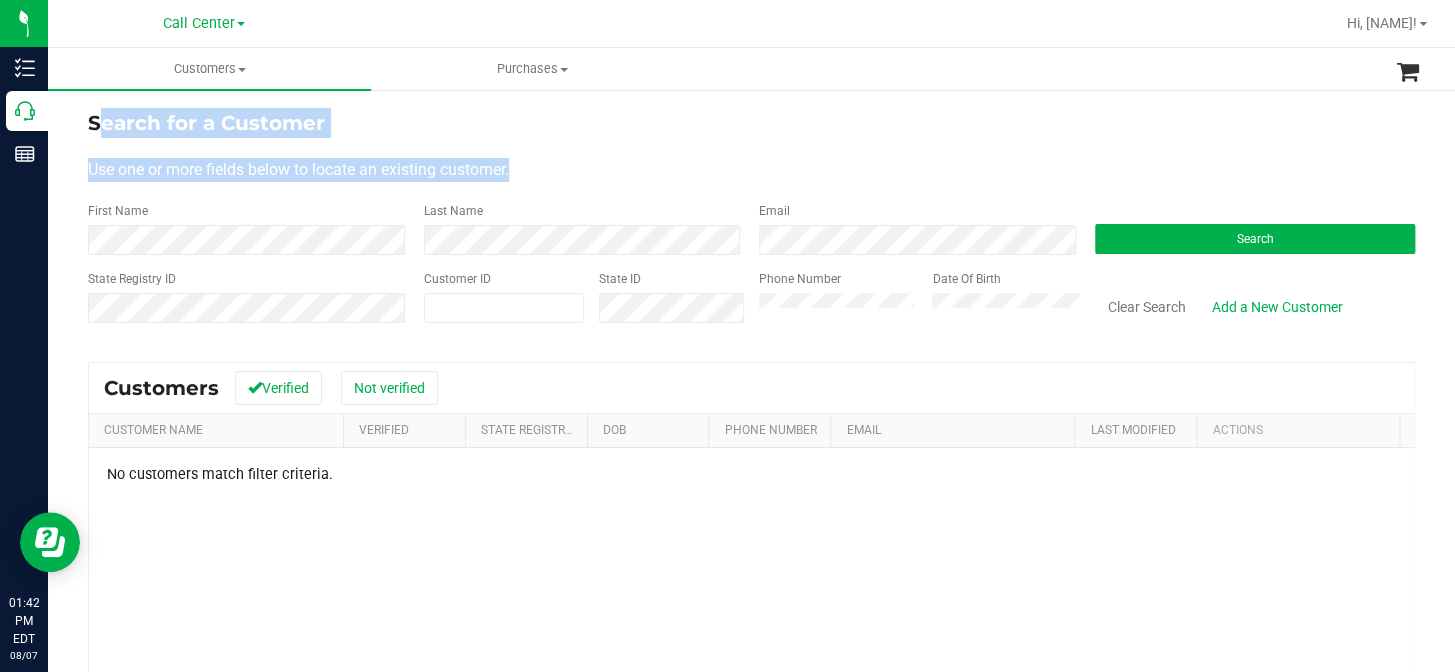 drag, startPoint x: 540, startPoint y: 174, endPoint x: 94, endPoint y: 131, distance: 448.06808 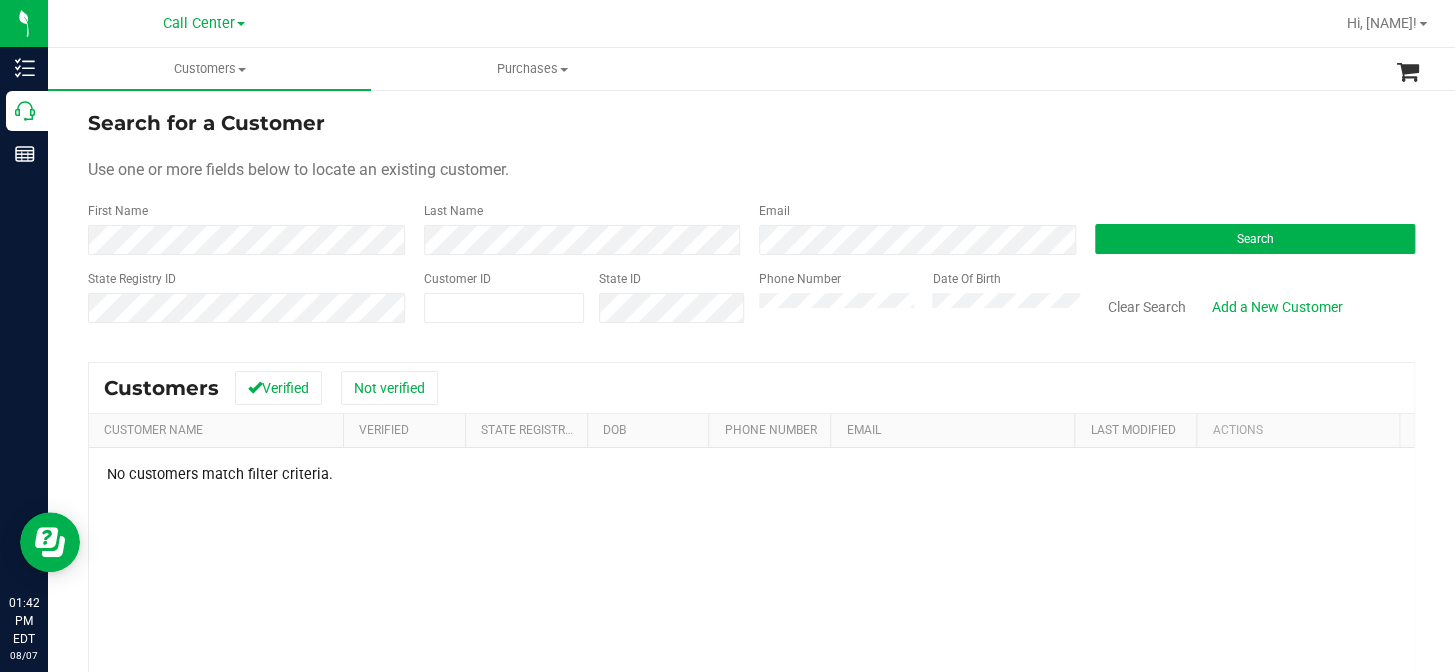 click on "Search for a Customer" at bounding box center [206, 123] 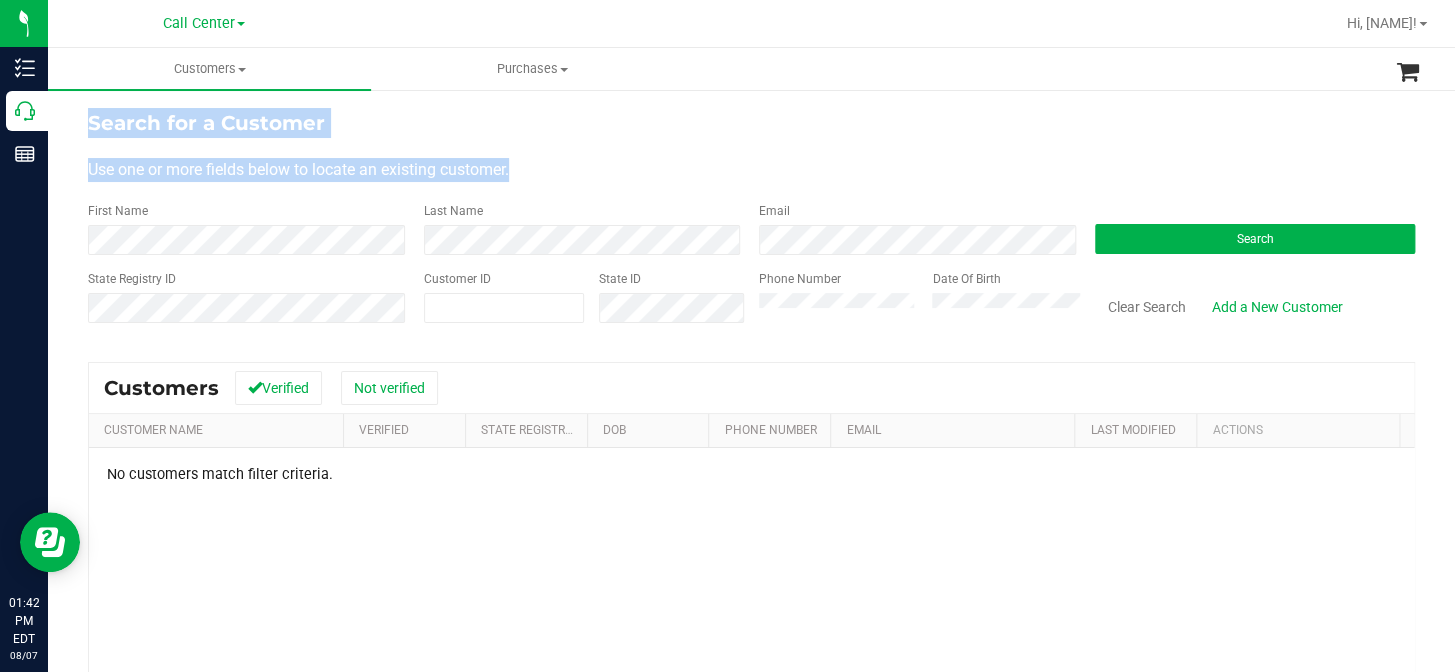 drag, startPoint x: 95, startPoint y: 121, endPoint x: 583, endPoint y: 181, distance: 491.67468 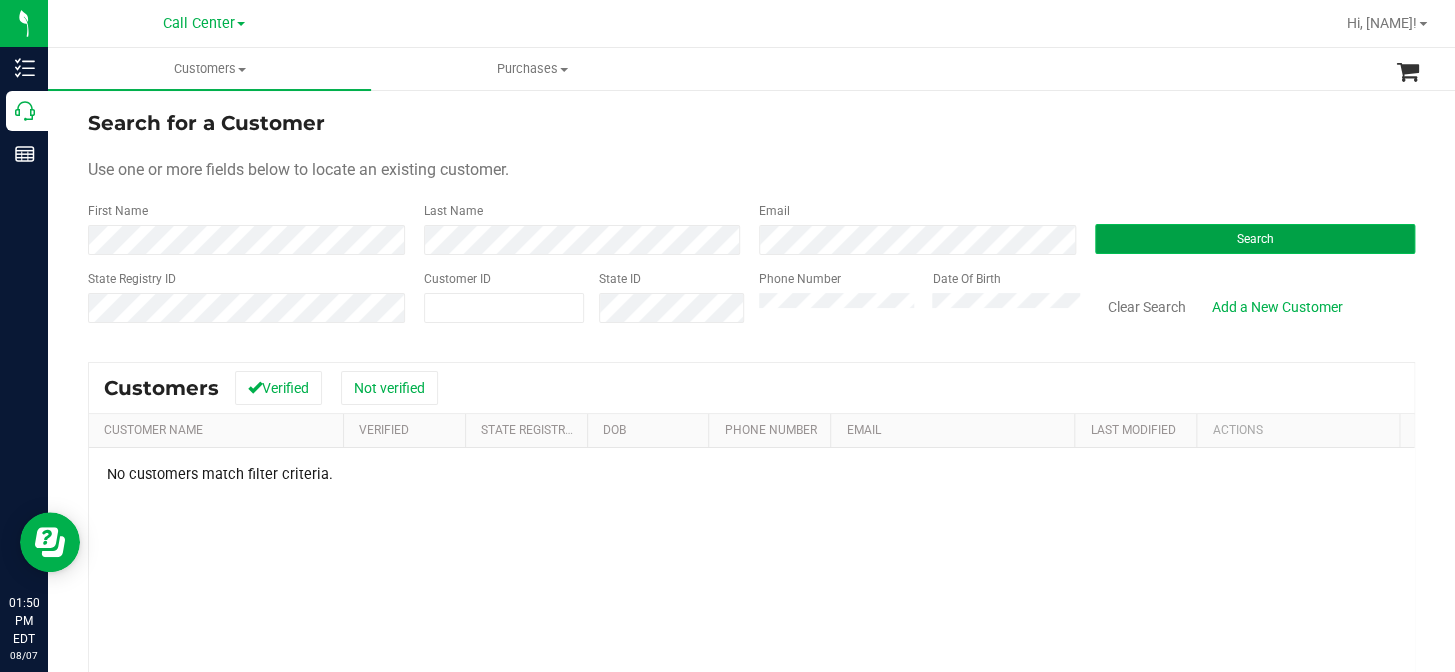 drag, startPoint x: 1178, startPoint y: 240, endPoint x: 1138, endPoint y: 238, distance: 40.04997 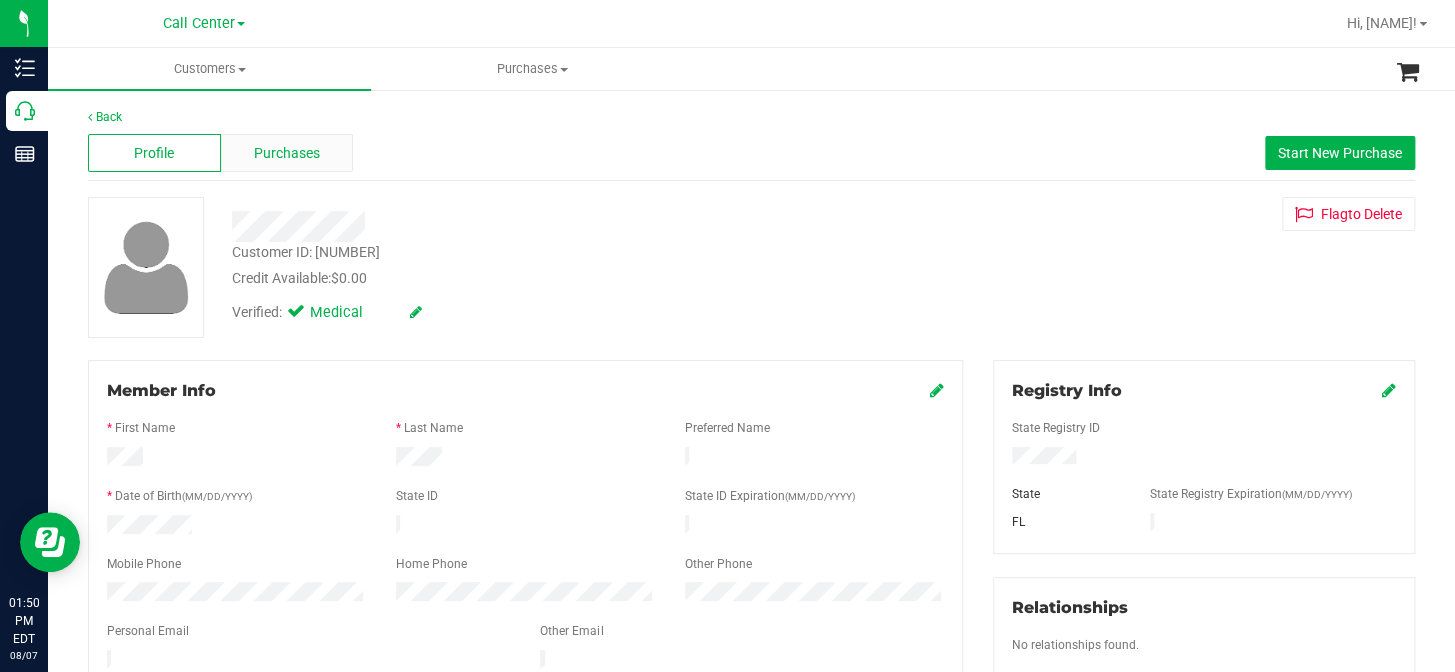 click on "Purchases" at bounding box center [287, 153] 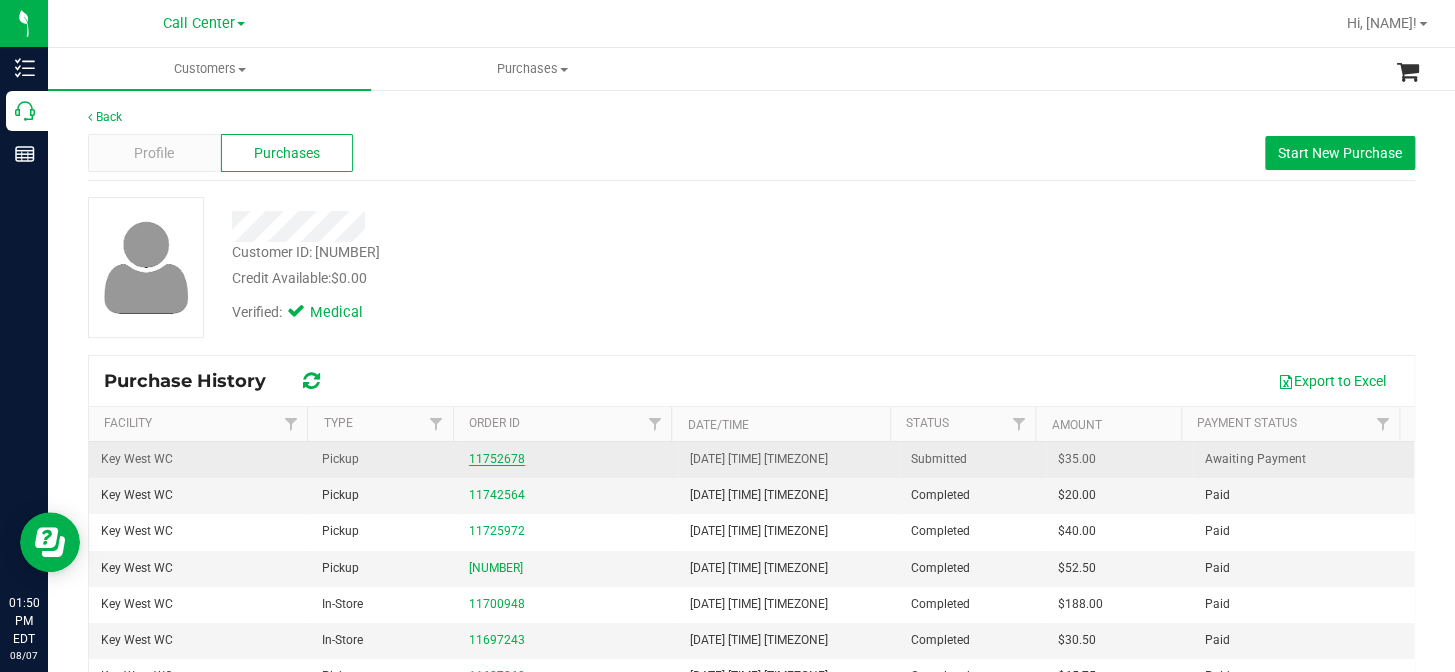 click on "11752678" at bounding box center (497, 459) 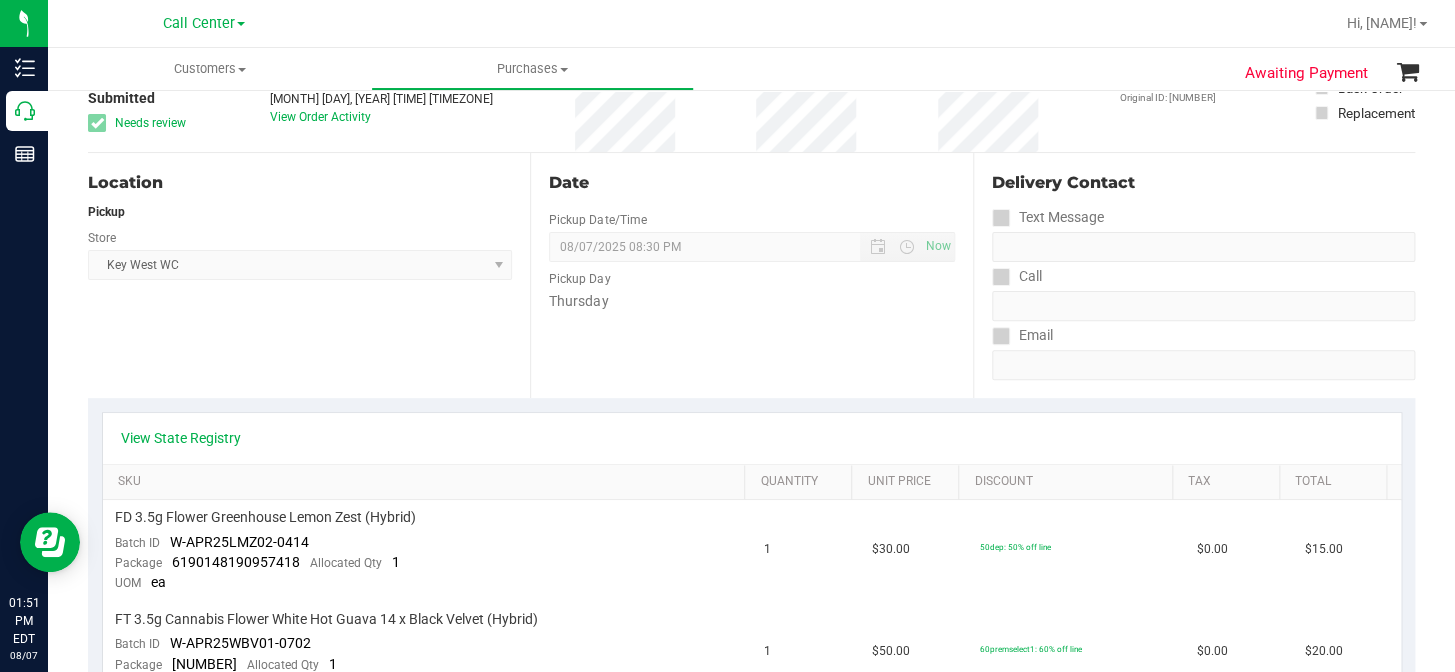scroll, scrollTop: 0, scrollLeft: 0, axis: both 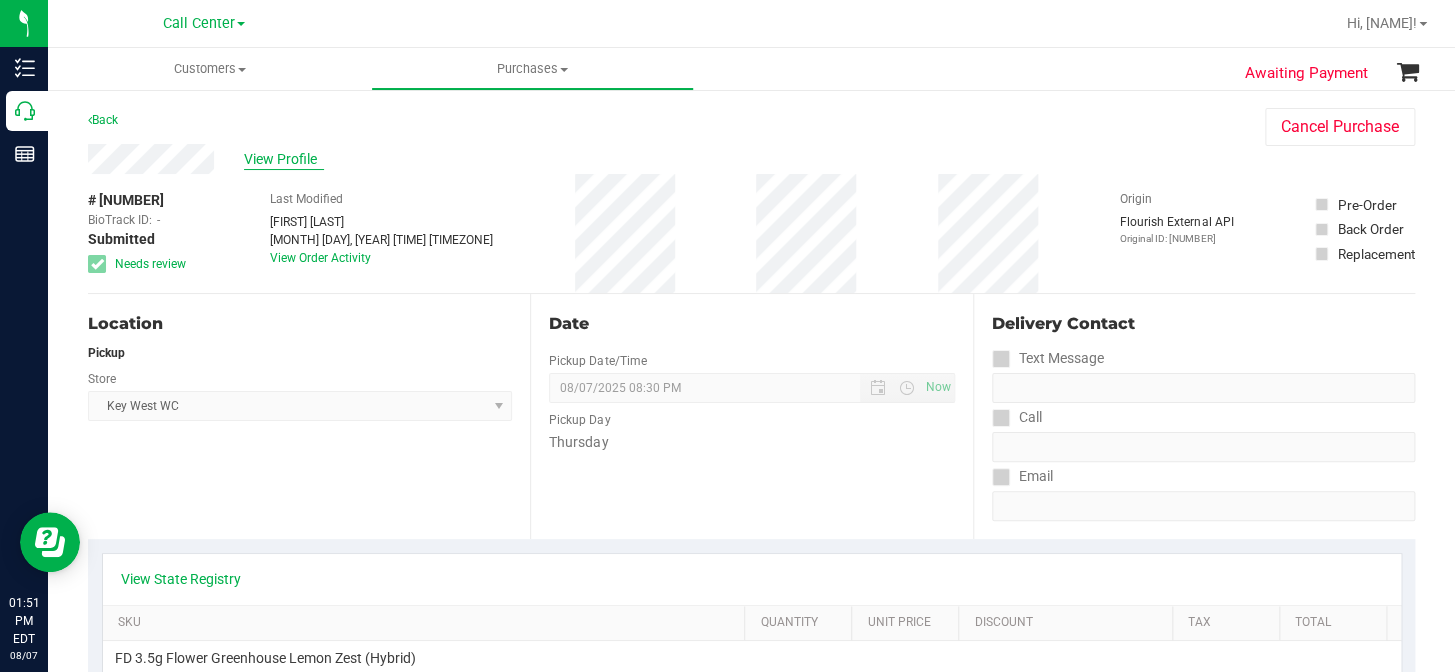 click on "View Profile" at bounding box center [284, 159] 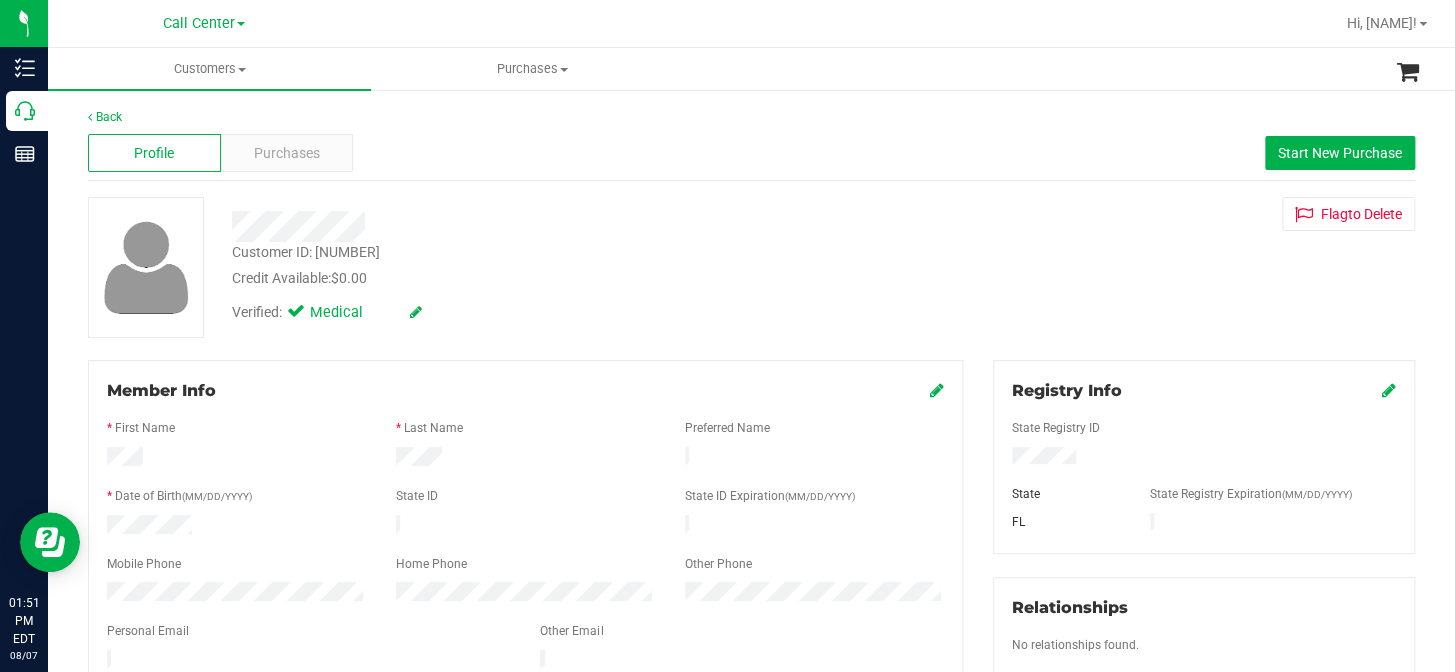 click on "Verified:
Medical" at bounding box center (556, 311) 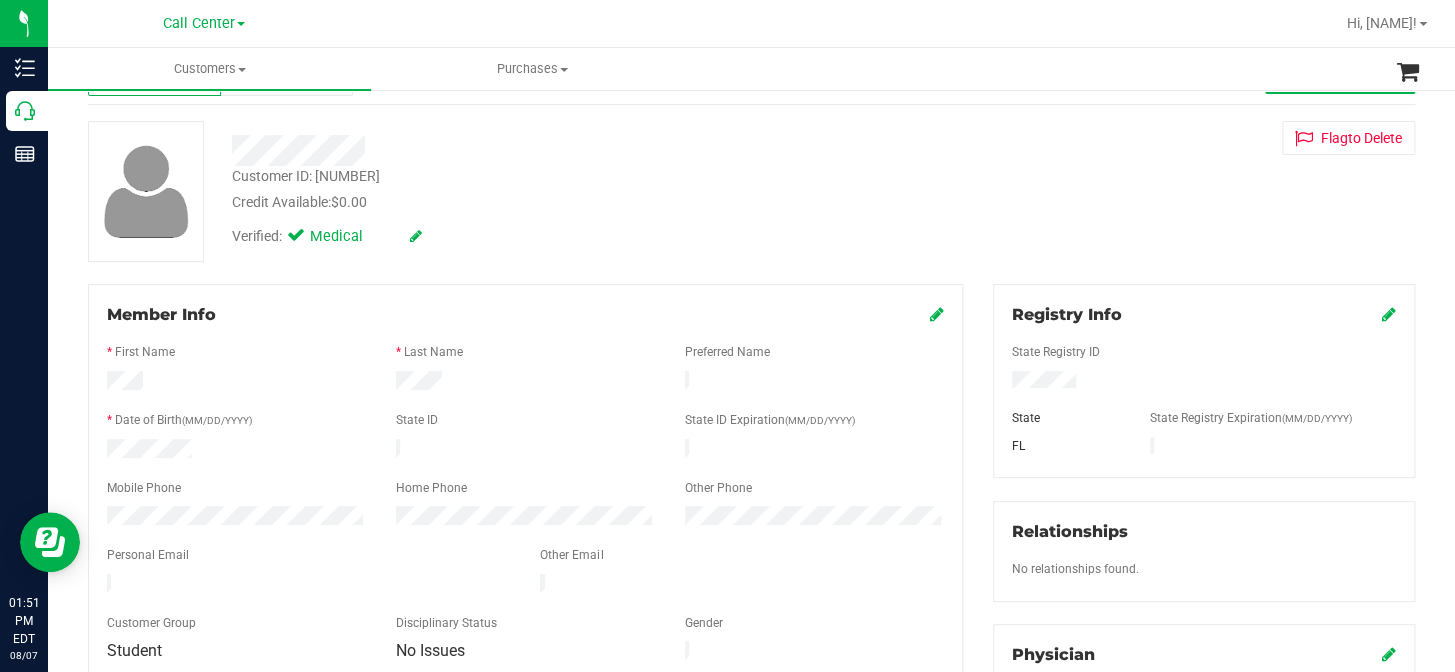 scroll, scrollTop: 181, scrollLeft: 0, axis: vertical 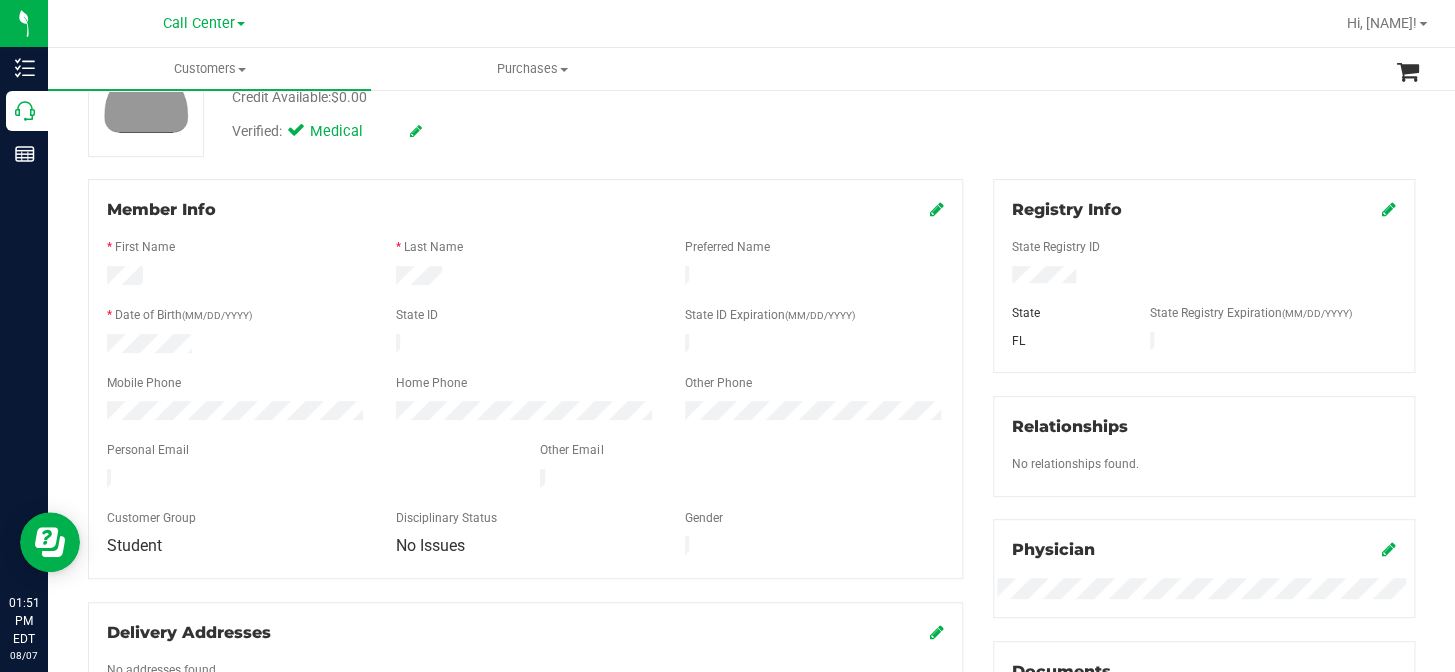 click at bounding box center (236, 346) 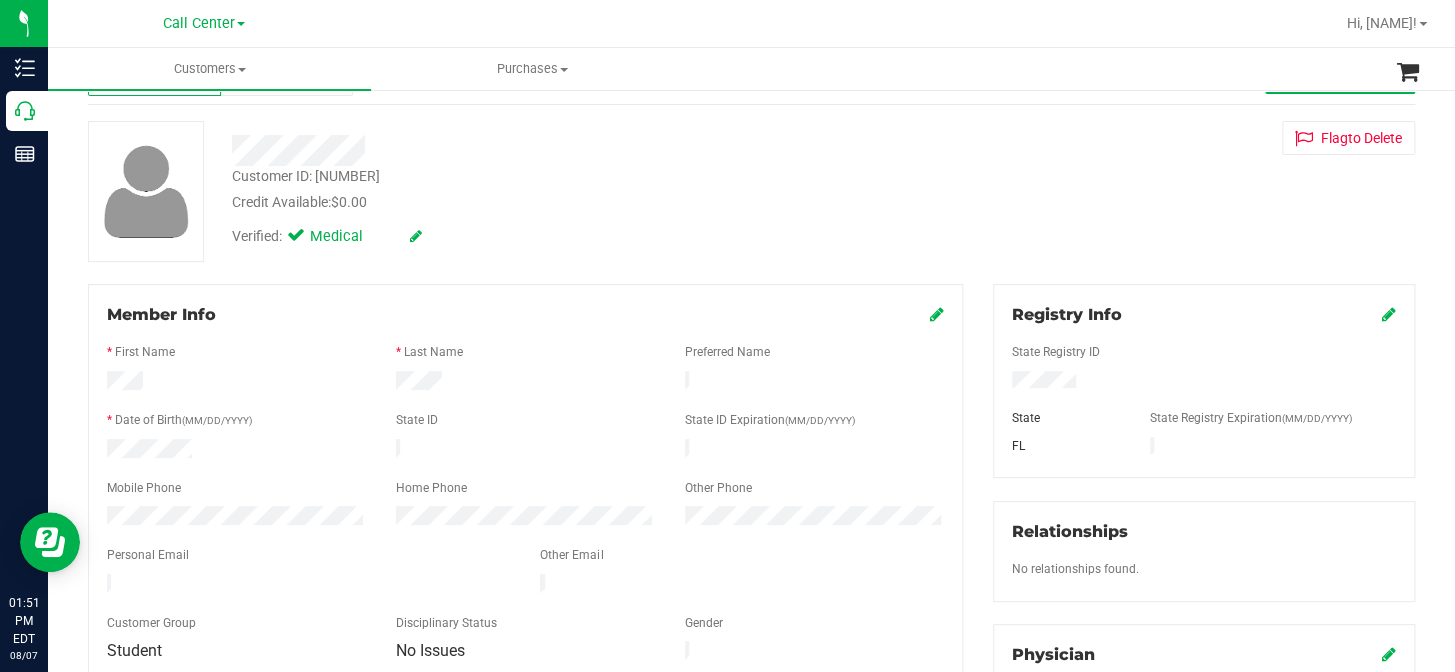 scroll, scrollTop: 0, scrollLeft: 0, axis: both 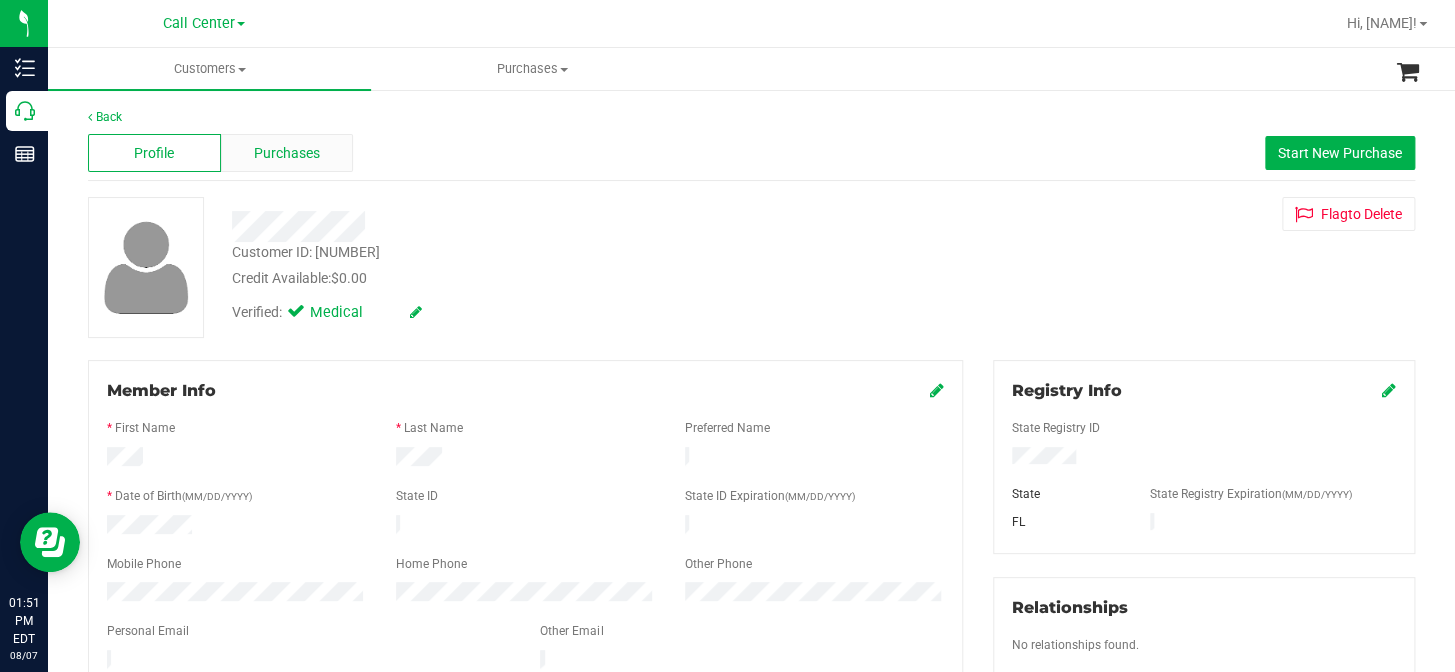 click on "Purchases" at bounding box center [287, 153] 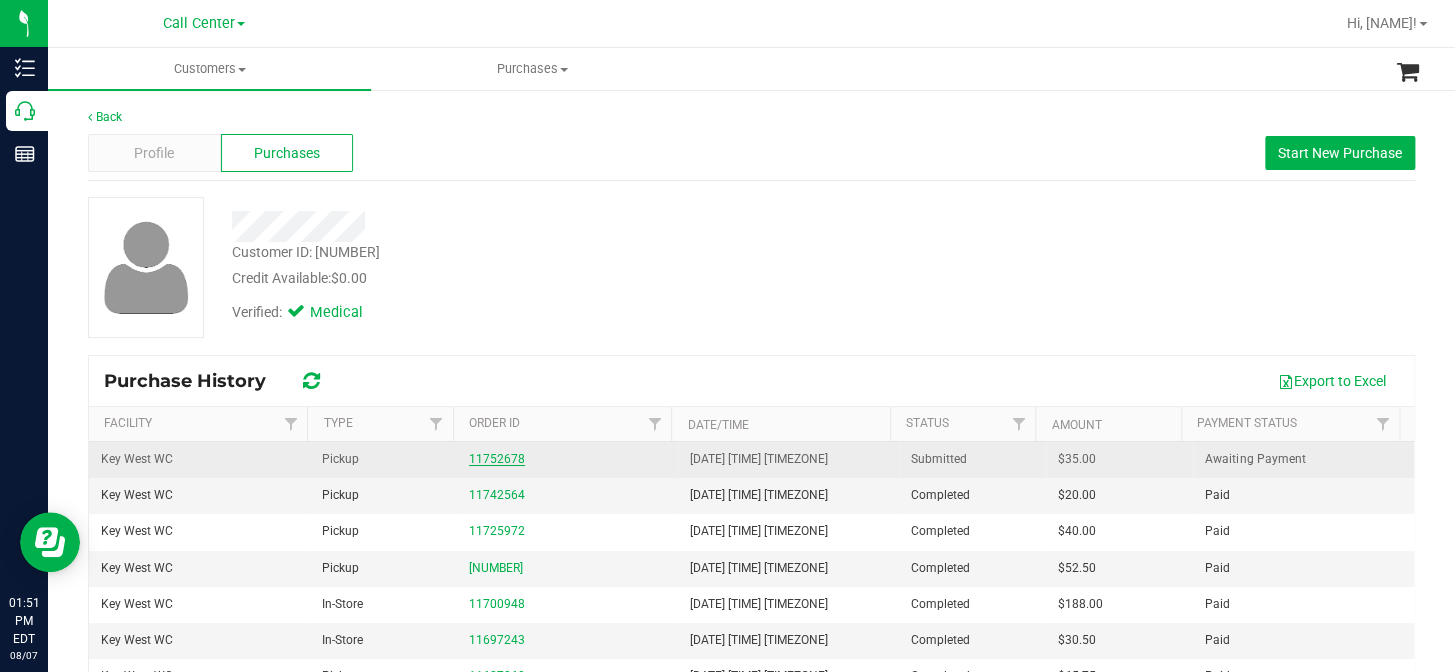 click on "11752678" at bounding box center [497, 459] 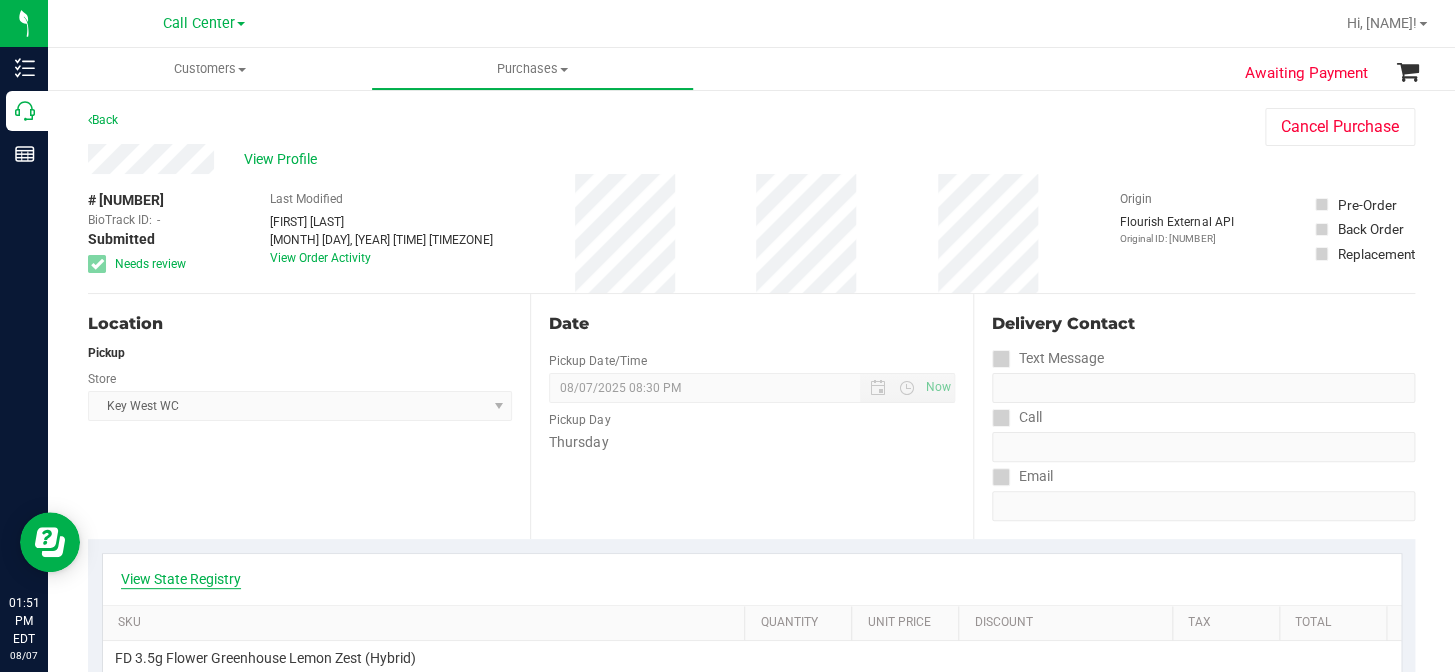 click on "View State Registry" at bounding box center [181, 579] 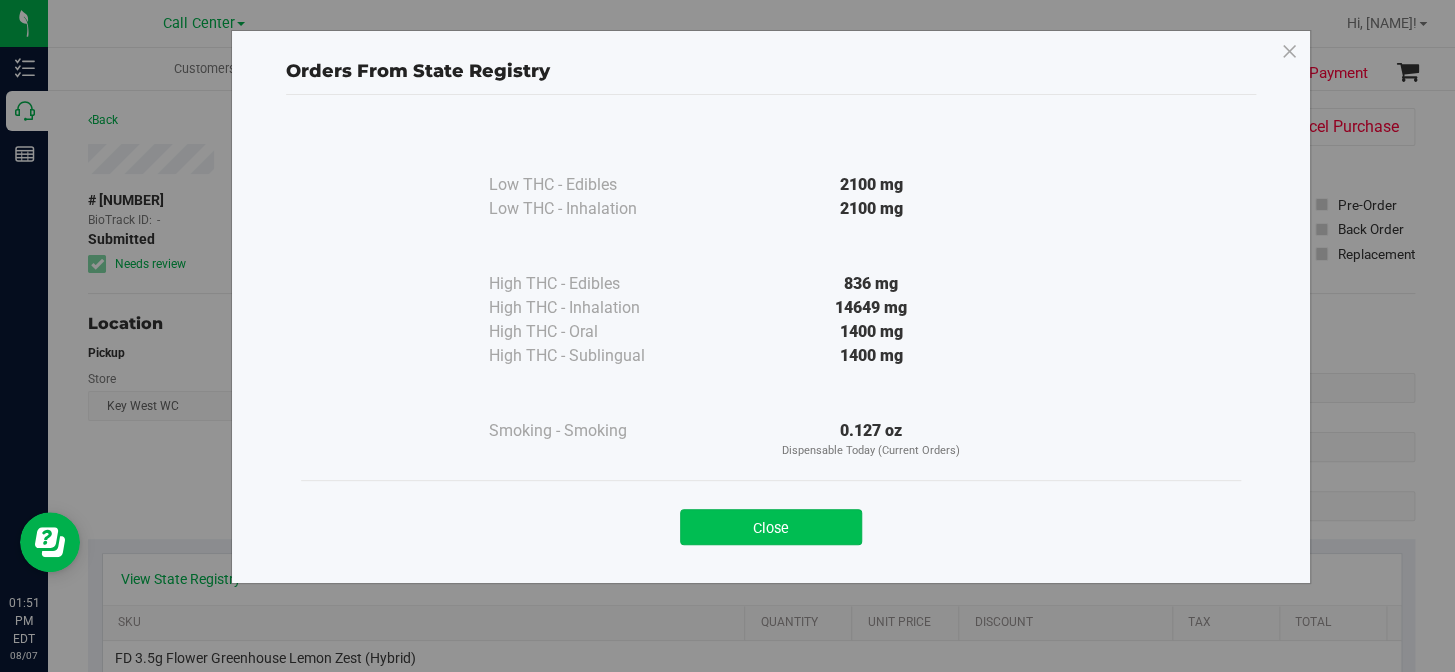 click on "Close" at bounding box center (771, 527) 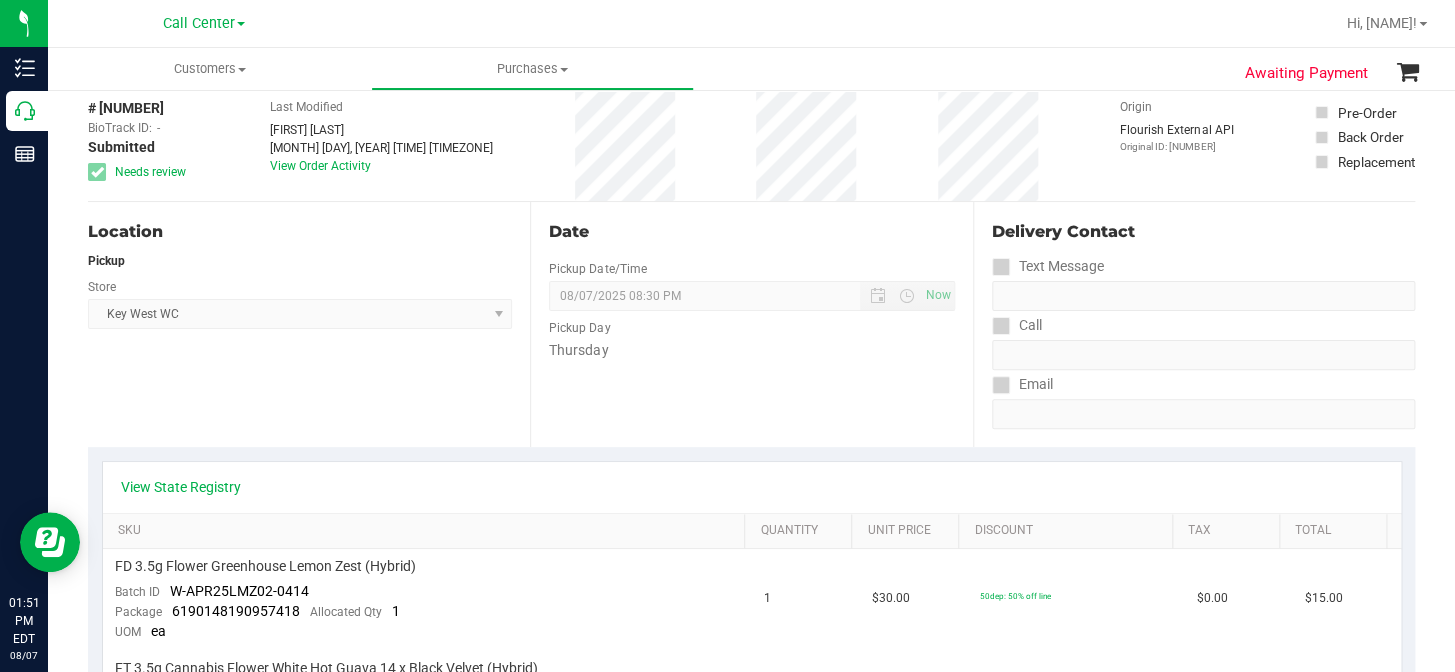 scroll, scrollTop: 90, scrollLeft: 0, axis: vertical 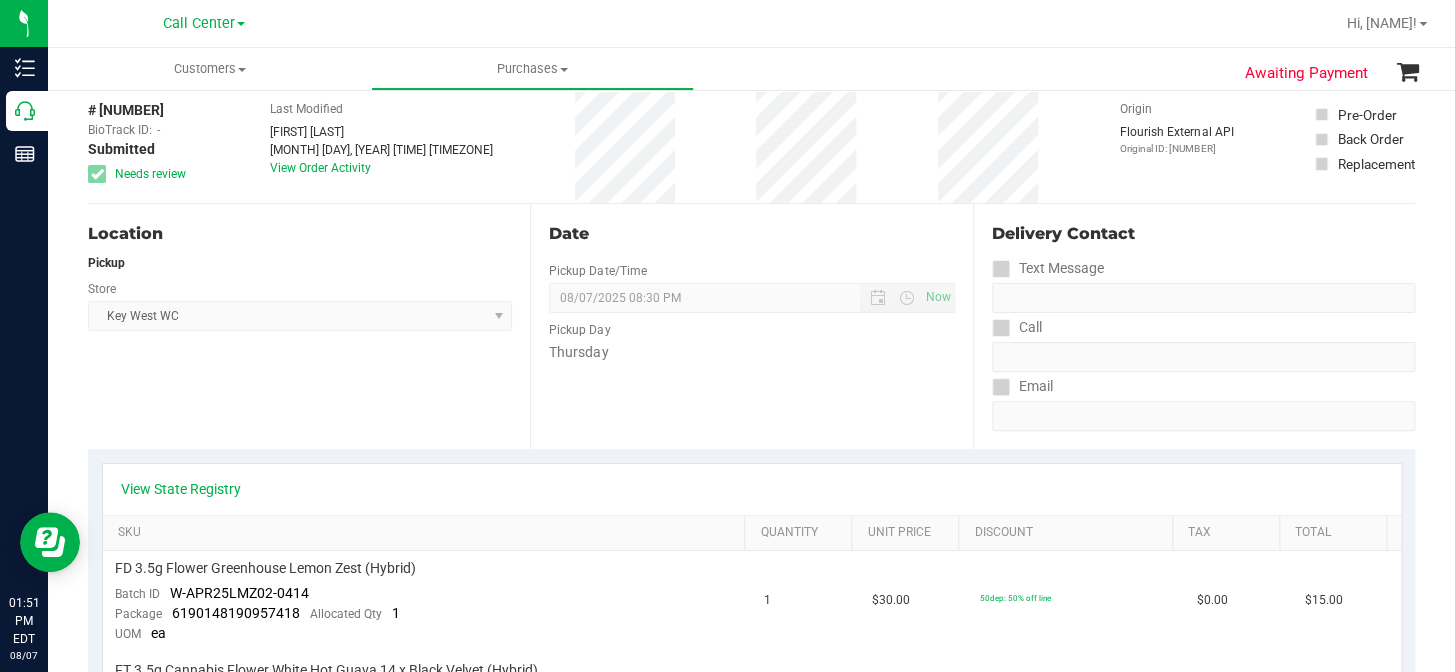 click on "Location
Pickup
Store
Key West WC Select Store Bonita Springs WC Boynton Beach WC Bradenton WC Brandon WC Brooksville WC Call Center Clermont WC Crestview WC Deerfield Beach WC Delray Beach WC Deltona WC Ft Walton Beach WC Ft. Lauderdale WC Ft. Myers WC Gainesville WC Jax Atlantic WC JAX DC REP Jax WC Key West WC Lakeland WC Largo WC Lehigh Acres DC REP Merritt Island WC Miami 72nd WC Miami Beach WC Miami Dadeland WC Miramar DC REP New Port Richey WC North Palm Beach WC North Port WC Ocala WC Orange Park WC Orlando Colonial WC Orlando DC REP Orlando WC Oviedo WC Palm Bay WC Palm Coast WC Panama City WC Pensacola WC Port Orange WC Port St. Lucie WC Sebring WC South Tampa WC St. Pete WC Summerfield WC Tallahassee DC REP Tallahassee WC Tampa DC Testing Tampa Warehouse Tampa WC TX Austin DC TX Plano Retail WPB DC WPB WC" at bounding box center [309, 326] 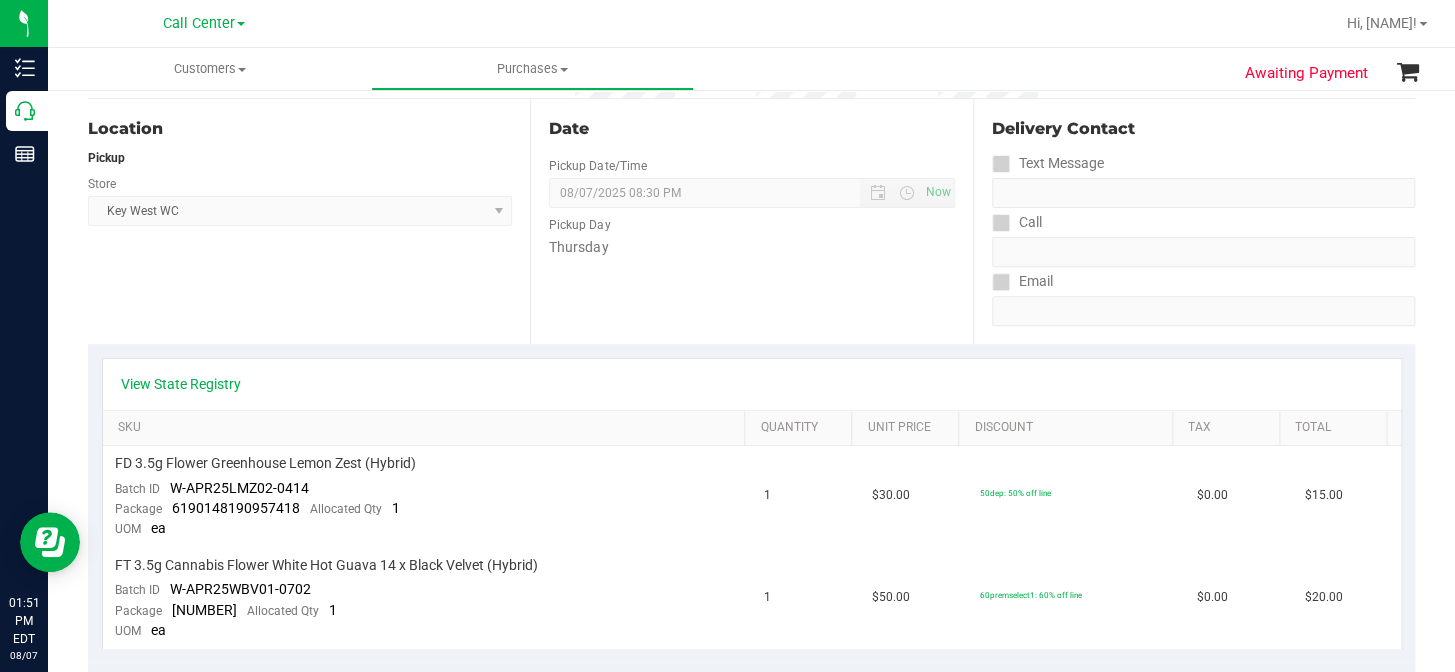 scroll, scrollTop: 272, scrollLeft: 0, axis: vertical 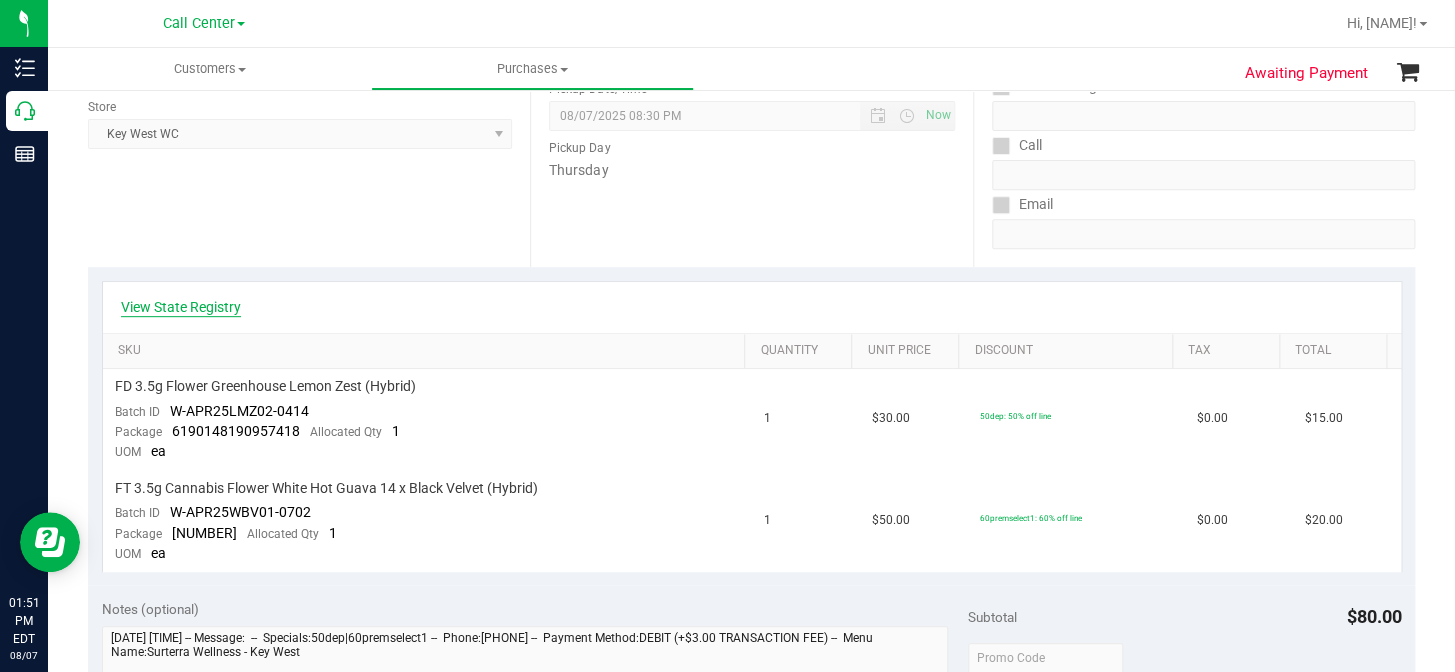 click on "View State Registry" at bounding box center [181, 307] 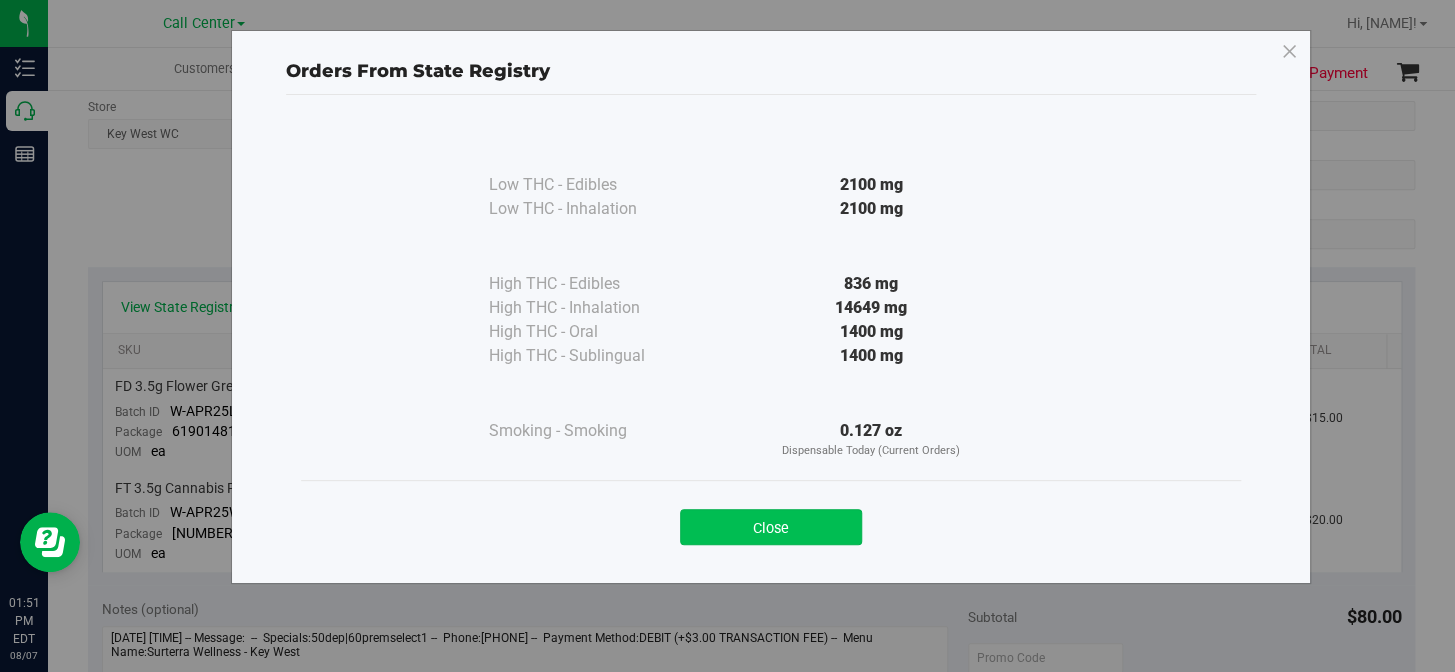 click on "Close" at bounding box center (771, 527) 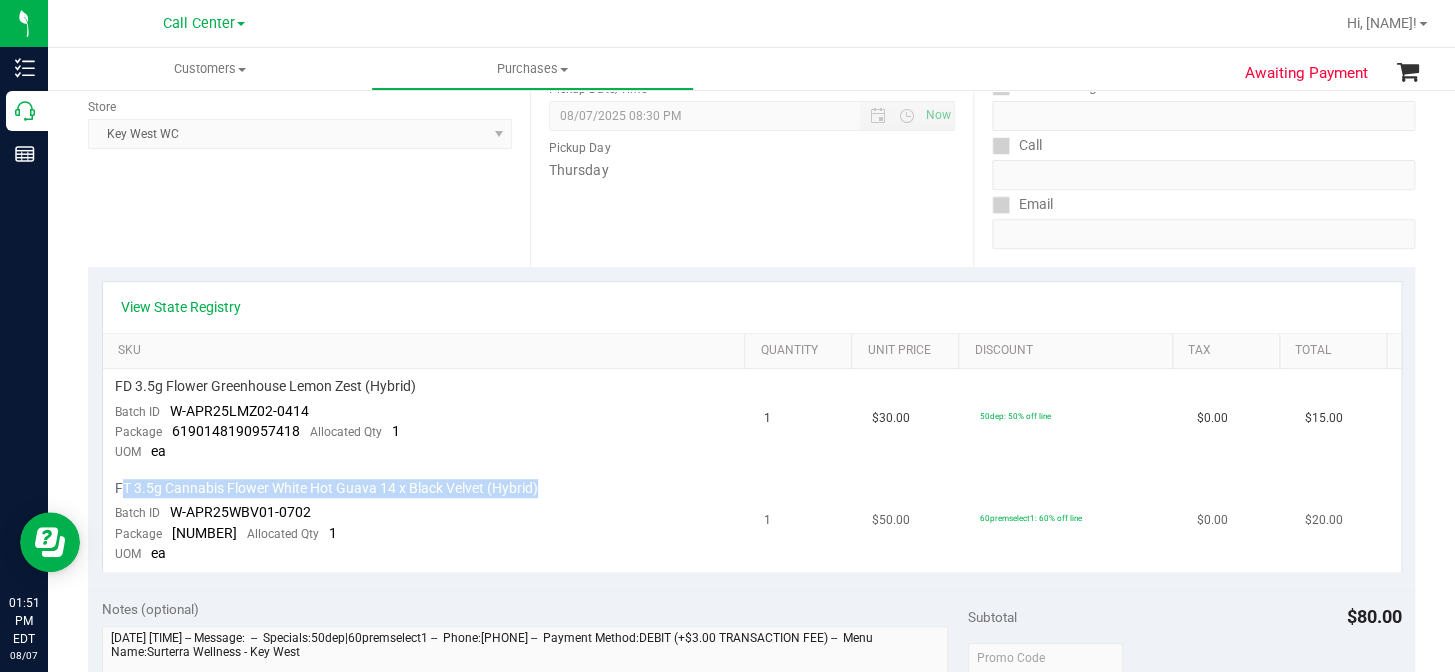 drag, startPoint x: 557, startPoint y: 490, endPoint x: 121, endPoint y: 495, distance: 436.02866 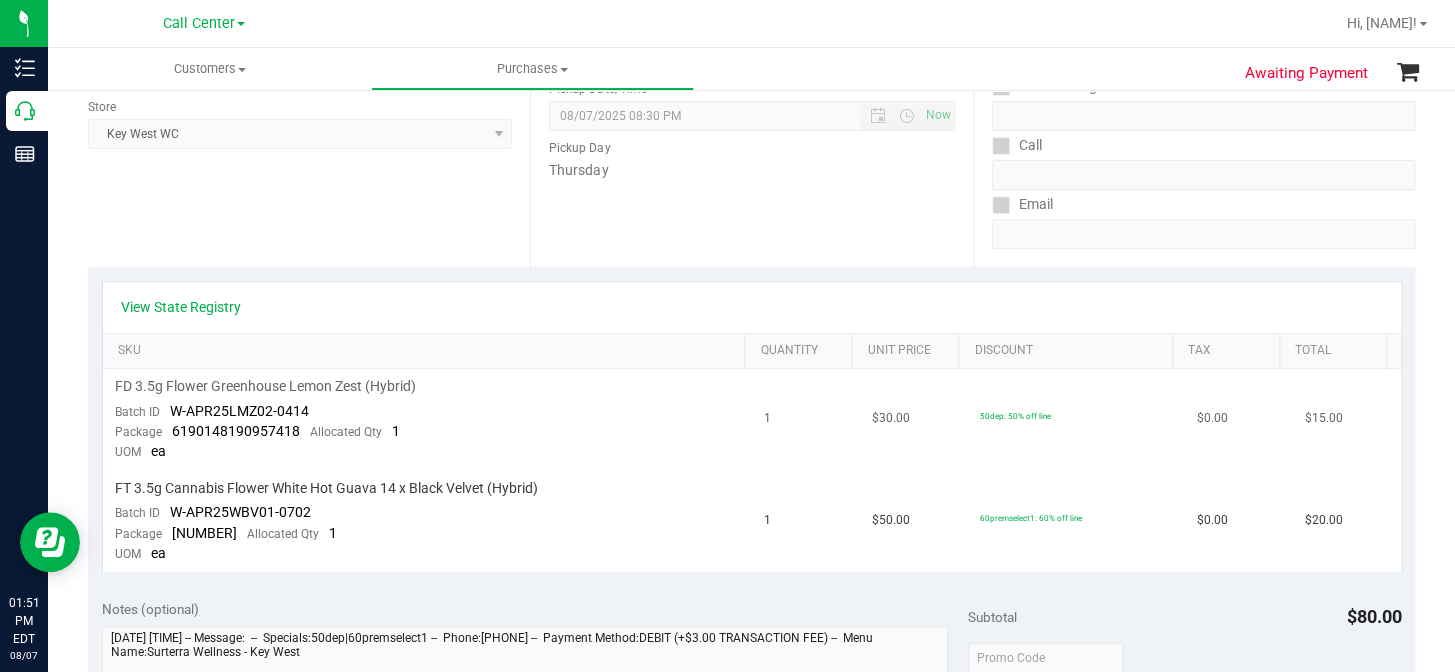 click on "[PRODUCT] [BATCH_ID] [PACKAGE_ID] [ALLOCATED_QTY] [UOM]" at bounding box center [427, 420] 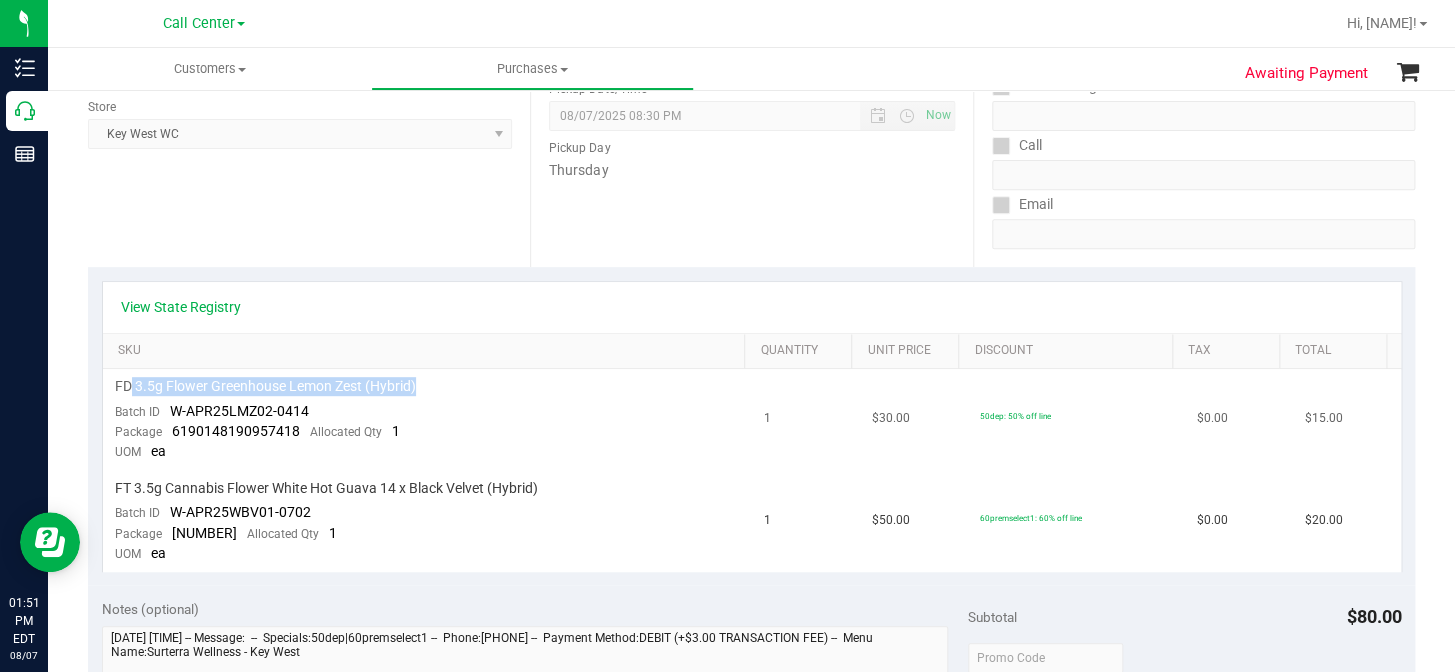 drag, startPoint x: 455, startPoint y: 384, endPoint x: 492, endPoint y: 416, distance: 48.9183 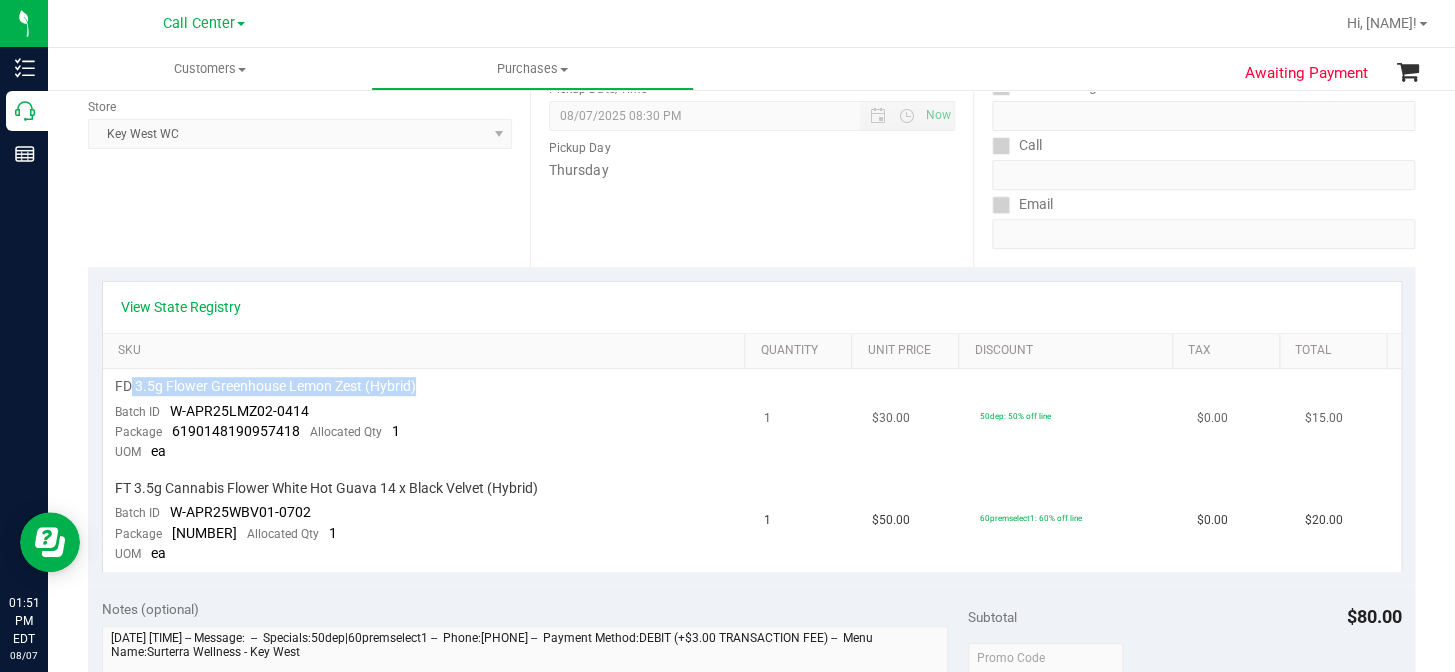 click on "FD 3.5g Flower Greenhouse Lemon Zest (Hybrid)" at bounding box center (427, 386) 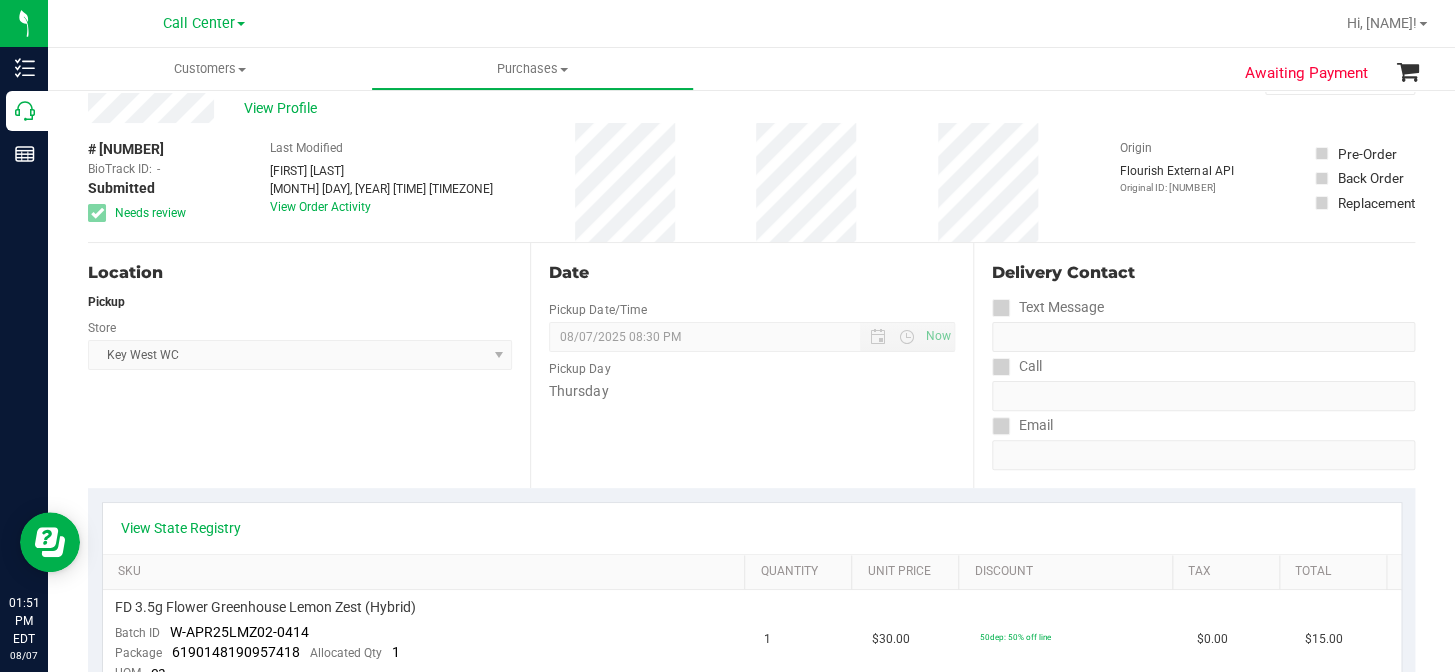 scroll, scrollTop: 0, scrollLeft: 0, axis: both 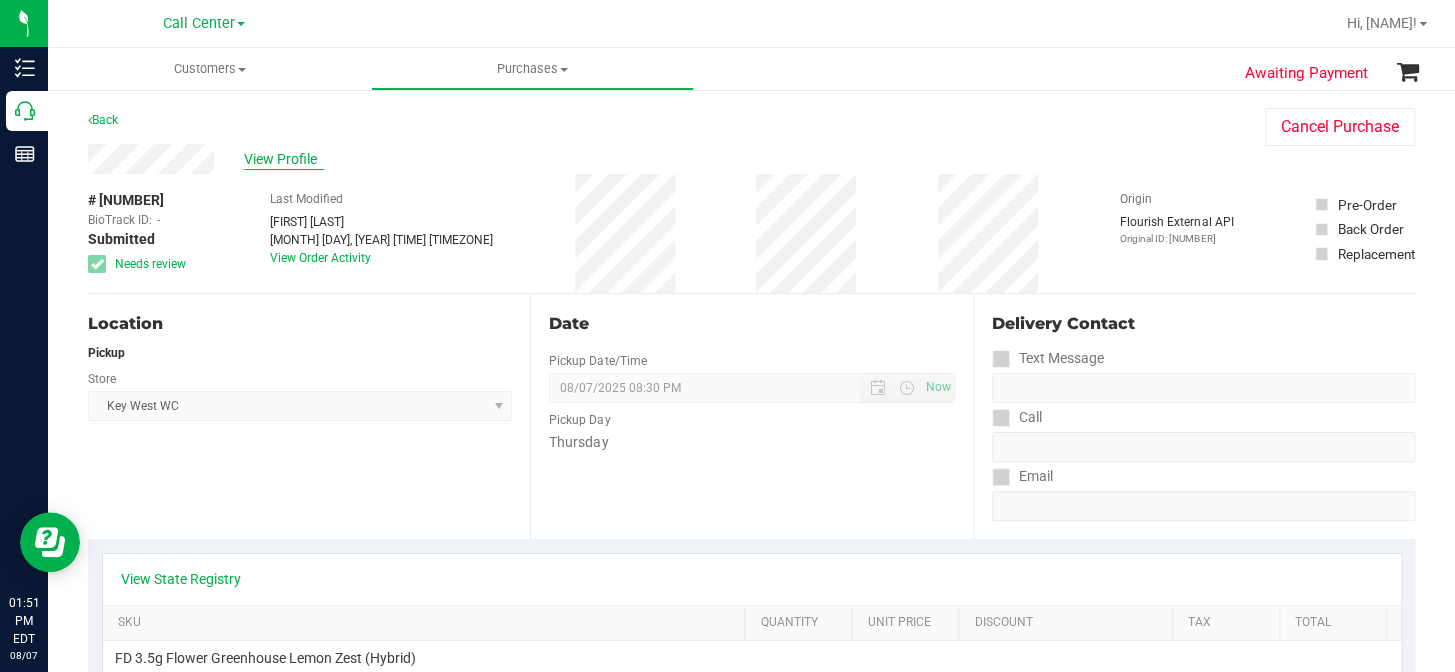 click on "View Profile" at bounding box center [284, 159] 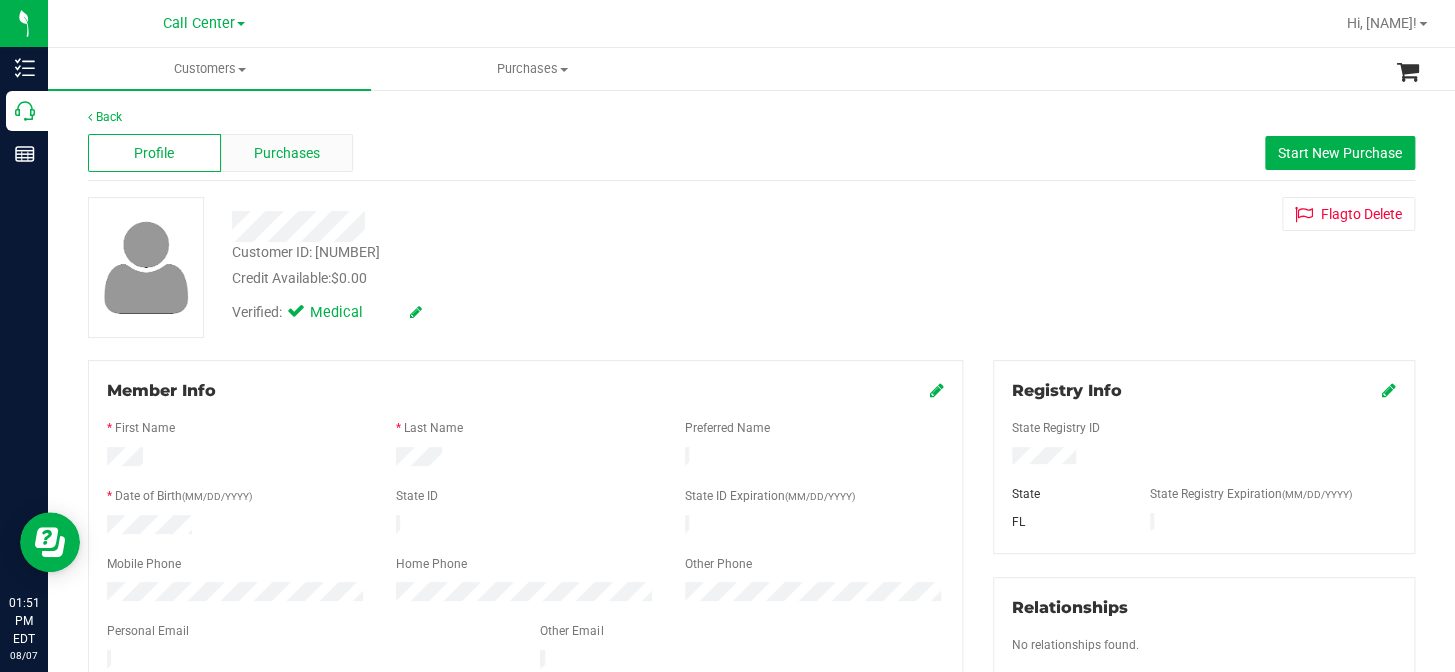 click on "Purchases" at bounding box center [287, 153] 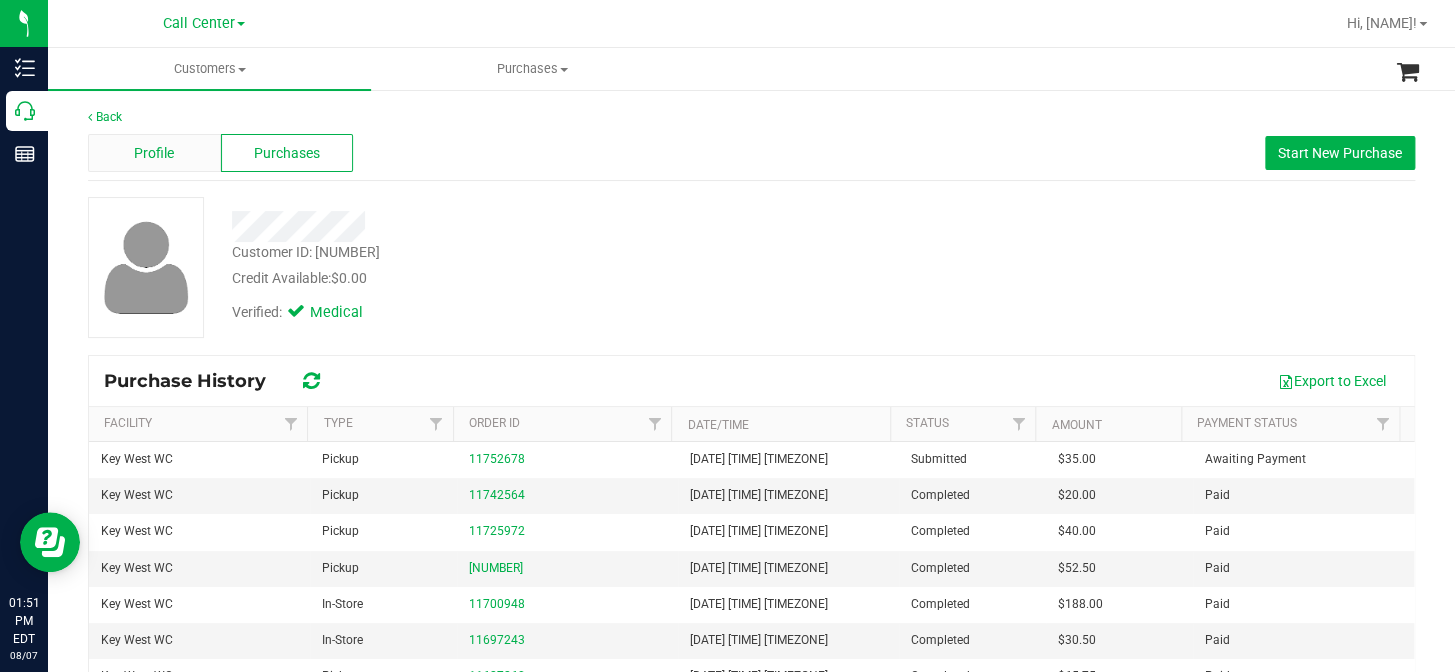 click on "Profile" at bounding box center (154, 153) 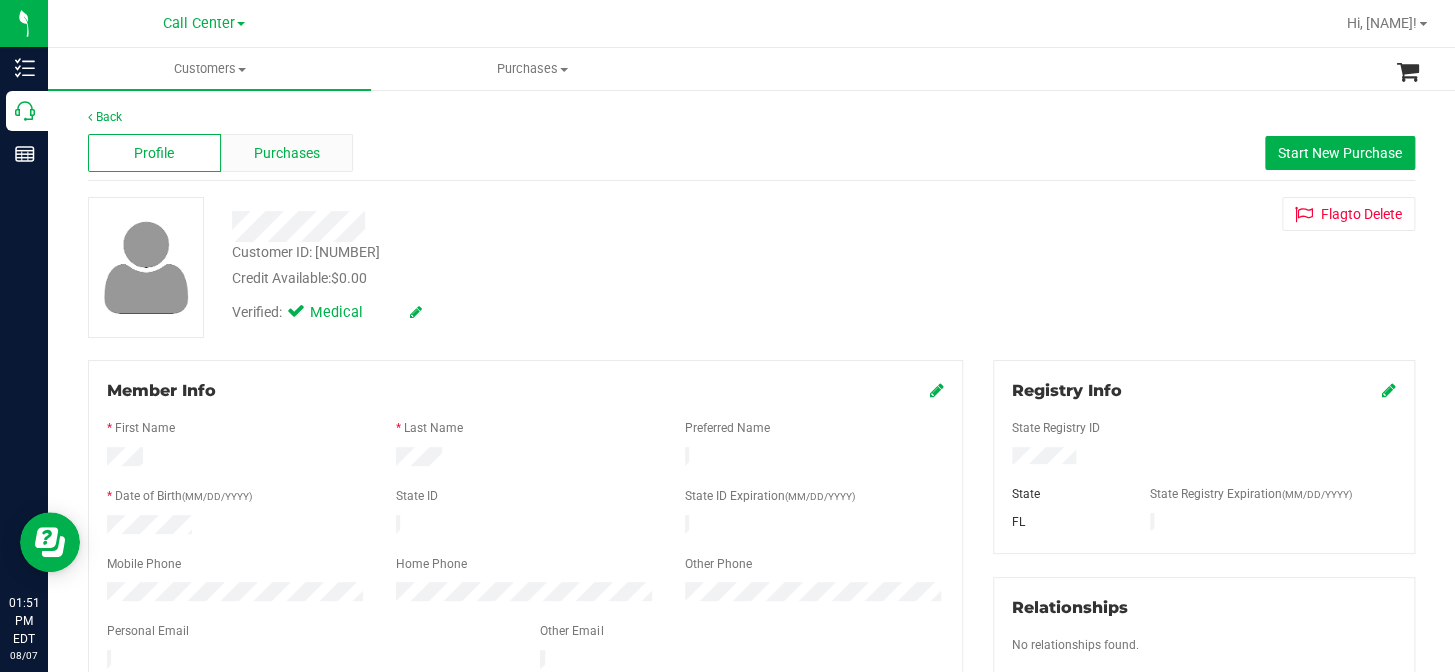 click on "Purchases" at bounding box center (287, 153) 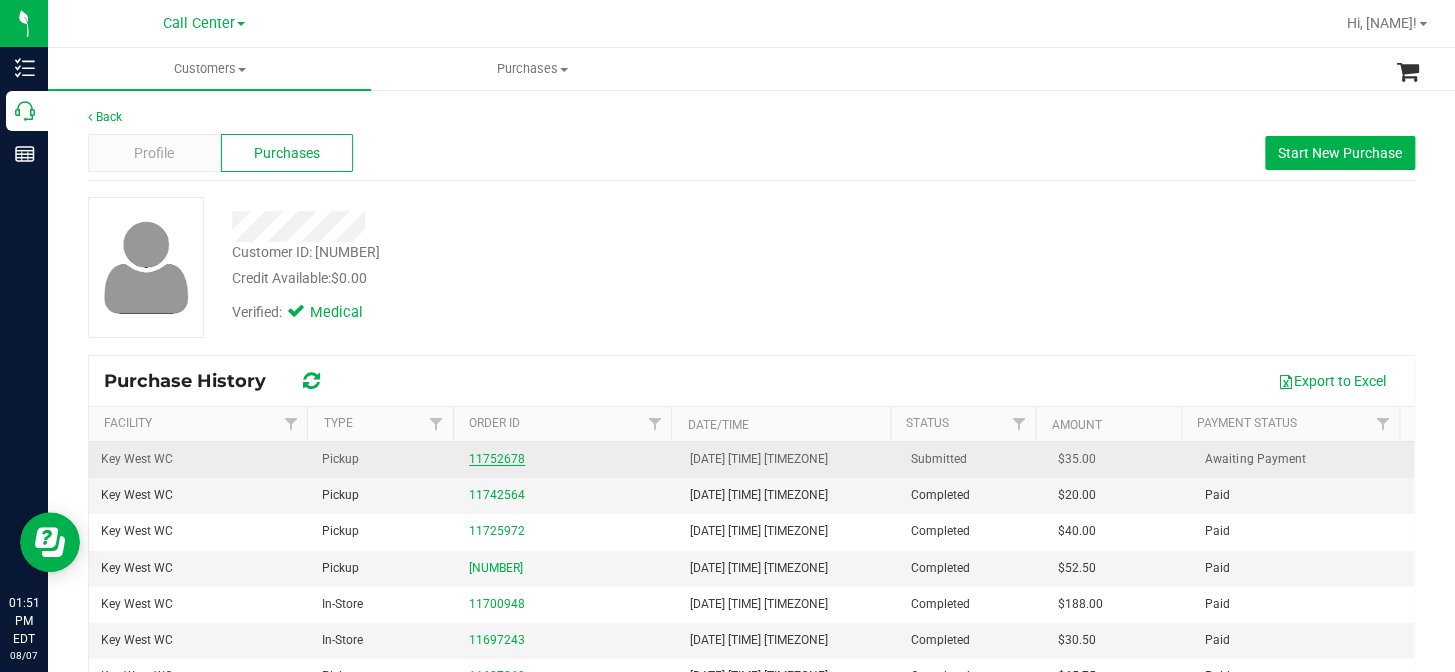 click on "11752678" at bounding box center (497, 459) 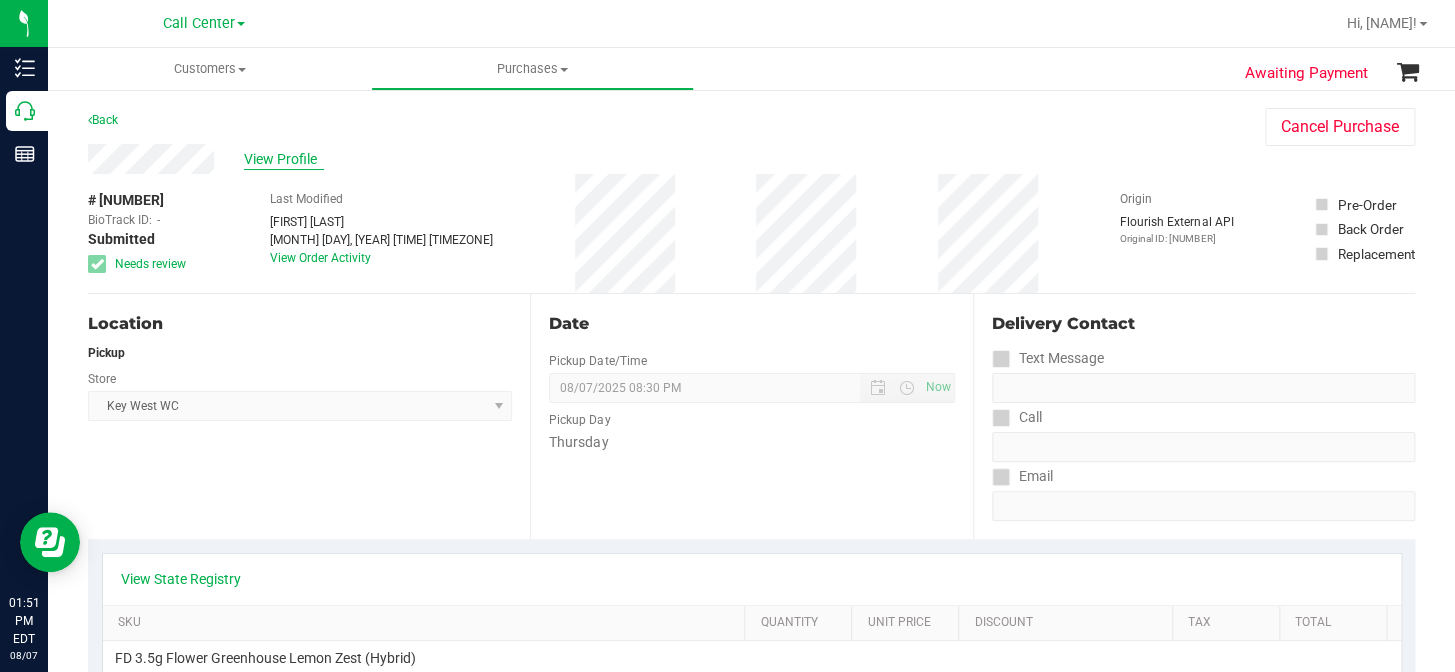 click on "View Profile" at bounding box center [284, 159] 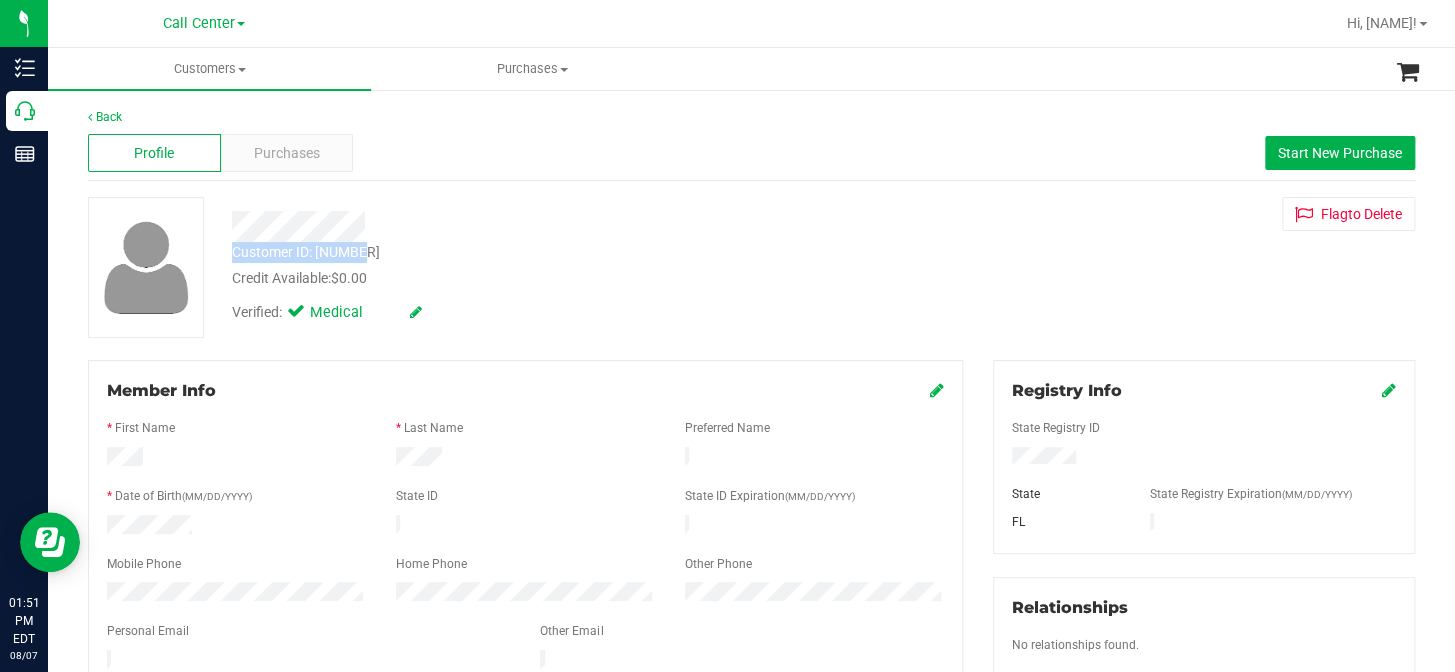 copy on "Customer ID: [NUMBER]" 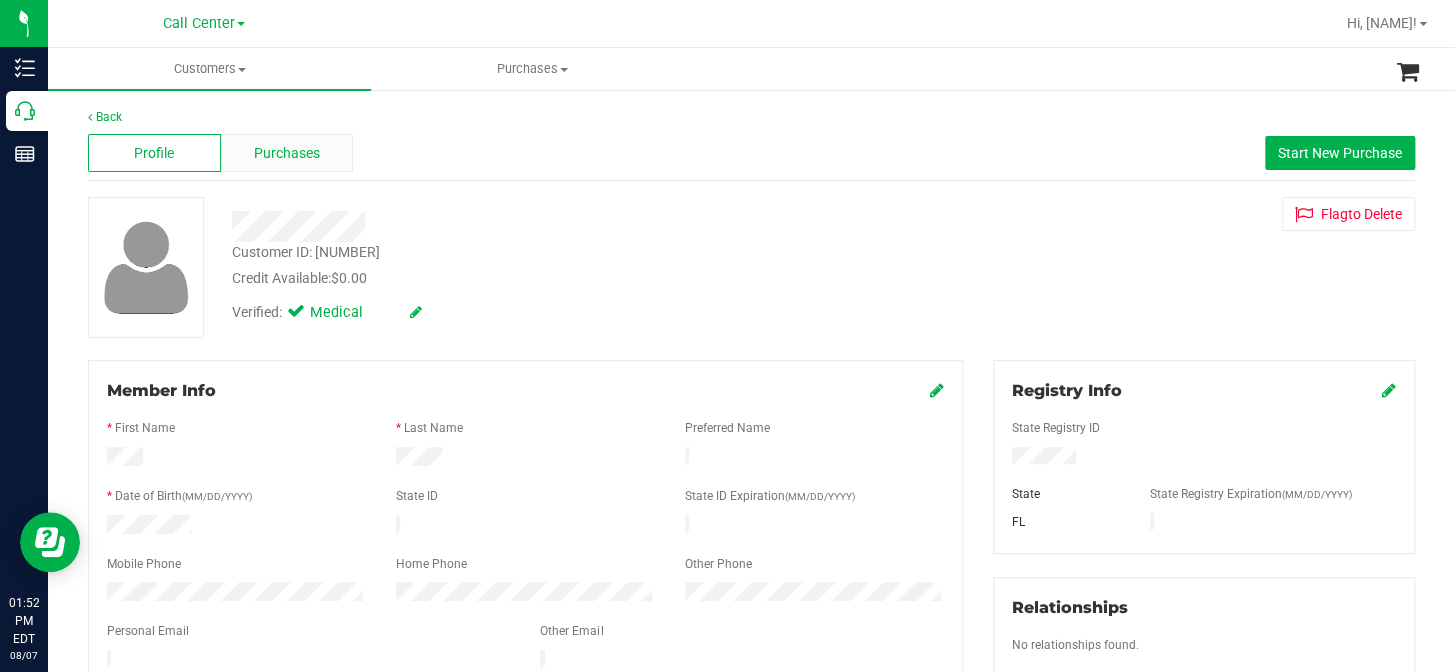 click on "Purchases" at bounding box center (287, 153) 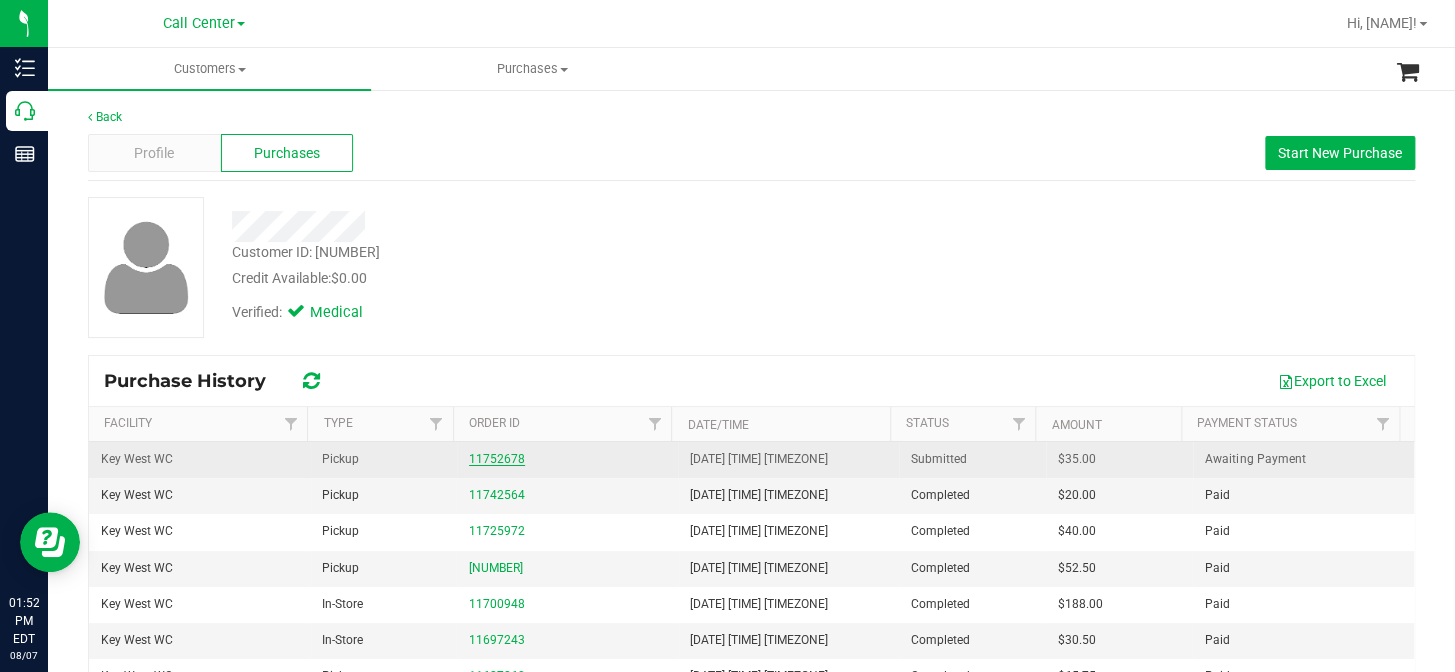 click on "11752678" at bounding box center (497, 459) 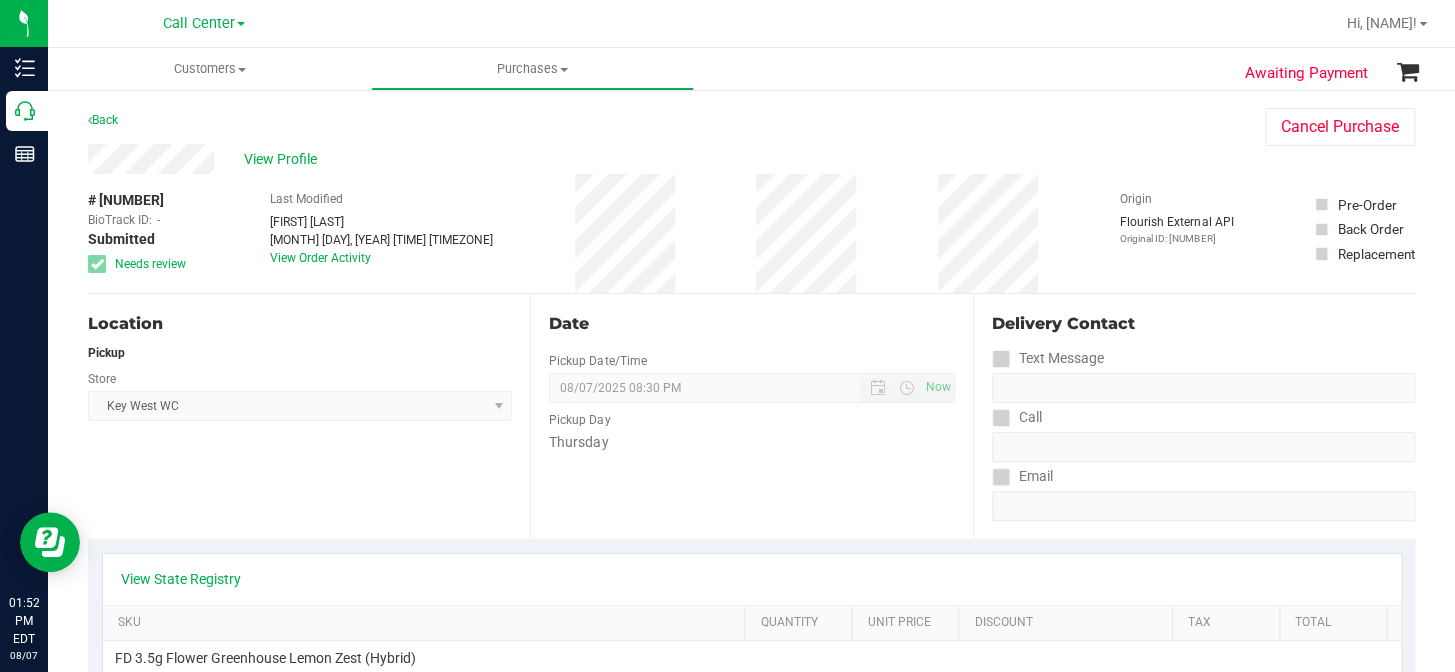 copy on "# [NUMBER]" 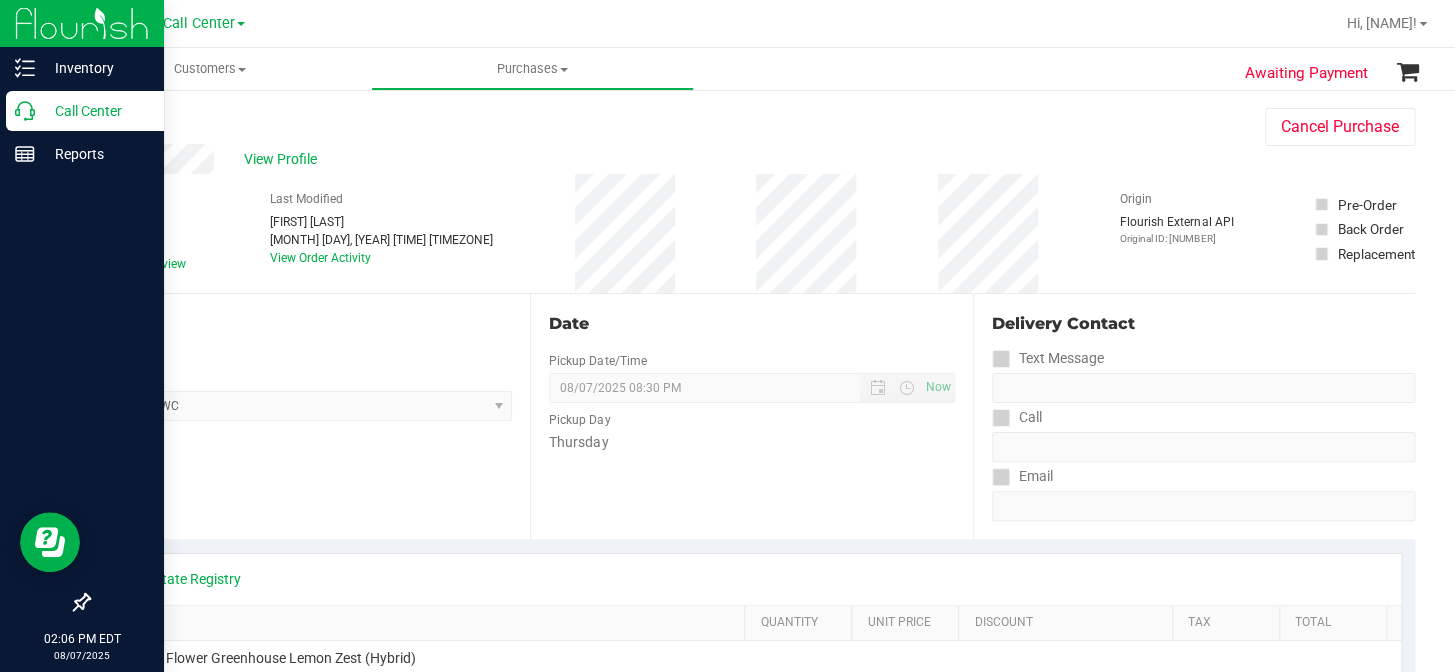 click on "Call Center" at bounding box center [95, 111] 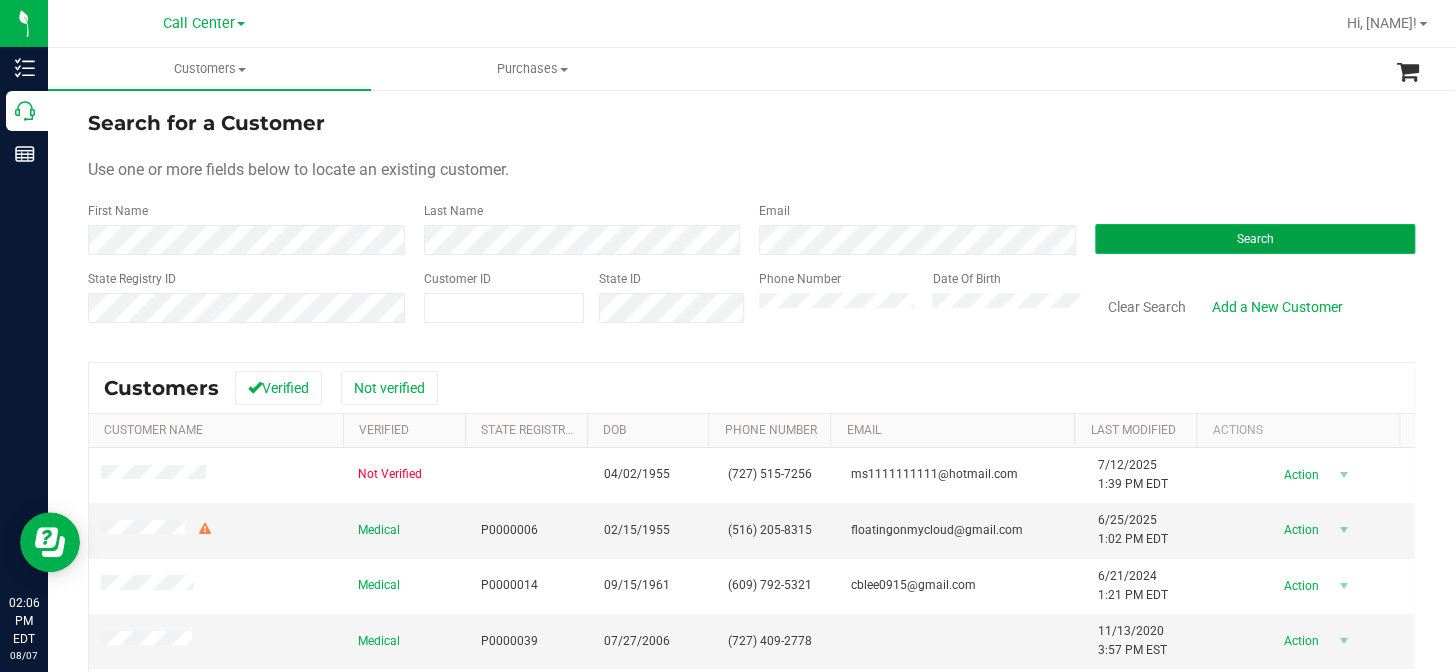 click on "Search" at bounding box center (1255, 239) 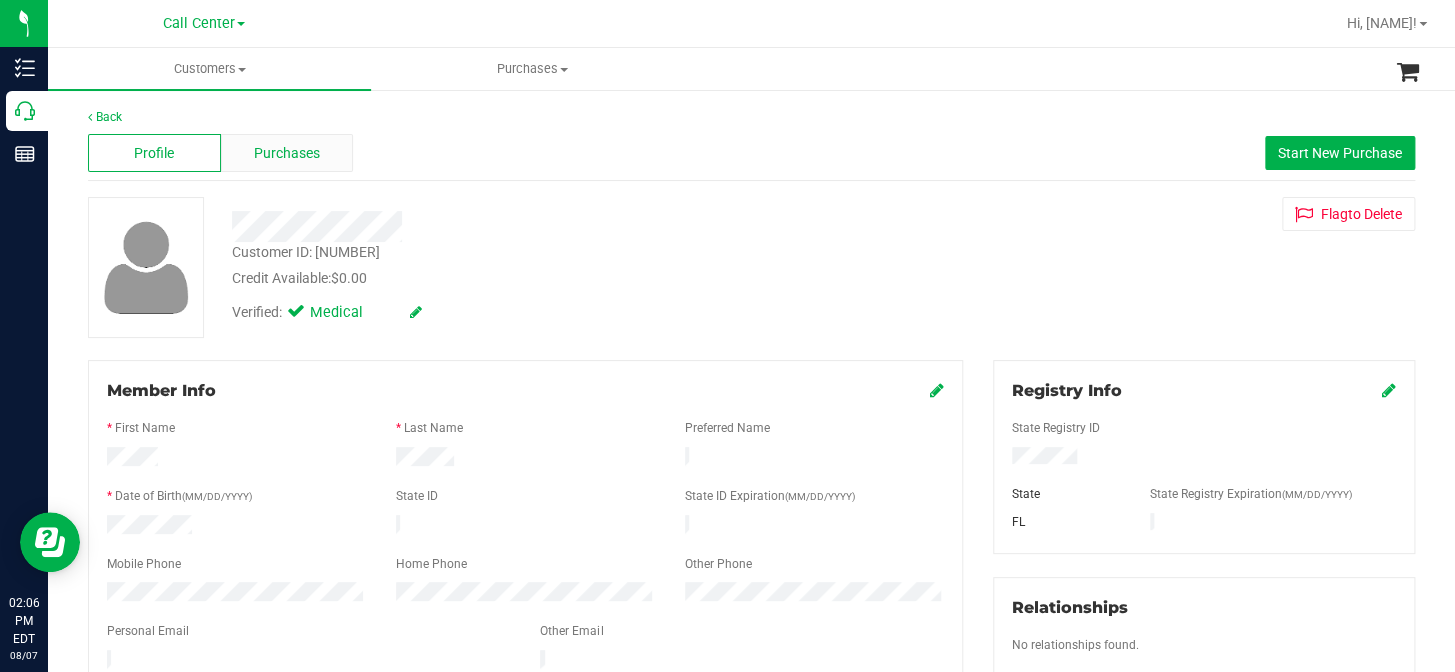 click on "Purchases" at bounding box center (287, 153) 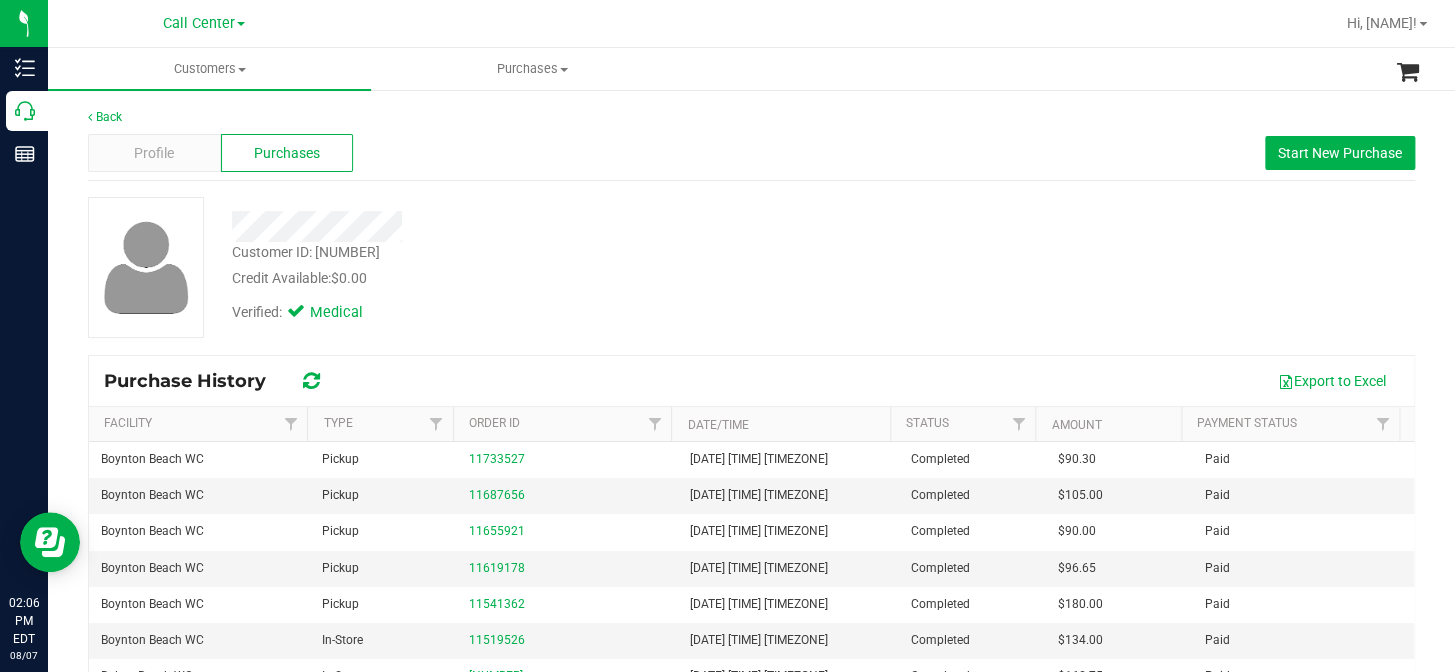click on "Profile
Purchases
Start New Purchase" at bounding box center [751, 153] 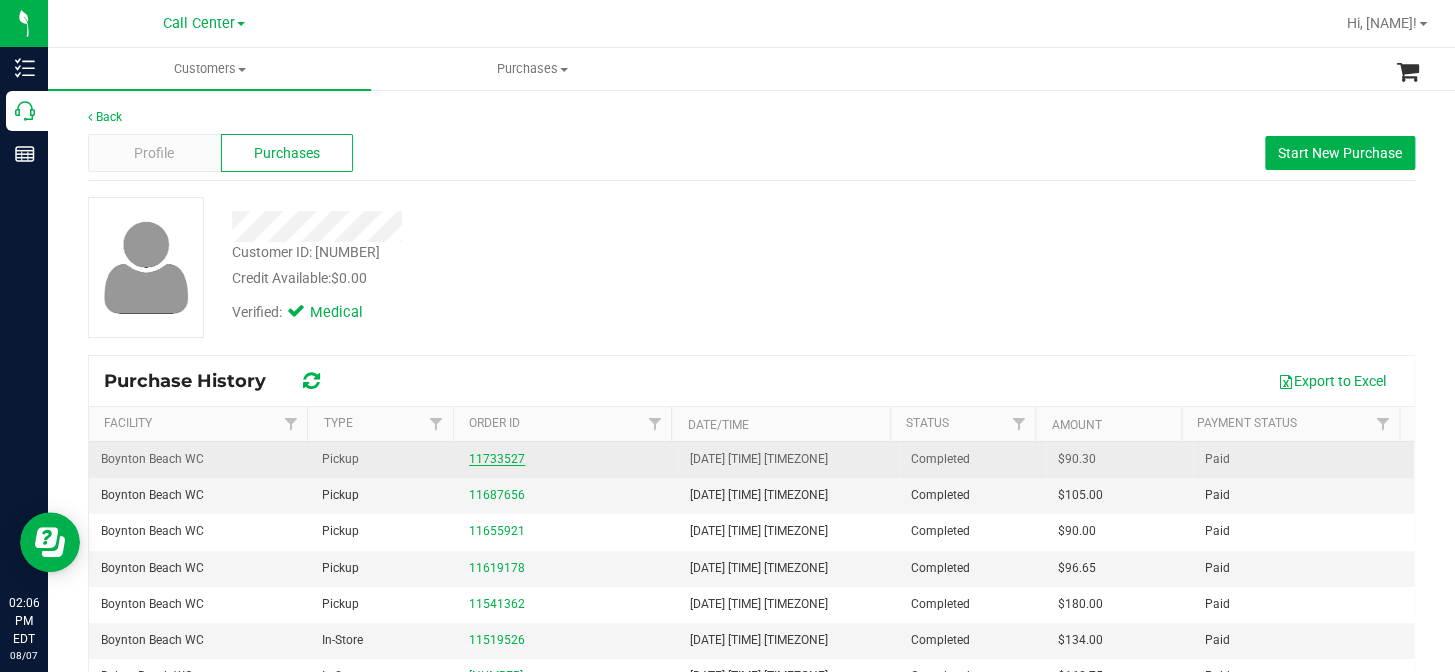 click on "11733527" at bounding box center (497, 459) 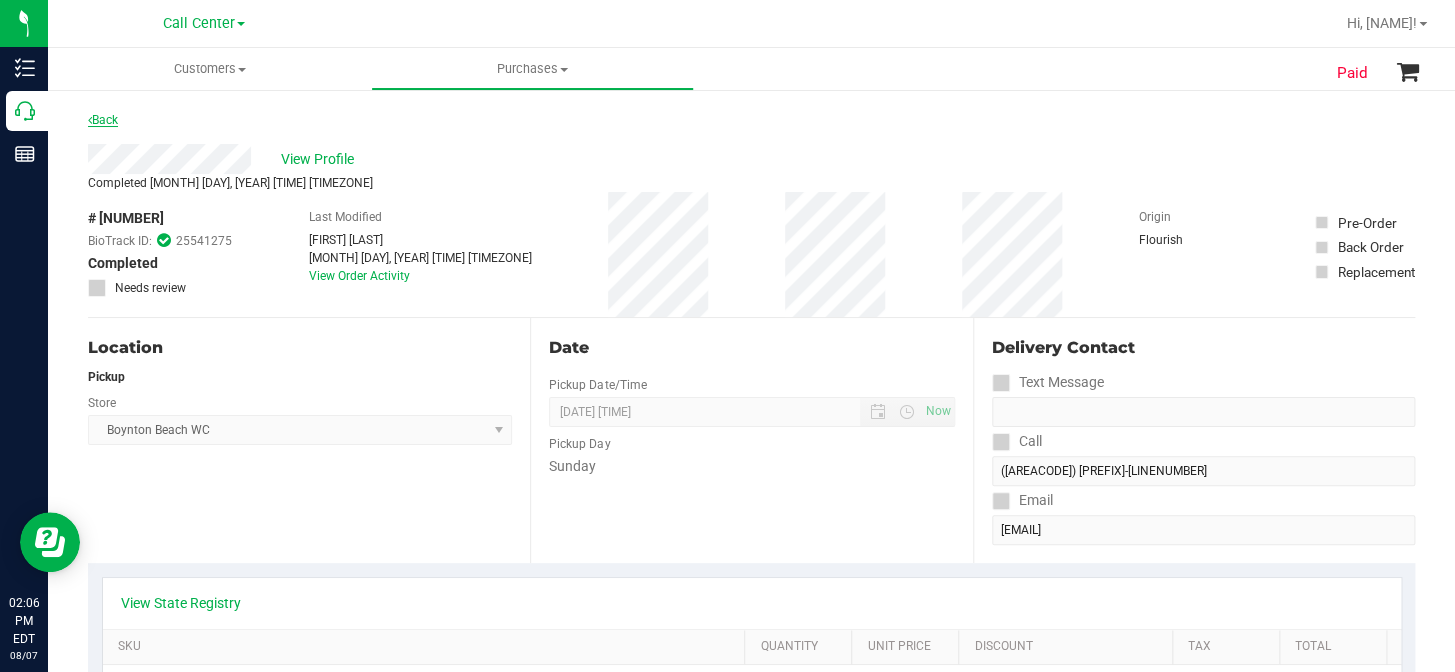 click on "Back" at bounding box center [103, 120] 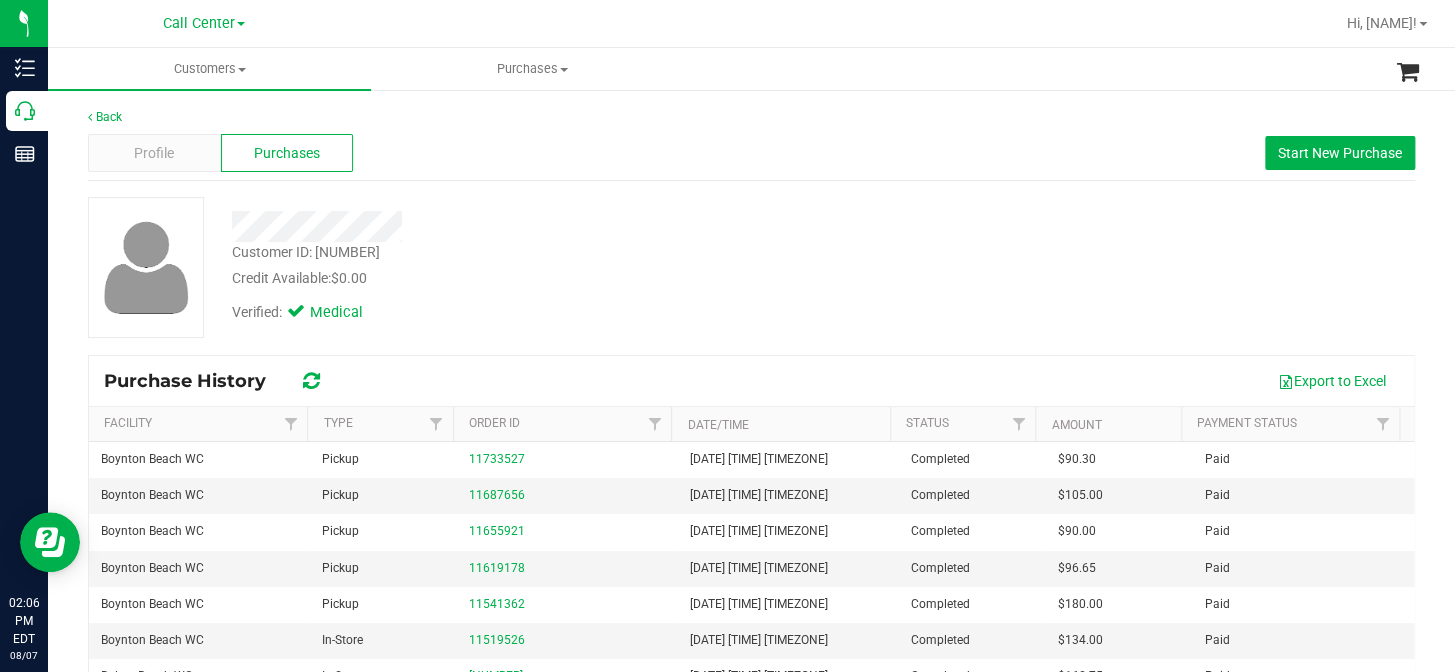 click on "Customer ID: [NUMBER]" at bounding box center (751, 499) 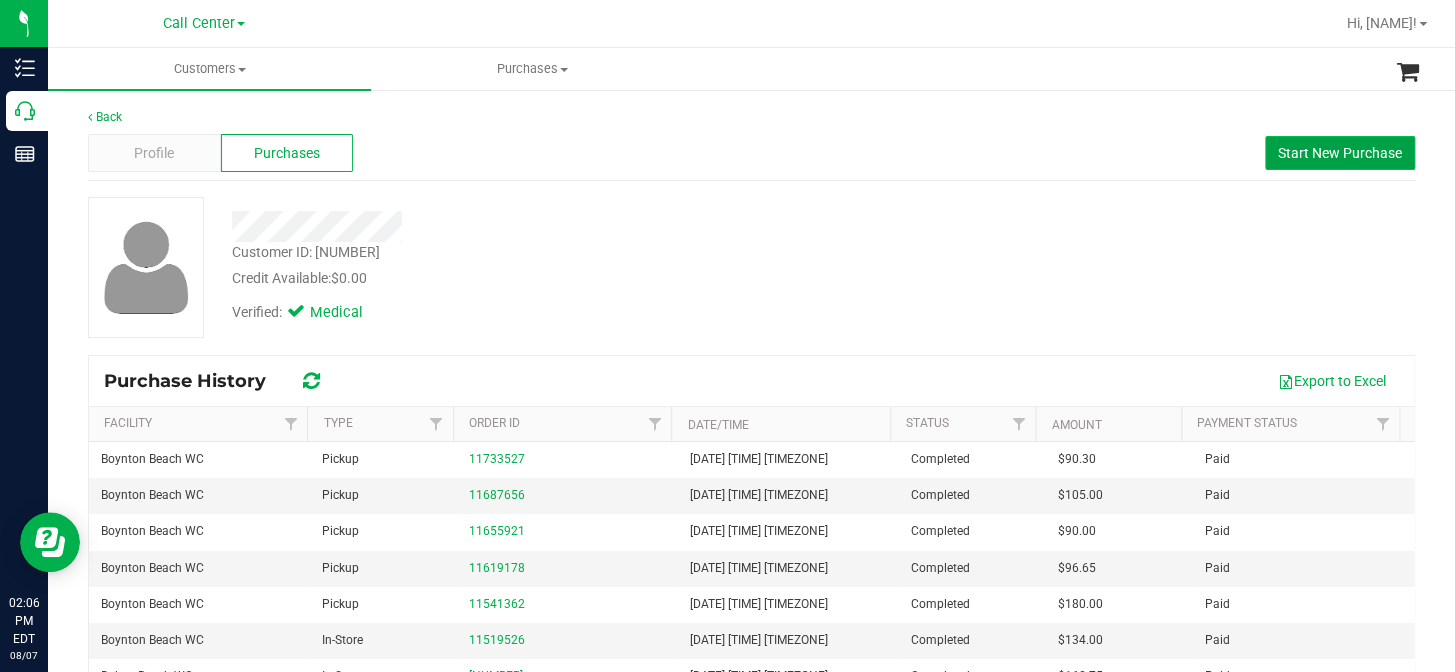 click on "Start New Purchase" at bounding box center (1340, 153) 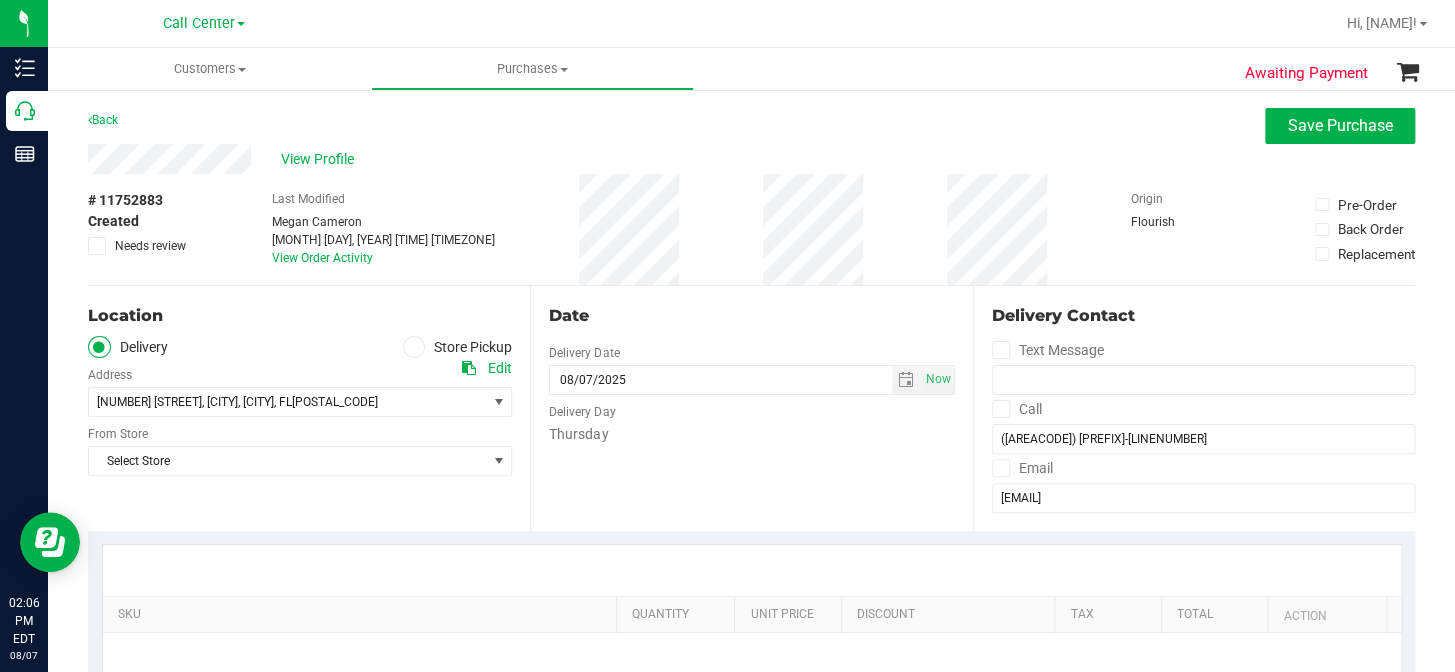 click at bounding box center [414, 347] 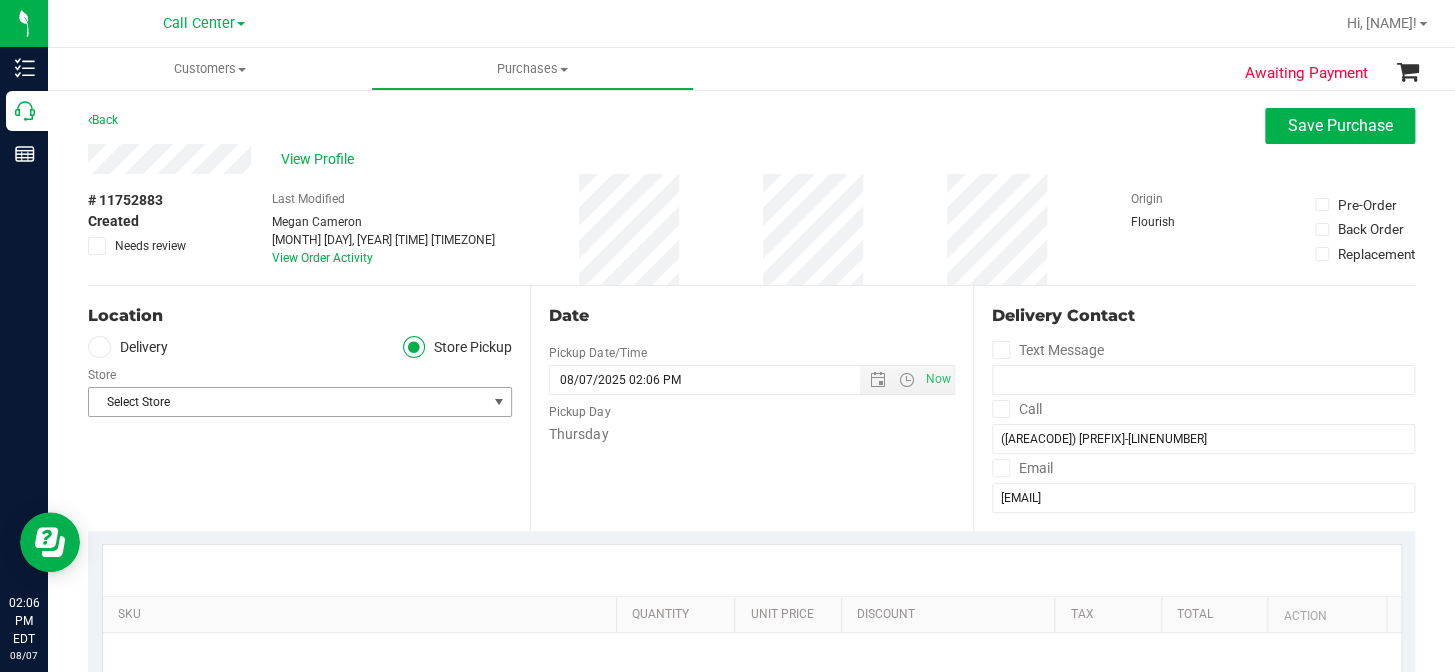click on "Select Store" at bounding box center (287, 402) 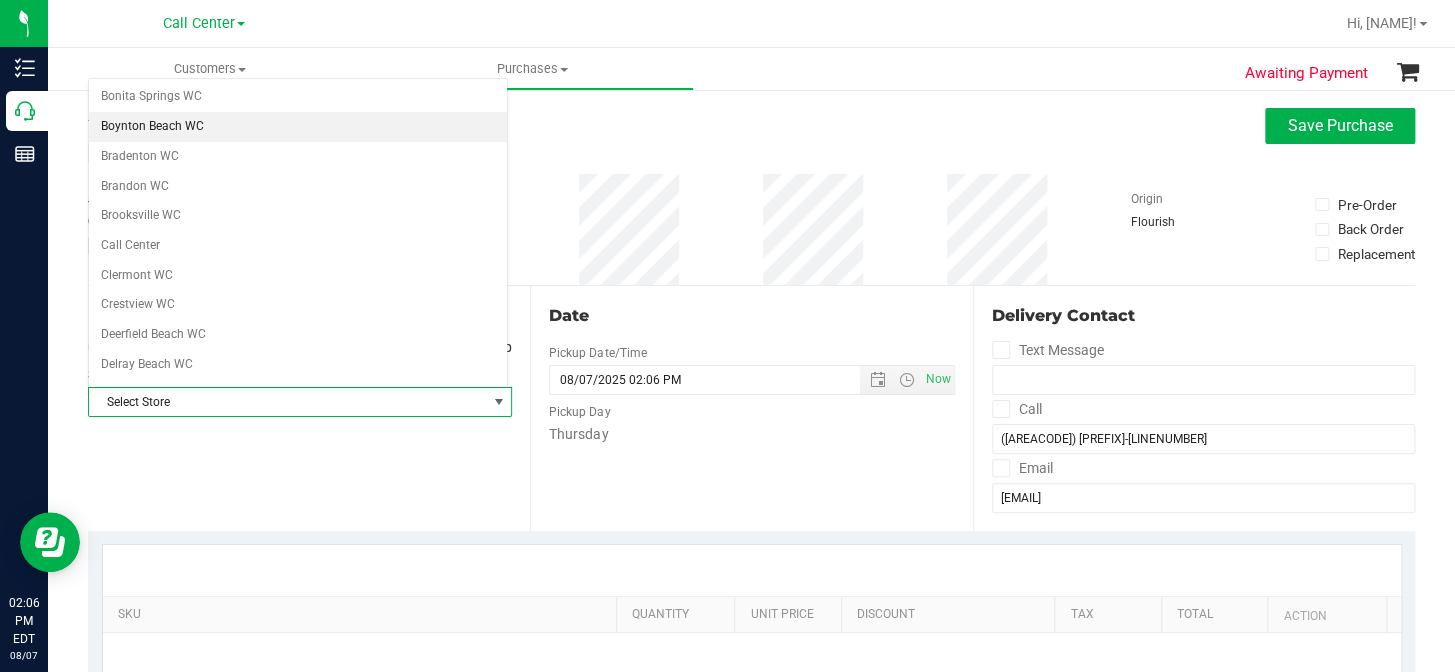 drag, startPoint x: 207, startPoint y: 131, endPoint x: 232, endPoint y: 35, distance: 99.20181 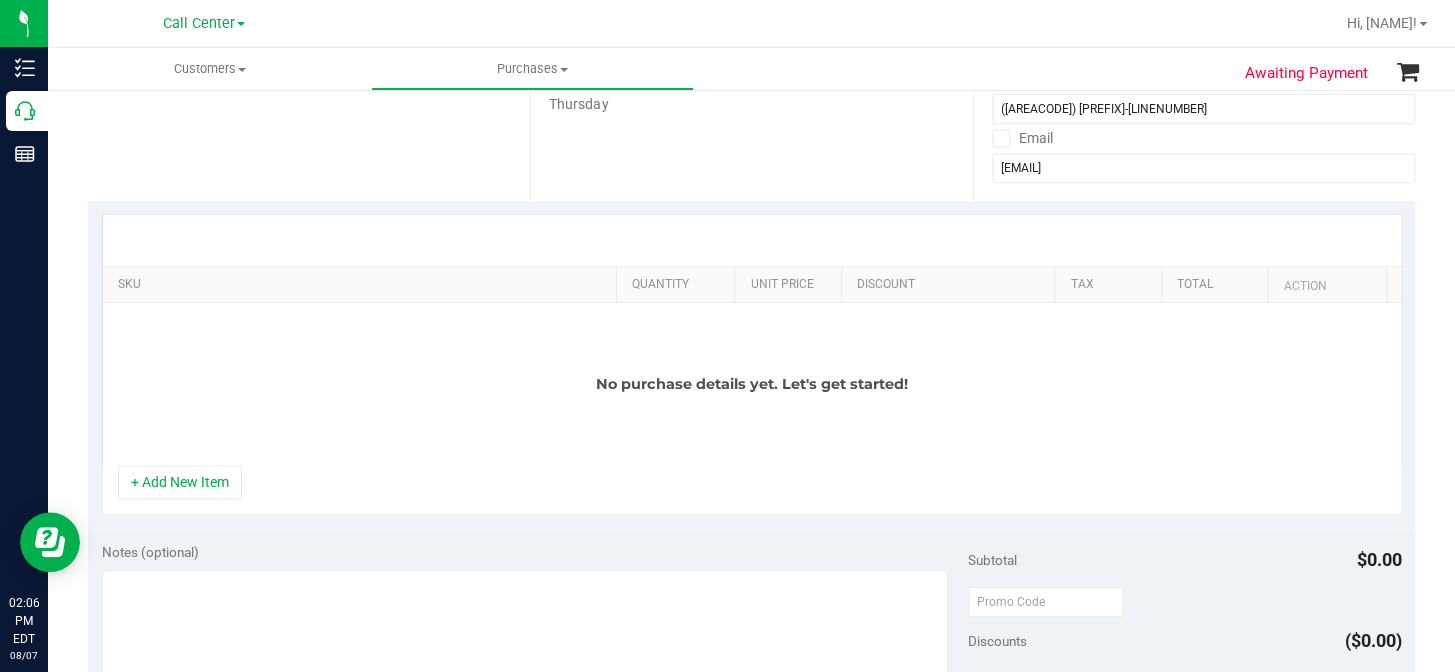 scroll, scrollTop: 363, scrollLeft: 0, axis: vertical 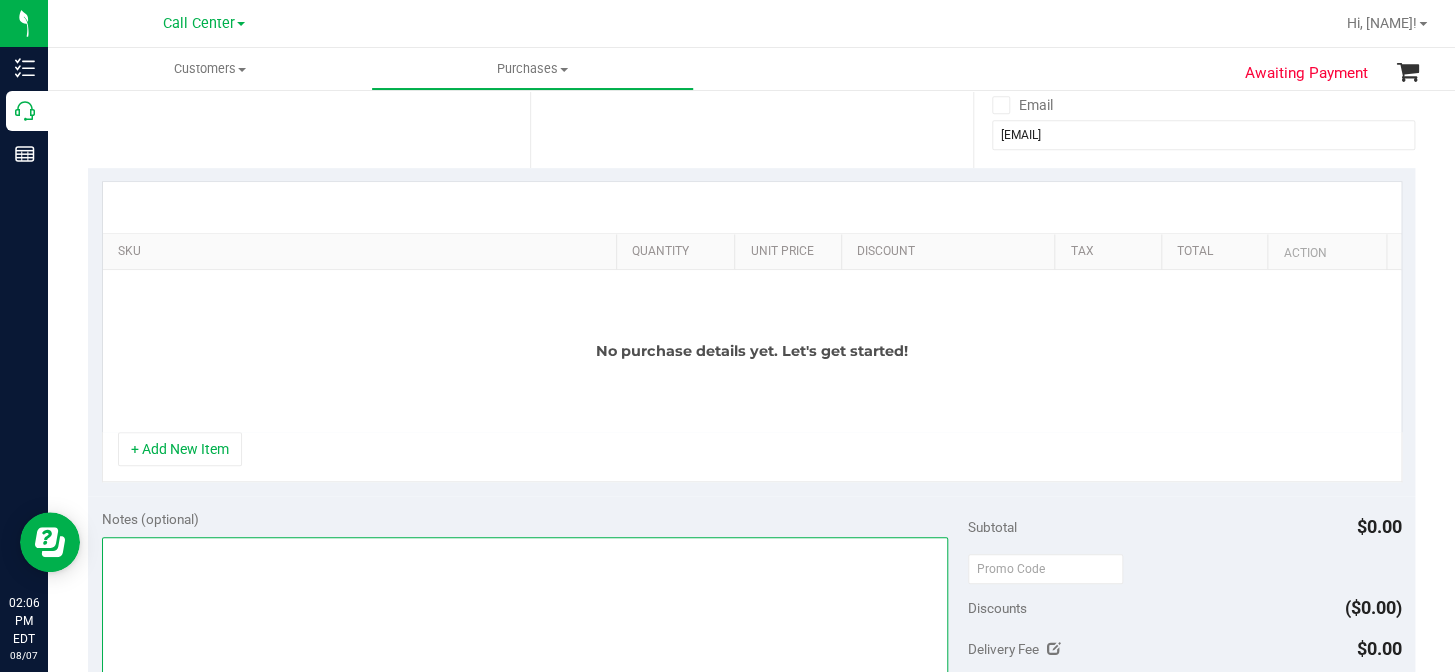 click at bounding box center [525, 633] 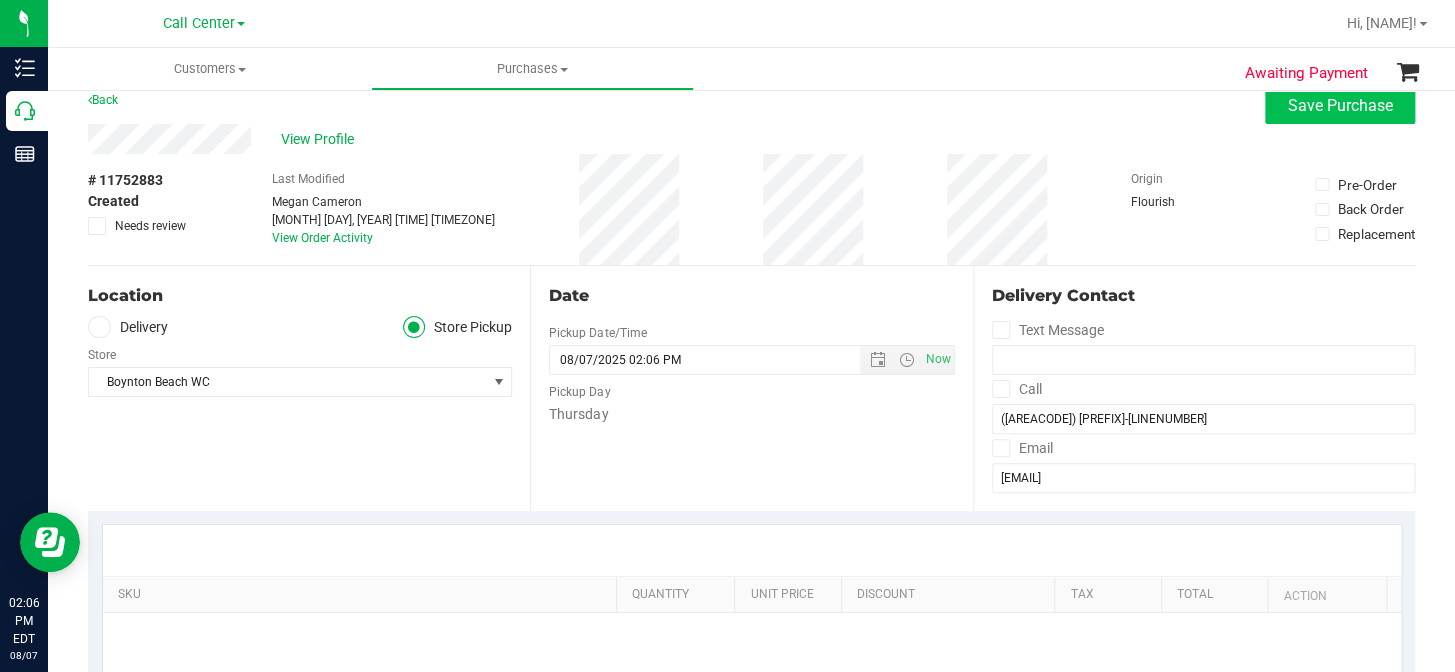 scroll, scrollTop: 0, scrollLeft: 0, axis: both 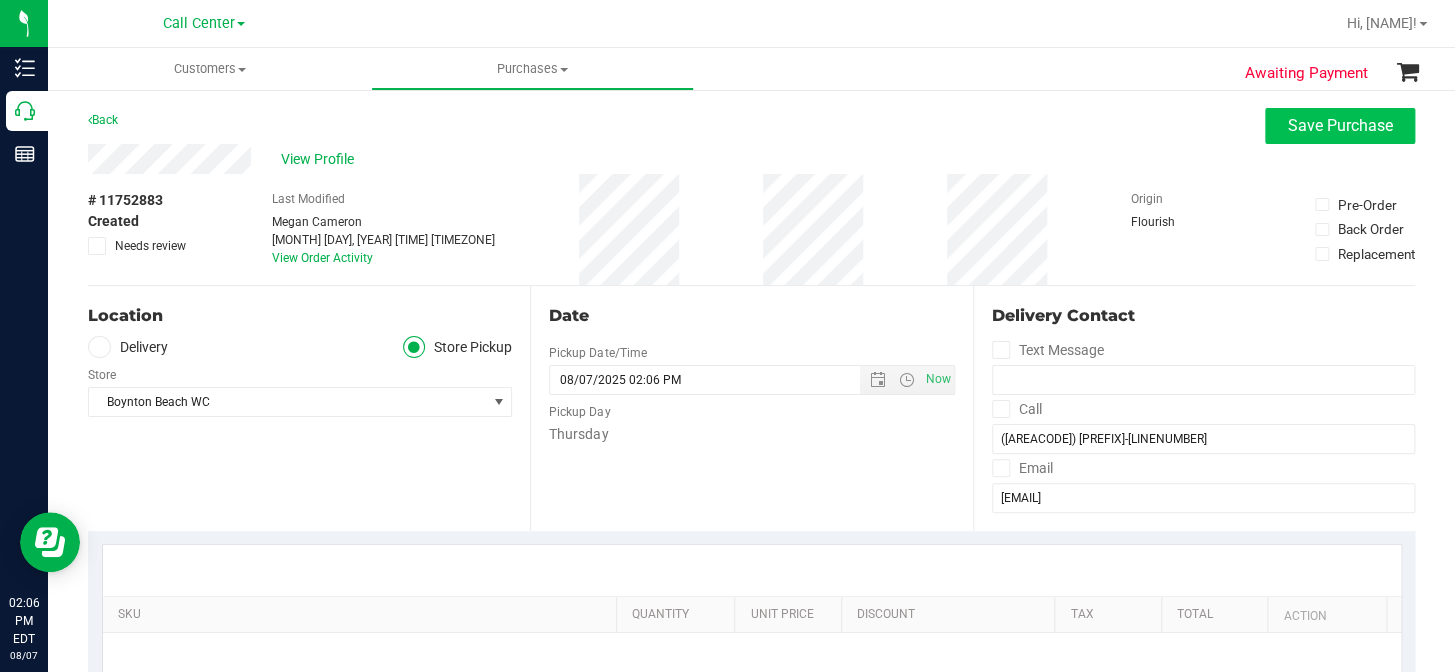 type on "CC MB 08/07" 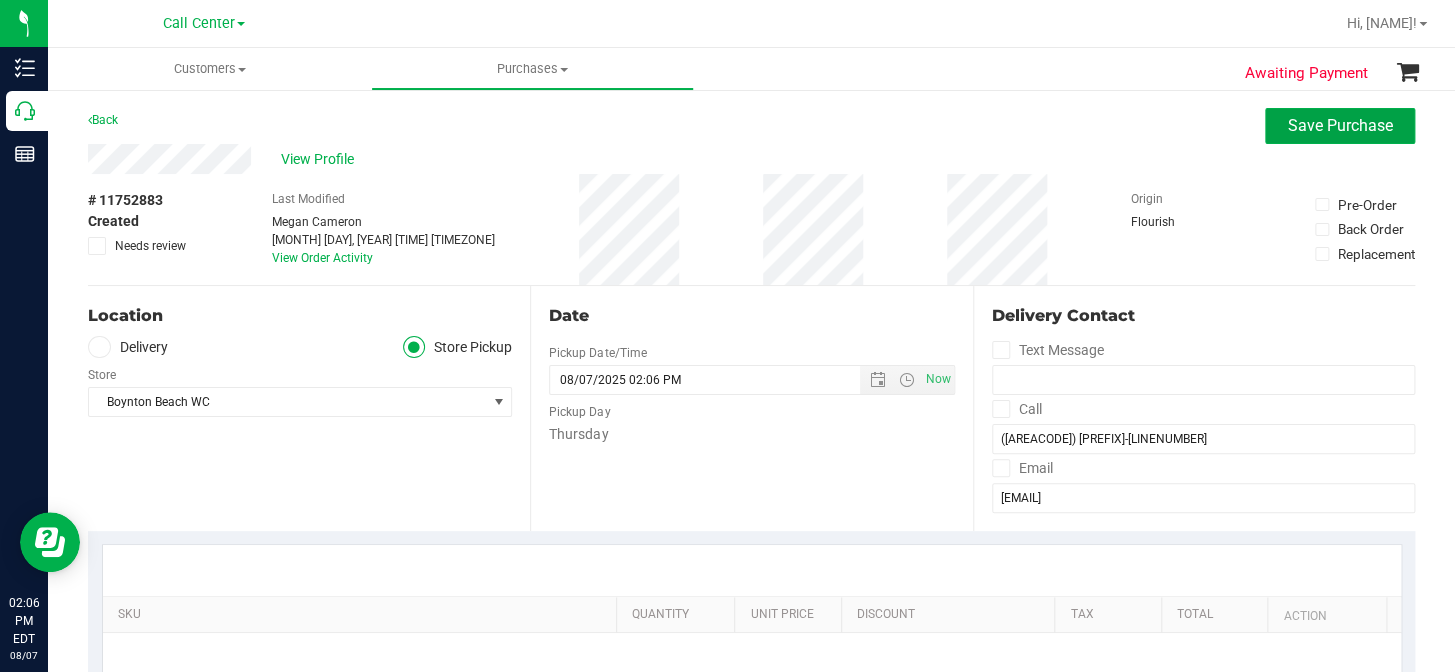 drag, startPoint x: 1317, startPoint y: 126, endPoint x: 1119, endPoint y: 25, distance: 222.27235 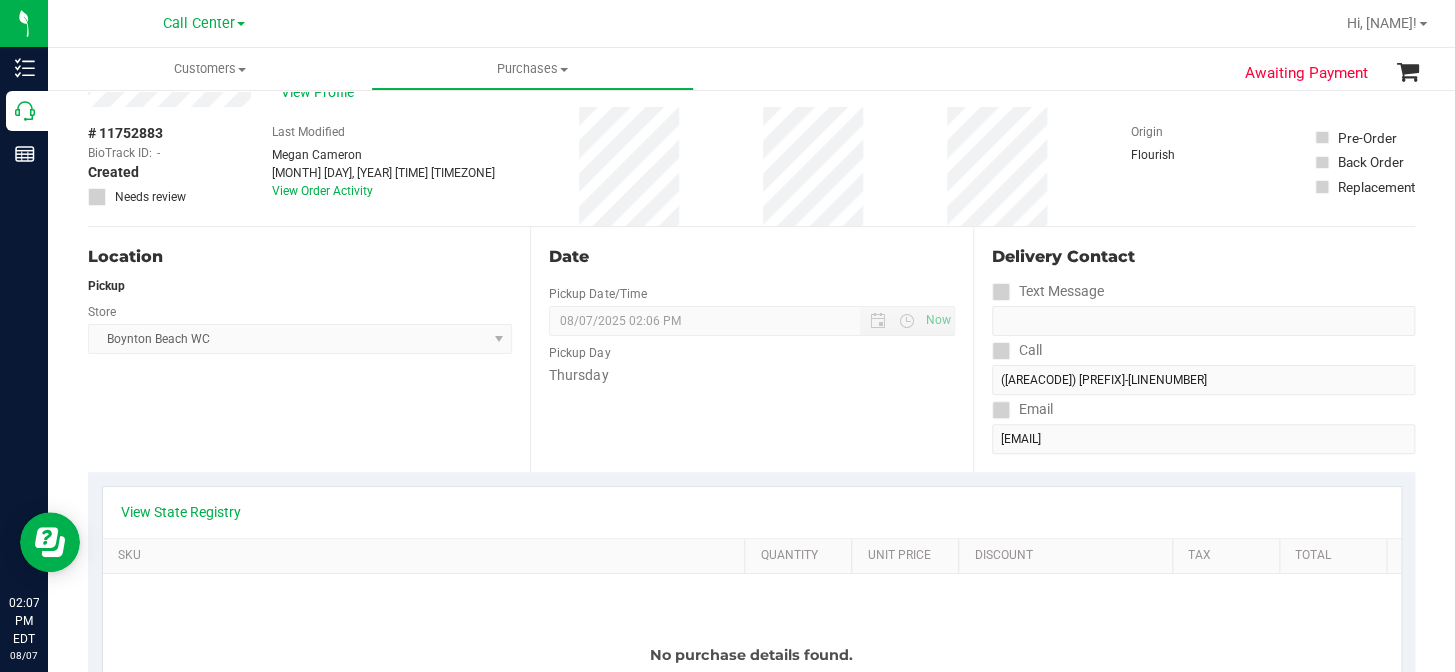 scroll, scrollTop: 0, scrollLeft: 0, axis: both 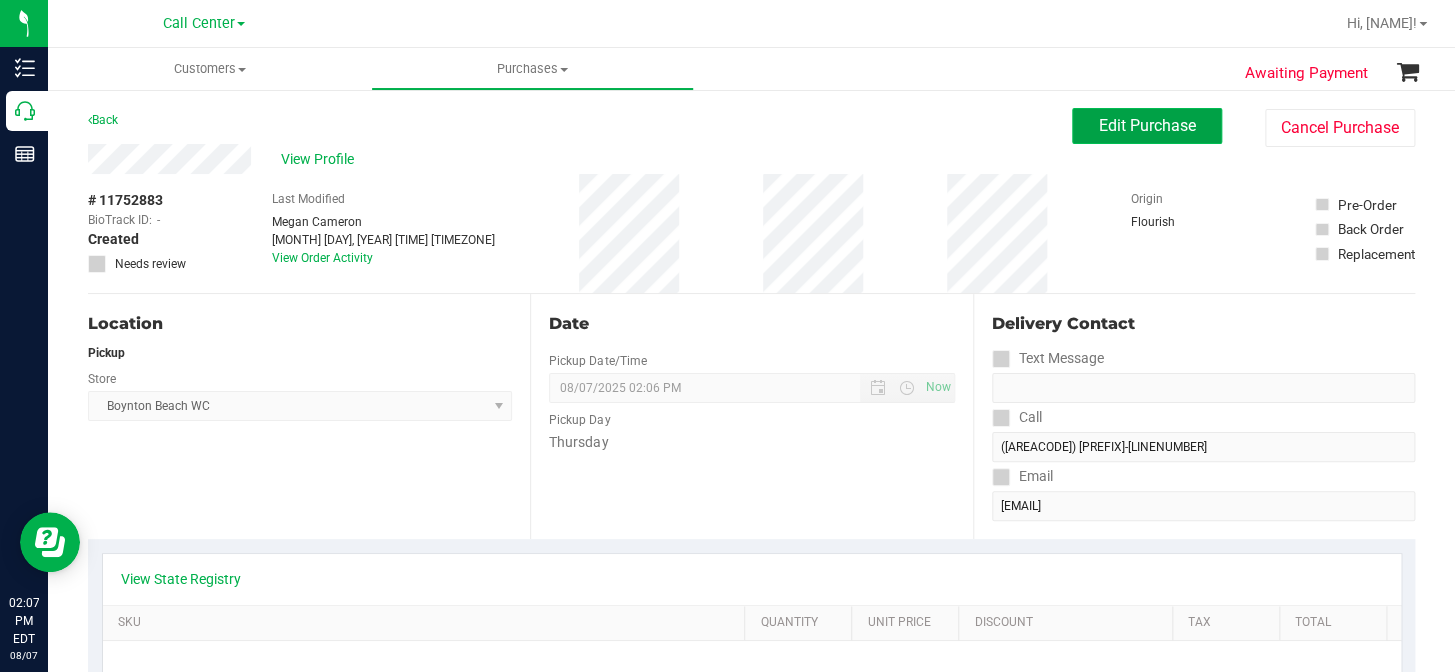 click on "Edit Purchase" at bounding box center [1147, 125] 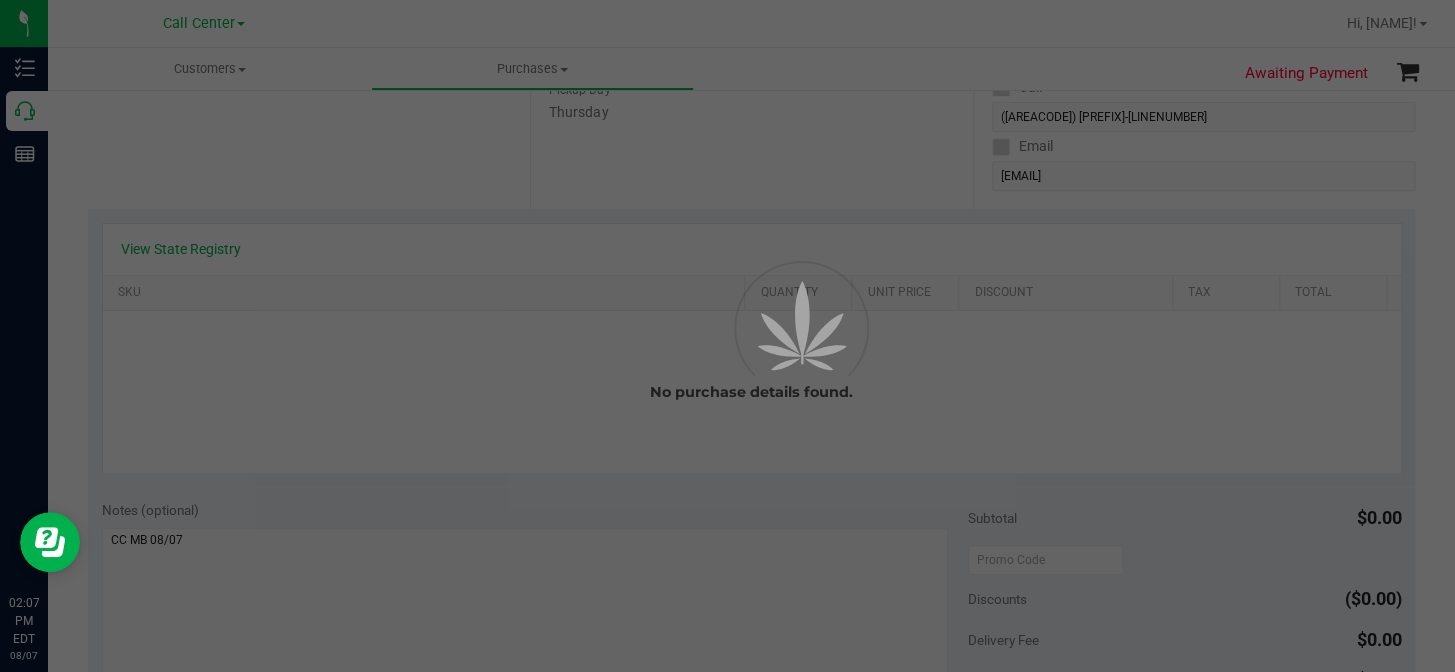 scroll, scrollTop: 363, scrollLeft: 0, axis: vertical 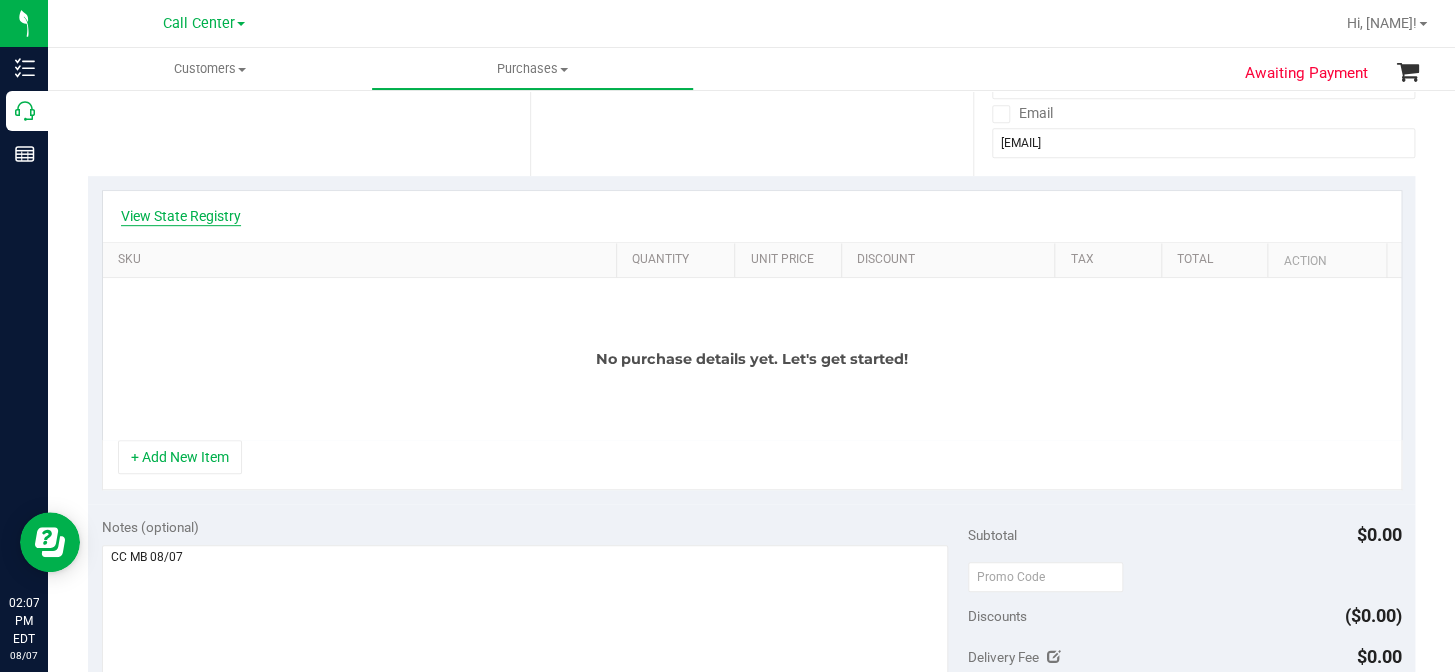 click on "View State Registry" at bounding box center [181, 216] 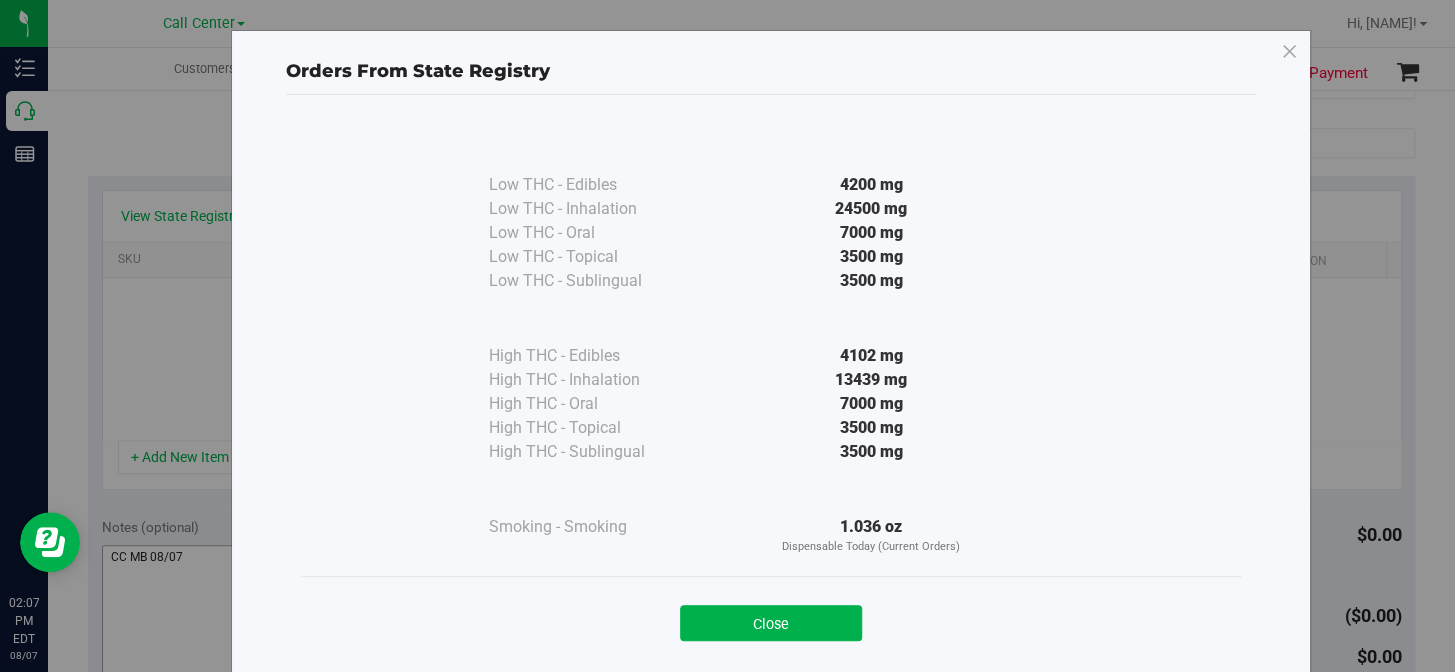 drag, startPoint x: 825, startPoint y: 620, endPoint x: 595, endPoint y: 570, distance: 235.37204 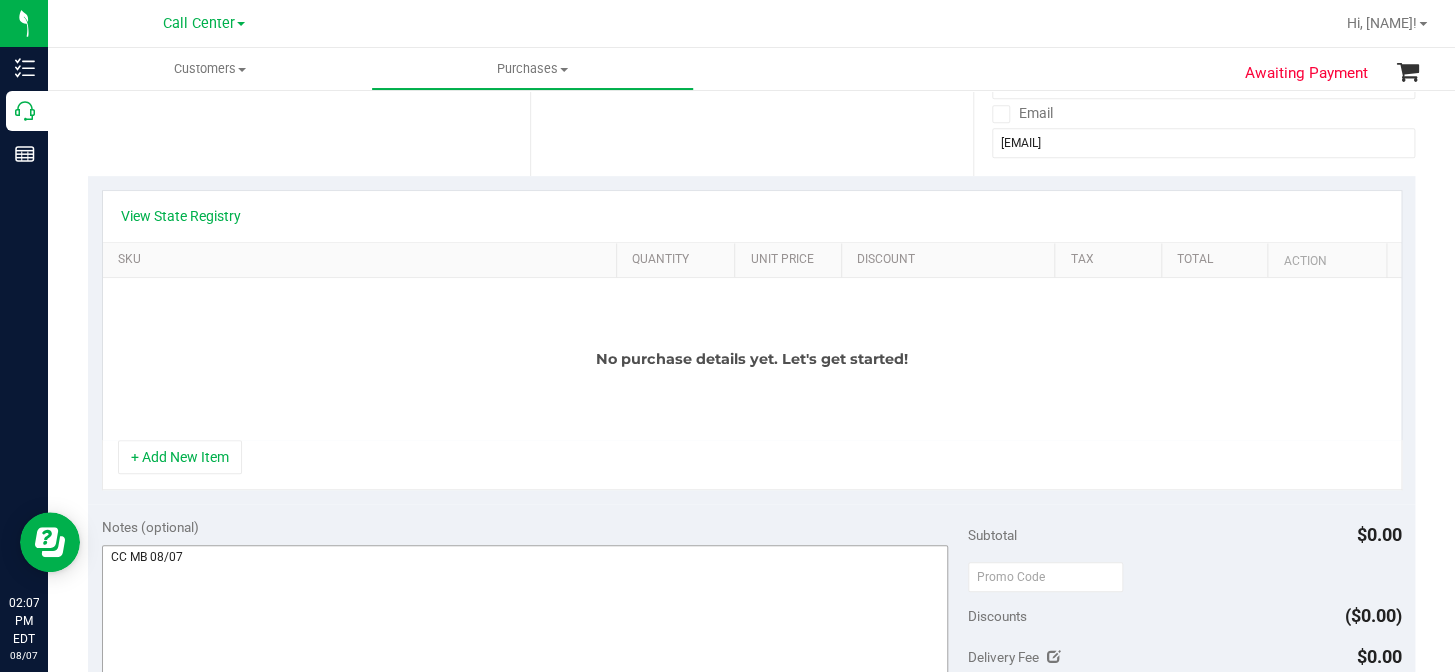 click on "+ Add New Item" at bounding box center (180, 457) 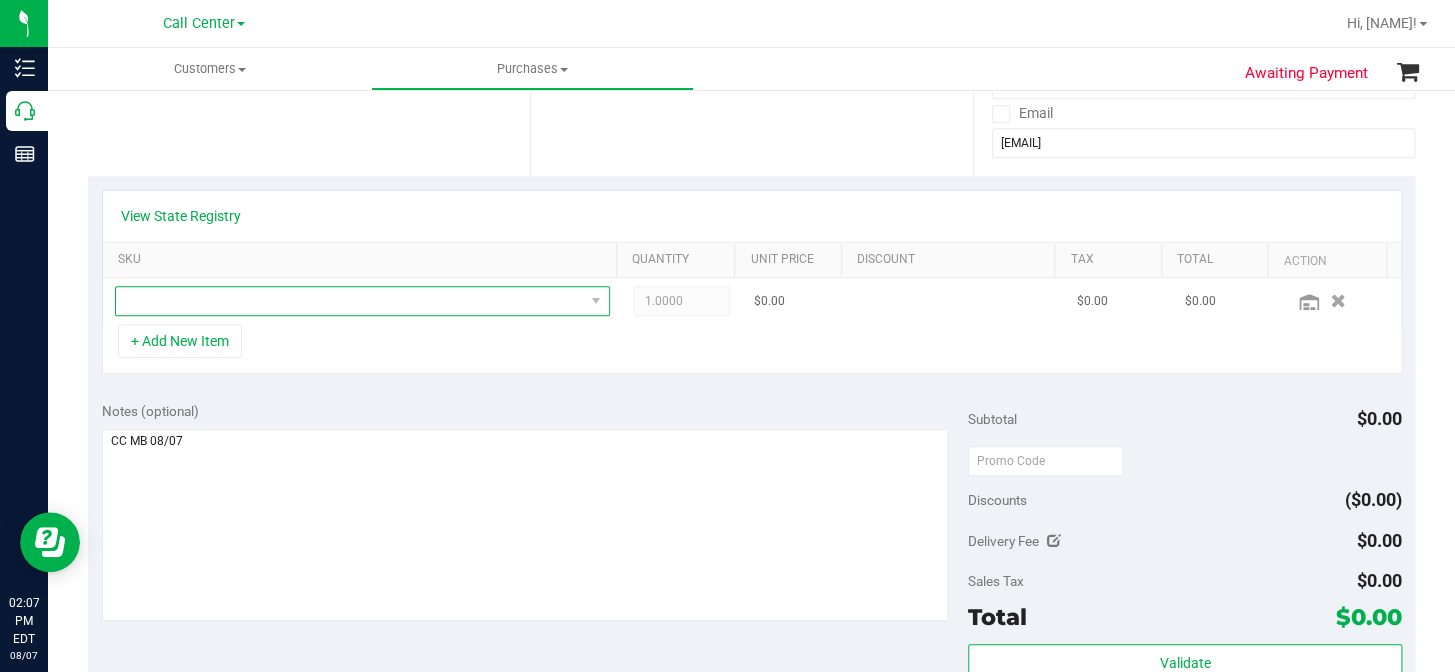 click at bounding box center (350, 301) 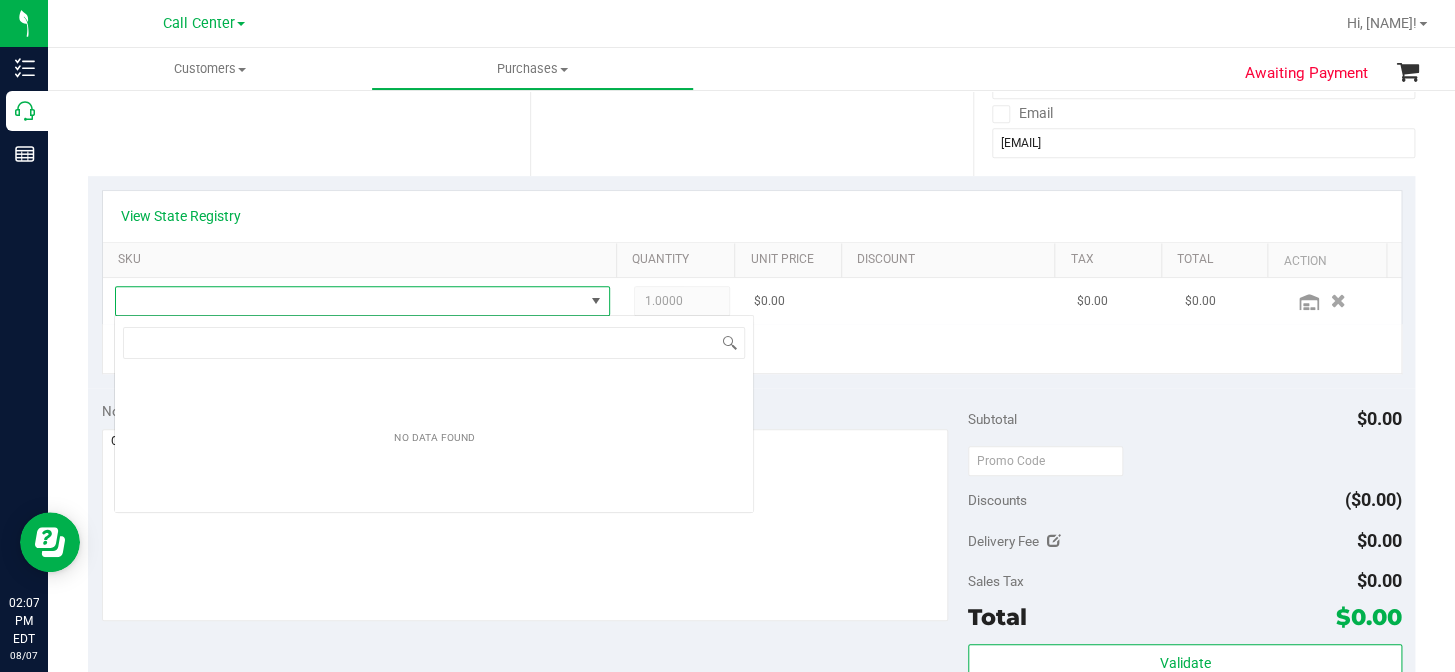 scroll, scrollTop: 99970, scrollLeft: 99515, axis: both 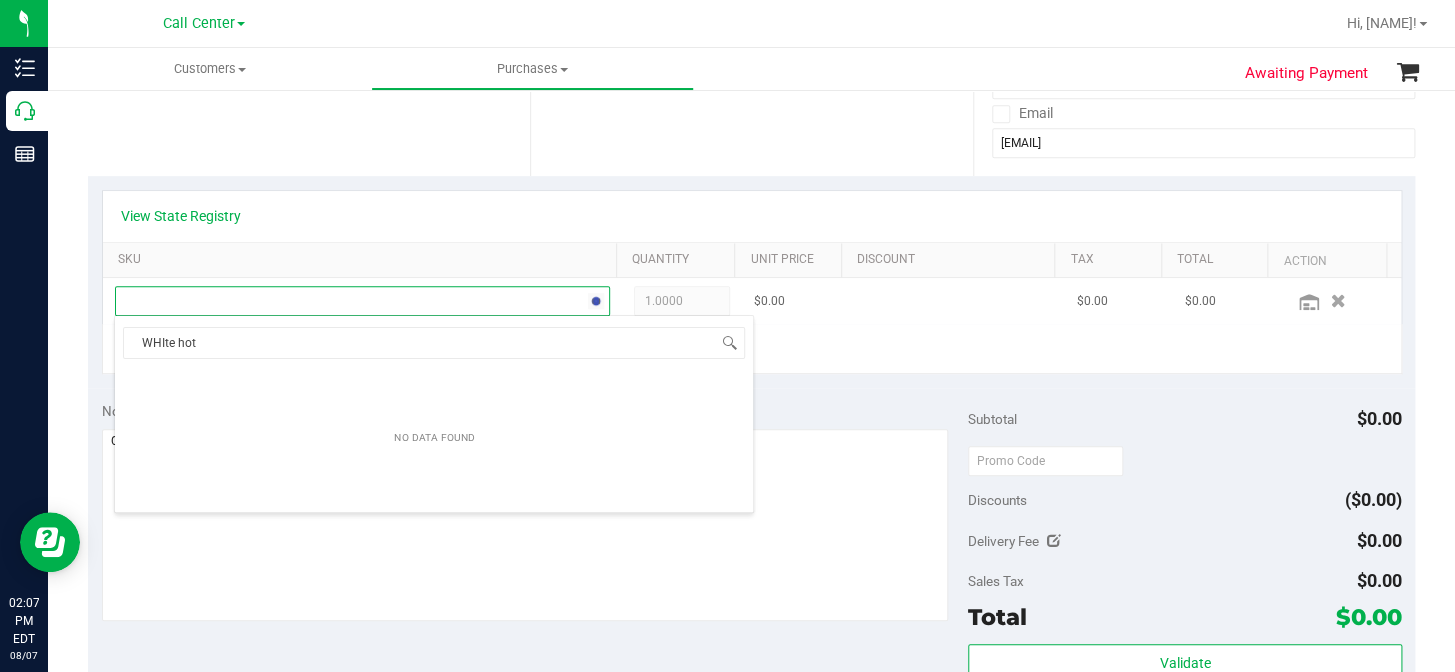 type on "WHIte hot" 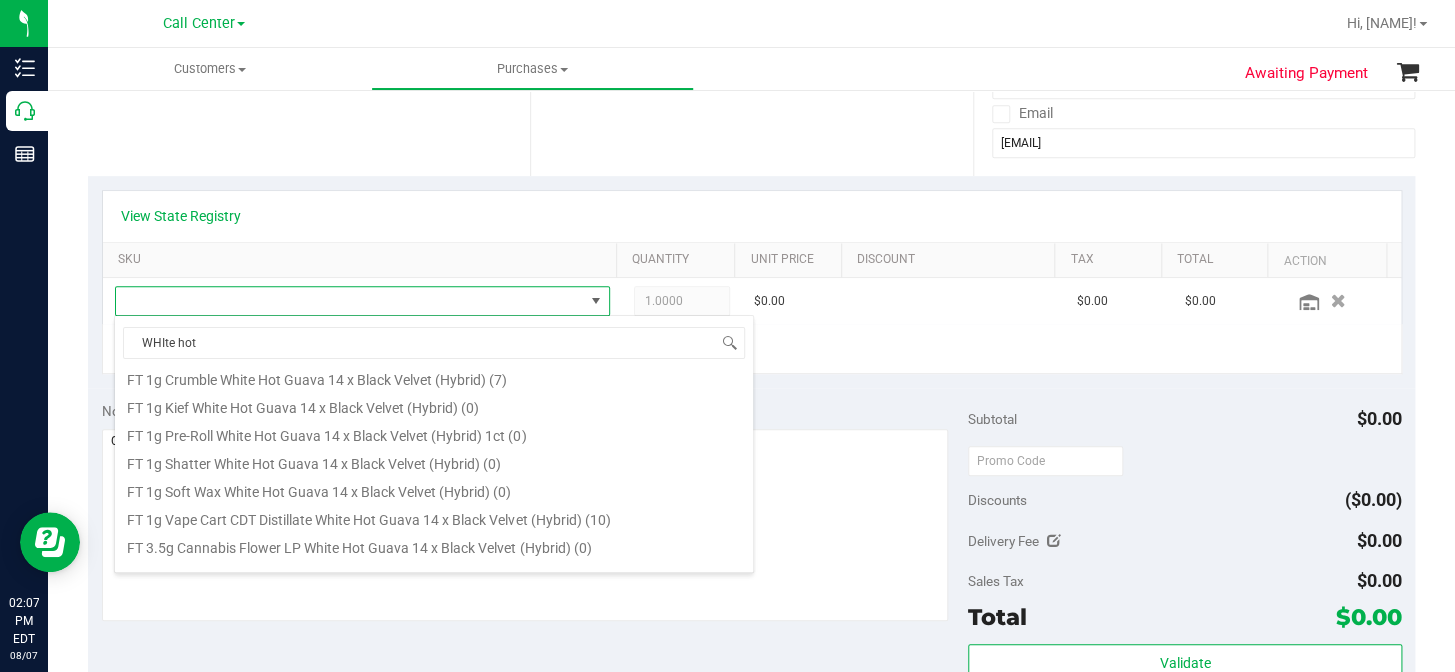 scroll, scrollTop: 181, scrollLeft: 0, axis: vertical 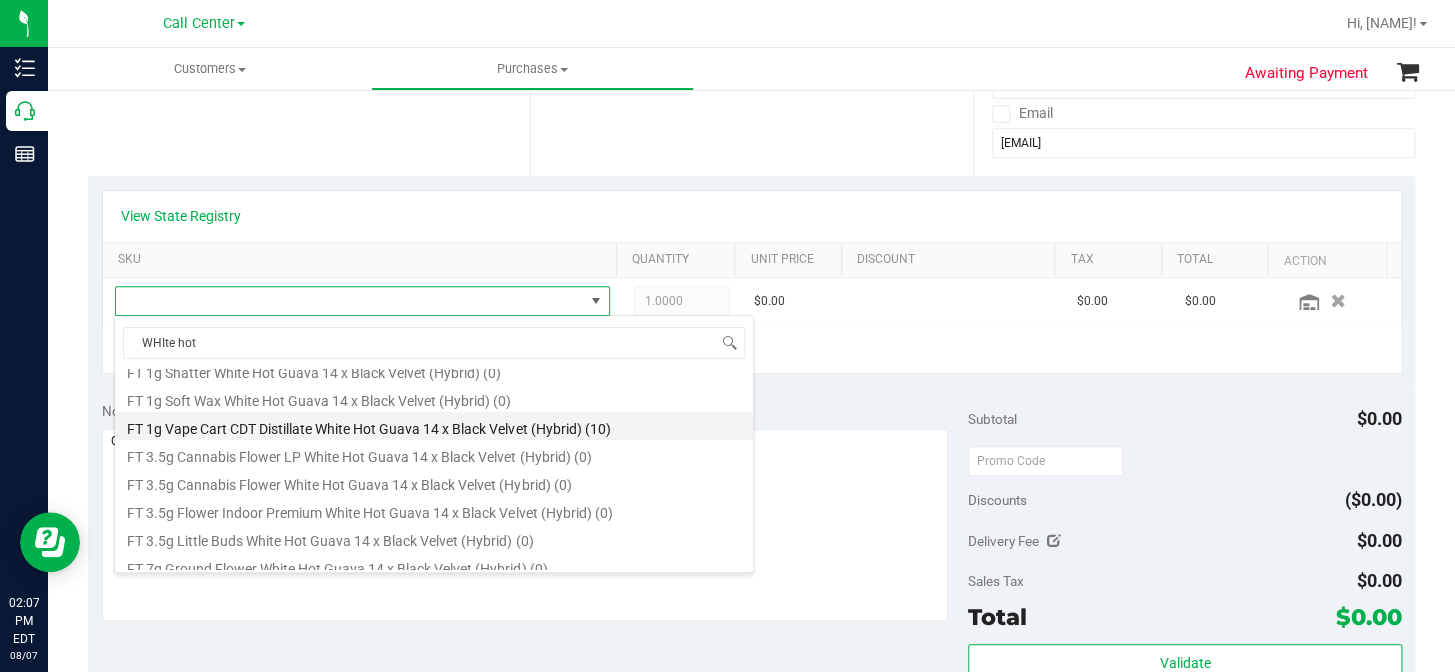 click on "FT 1g Vape Cart CDT Distillate White Hot Guava 14 x Black Velvet (Hybrid) (10)" at bounding box center (434, 426) 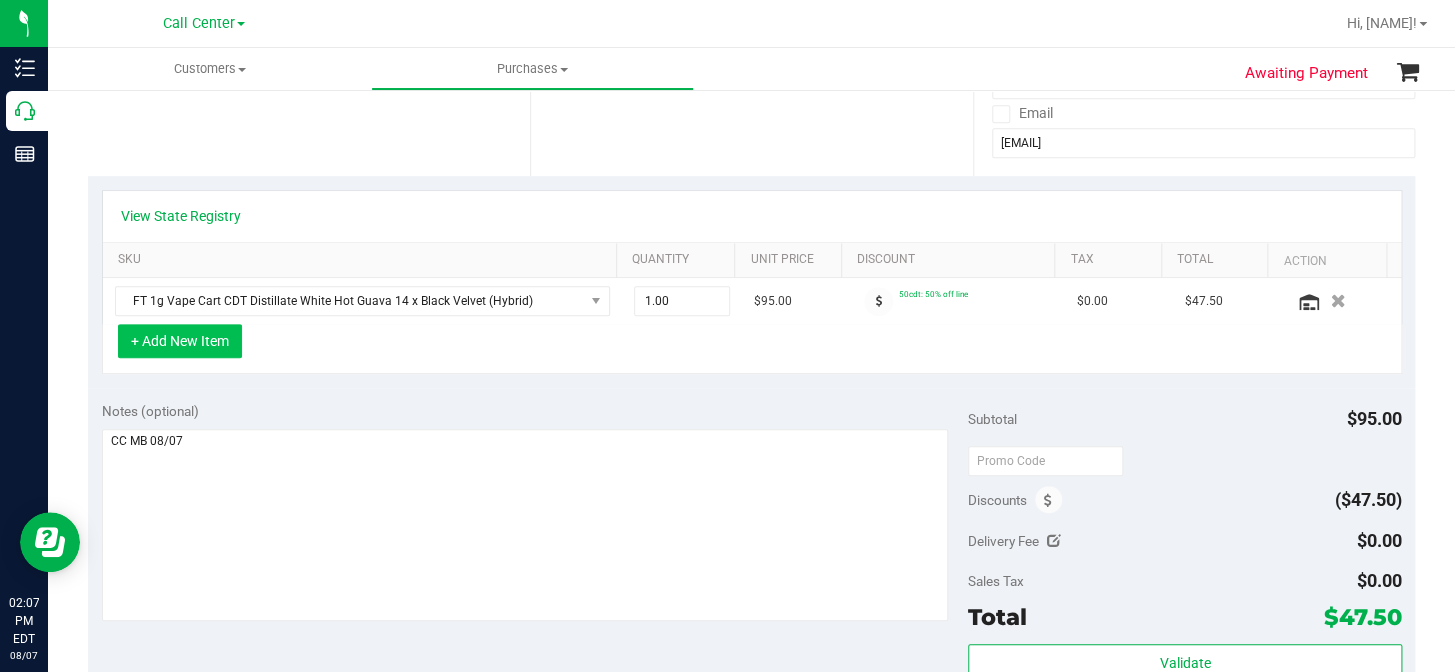 click on "+ Add New Item" at bounding box center [180, 341] 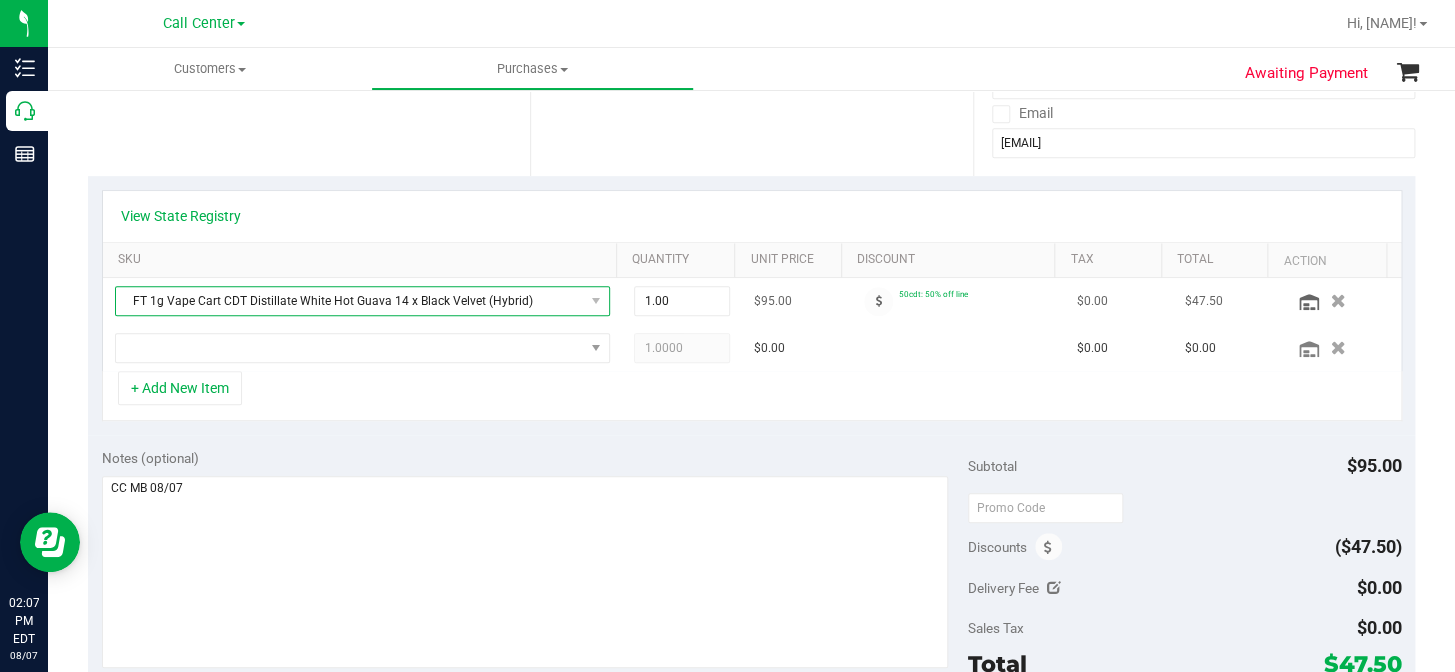 click on "FT 1g Vape Cart CDT Distillate White Hot Guava 14 x Black Velvet (Hybrid)" at bounding box center [350, 301] 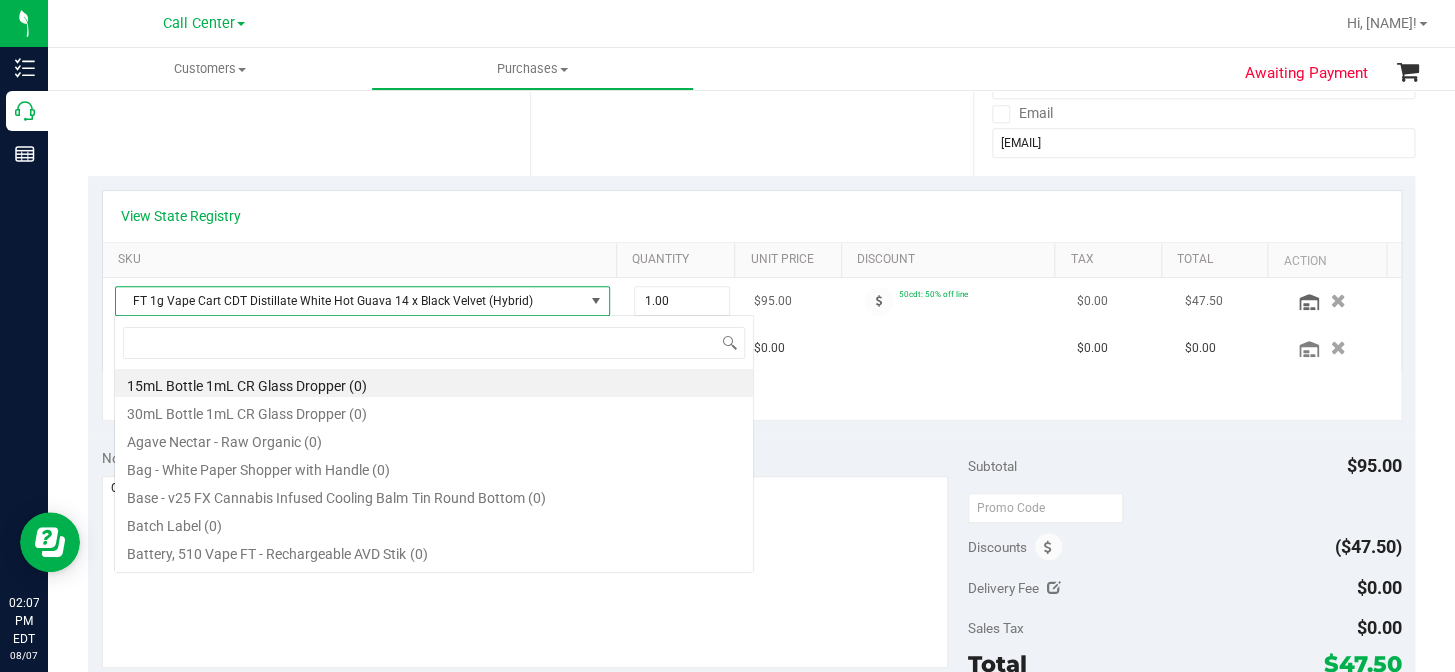 scroll, scrollTop: 99970, scrollLeft: 99515, axis: both 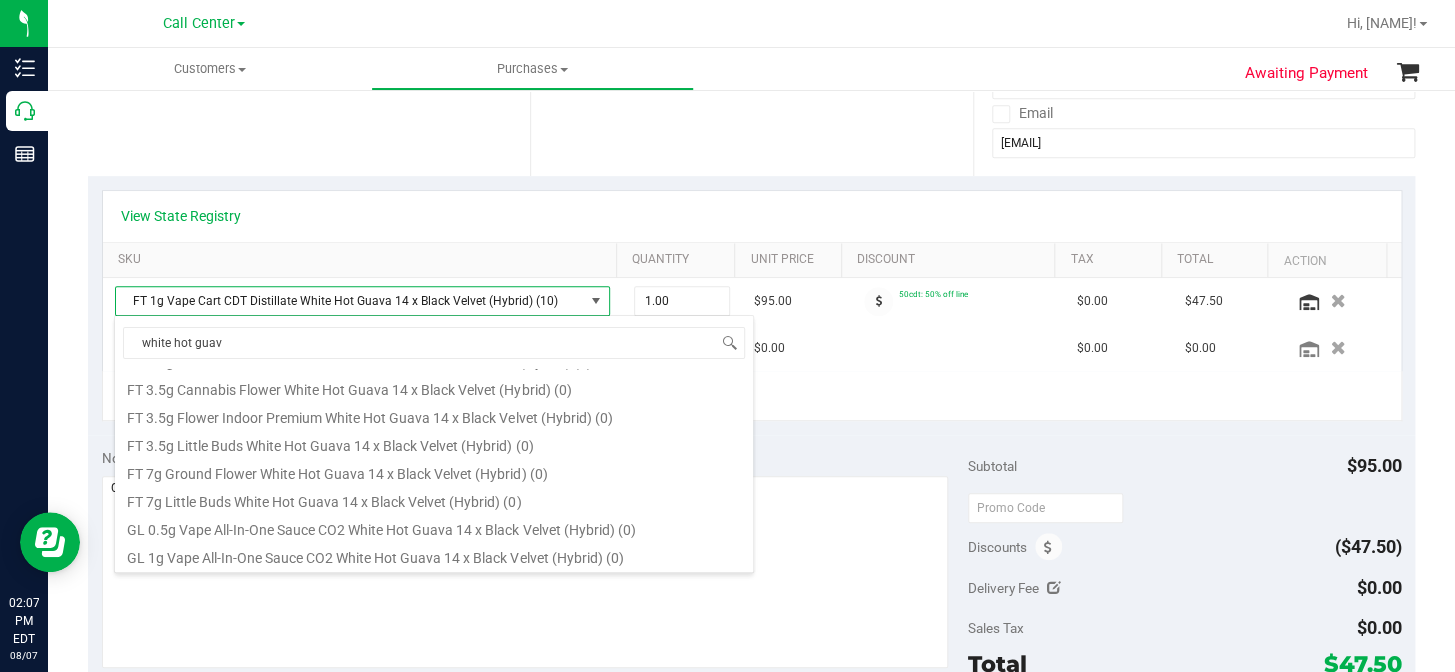 type on "white hot guav" 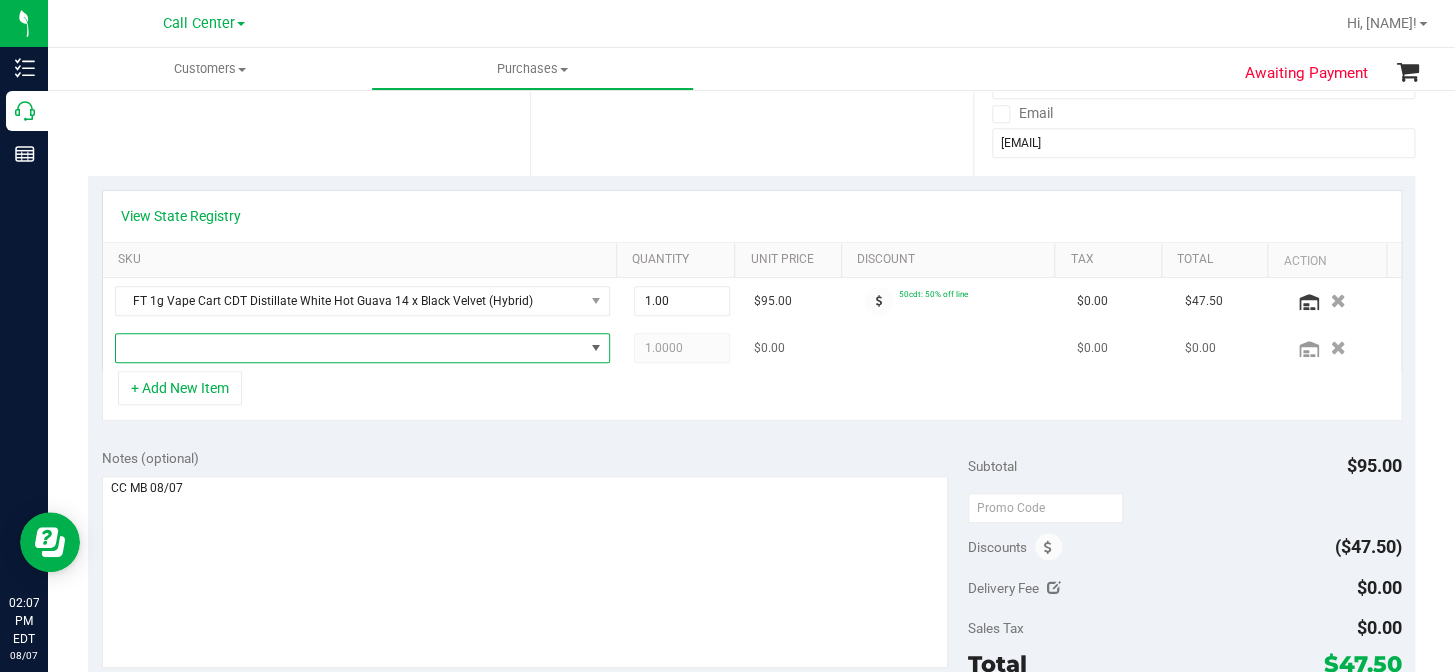 click at bounding box center (350, 348) 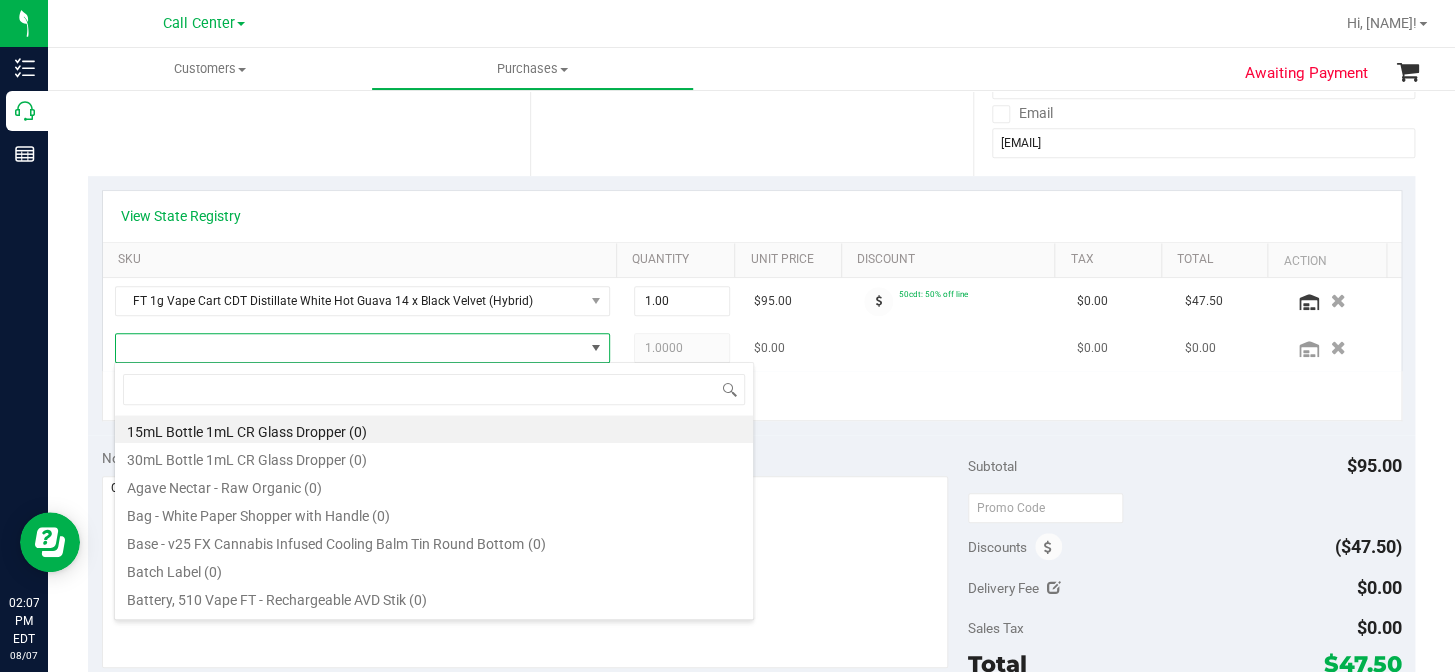 scroll, scrollTop: 99970, scrollLeft: 99515, axis: both 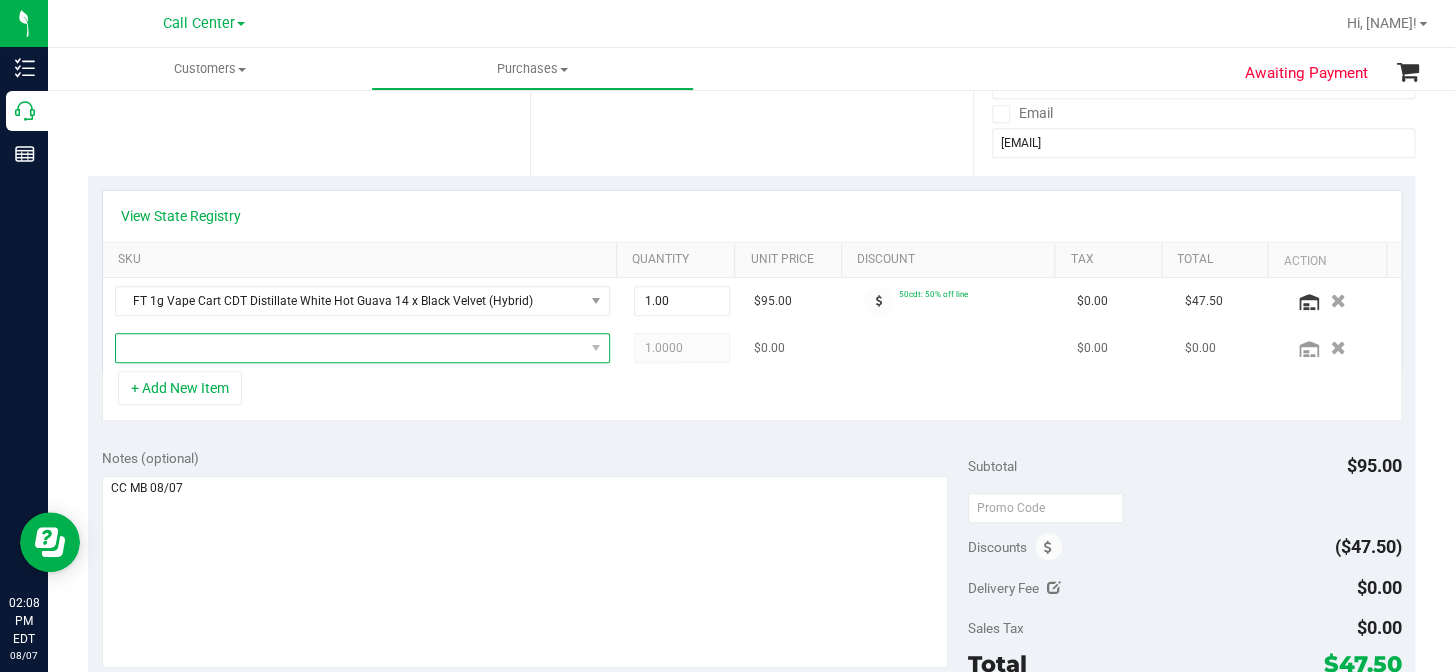 click at bounding box center (350, 348) 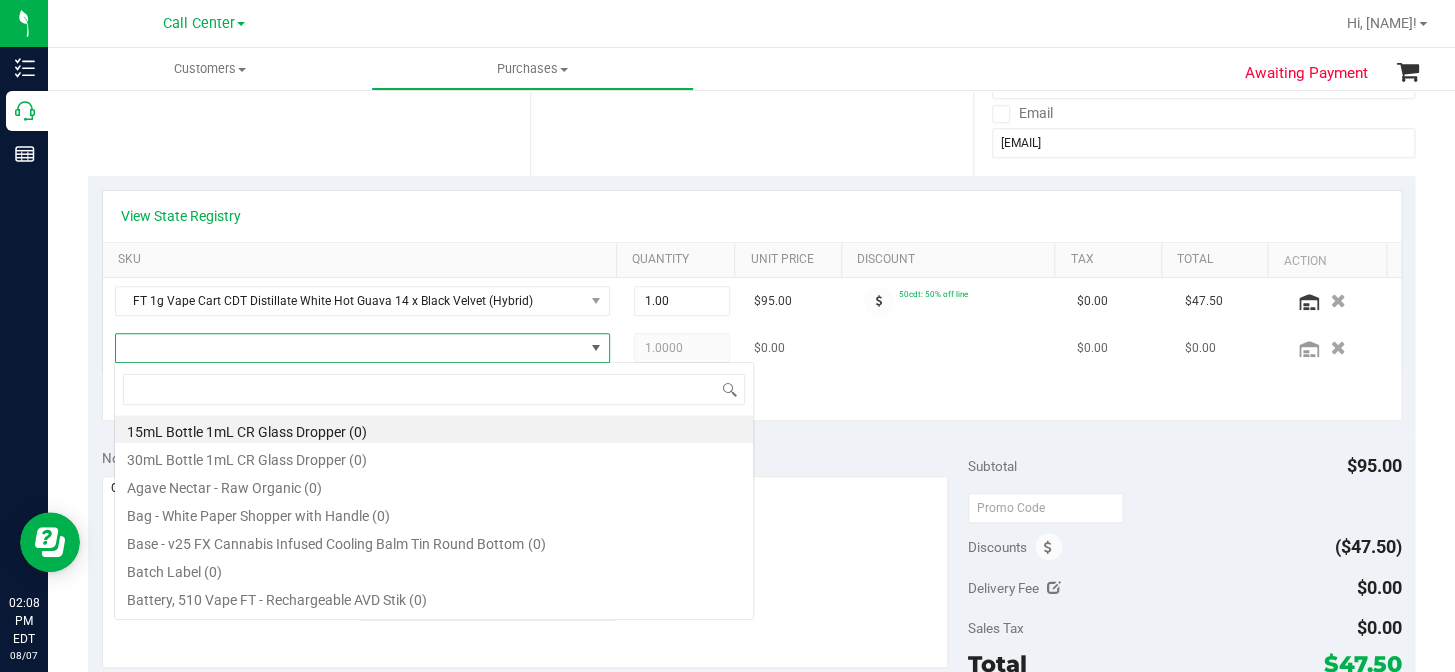scroll, scrollTop: 99970, scrollLeft: 99515, axis: both 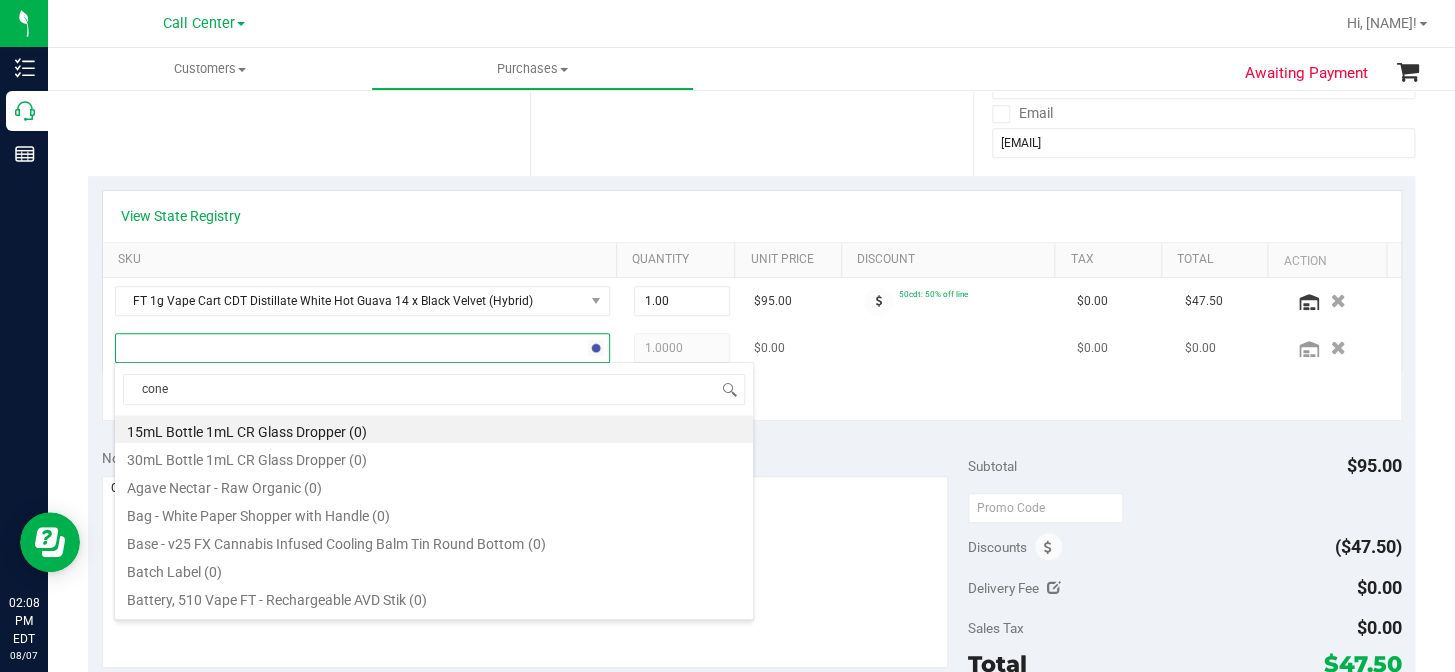 type on "cones" 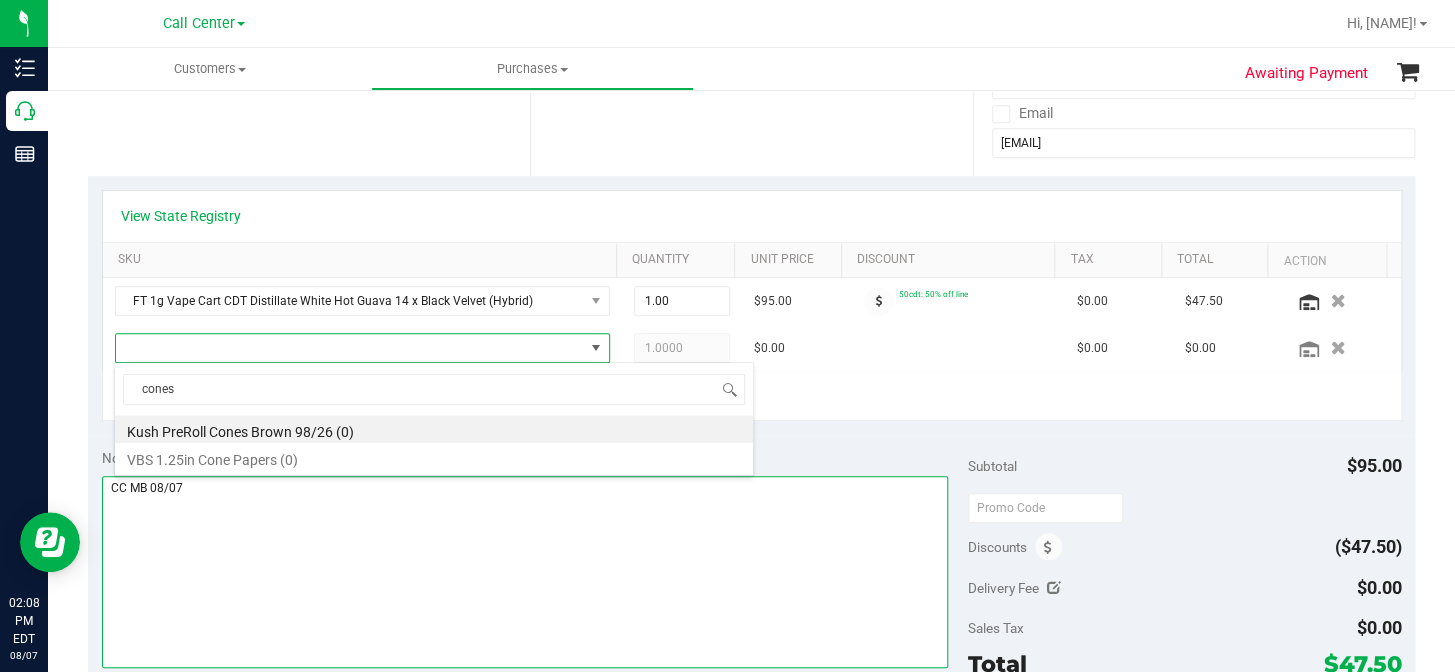 click at bounding box center [525, 572] 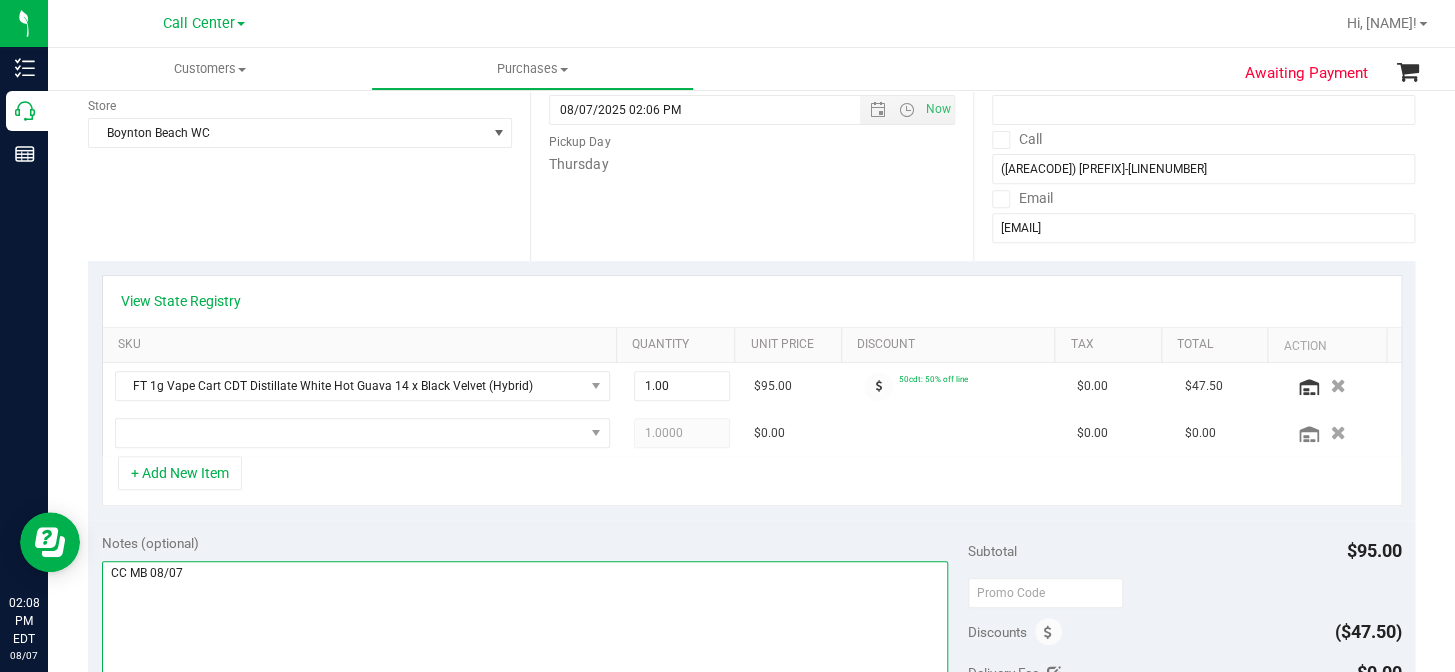 scroll, scrollTop: 363, scrollLeft: 0, axis: vertical 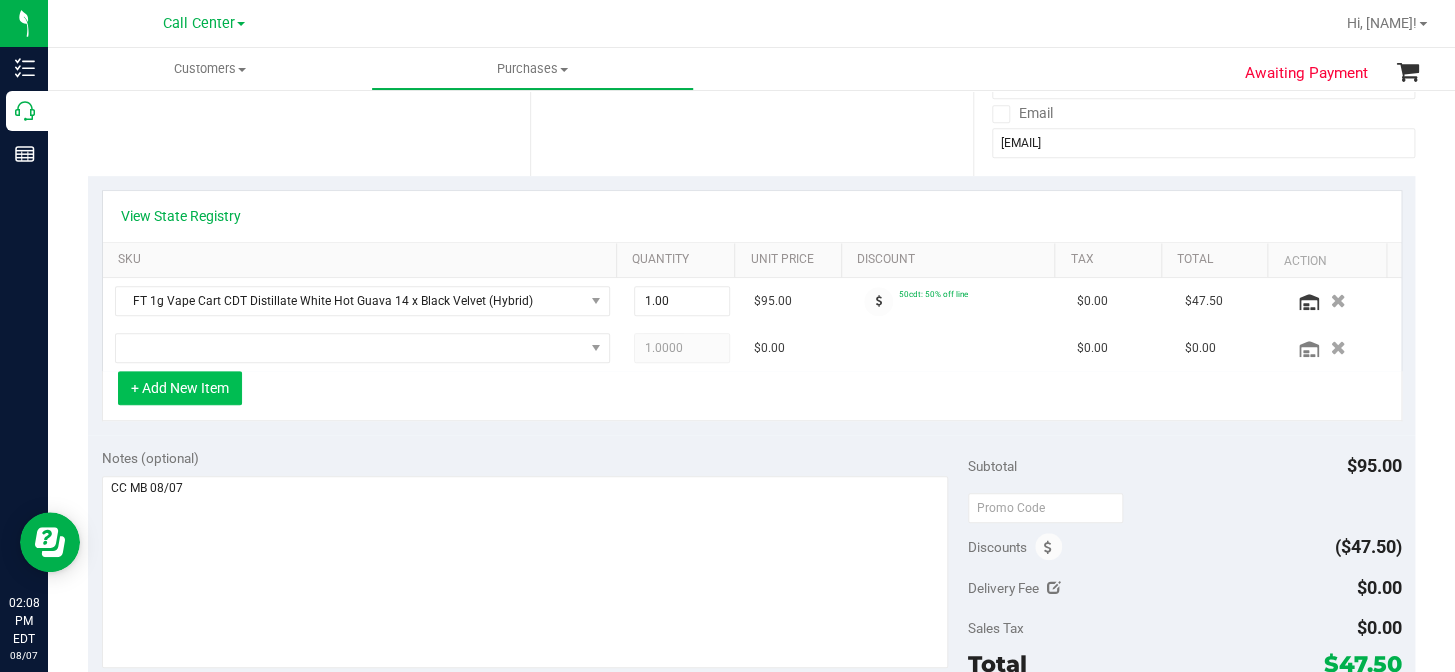 click on "+ Add New Item" at bounding box center (180, 388) 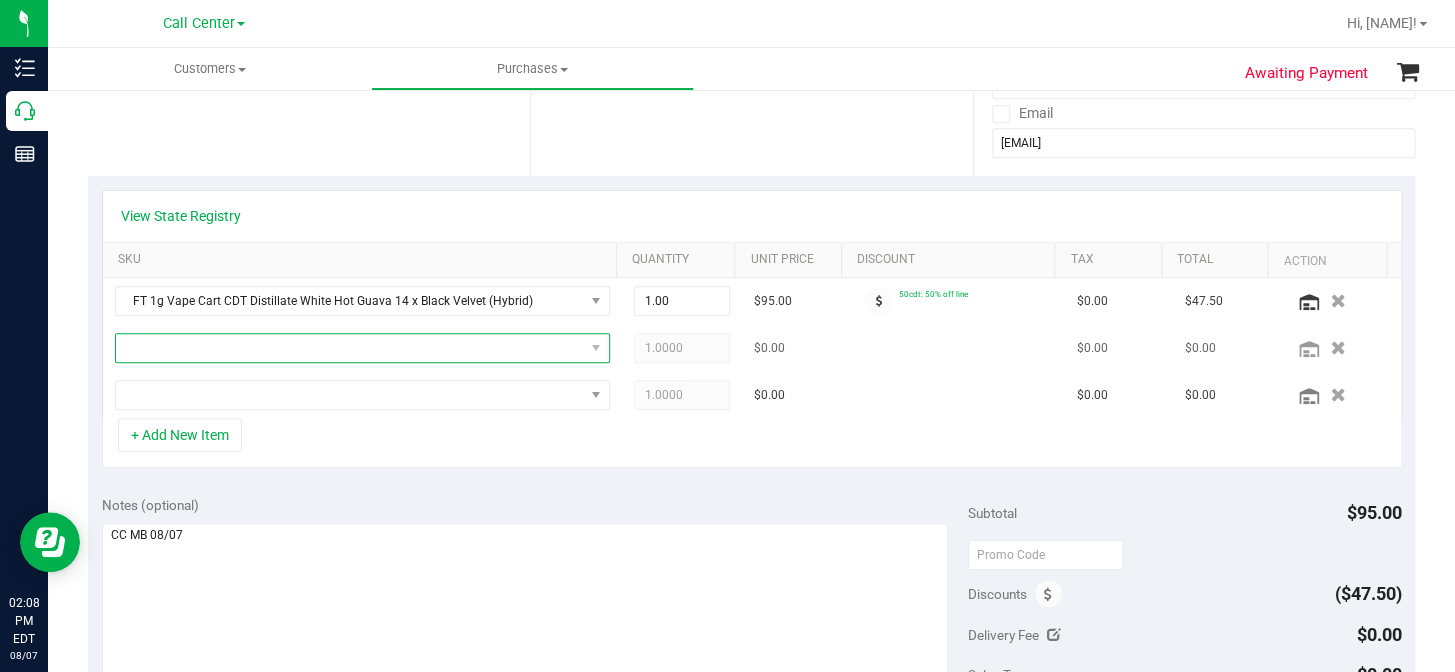 click at bounding box center (350, 348) 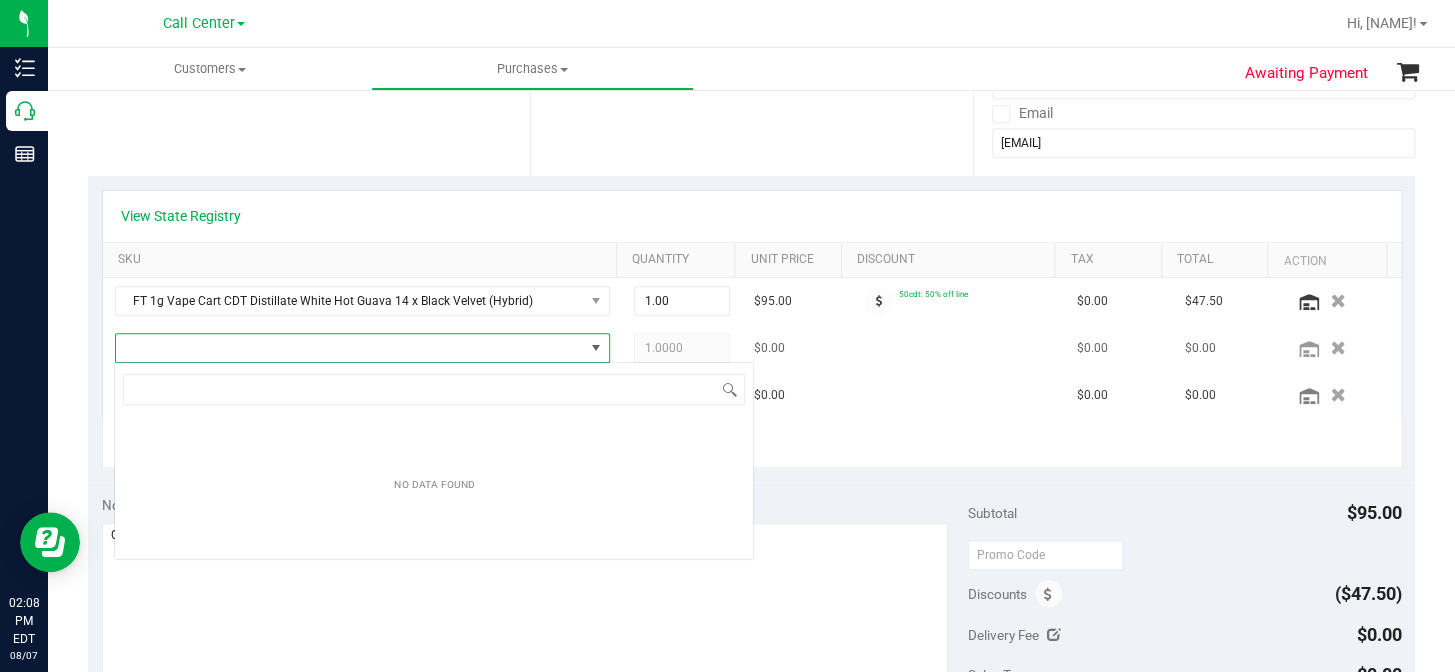 scroll, scrollTop: 99970, scrollLeft: 99515, axis: both 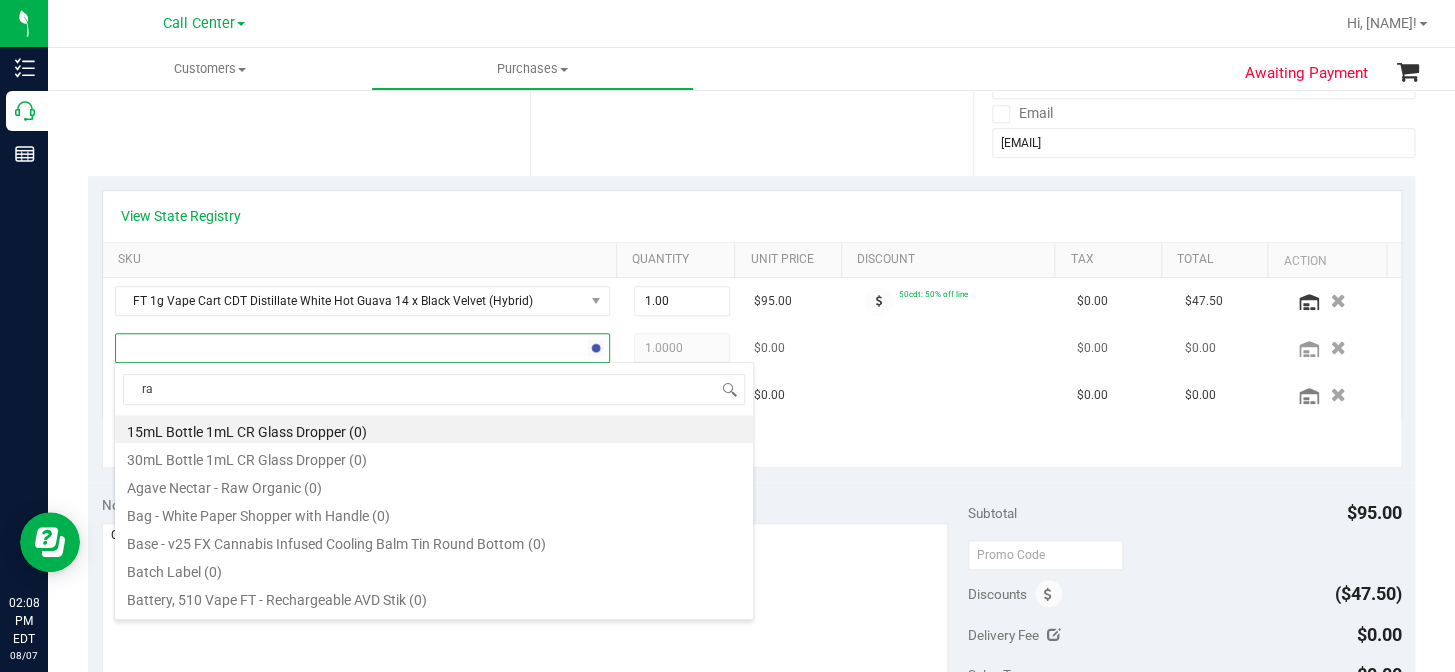 type on "raw" 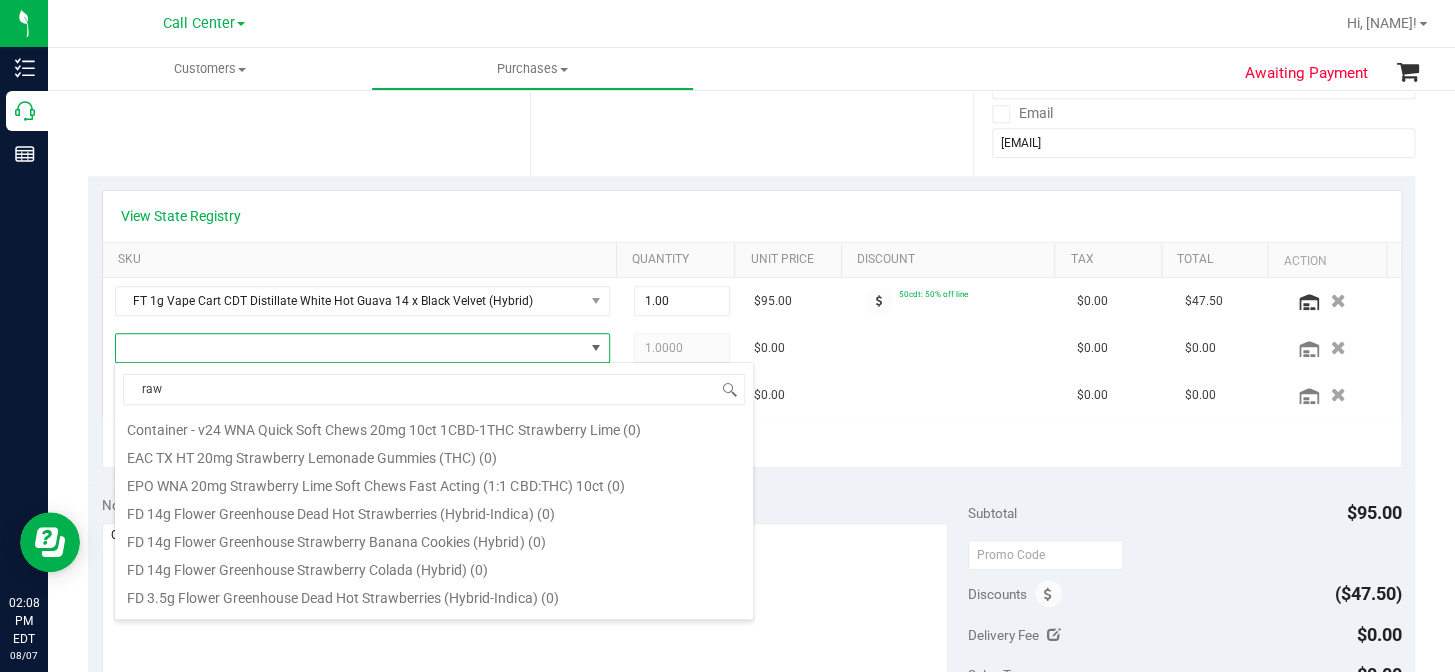 scroll, scrollTop: 0, scrollLeft: 0, axis: both 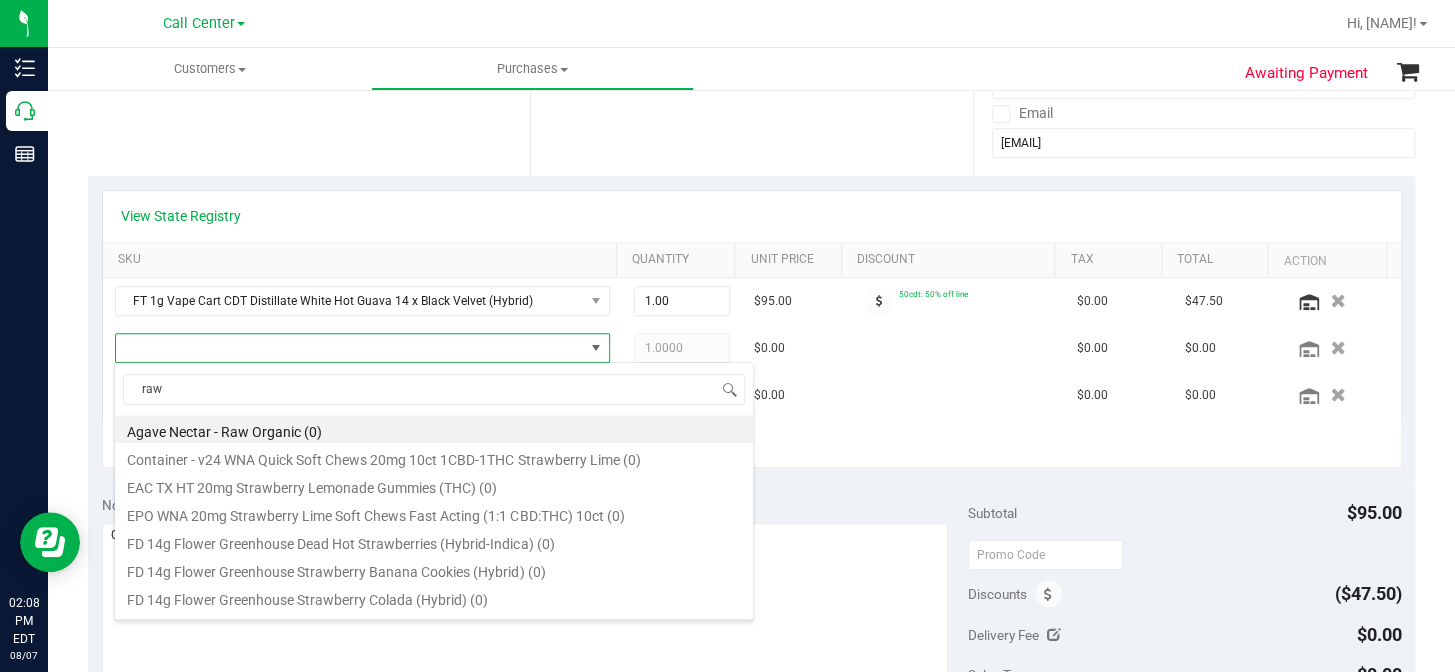 click on "+ Add New Item" at bounding box center [752, 443] 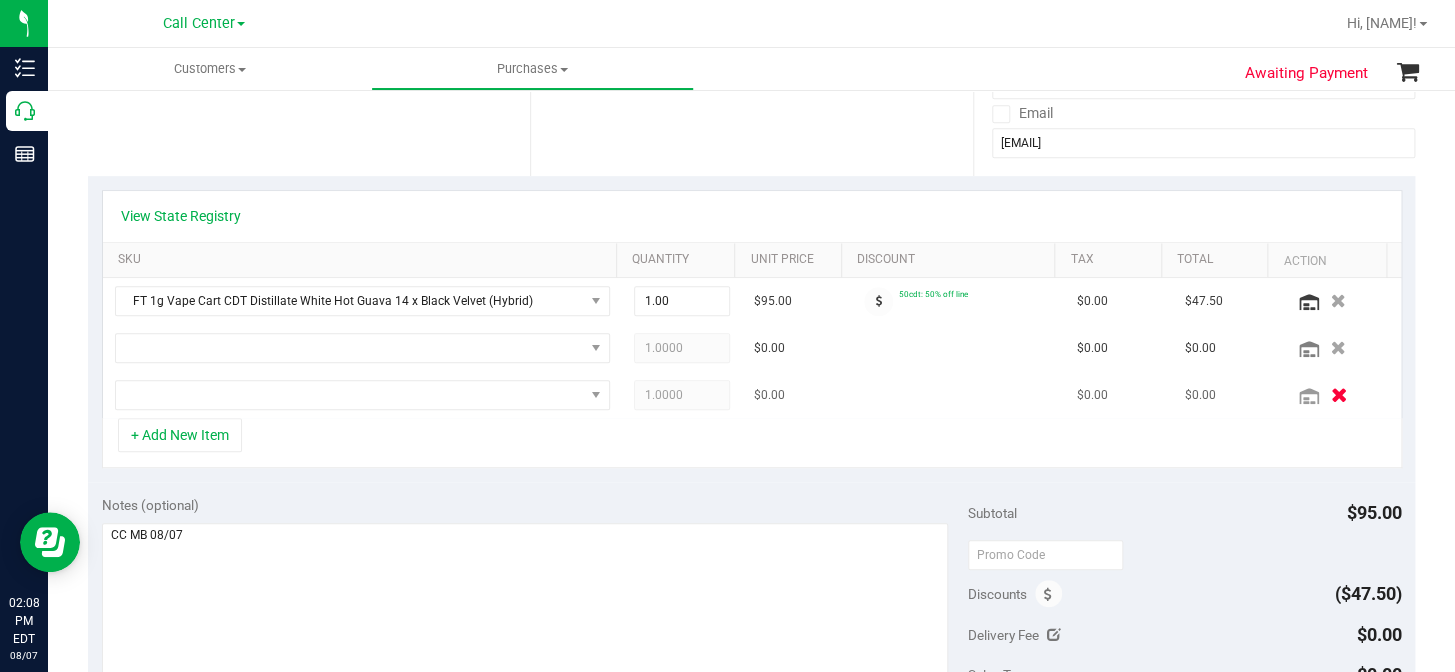 click at bounding box center [1338, 394] 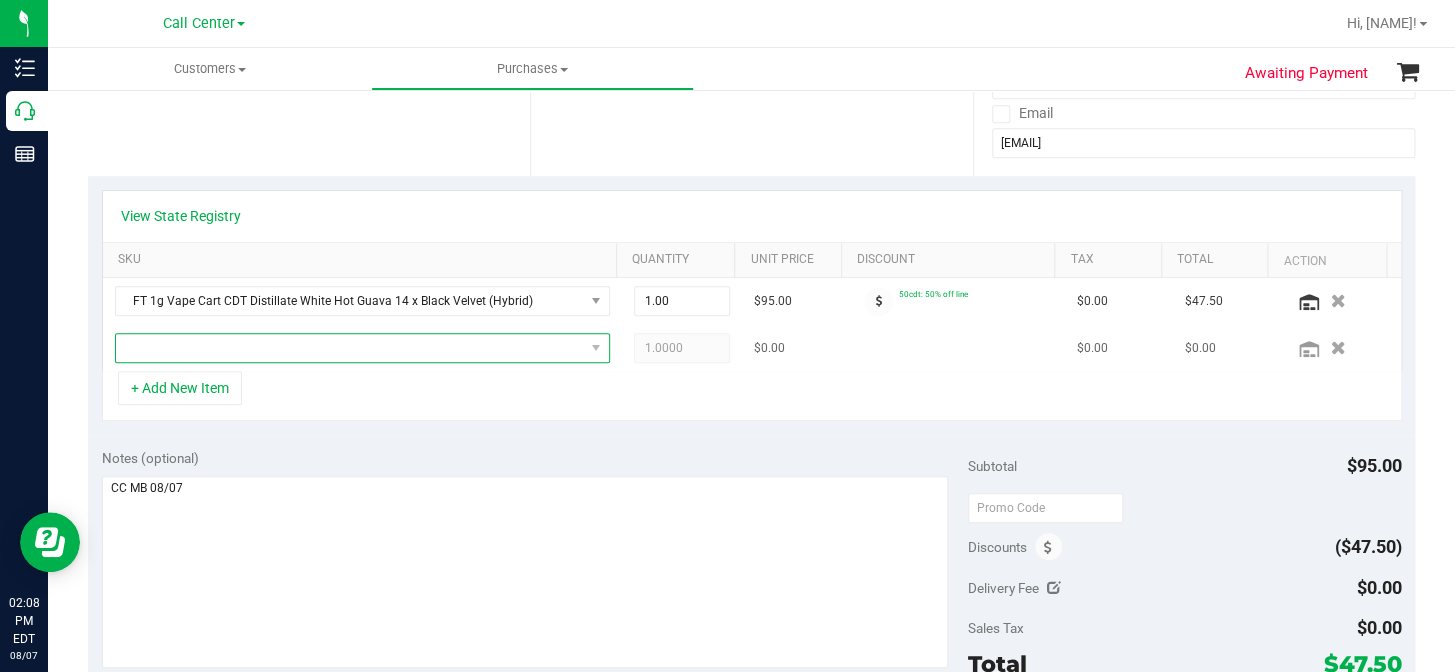 click at bounding box center [350, 348] 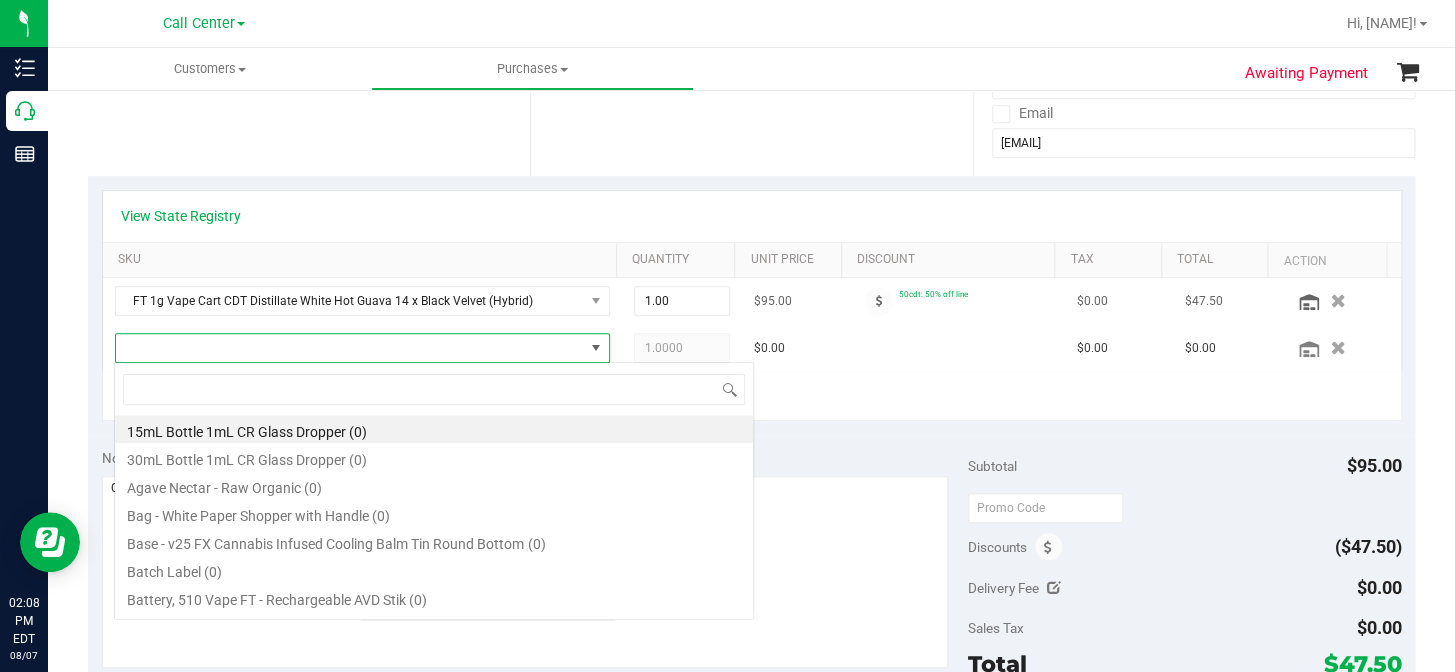 scroll, scrollTop: 99970, scrollLeft: 99515, axis: both 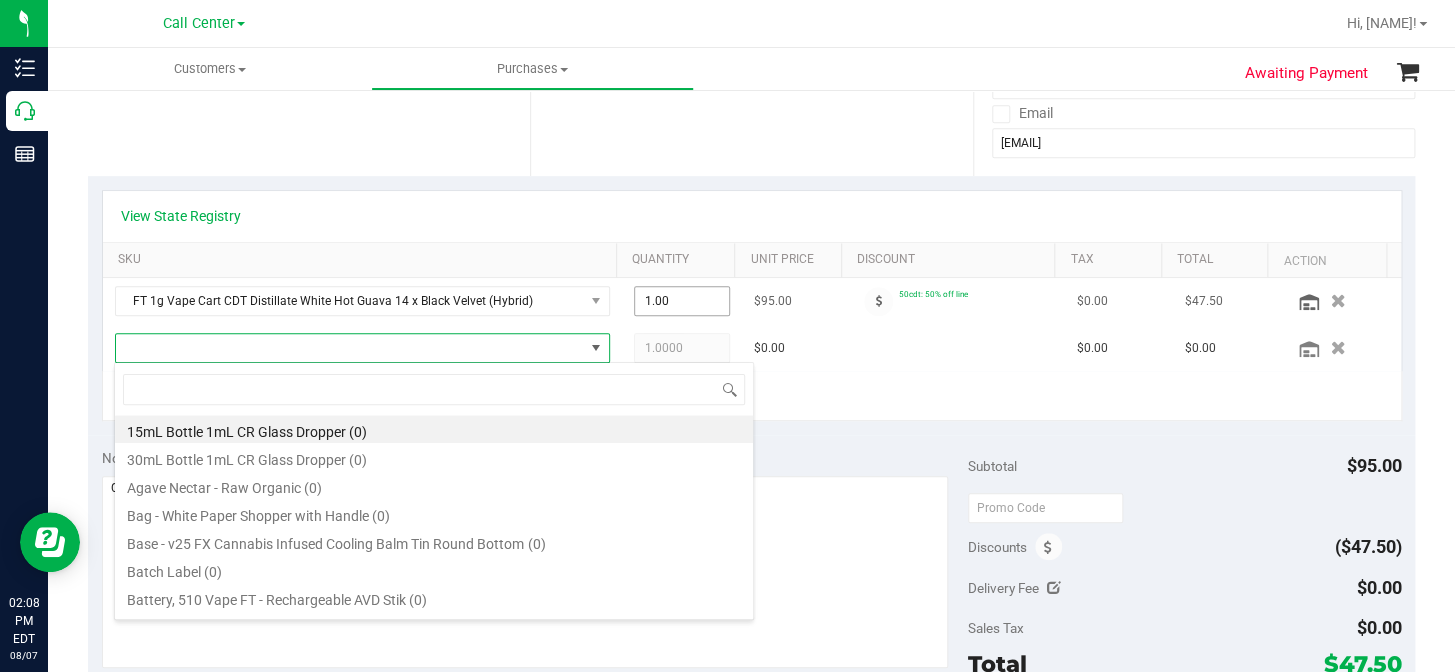 click on "1.00 1" at bounding box center (682, 301) 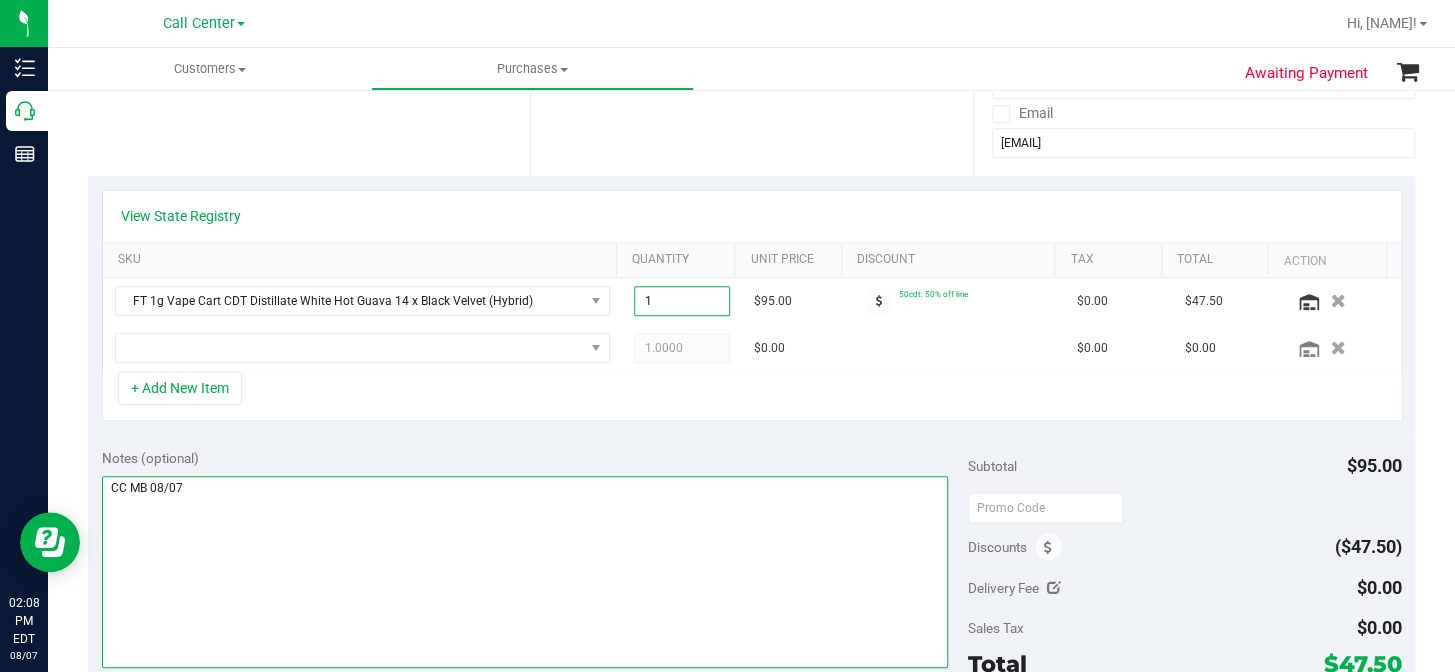 click at bounding box center [525, 572] 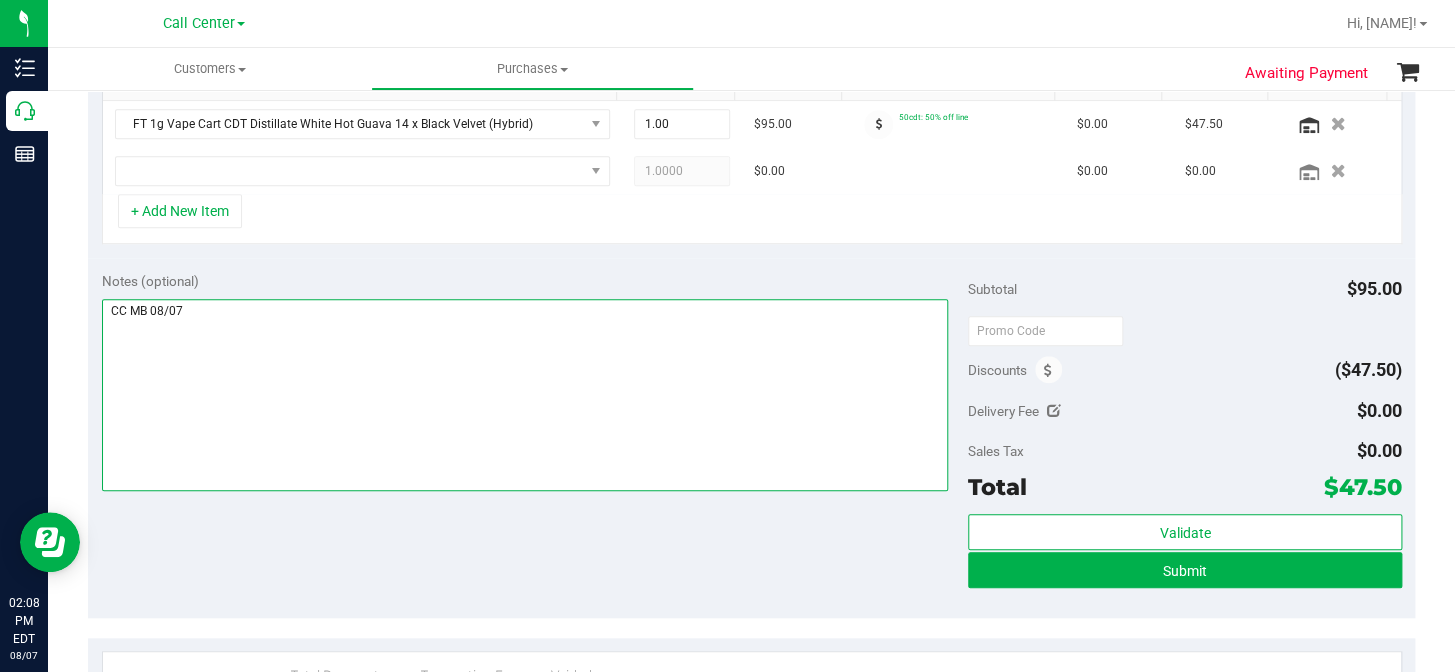 scroll, scrollTop: 545, scrollLeft: 0, axis: vertical 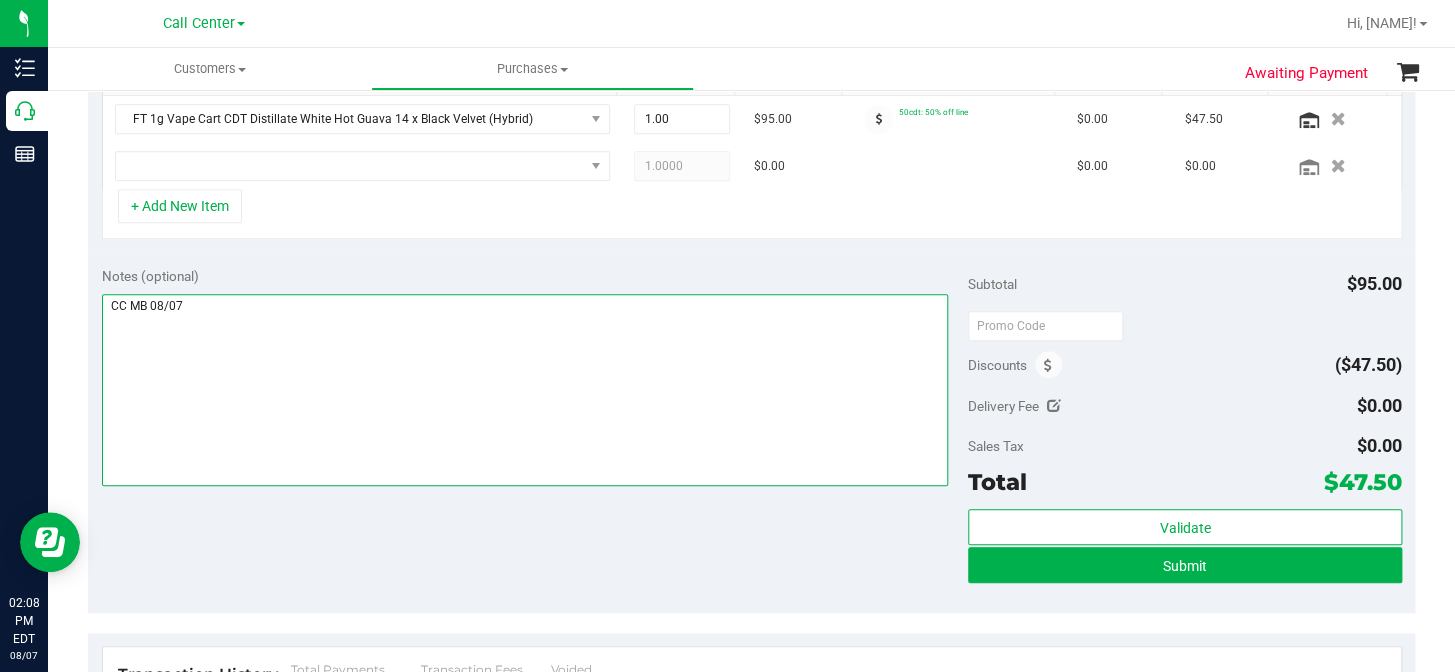drag, startPoint x: 740, startPoint y: 426, endPoint x: 806, endPoint y: 431, distance: 66.189125 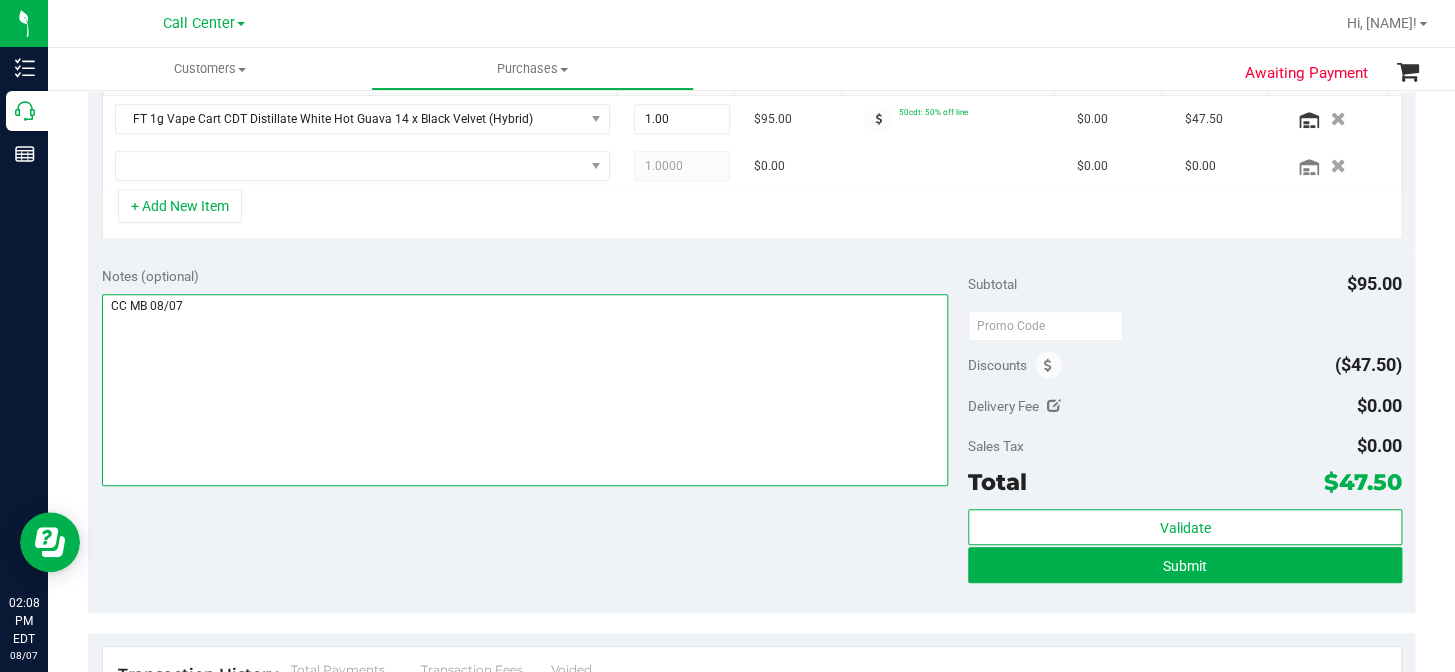 click at bounding box center [525, 390] 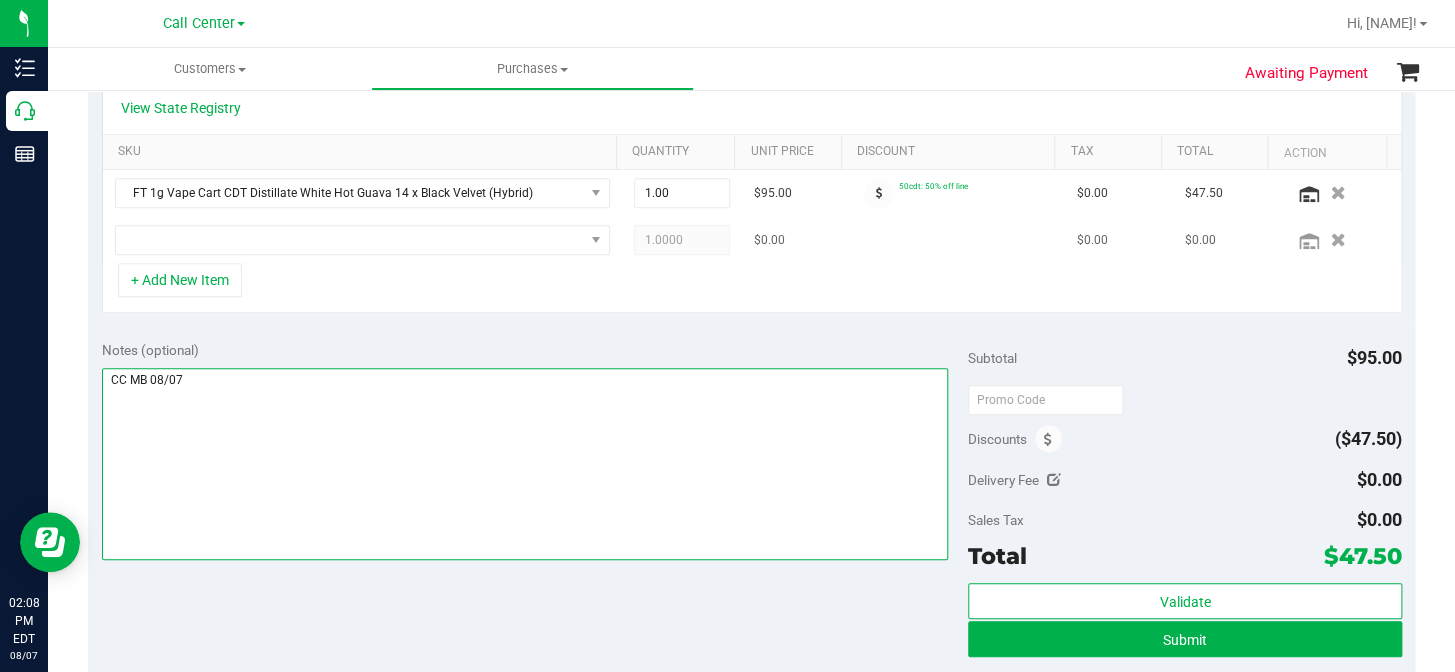 scroll, scrollTop: 363, scrollLeft: 0, axis: vertical 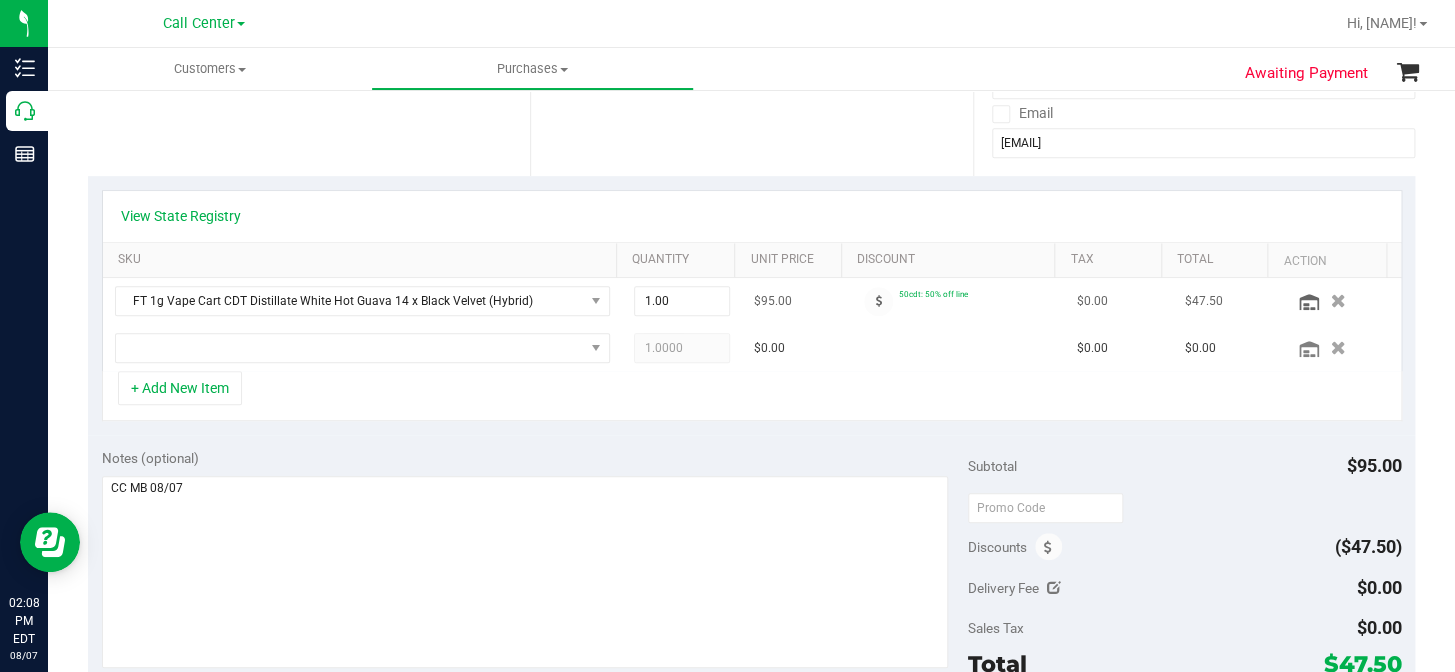 drag, startPoint x: 1320, startPoint y: 298, endPoint x: 1080, endPoint y: 313, distance: 240.46829 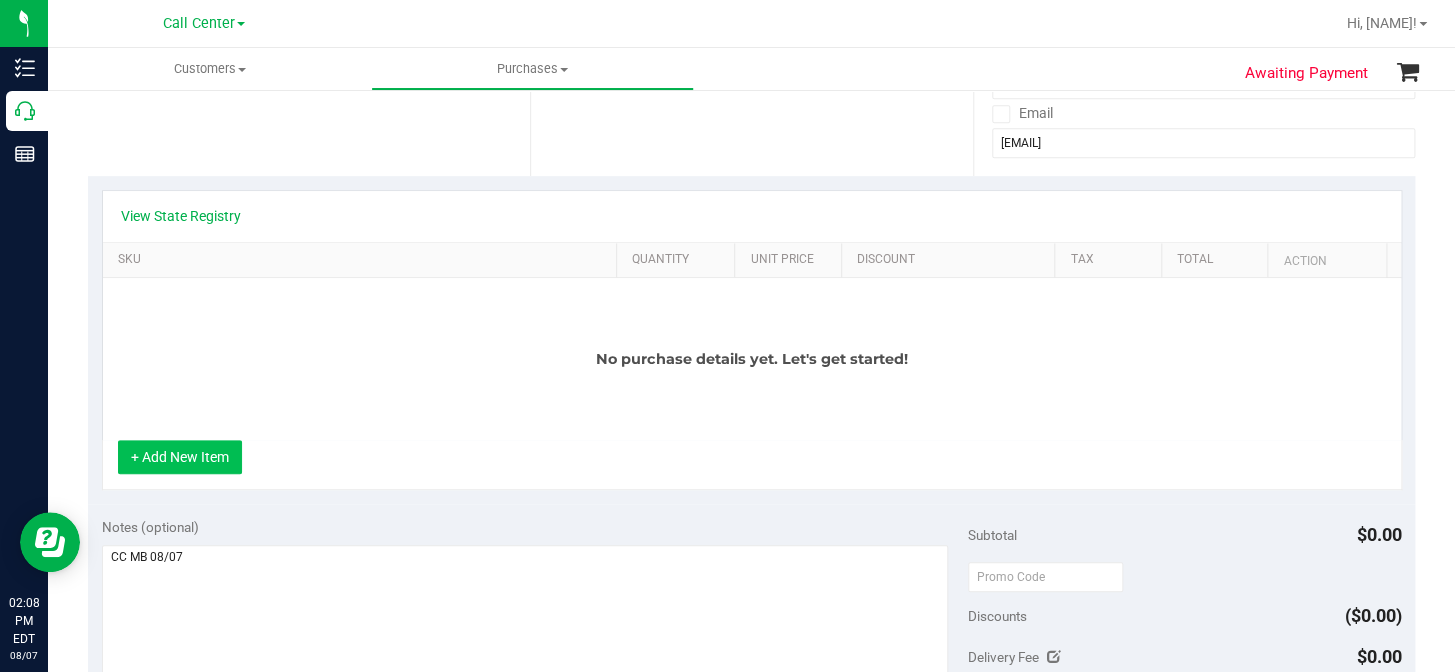 click on "+ Add New Item" at bounding box center (180, 457) 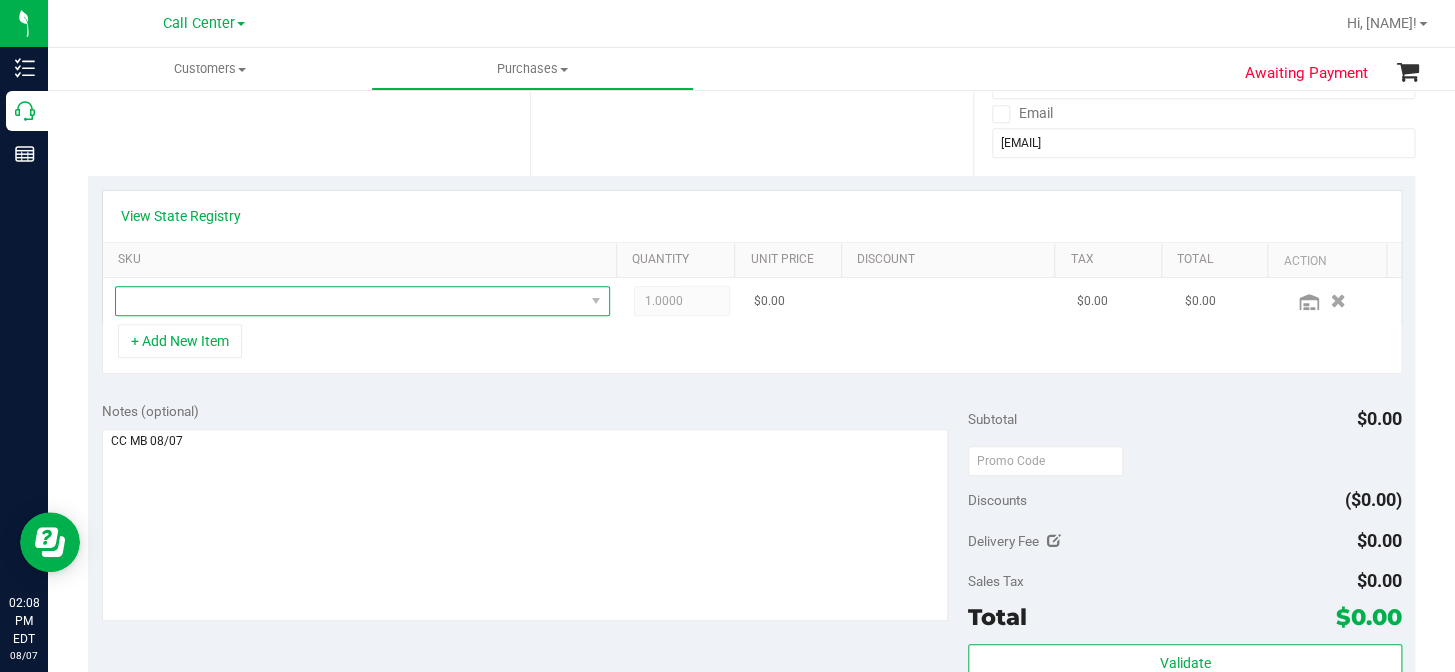 click at bounding box center [350, 301] 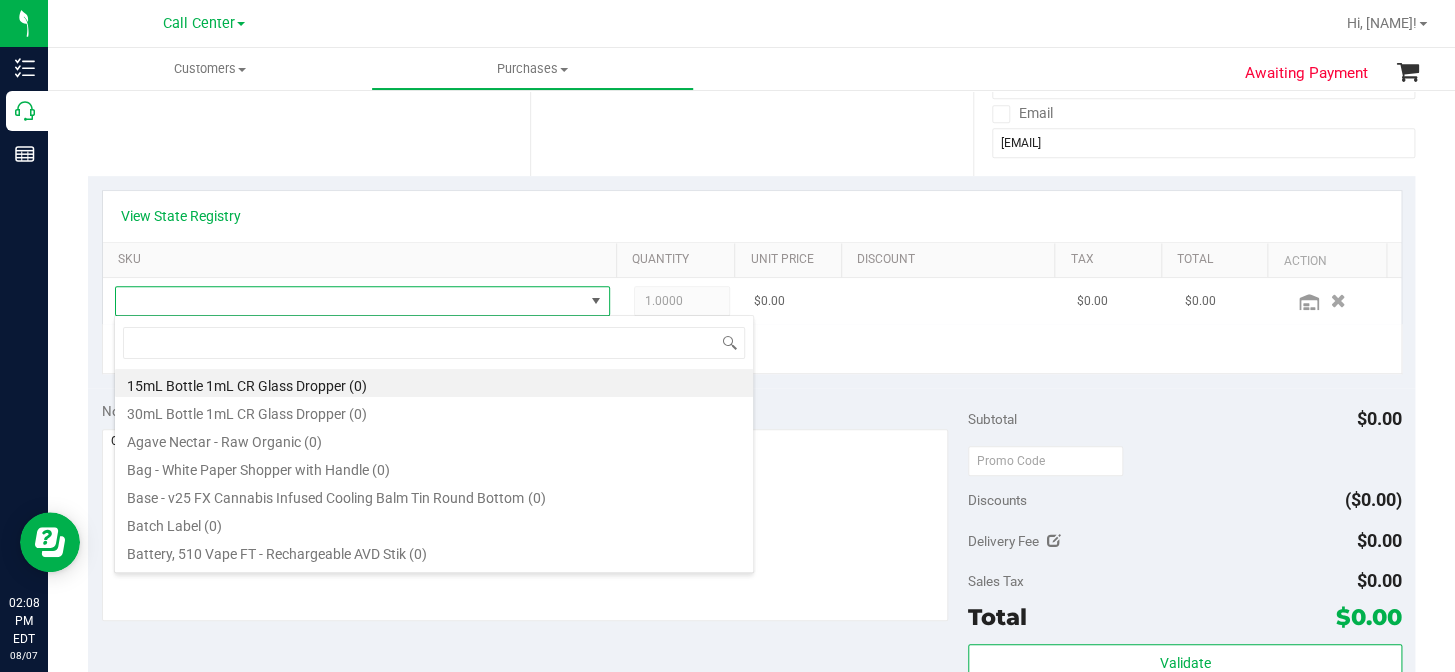 scroll, scrollTop: 99970, scrollLeft: 99515, axis: both 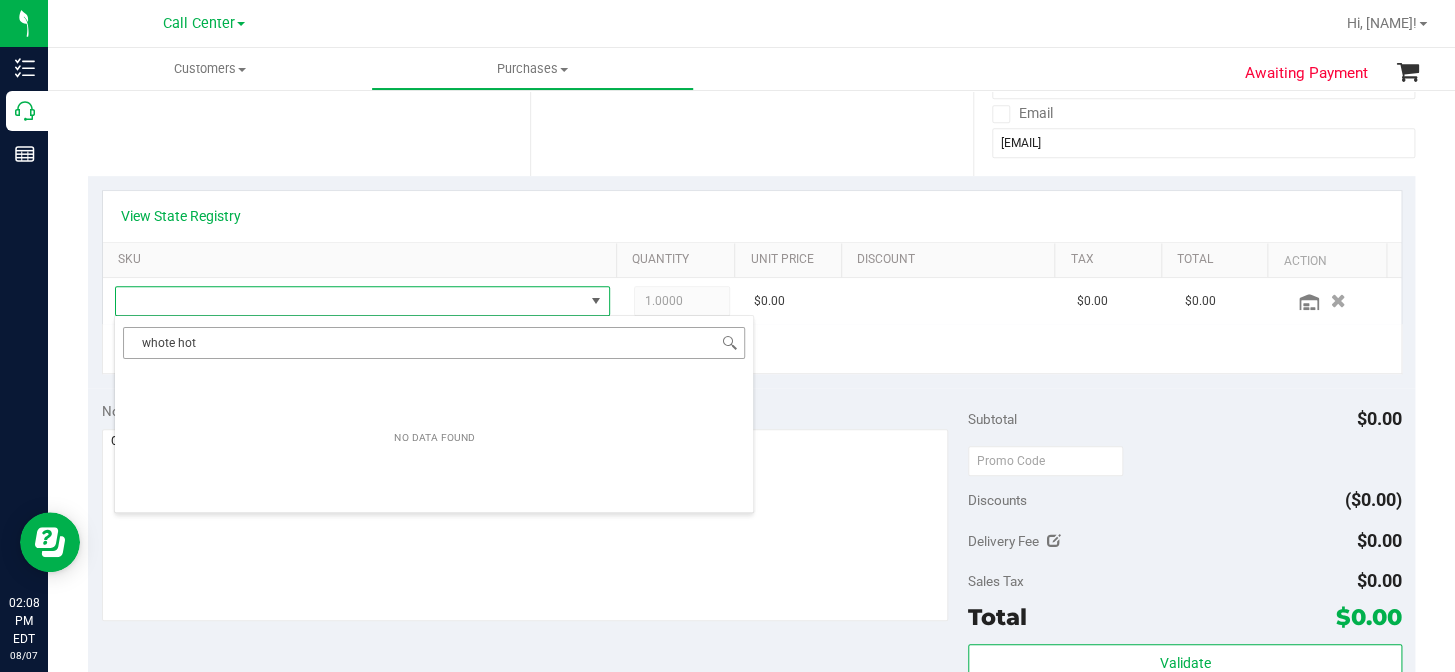 drag, startPoint x: 150, startPoint y: 352, endPoint x: 210, endPoint y: 347, distance: 60.207973 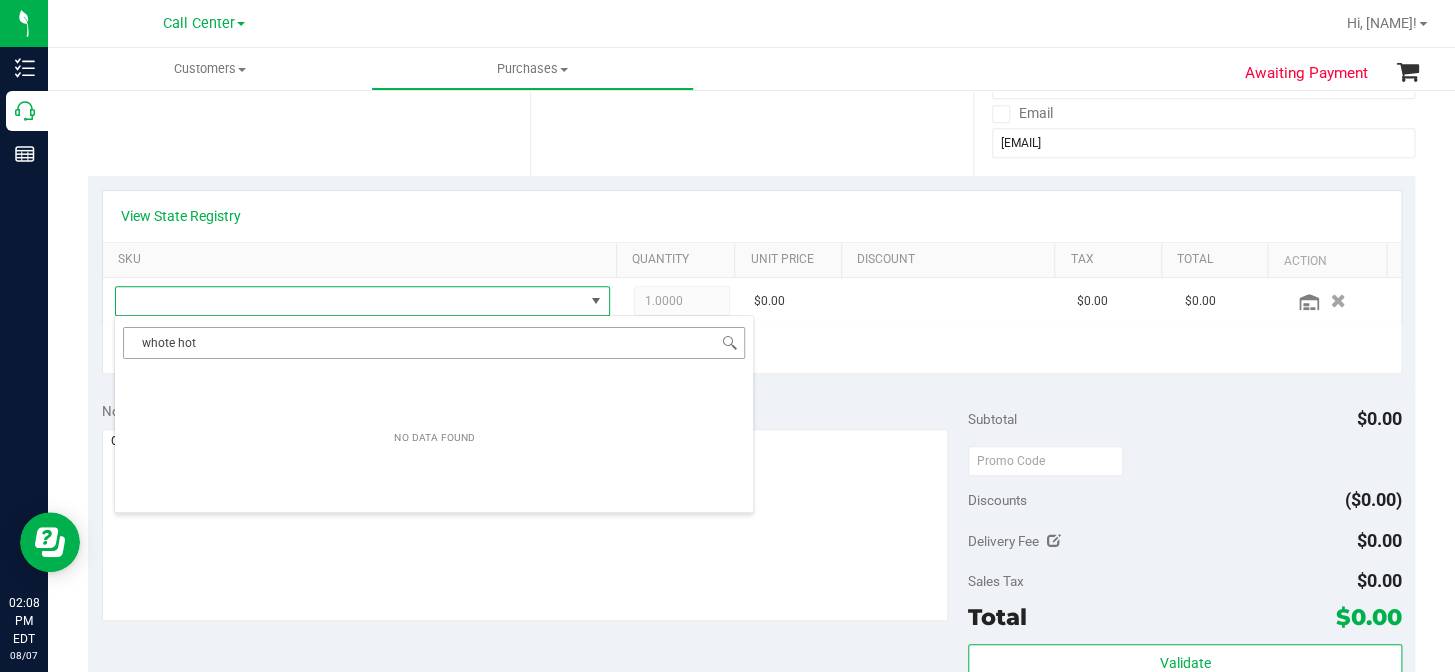 click on "NO DATA FOUND" at bounding box center [434, 439] 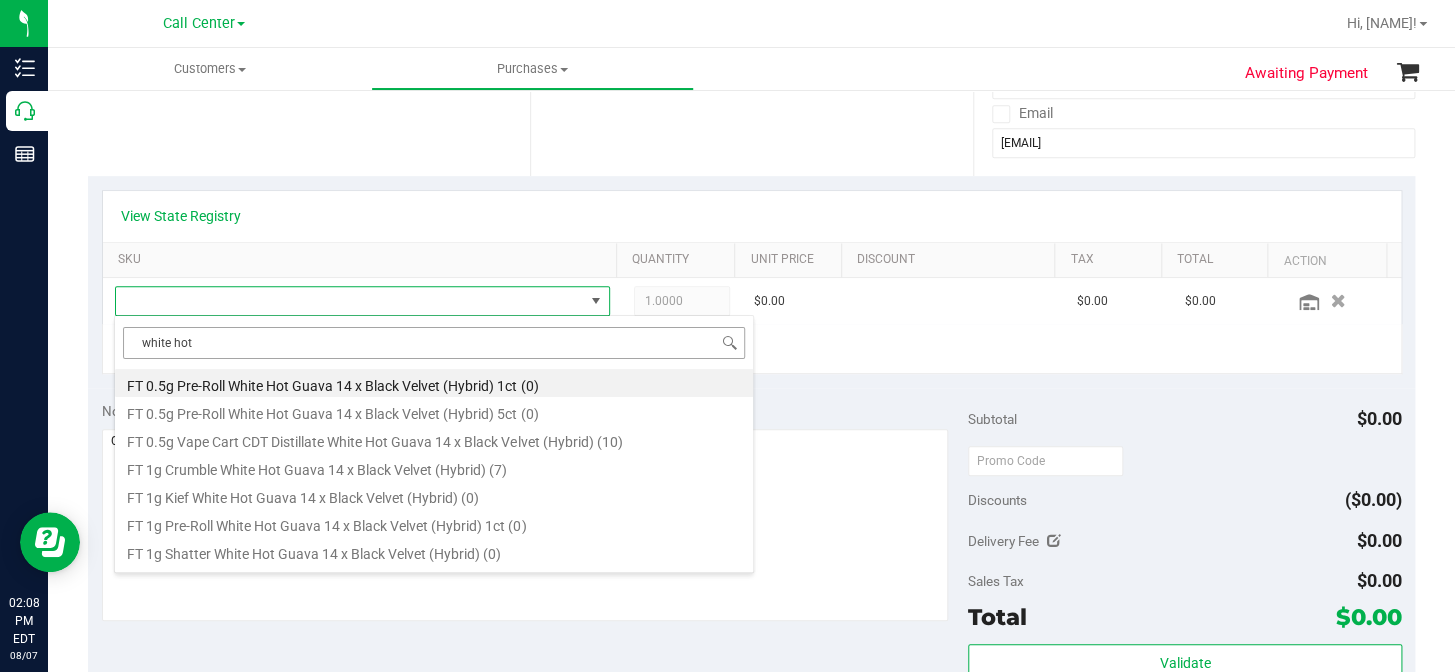click on "white hot" at bounding box center [434, 342] 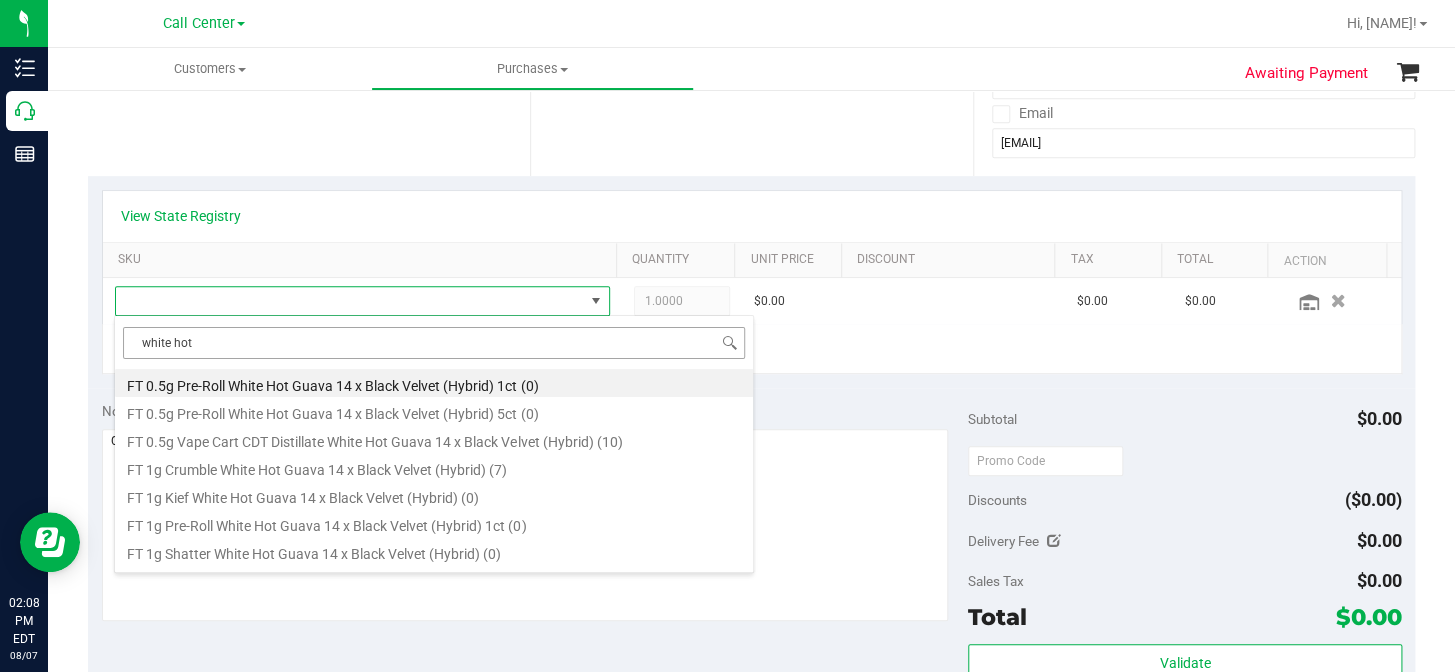 type on "white hot" 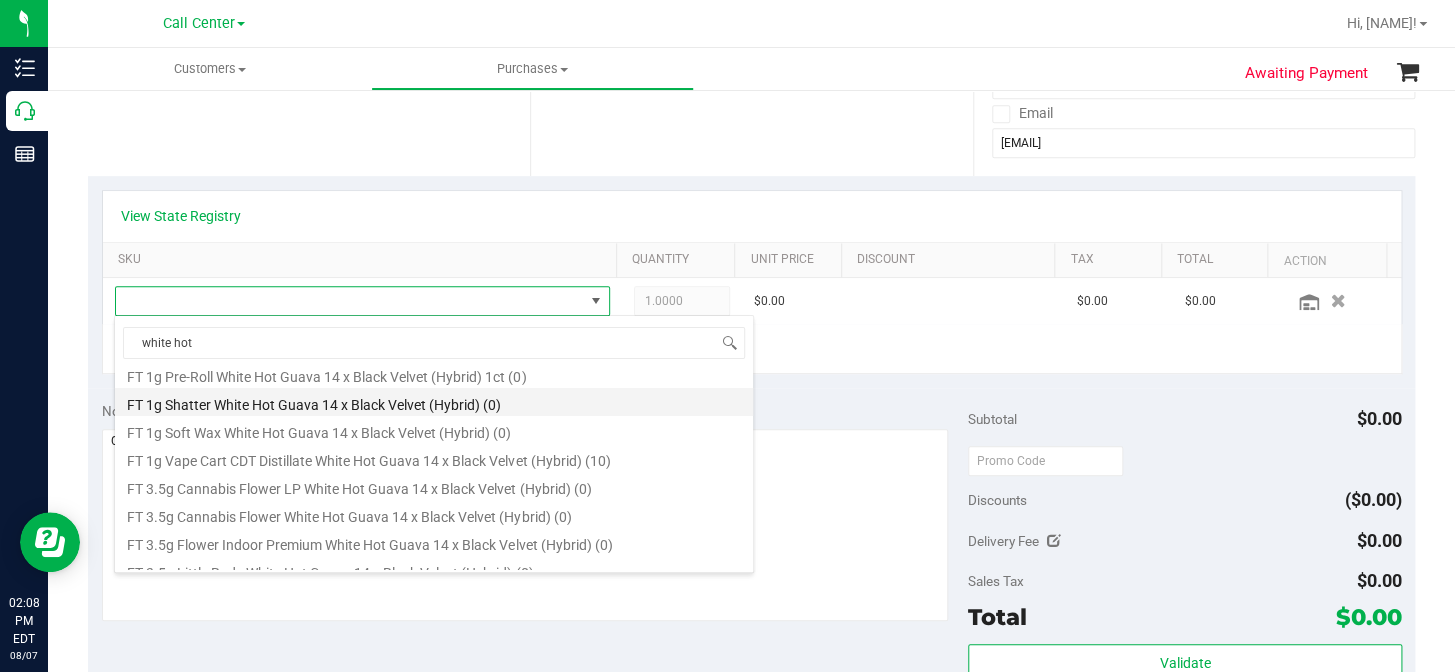 scroll, scrollTop: 181, scrollLeft: 0, axis: vertical 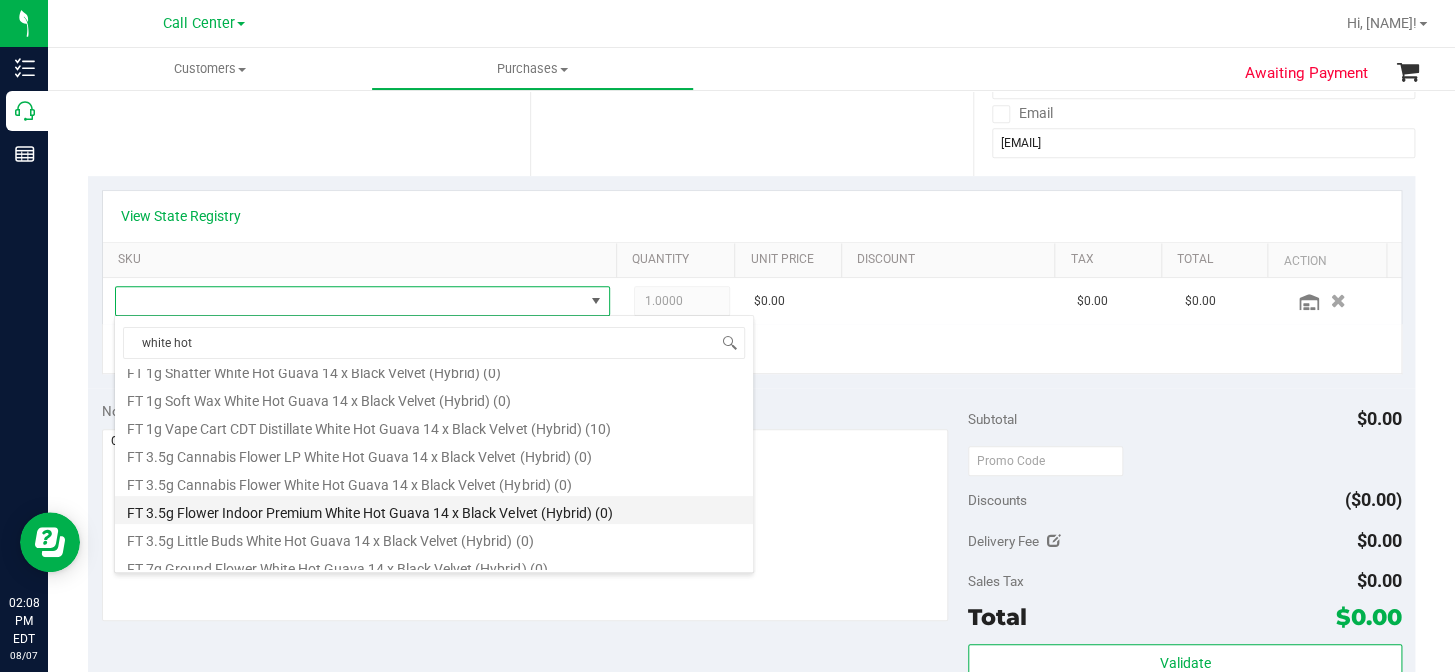 click on "FT 3.5g Flower Indoor Premium White Hot Guava 14 x Black Velvet (Hybrid) (0)" at bounding box center [434, 510] 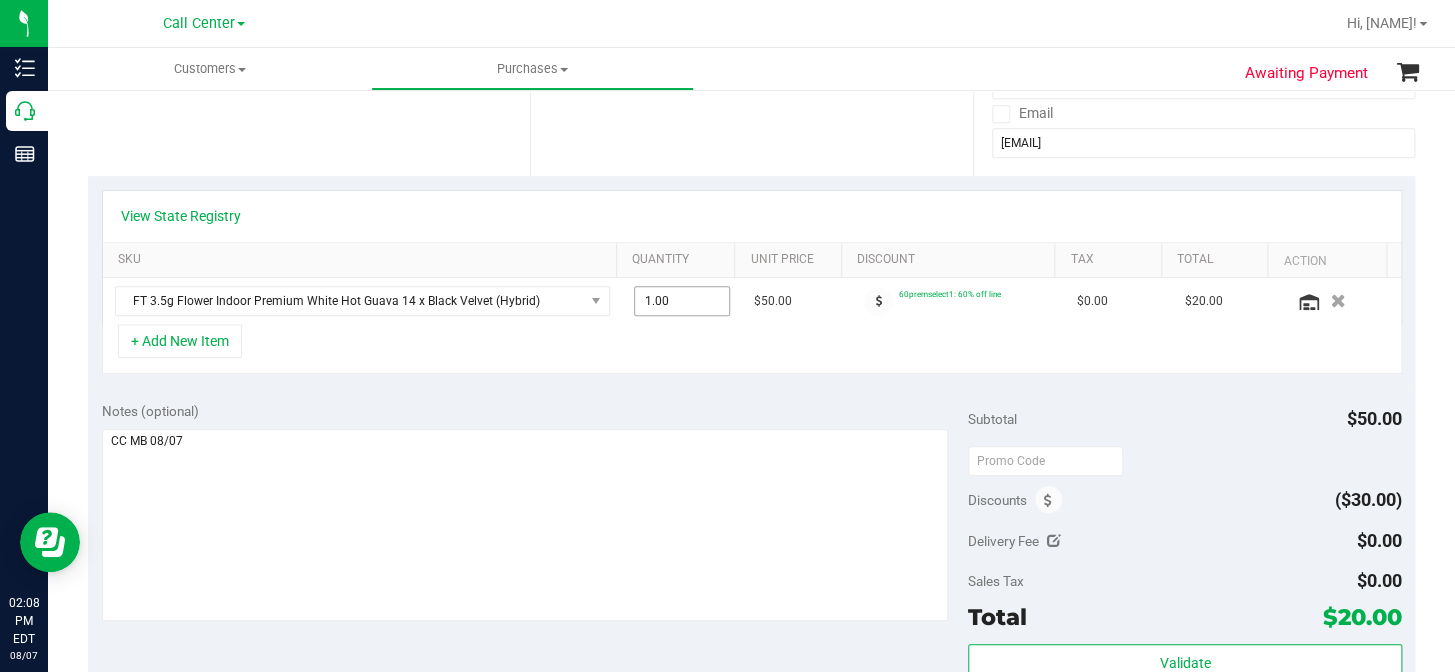 click on "1.00 1" at bounding box center (682, 301) 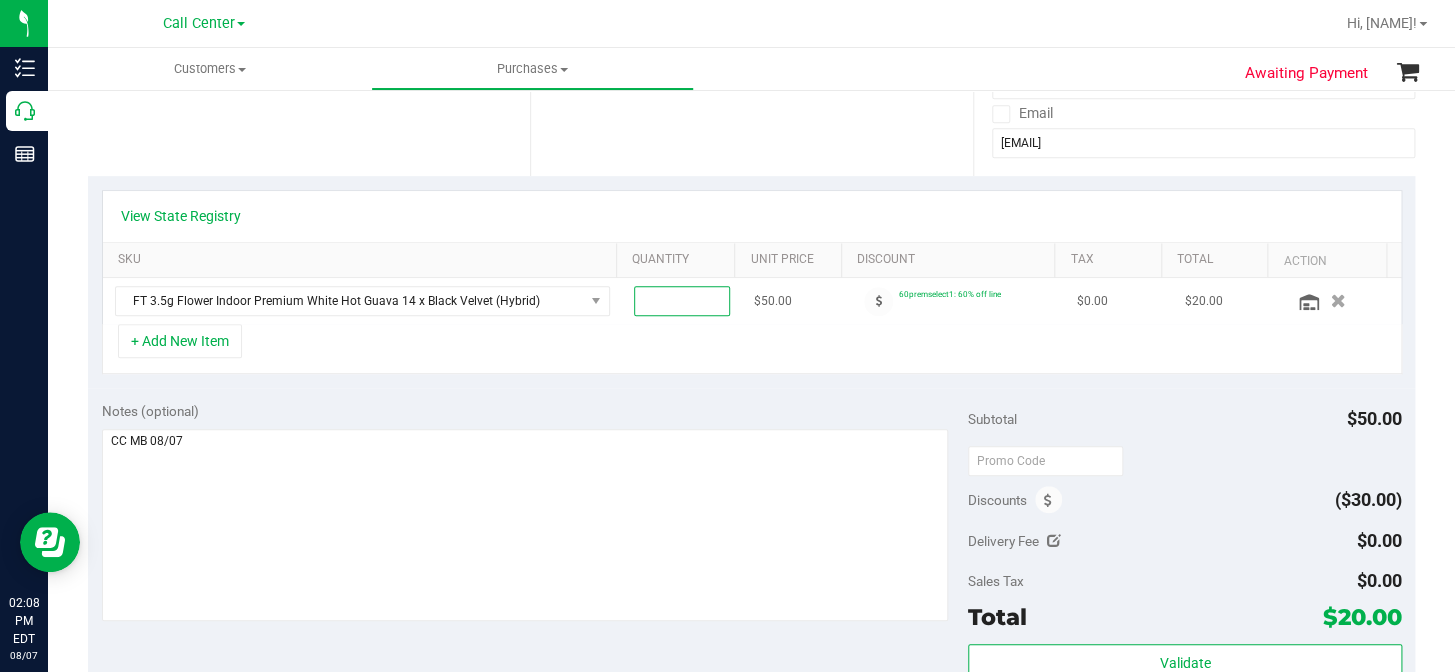 type on "5" 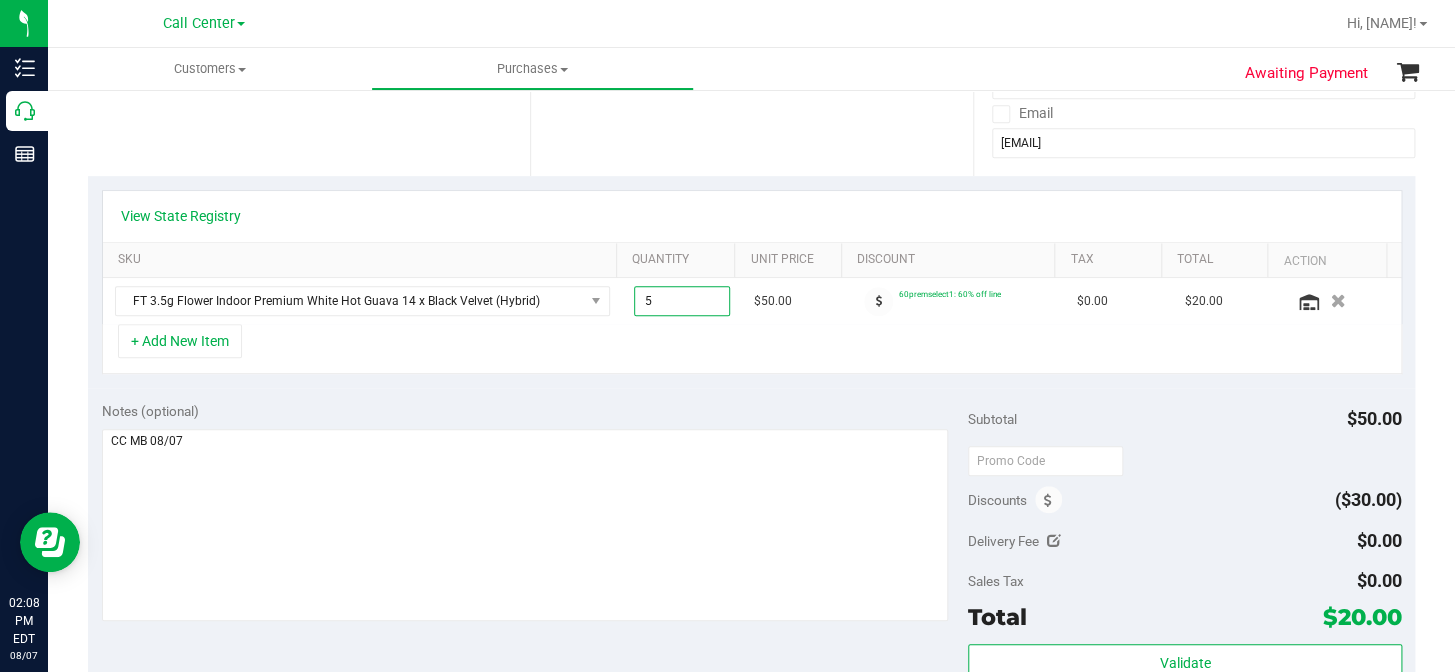 type on "5.00" 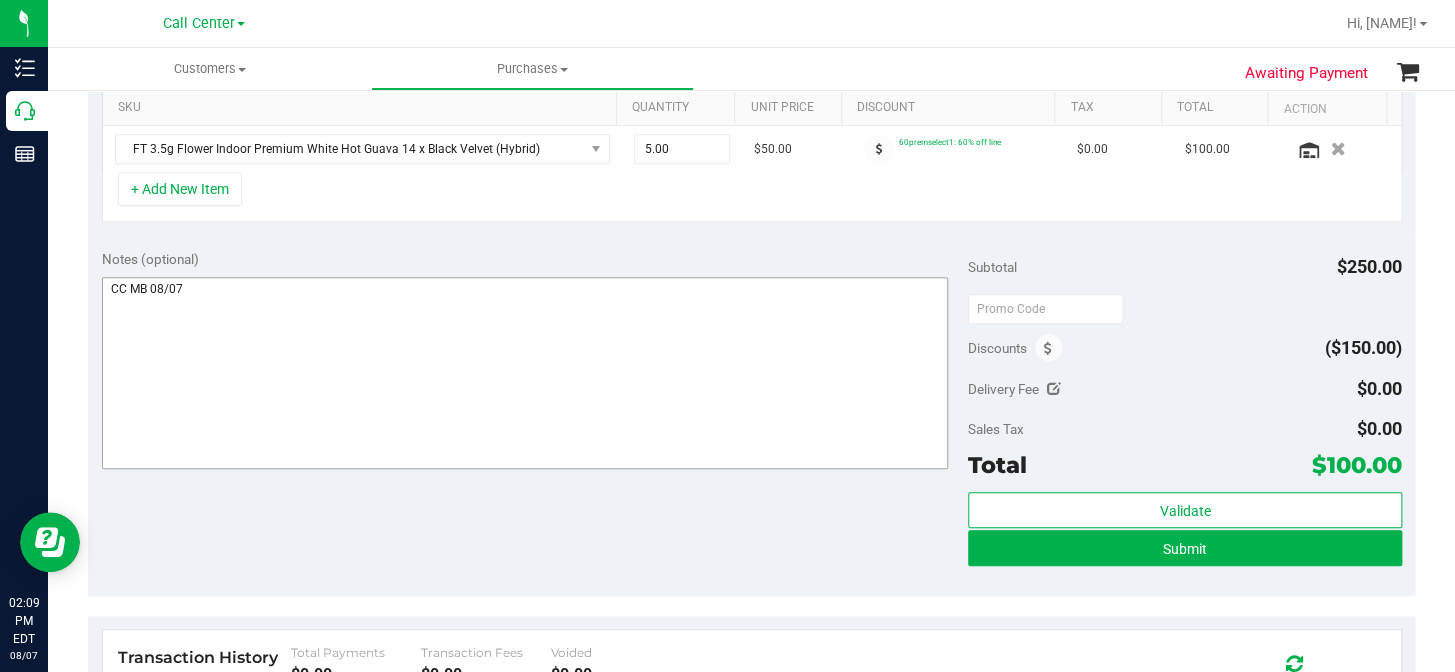 scroll, scrollTop: 545, scrollLeft: 0, axis: vertical 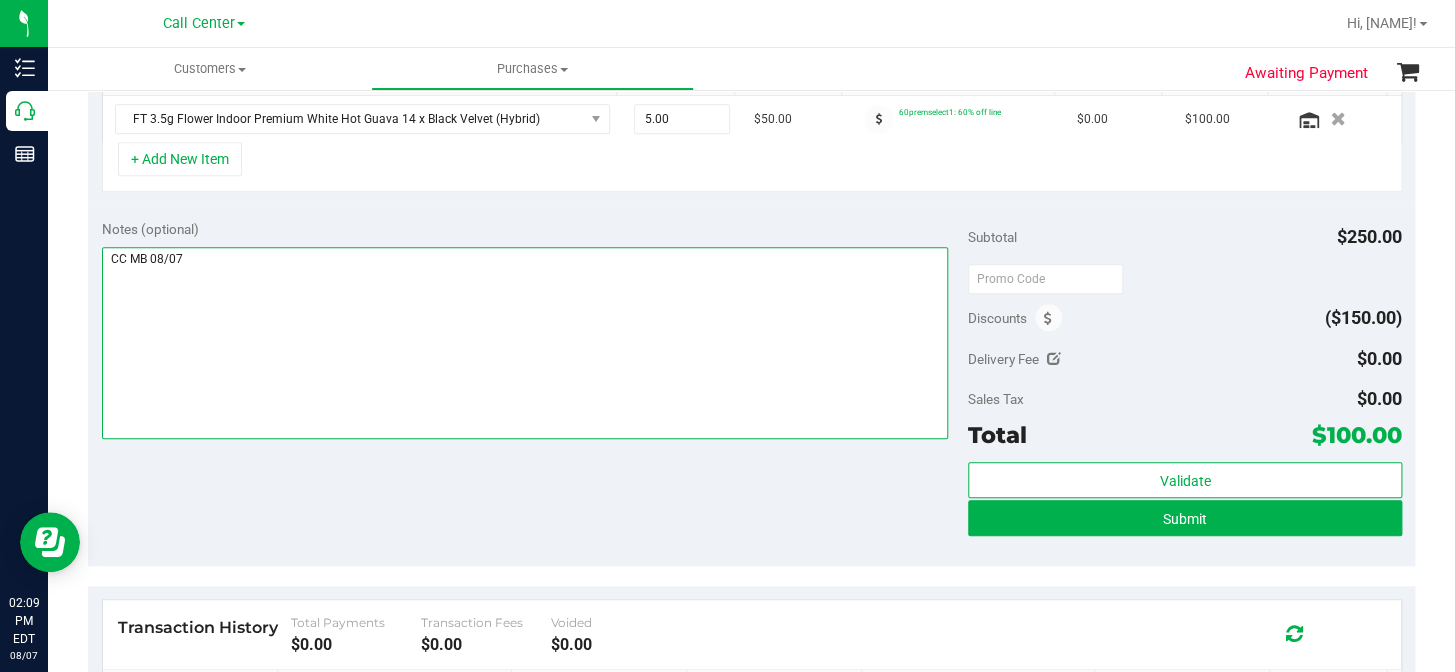 click at bounding box center [525, 343] 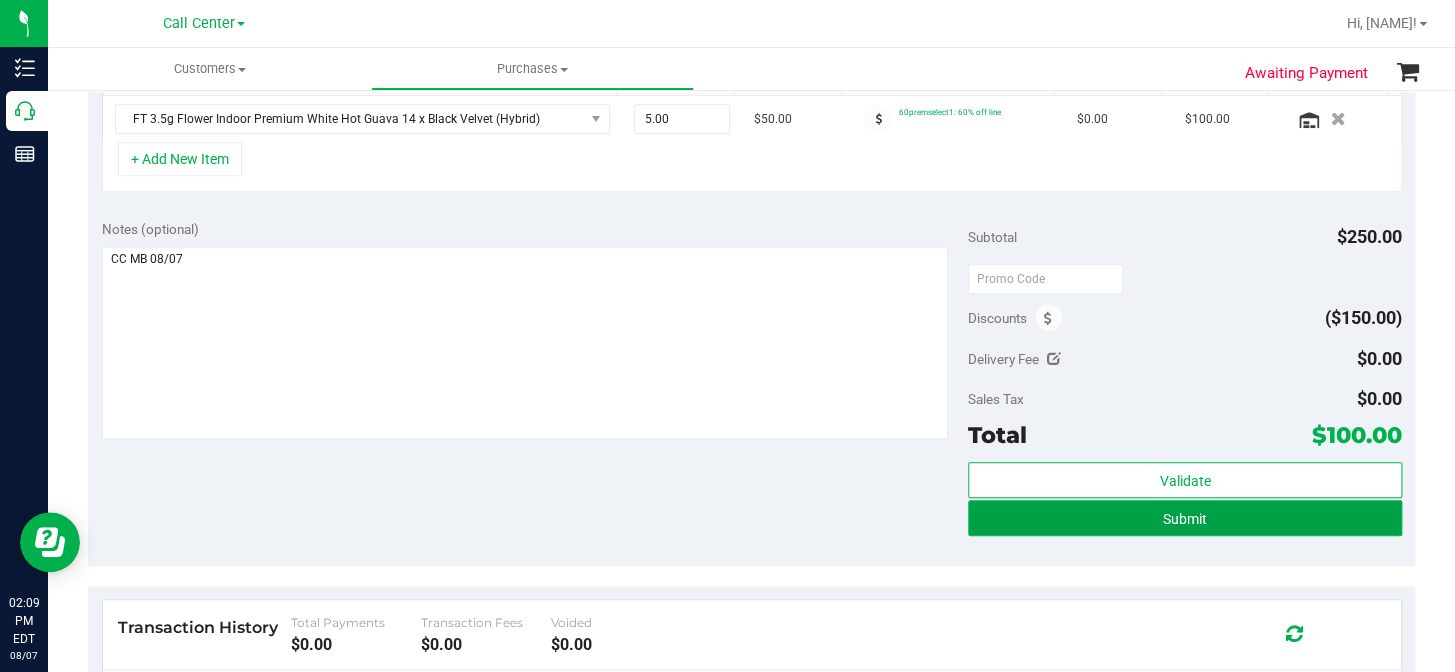 click on "Submit" at bounding box center [1184, 518] 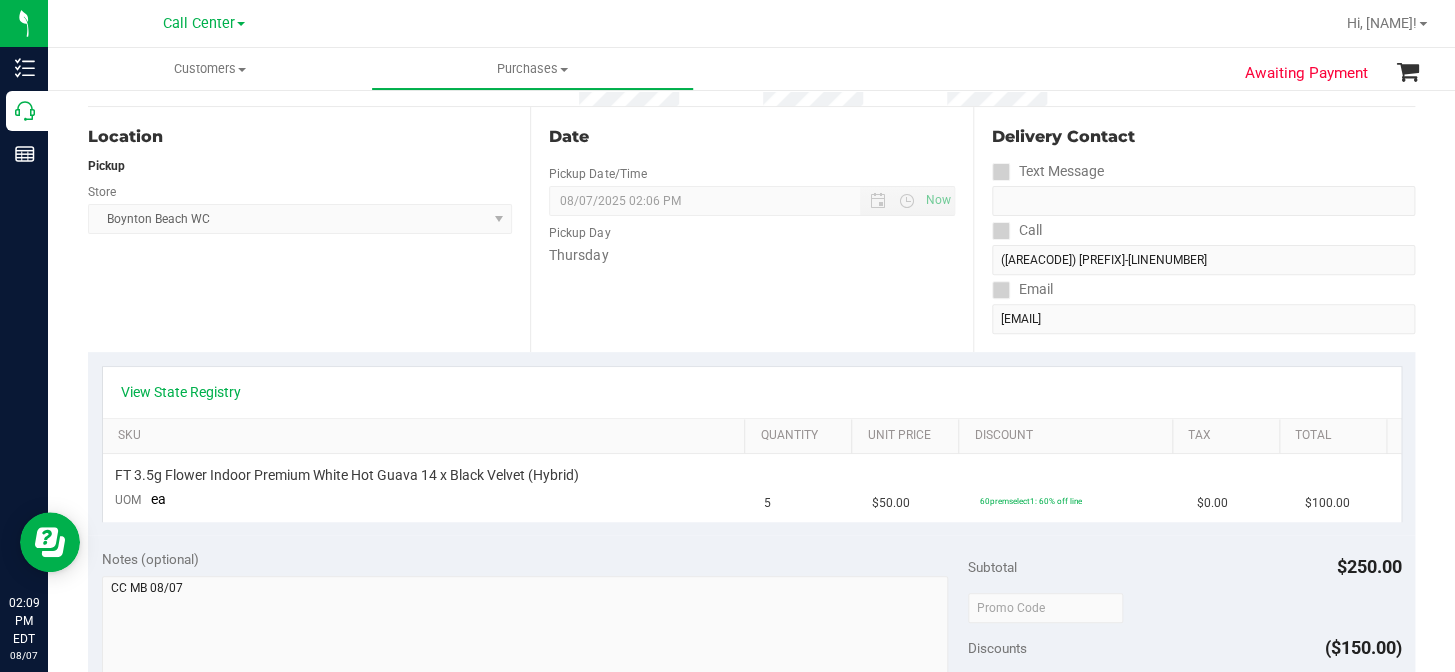 scroll, scrollTop: 363, scrollLeft: 0, axis: vertical 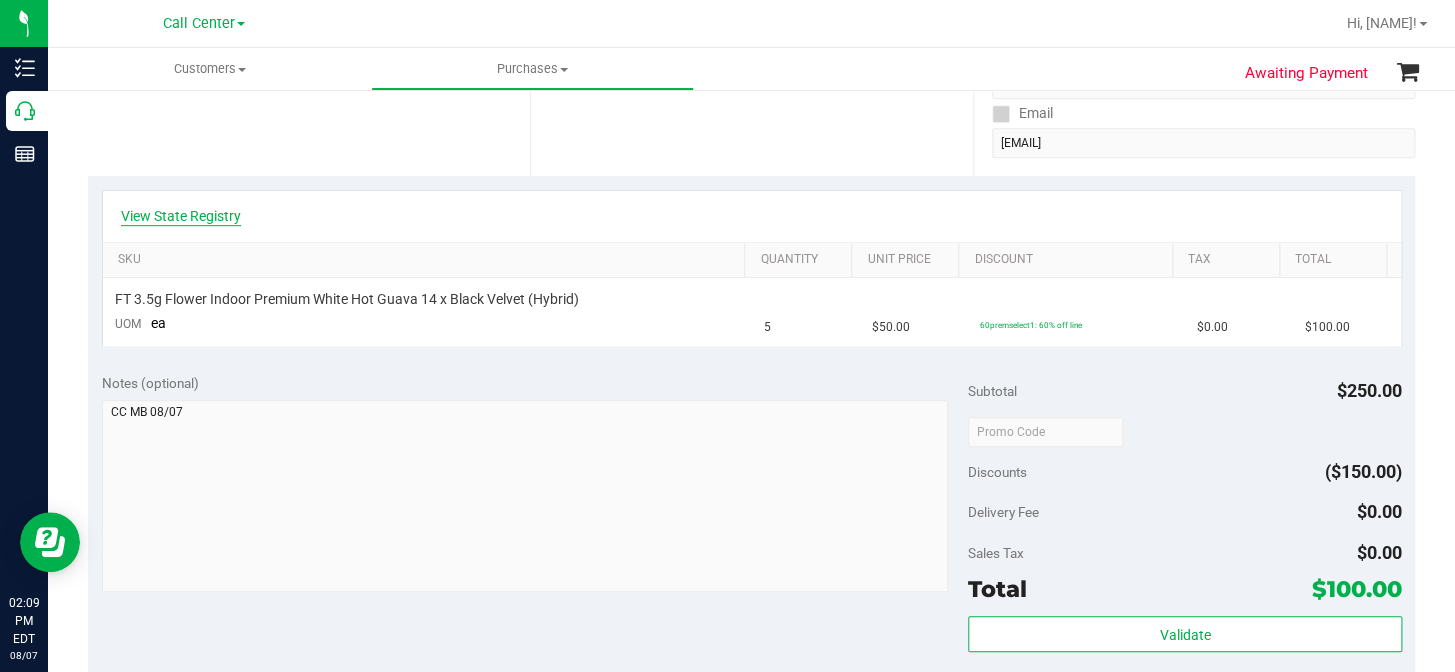 click on "View State Registry" at bounding box center [181, 216] 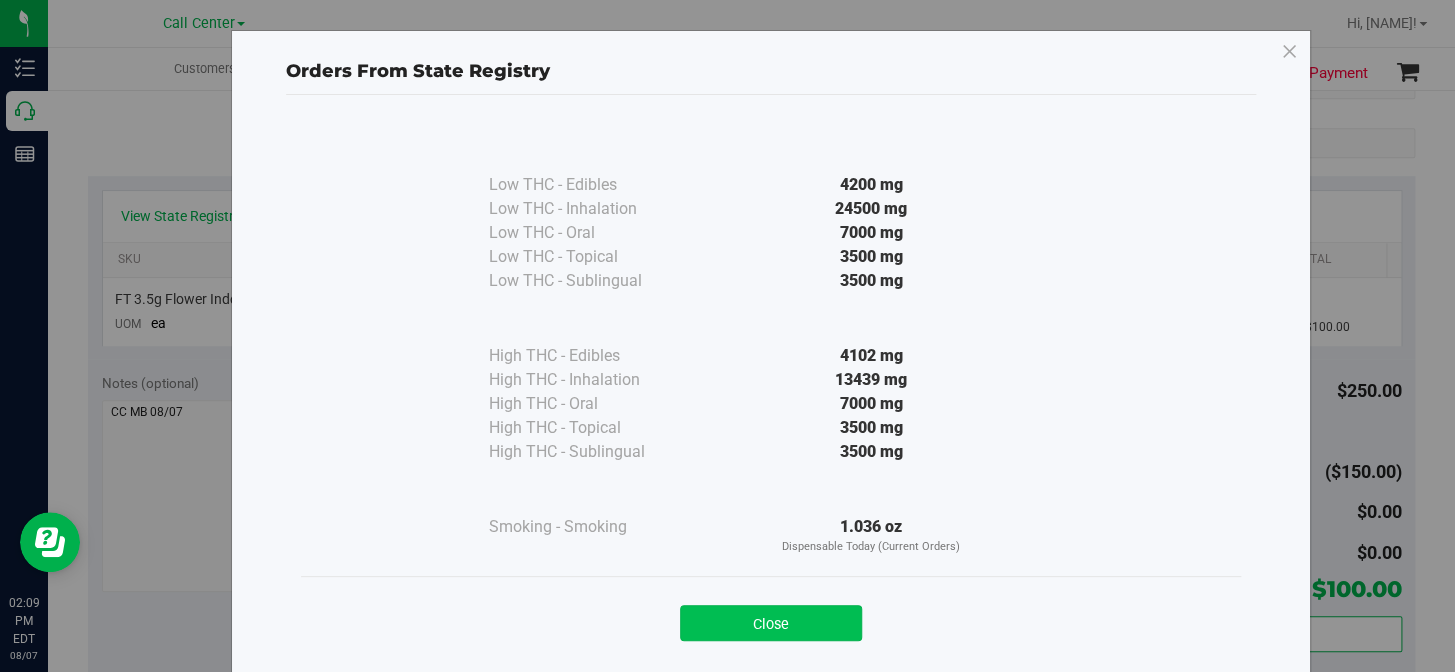 drag, startPoint x: 755, startPoint y: 624, endPoint x: 668, endPoint y: 508, distance: 145 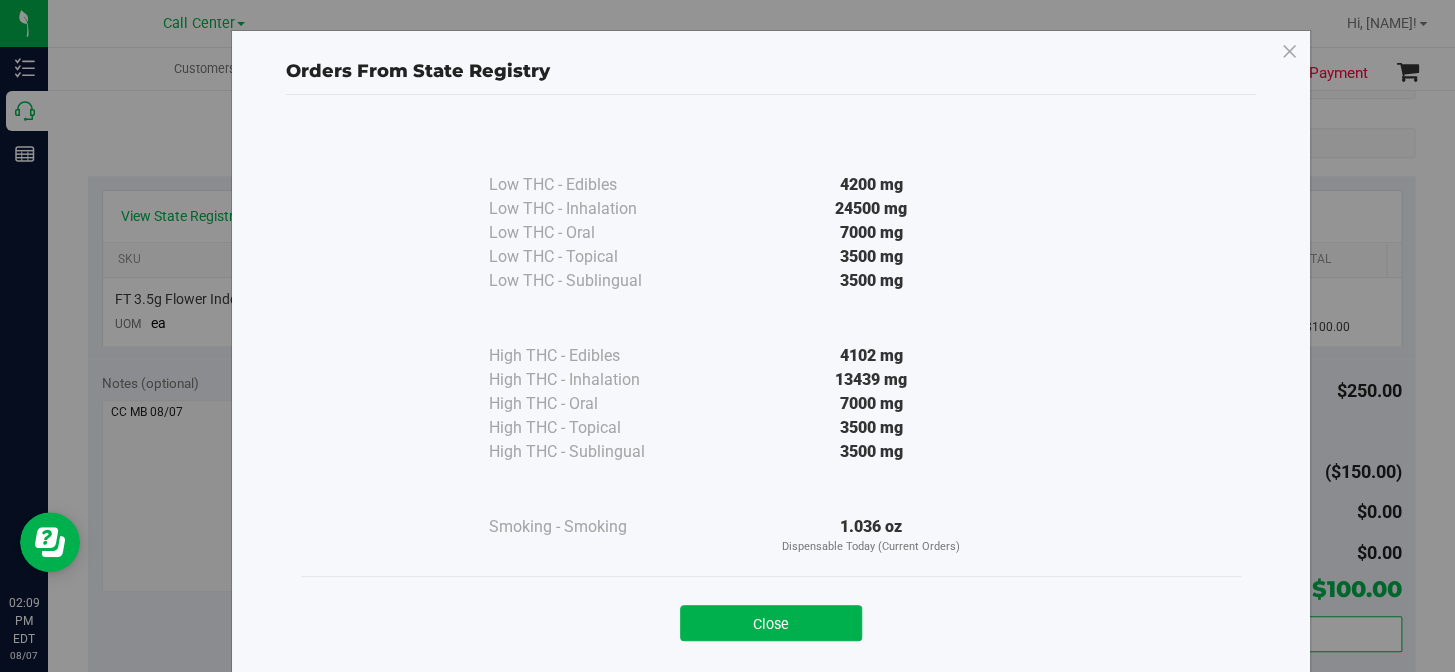 click on "Close" at bounding box center (771, 623) 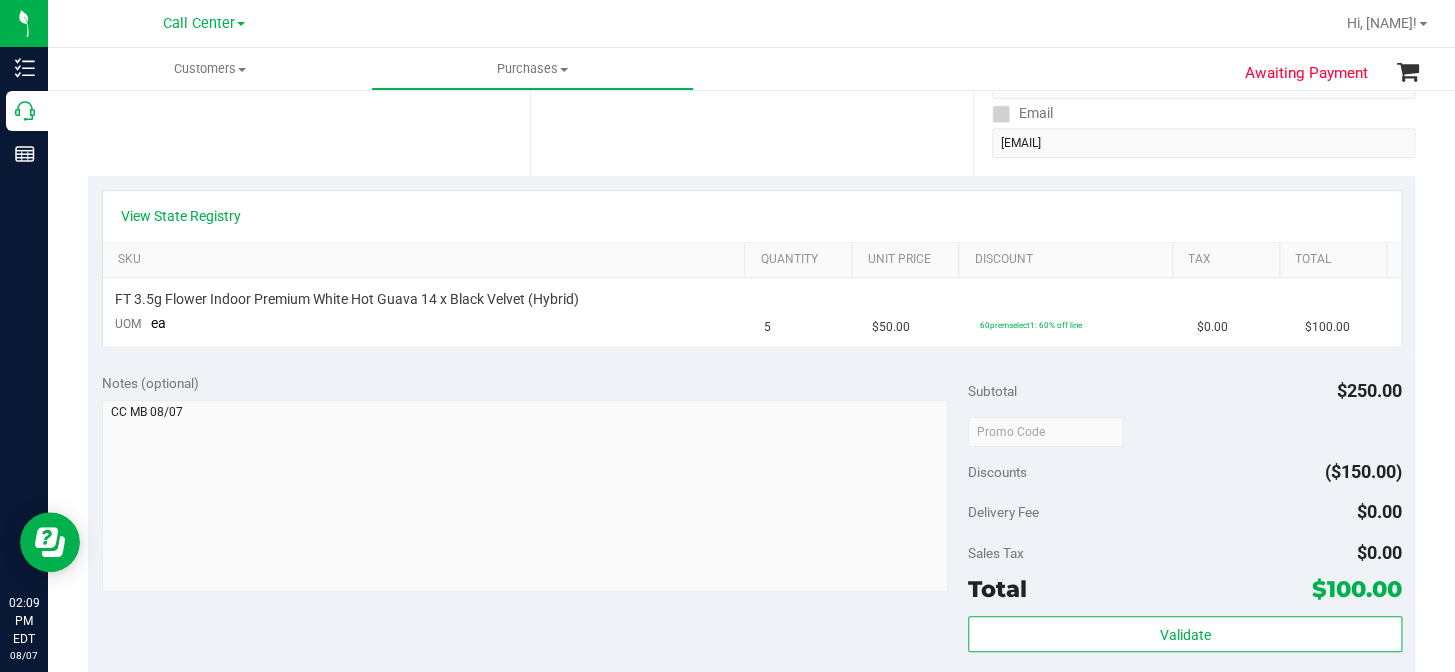 scroll, scrollTop: 90, scrollLeft: 0, axis: vertical 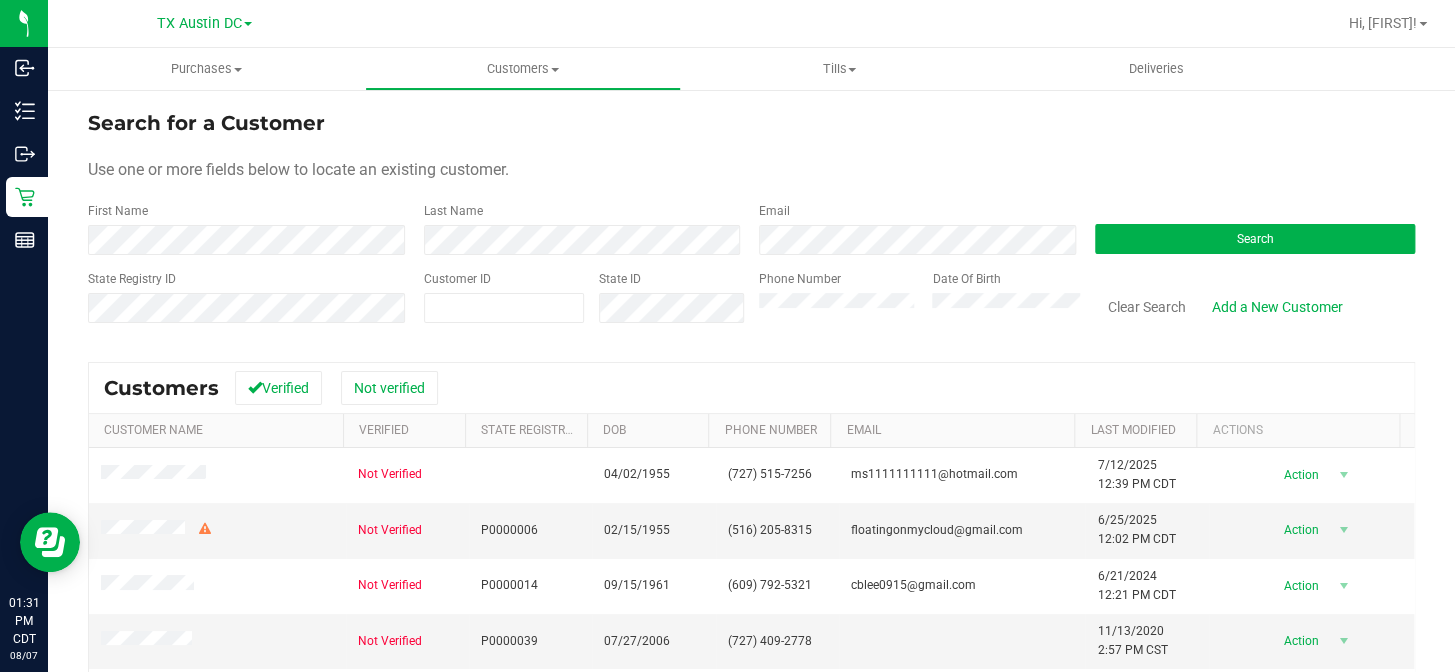 click on "Search for a Customer" at bounding box center [751, 123] 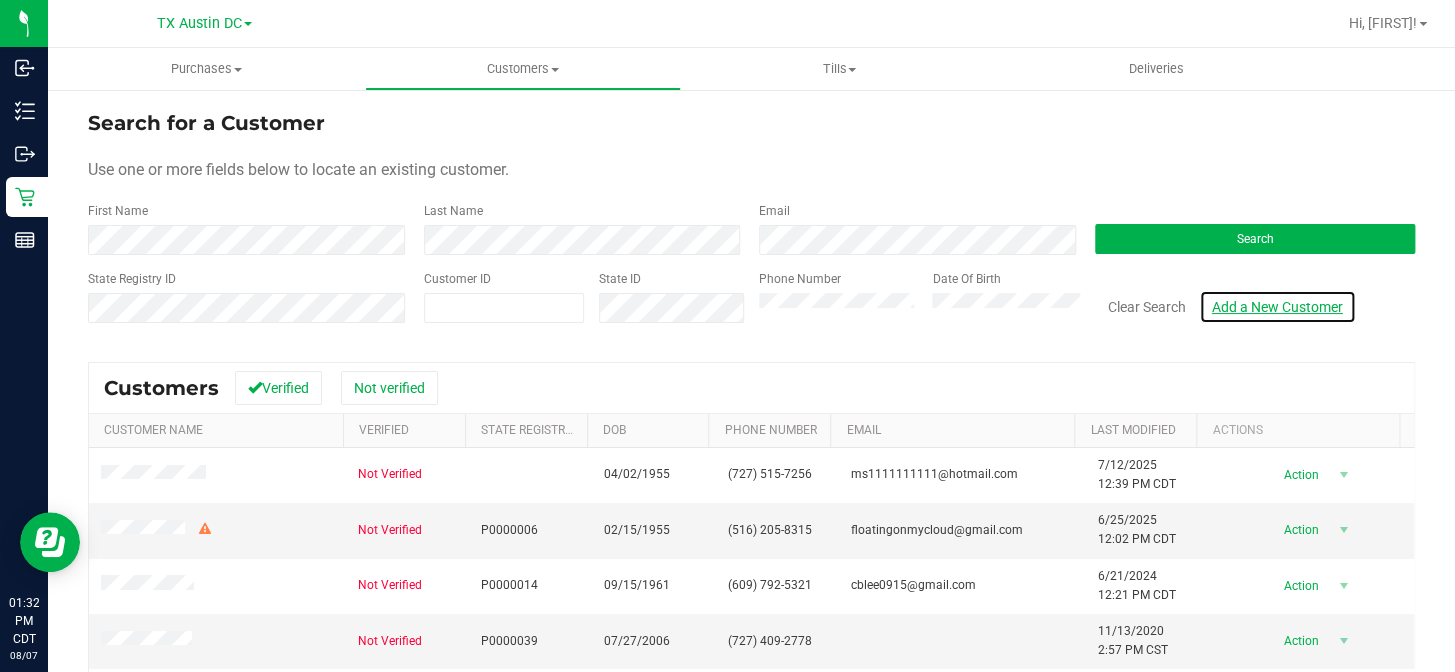 click on "Add a New Customer" at bounding box center (1277, 307) 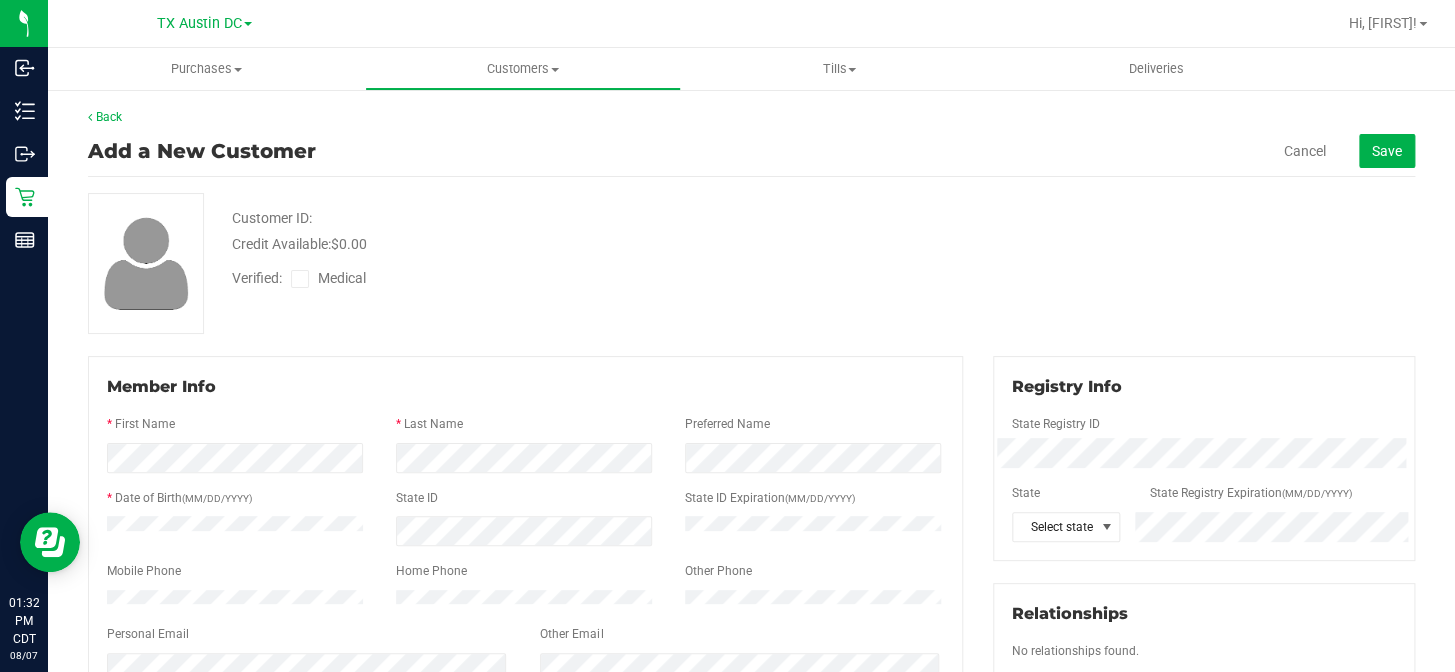 click on "Member Info" at bounding box center (525, 387) 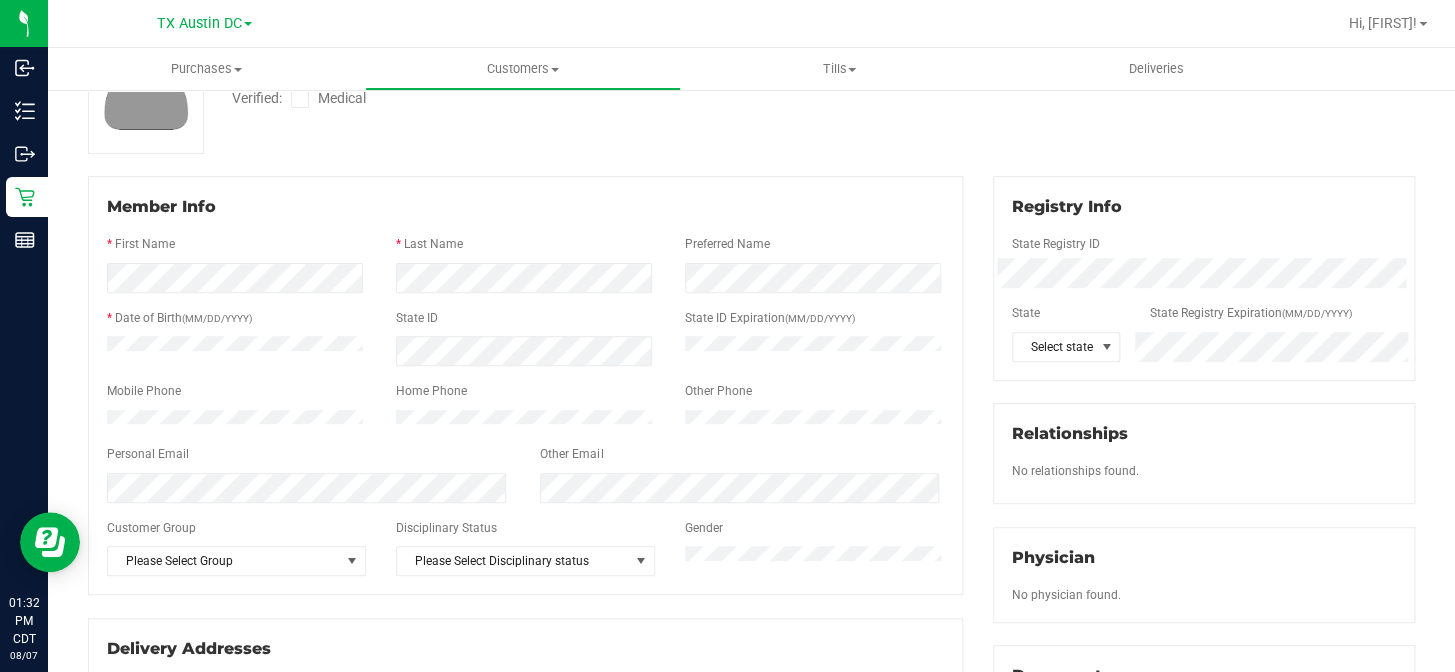scroll, scrollTop: 181, scrollLeft: 0, axis: vertical 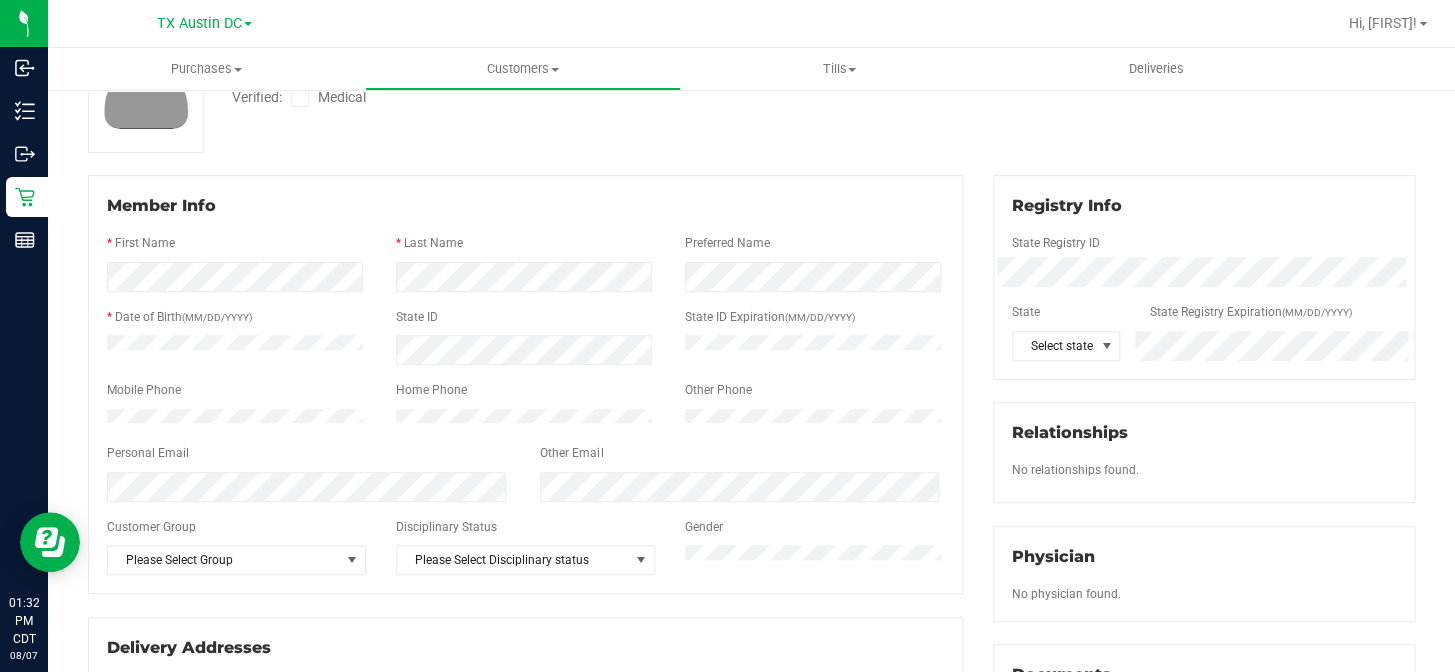 click on "Mobile Phone" at bounding box center (236, 392) 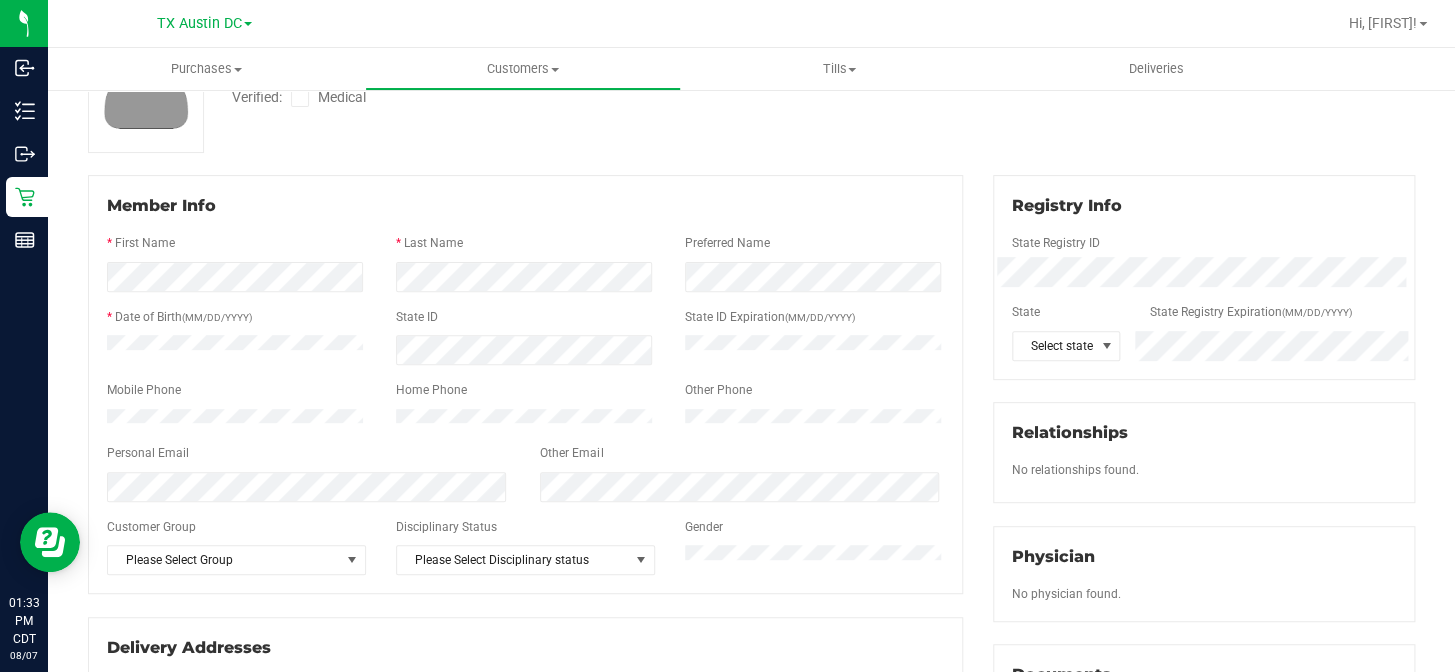 click on "Back
Add a New Customer
Cancel
Save
Customer ID:
Credit Available:
$0.00
Verified:
Medical" at bounding box center (751, 556) 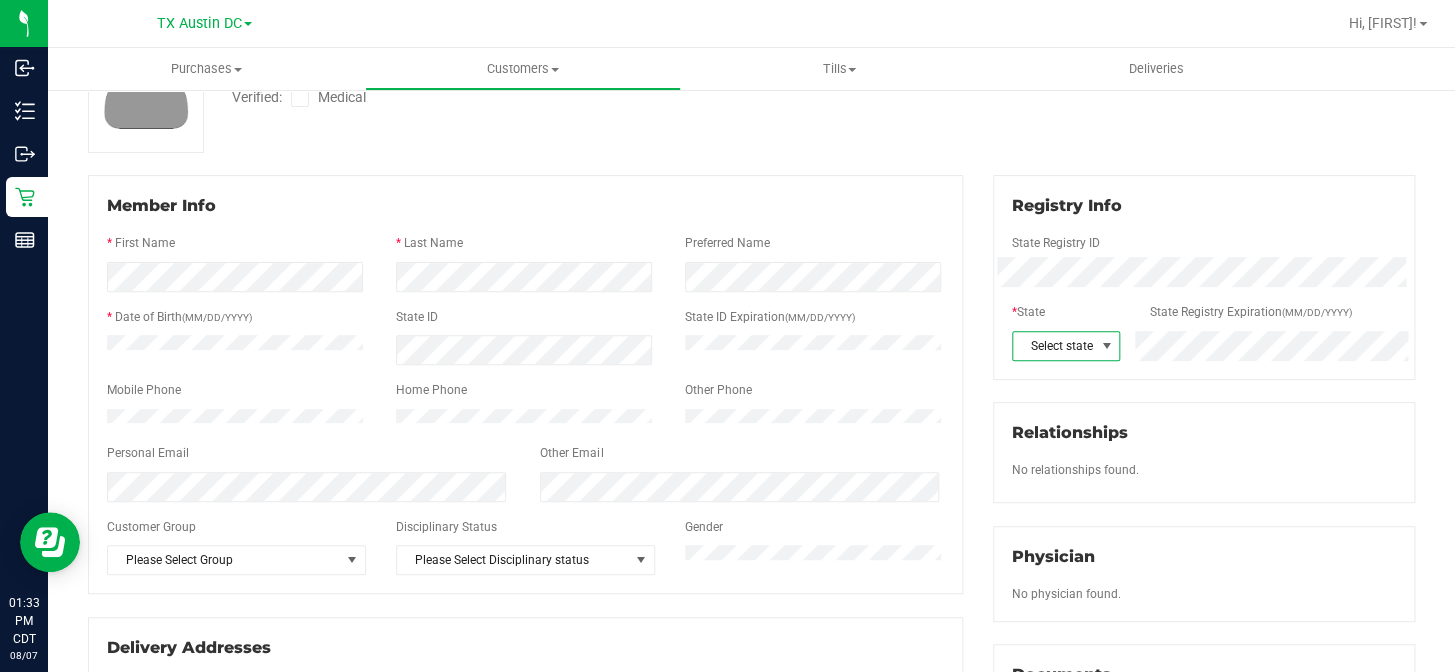 click on "Select state" at bounding box center [1053, 346] 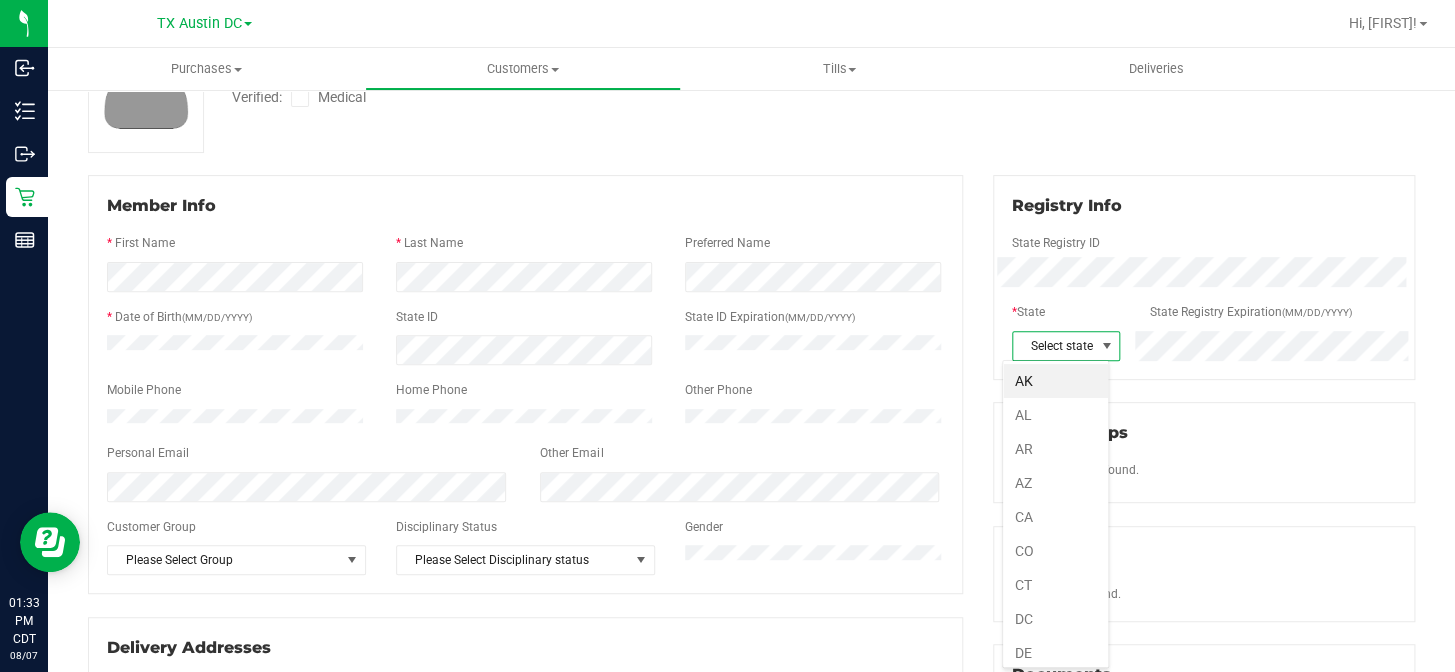 scroll, scrollTop: 99970, scrollLeft: 99893, axis: both 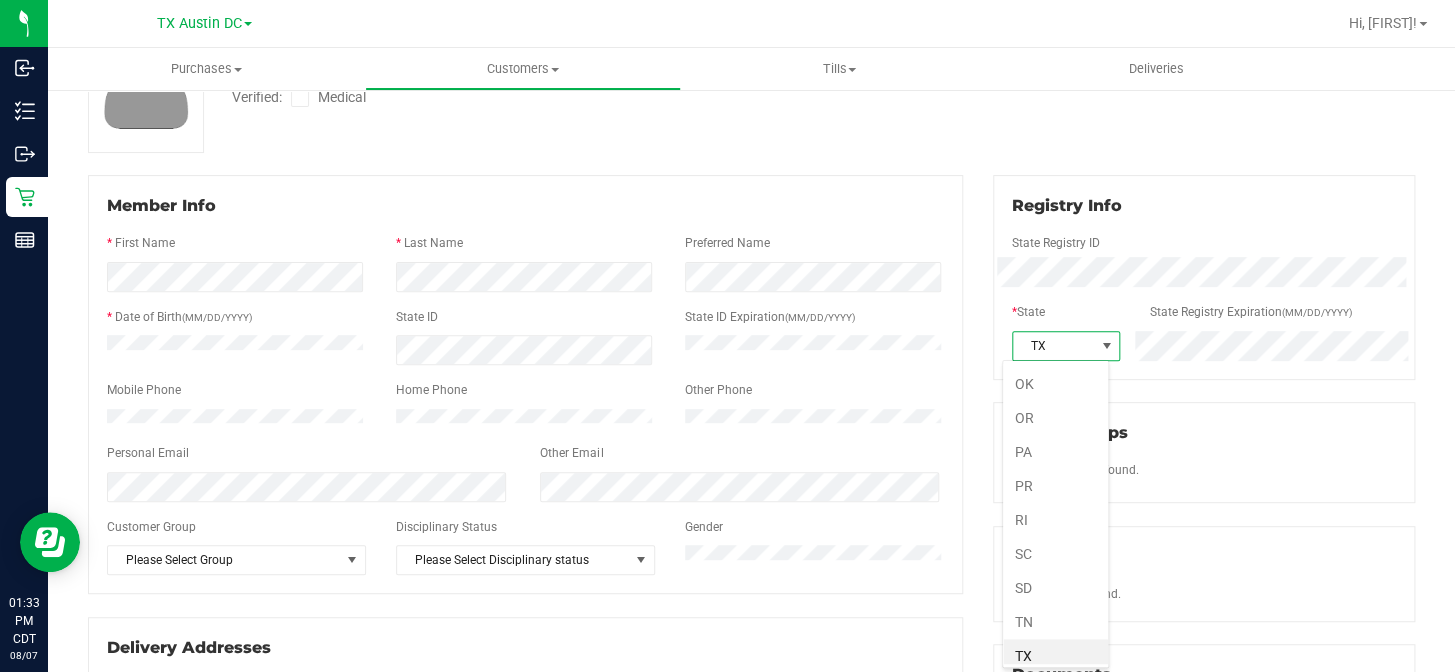 click on "TX" at bounding box center [1053, 346] 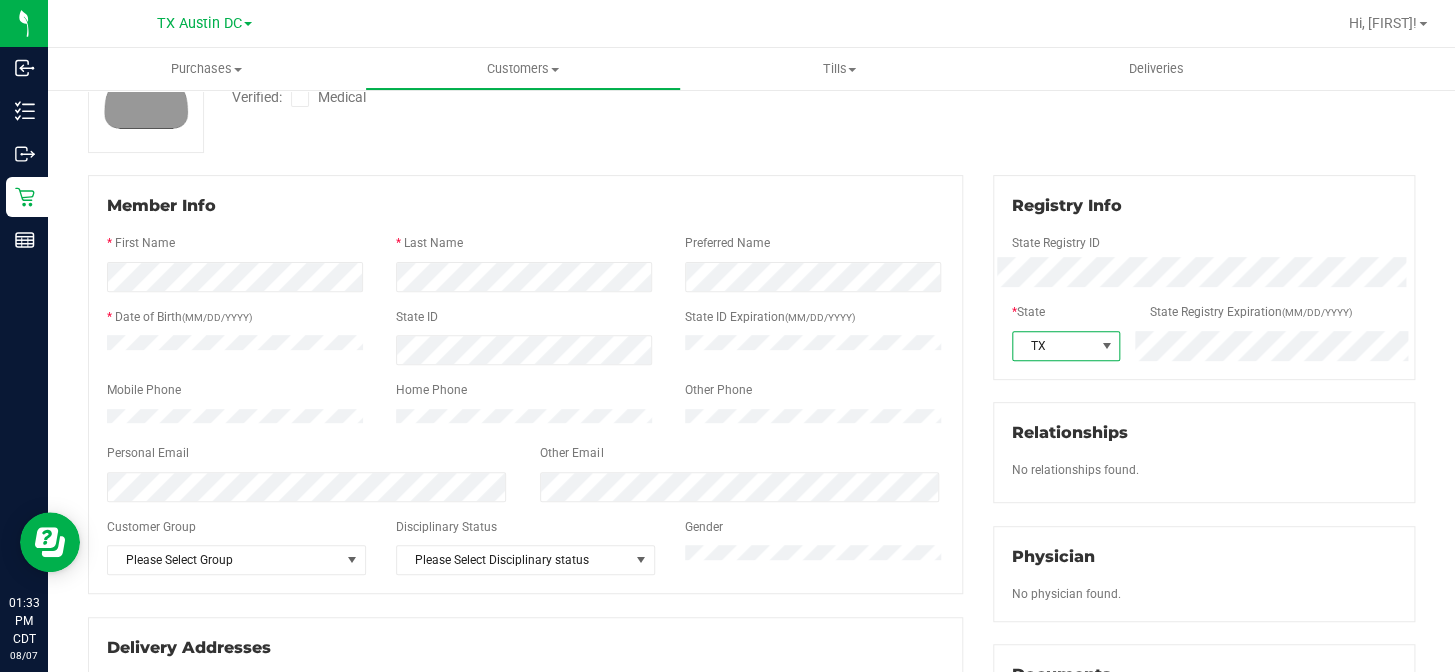 click on "Registry Info
State Registry ID
*
State
State Registry Expiration
(MM/DD/YYYY)
TX
Relationships
No relationships found.
Physician
No physician found.
Documents" at bounding box center (1204, 534) 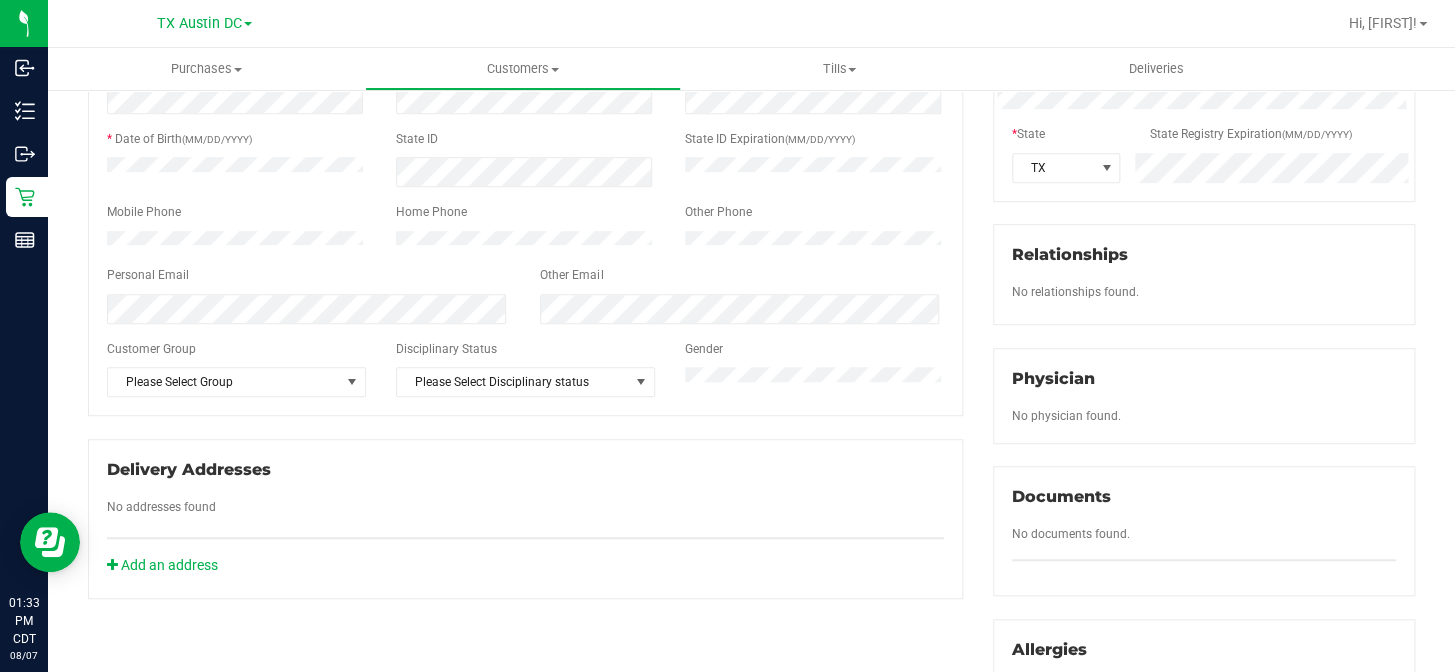 scroll, scrollTop: 363, scrollLeft: 0, axis: vertical 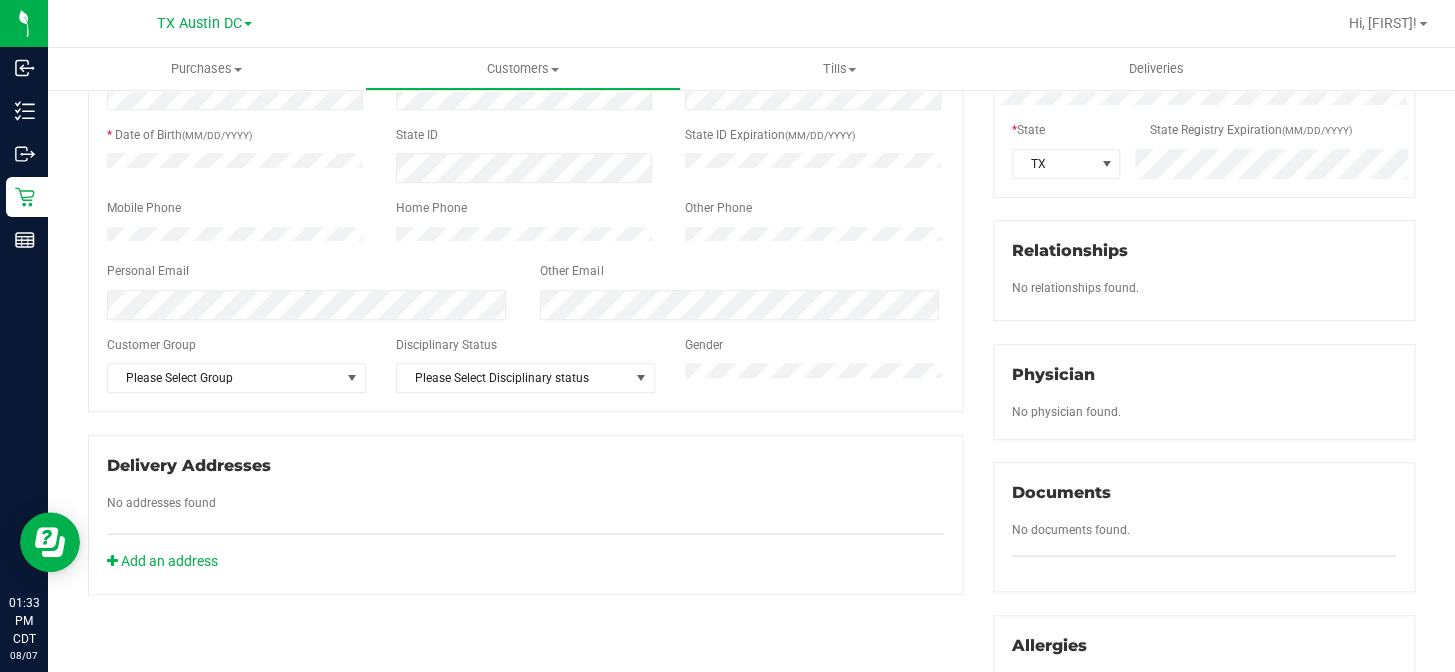 click on "Personal Email" at bounding box center [308, 273] 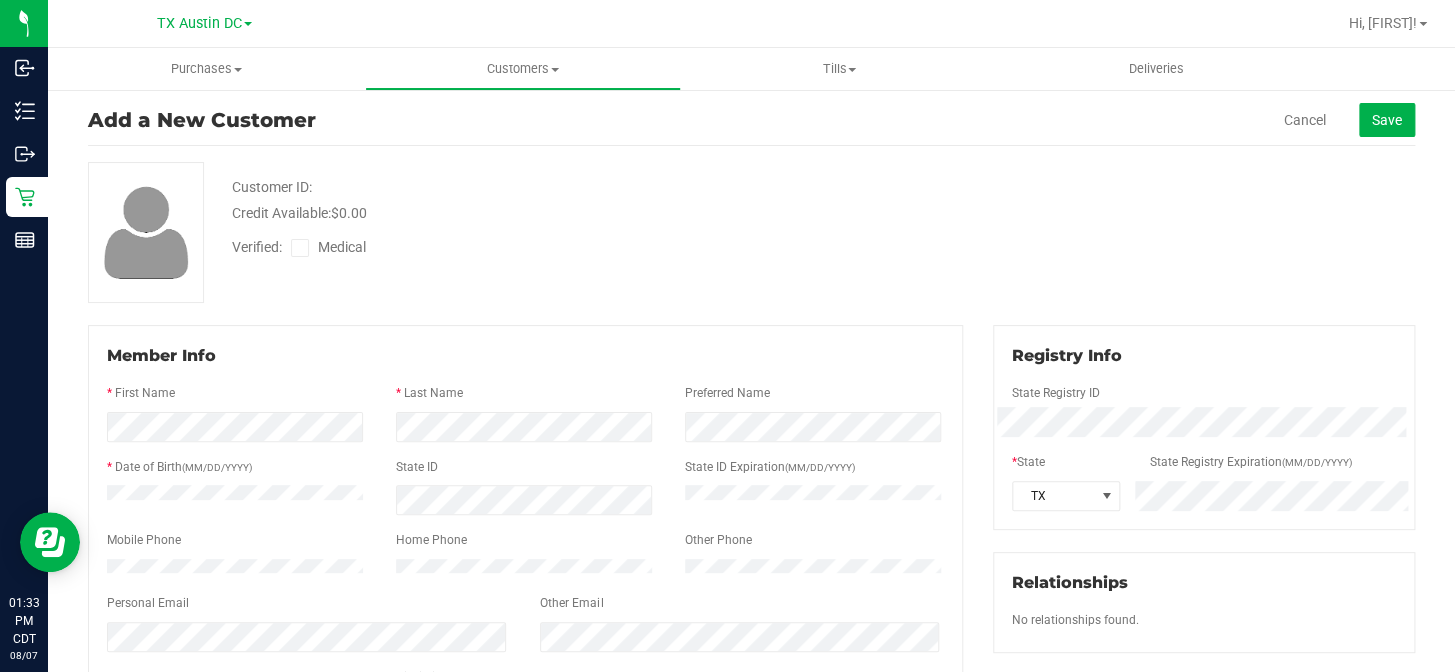 scroll, scrollTop: 0, scrollLeft: 0, axis: both 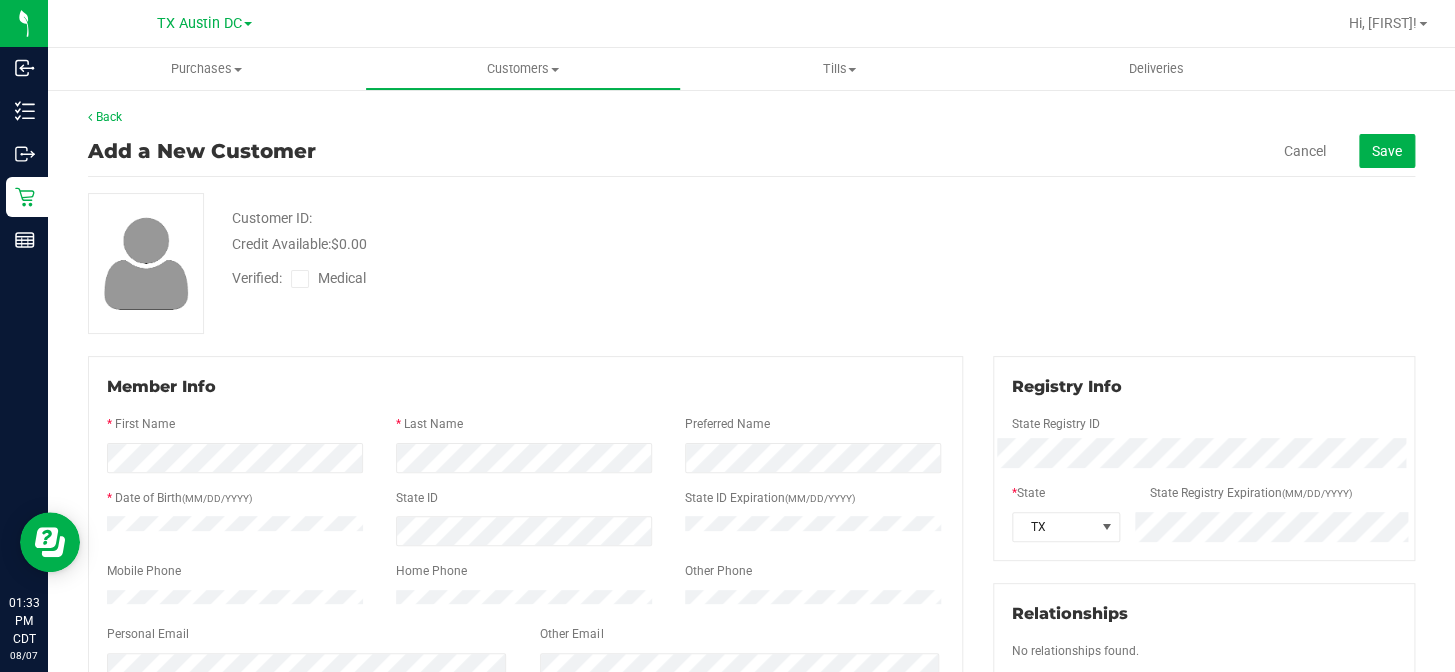 click at bounding box center [300, 279] 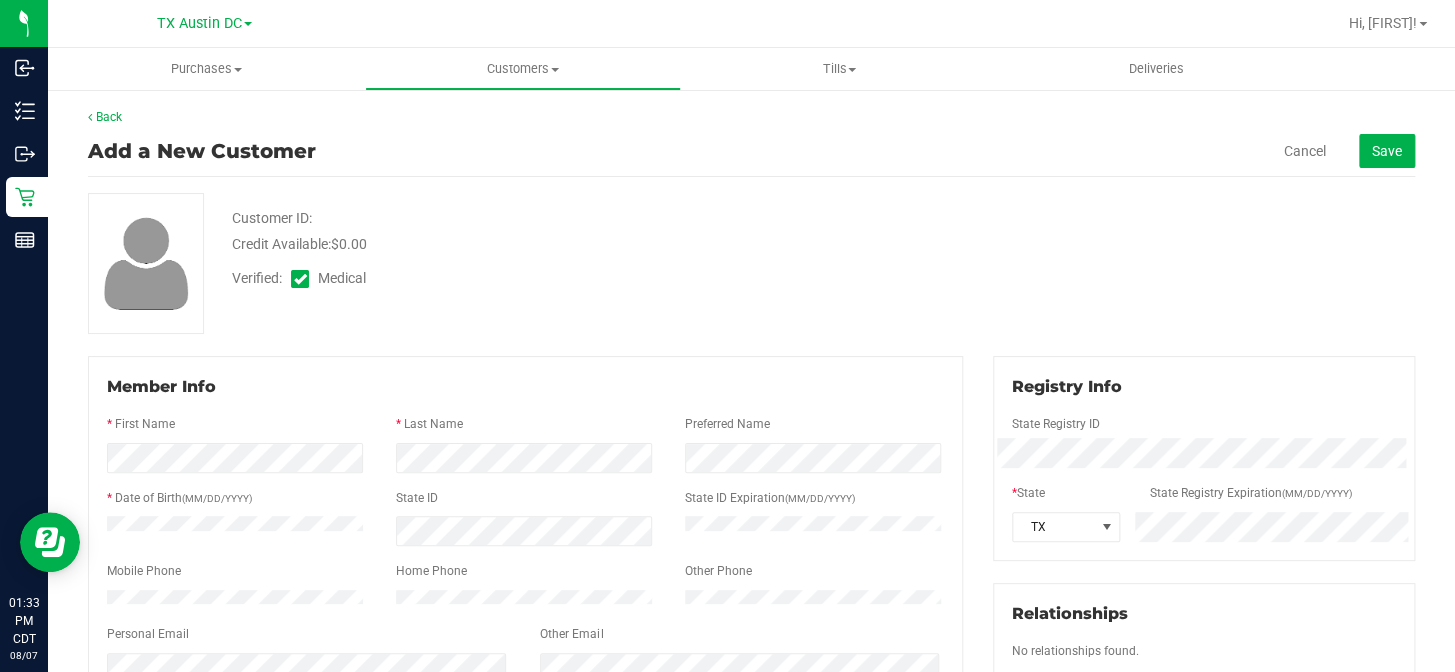 drag, startPoint x: 799, startPoint y: 259, endPoint x: 994, endPoint y: 231, distance: 197 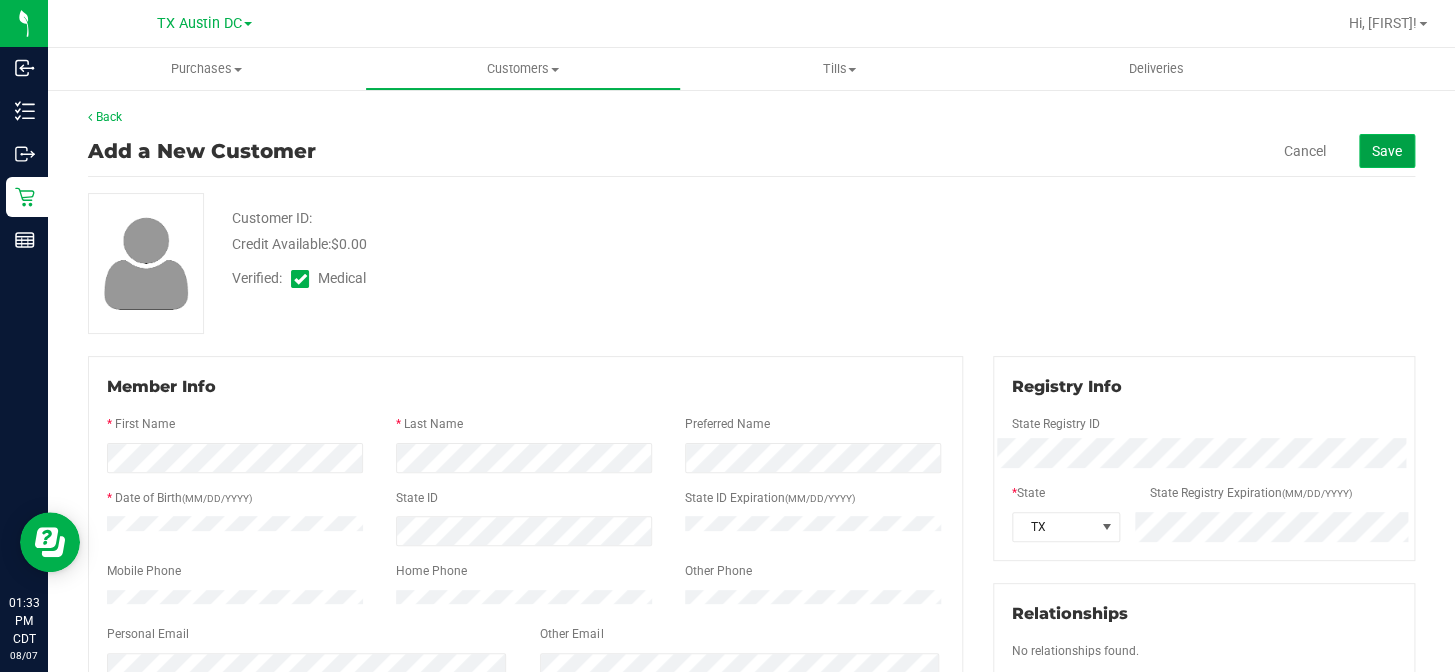 click on "Save" 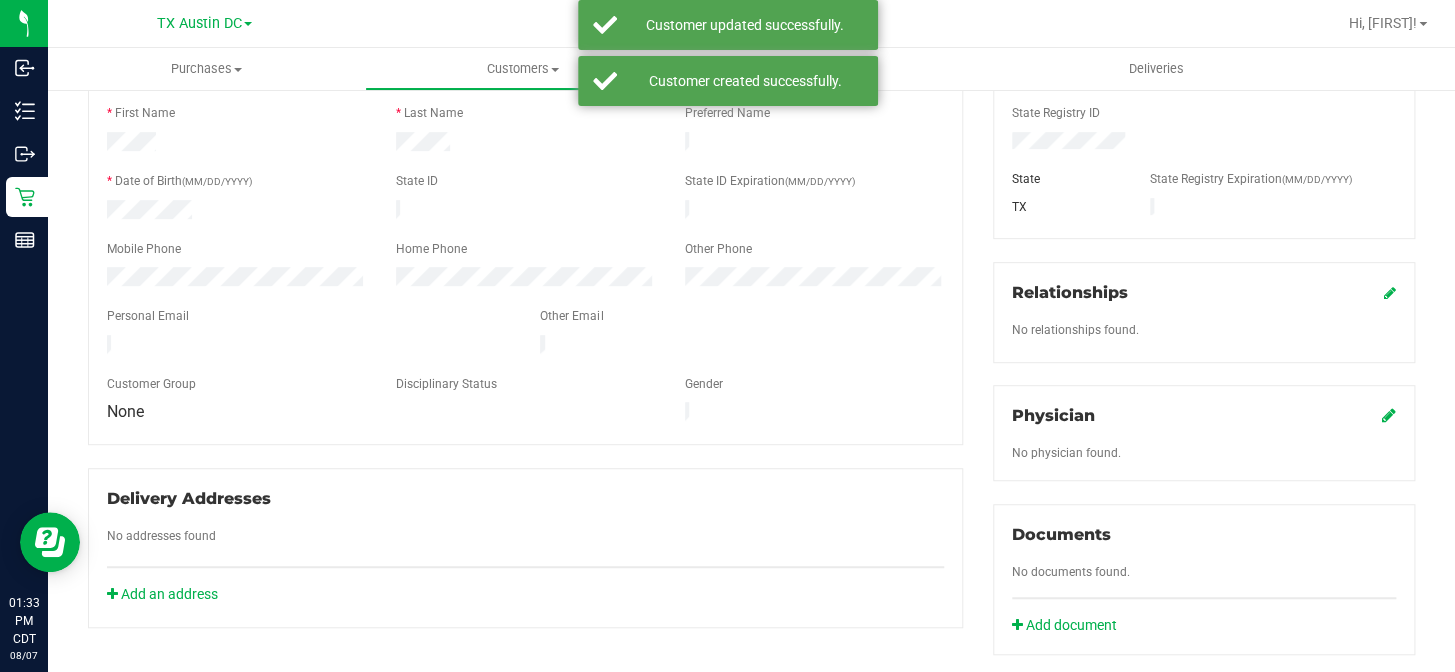 scroll, scrollTop: 363, scrollLeft: 0, axis: vertical 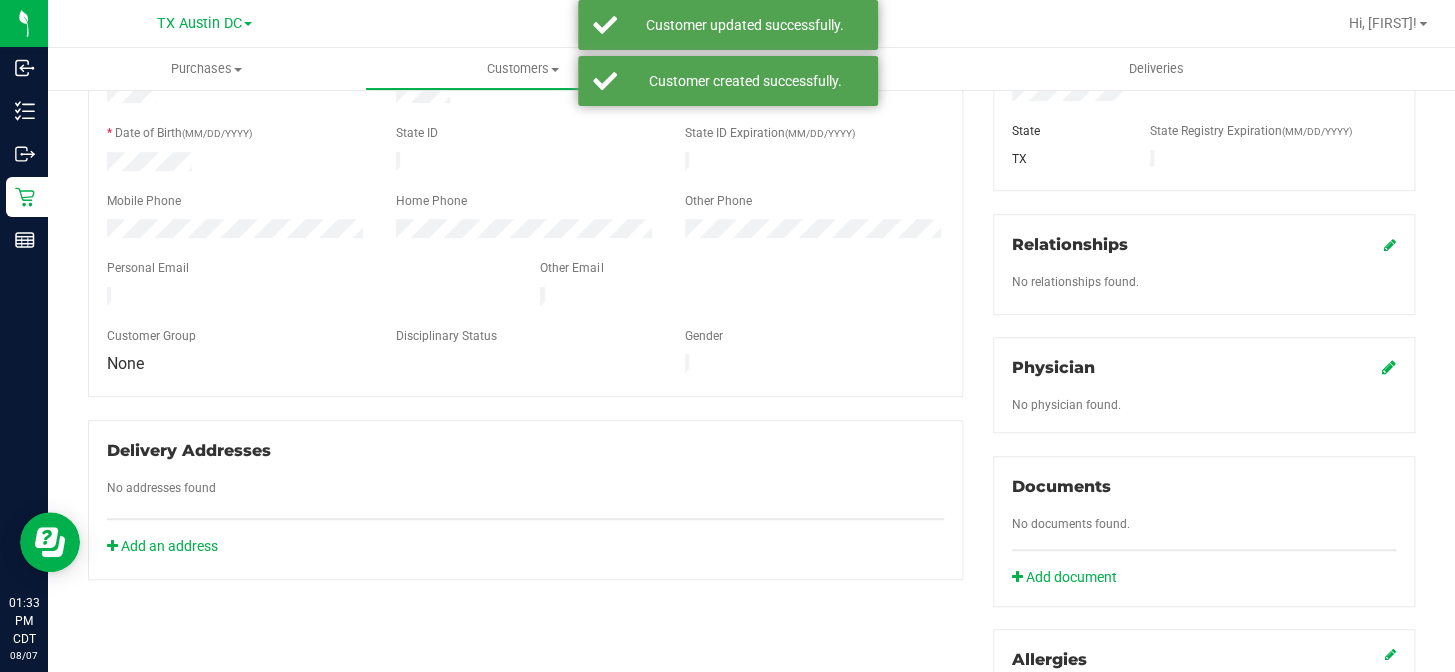 click 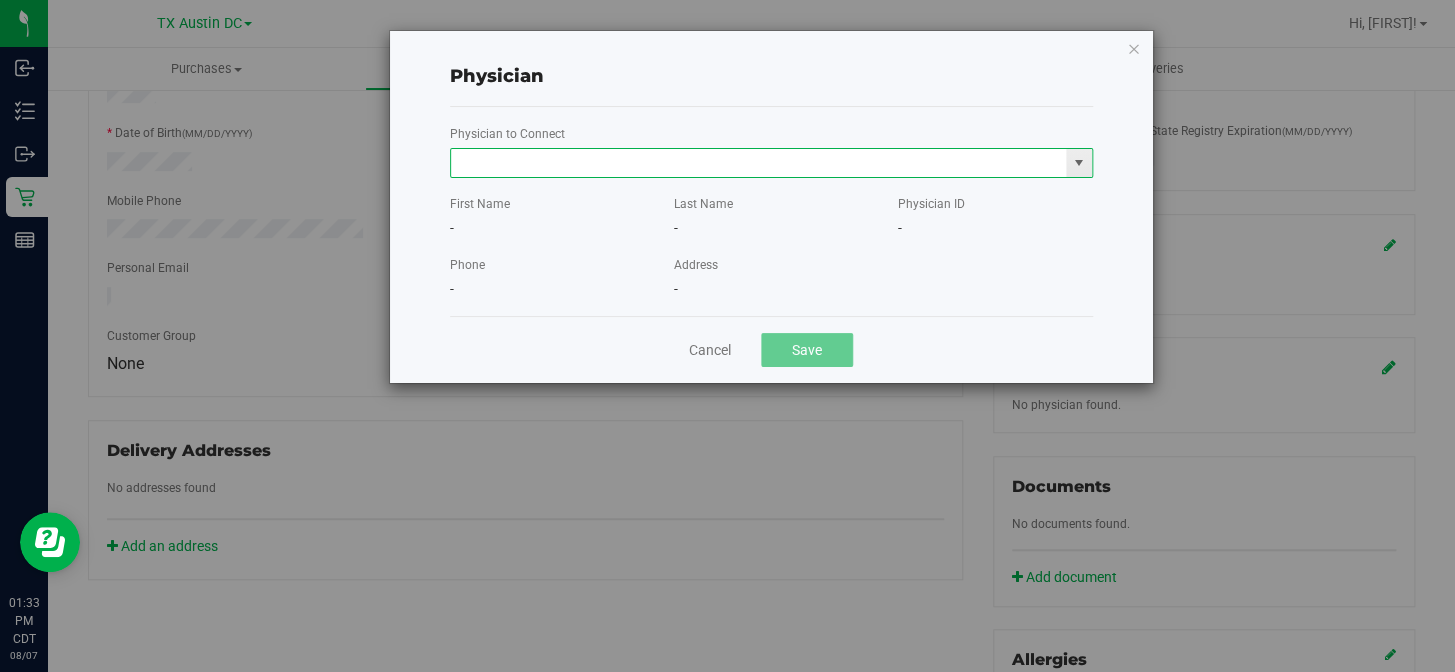 click at bounding box center [759, 163] 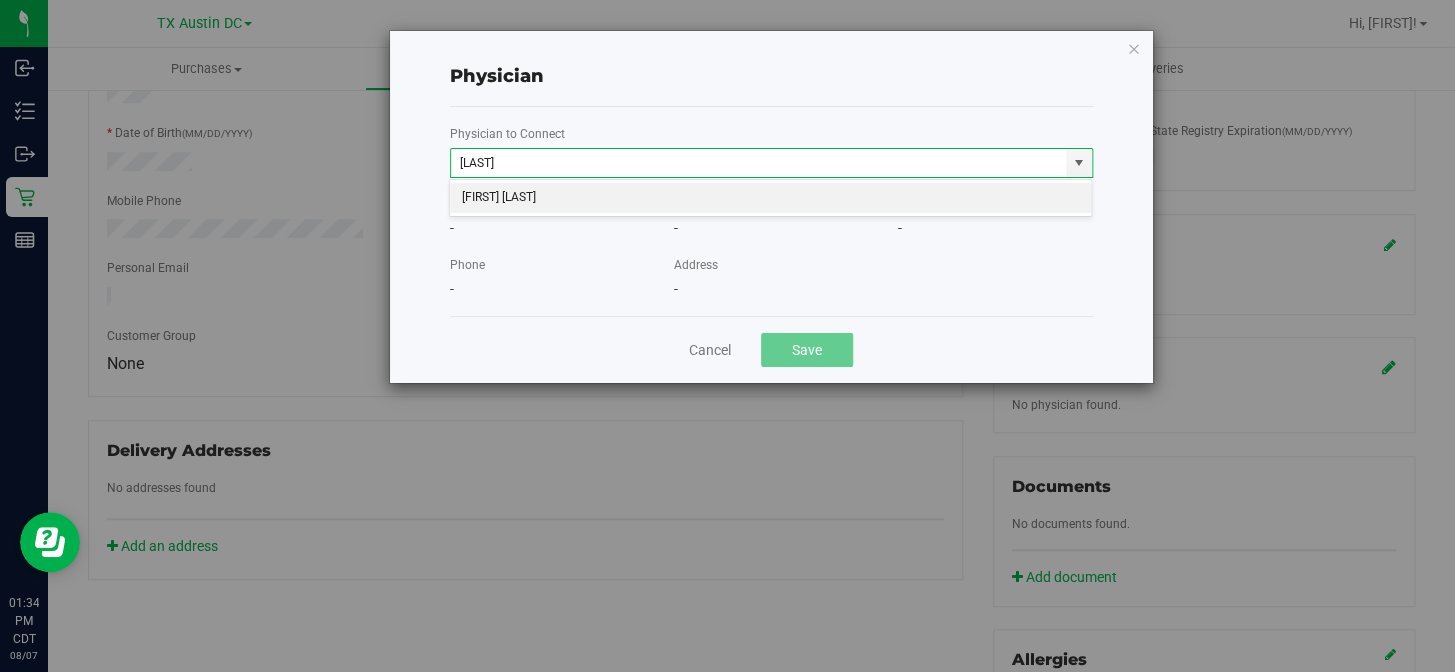 click on "Tommie Farrell" at bounding box center (770, 198) 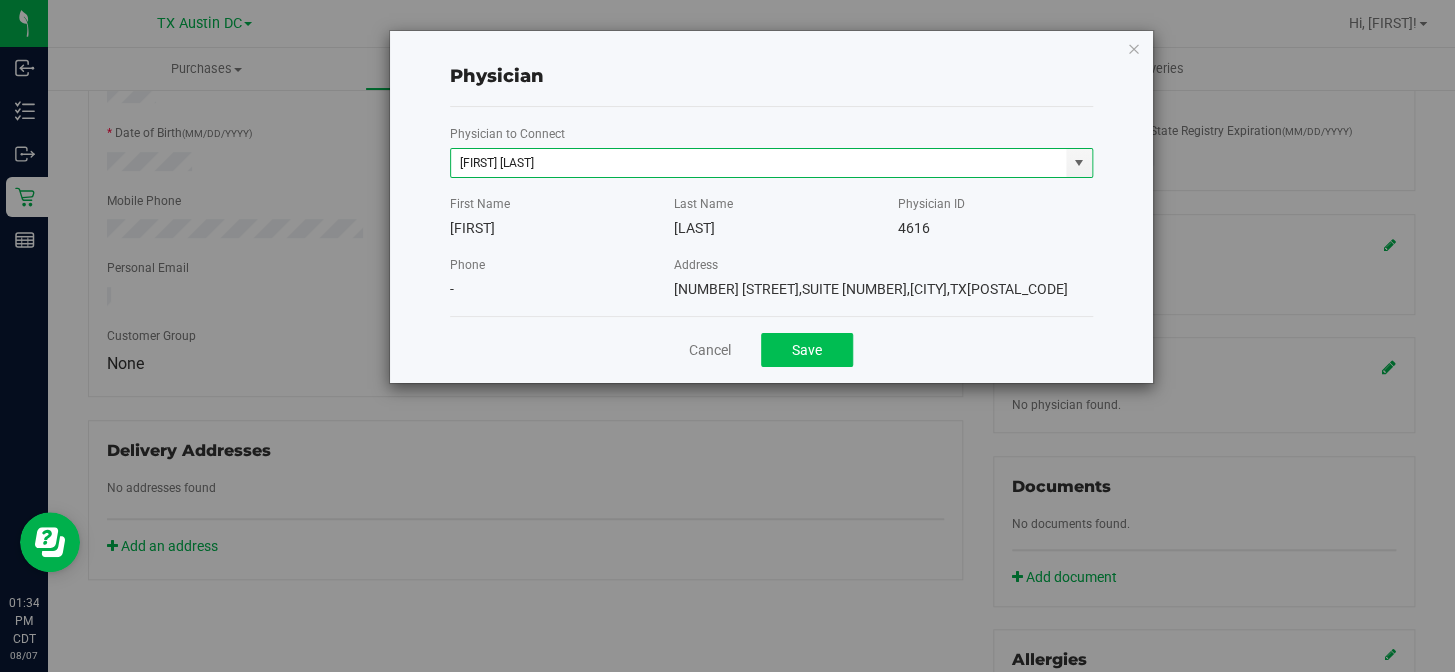type on "Tommie Farrell" 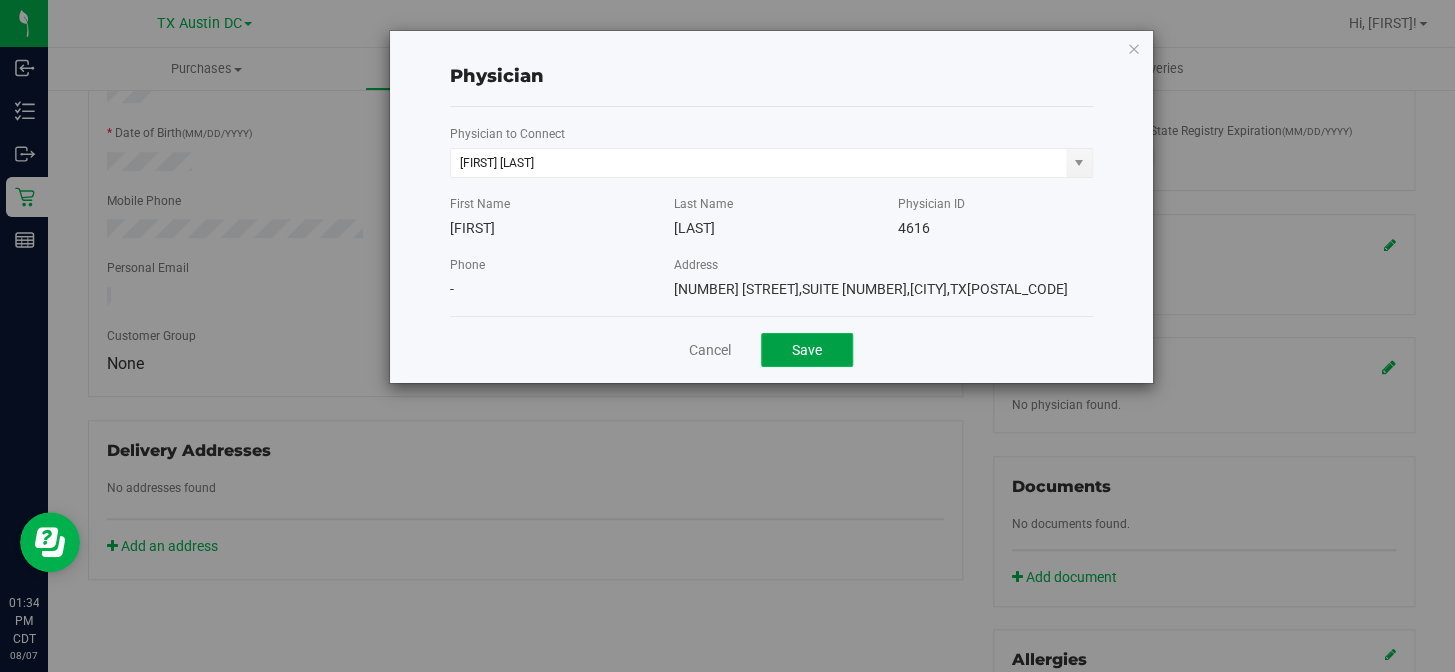 click on "Save" at bounding box center (807, 350) 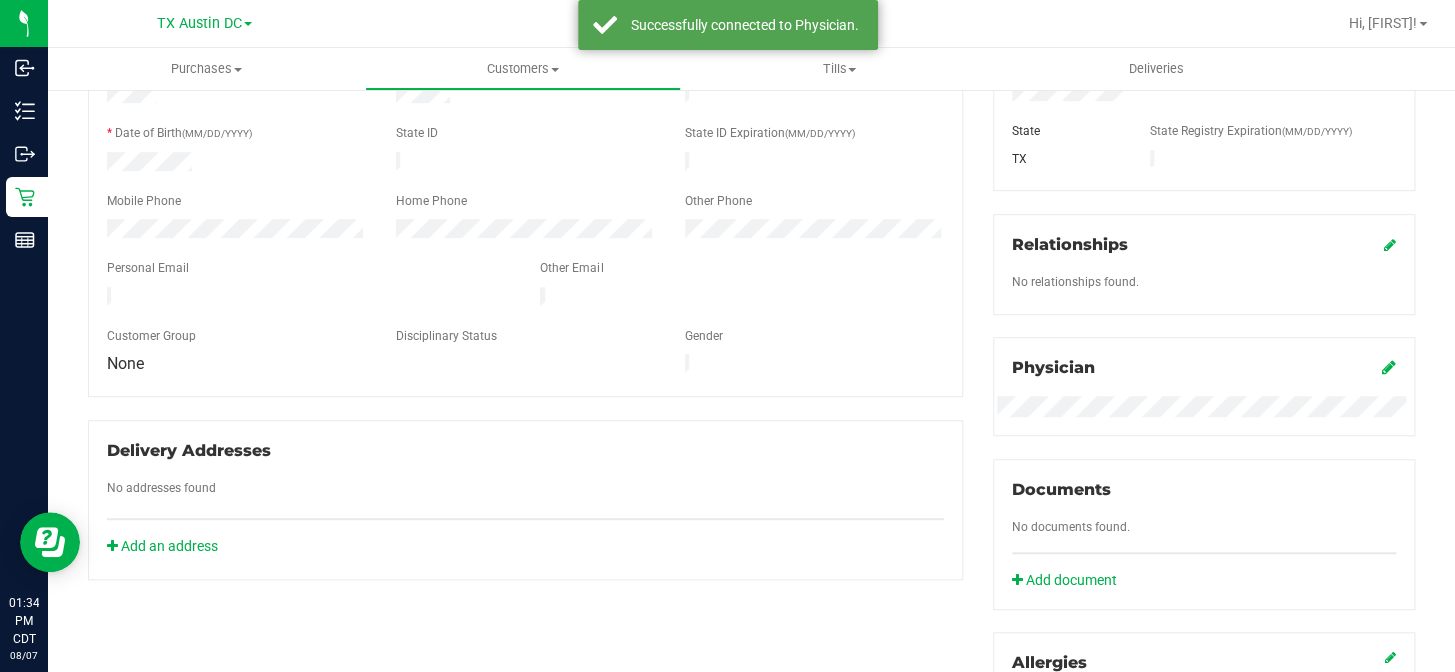 click on "Member Info
*
First Name
*
Last Name
Preferred Name
*
Date of Birth
(MM/DD/YYYY)
State ID
State ID Expiration
(MM/DD/YYYY)" at bounding box center (525, 288) 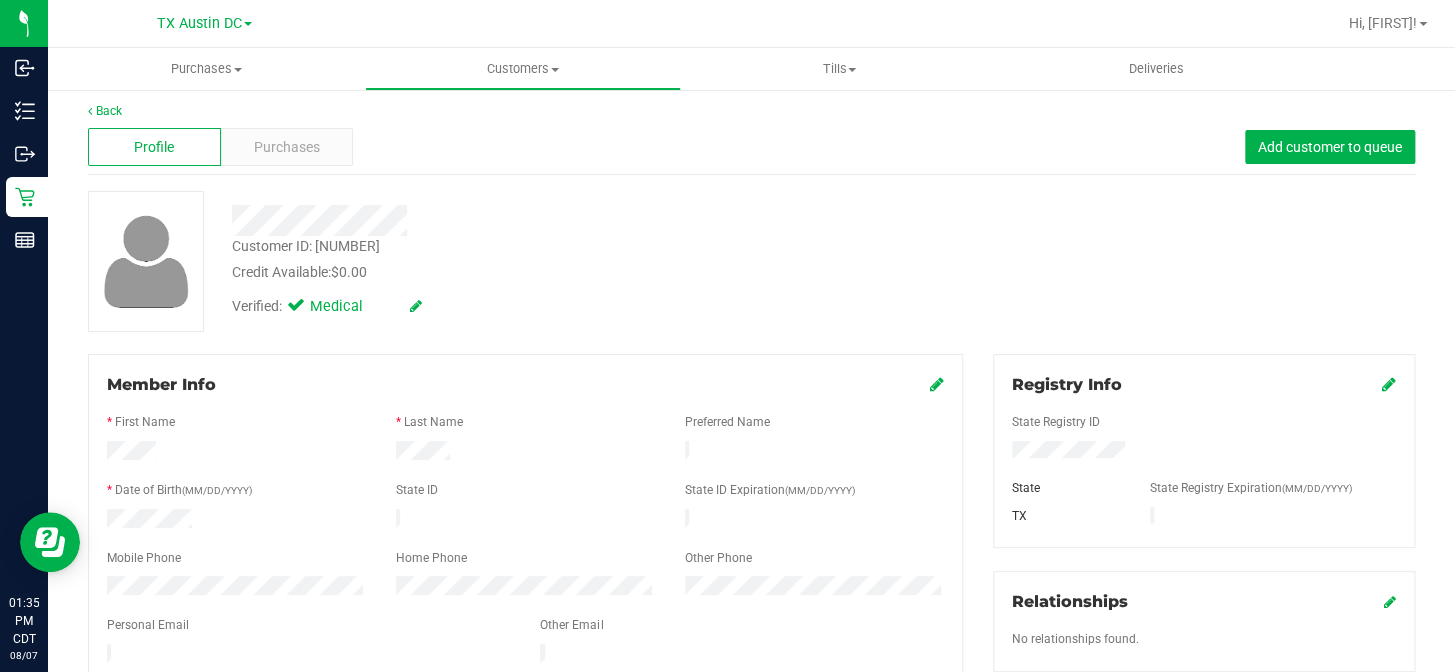scroll, scrollTop: 0, scrollLeft: 0, axis: both 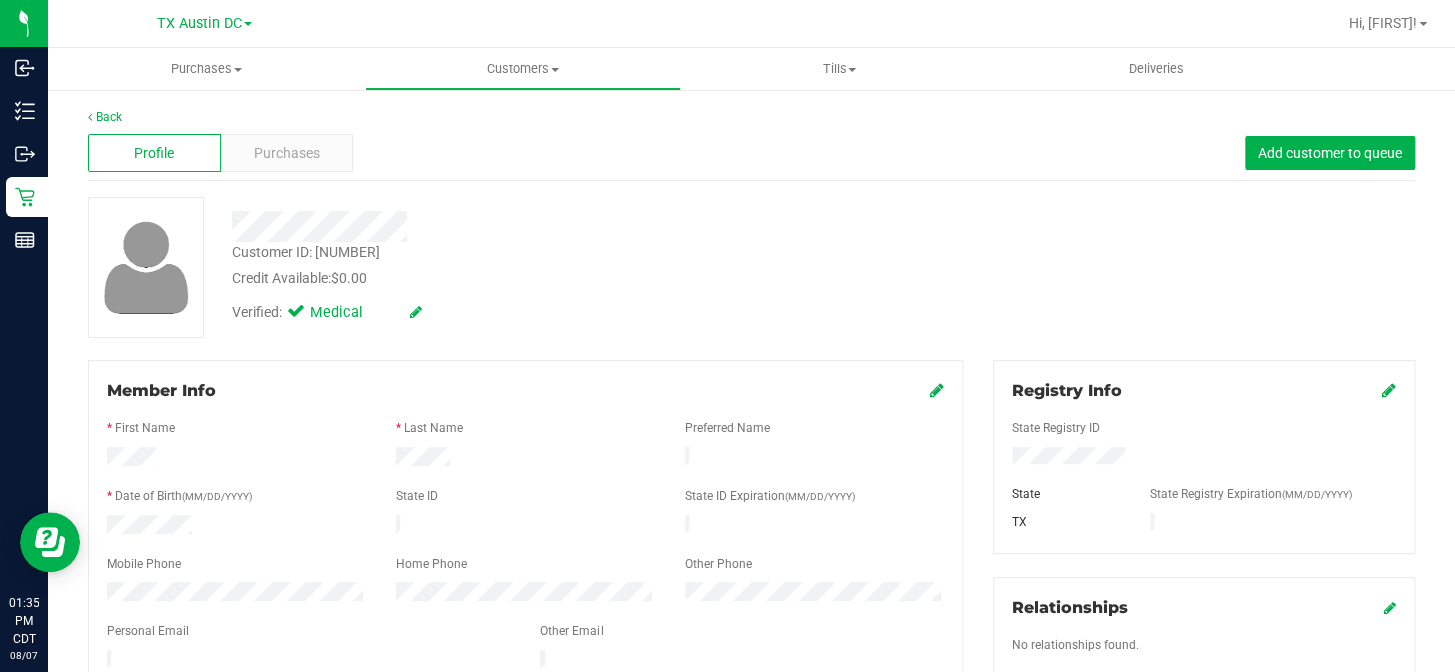 click on "Member Info" at bounding box center (525, 391) 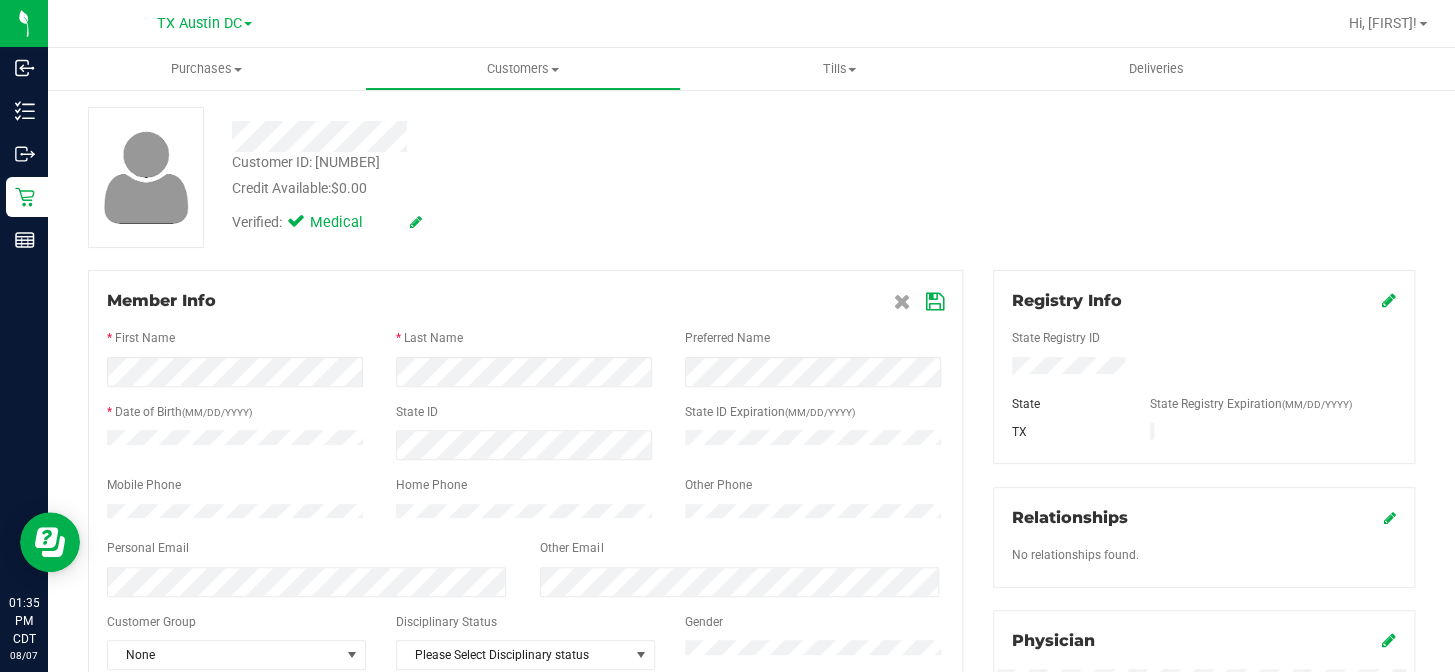 scroll, scrollTop: 181, scrollLeft: 0, axis: vertical 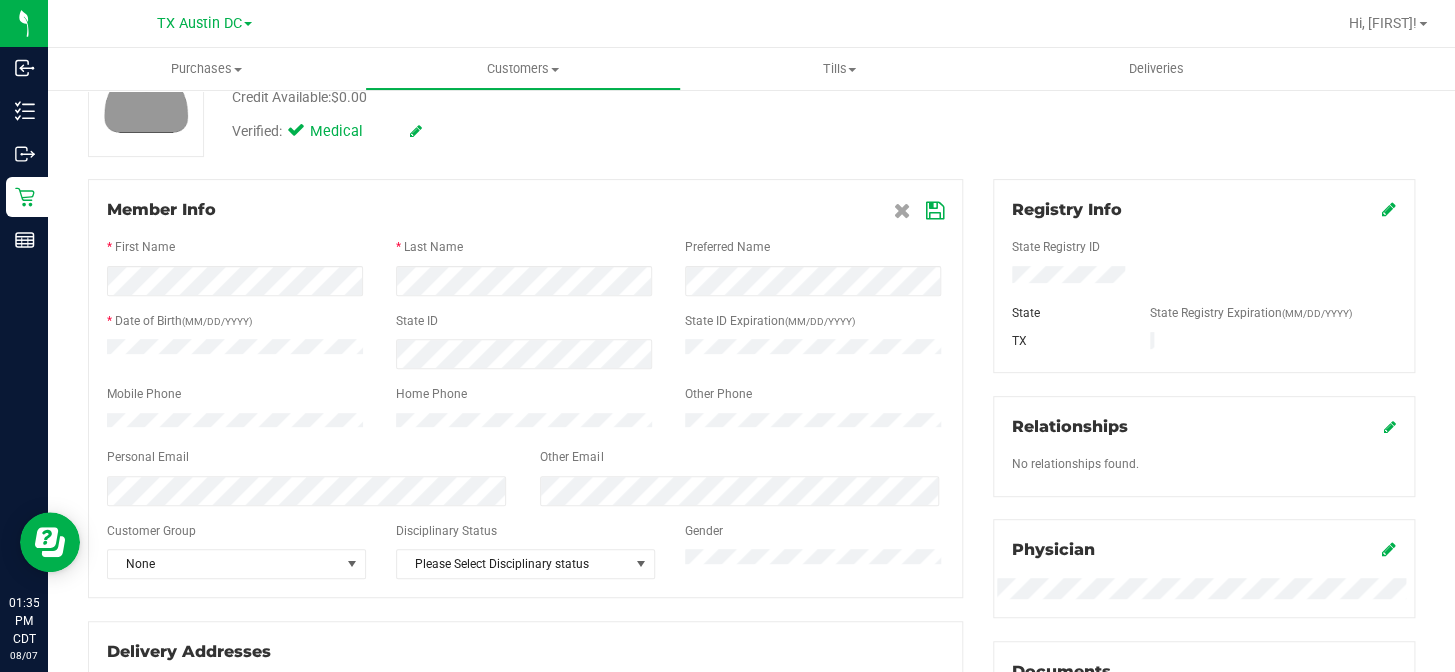 click on "Back
Profile
Purchases
Add customer to queue
Customer ID: 1616400
Credit Available:
$0.00
Verified:
Medical" at bounding box center (751, 565) 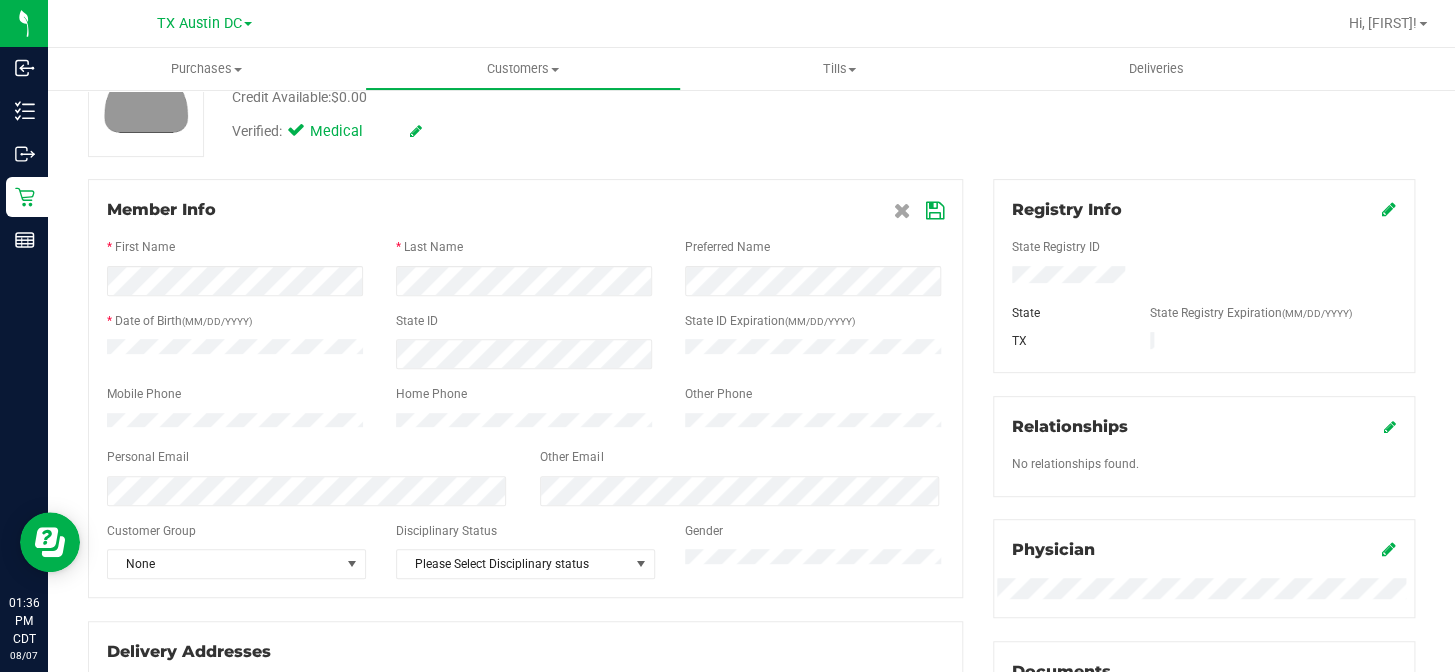 scroll, scrollTop: 90, scrollLeft: 0, axis: vertical 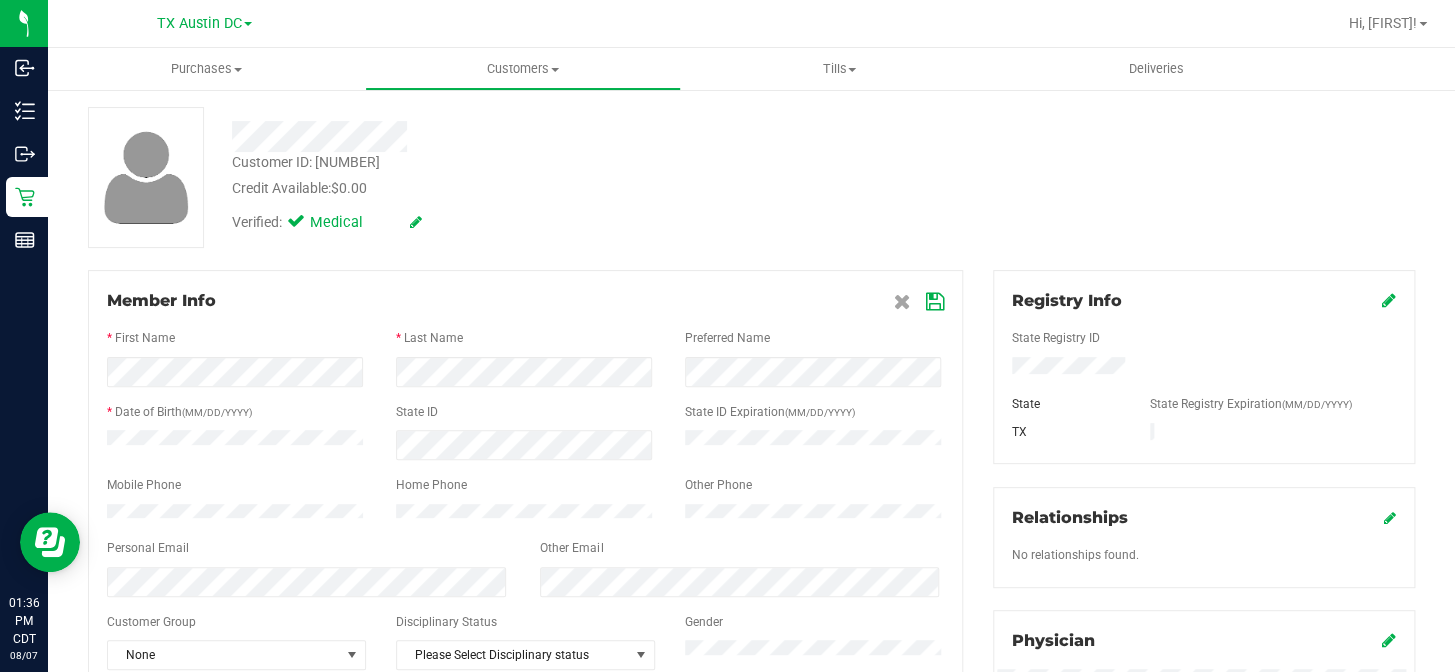 click on "Verified:
Medical" at bounding box center [556, 221] 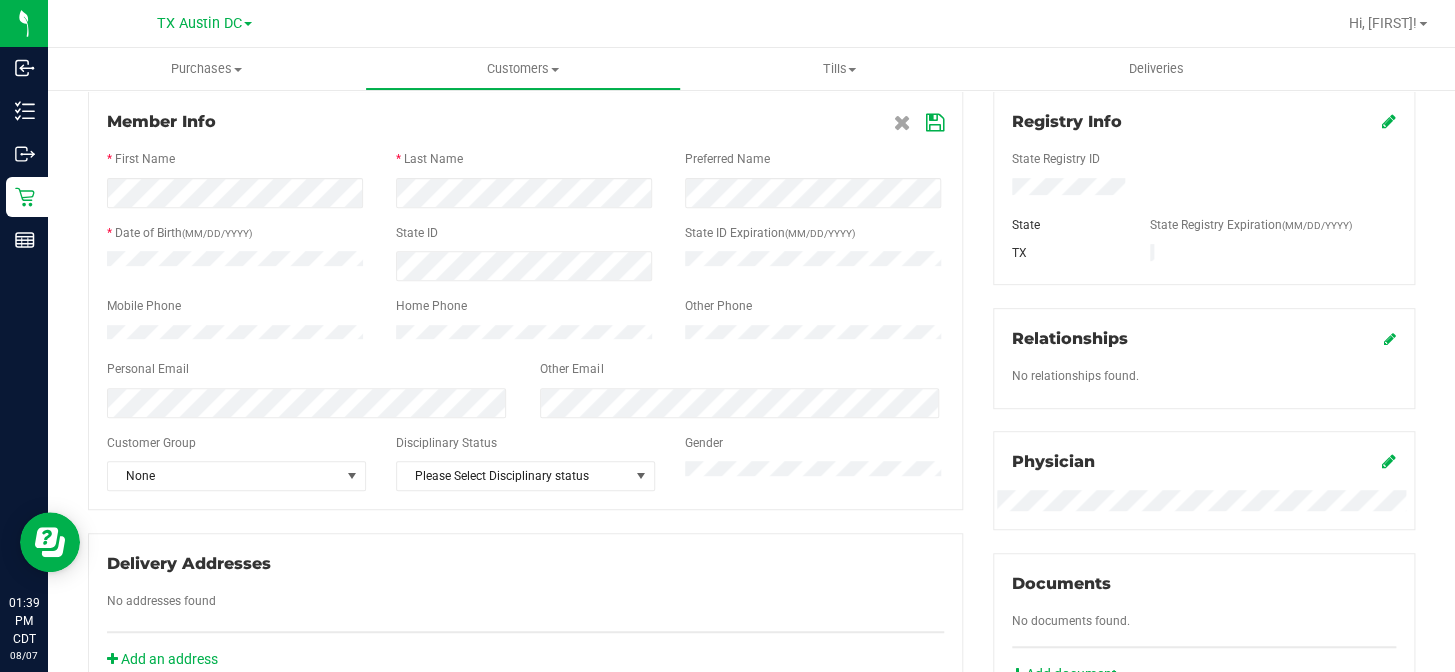 scroll, scrollTop: 272, scrollLeft: 0, axis: vertical 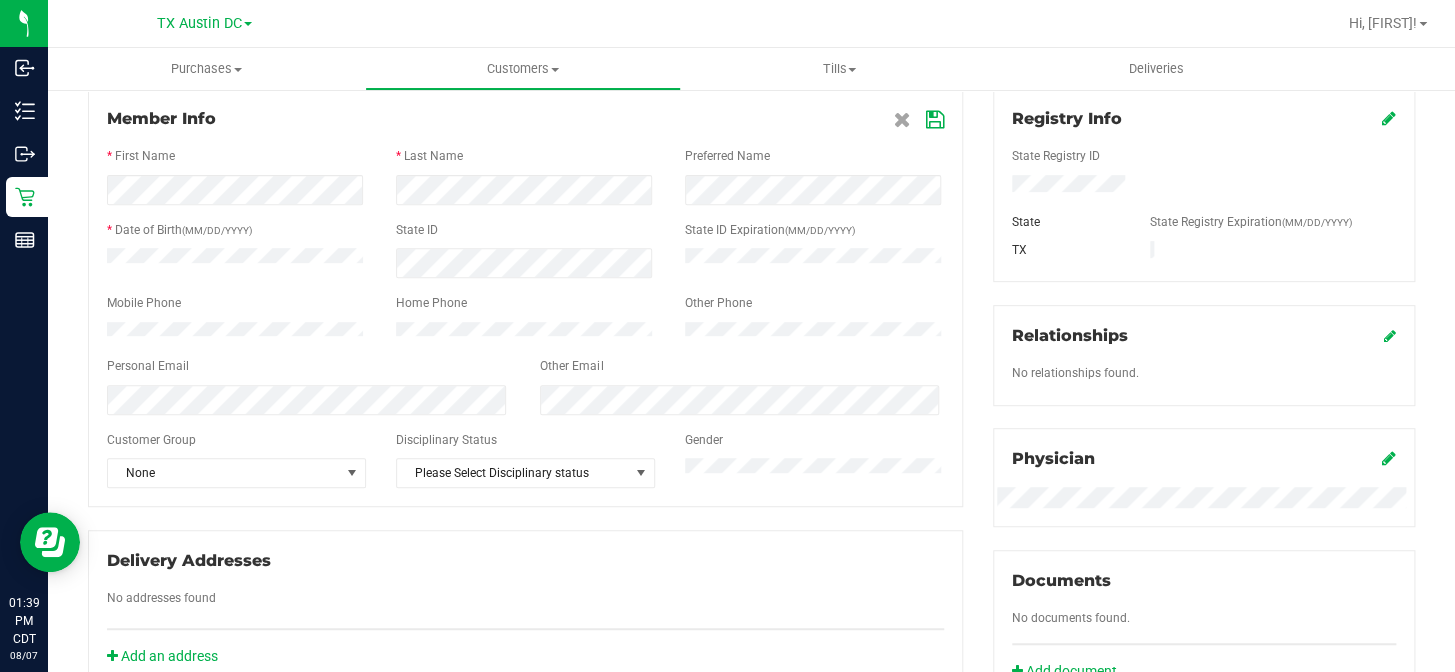 drag, startPoint x: 326, startPoint y: 360, endPoint x: 293, endPoint y: 390, distance: 44.598206 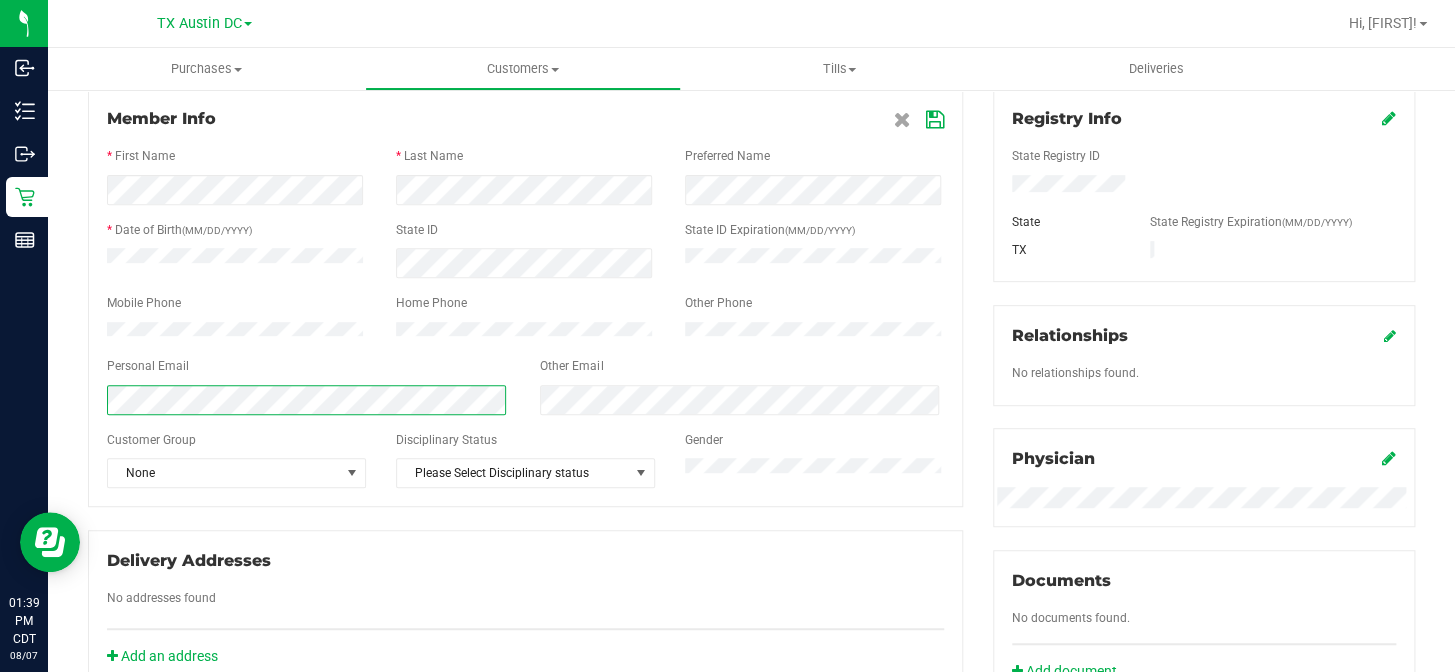 scroll, scrollTop: 90, scrollLeft: 0, axis: vertical 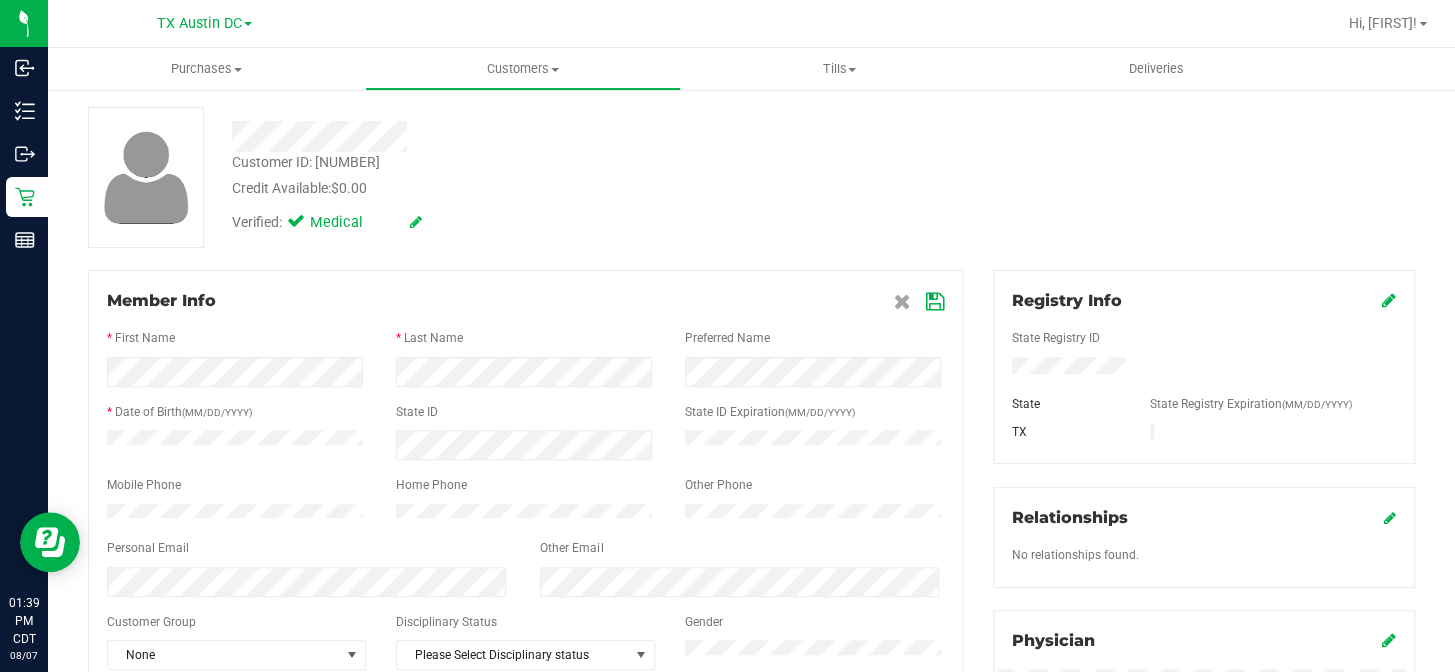 click at bounding box center (935, 302) 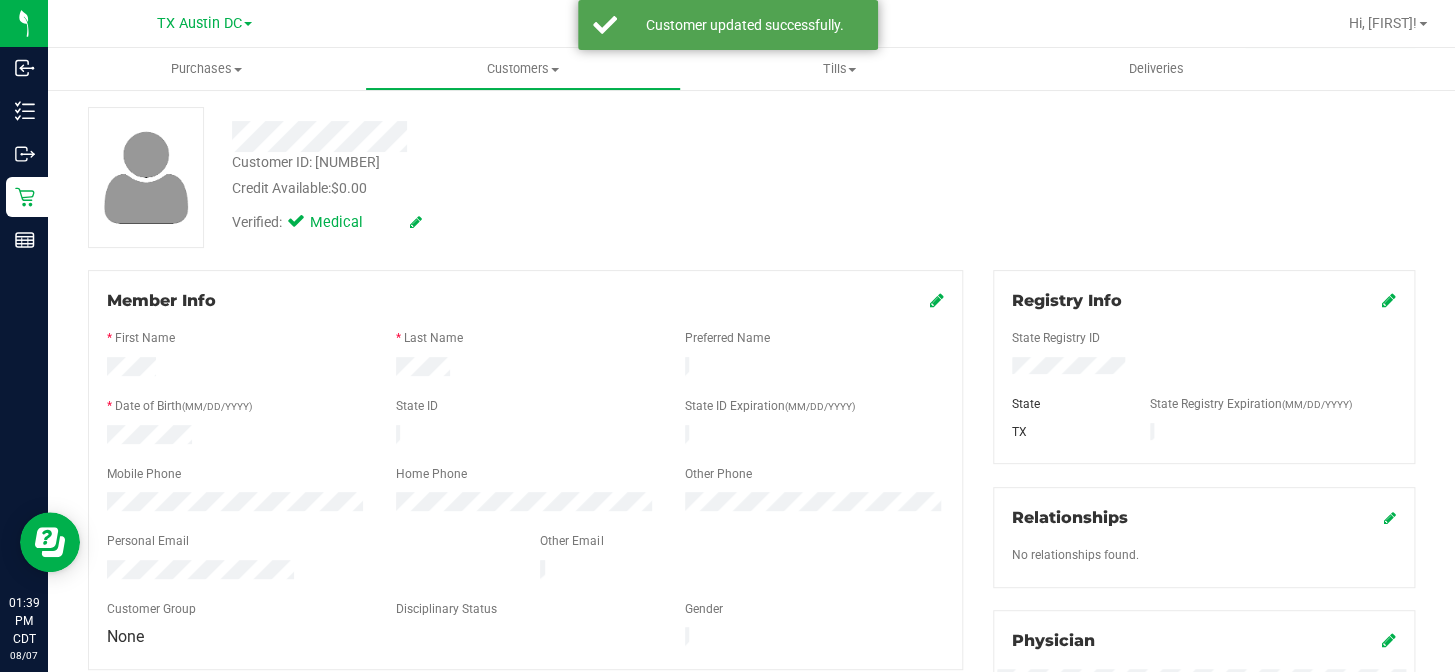 click on "Verified:
Medical" at bounding box center [556, 221] 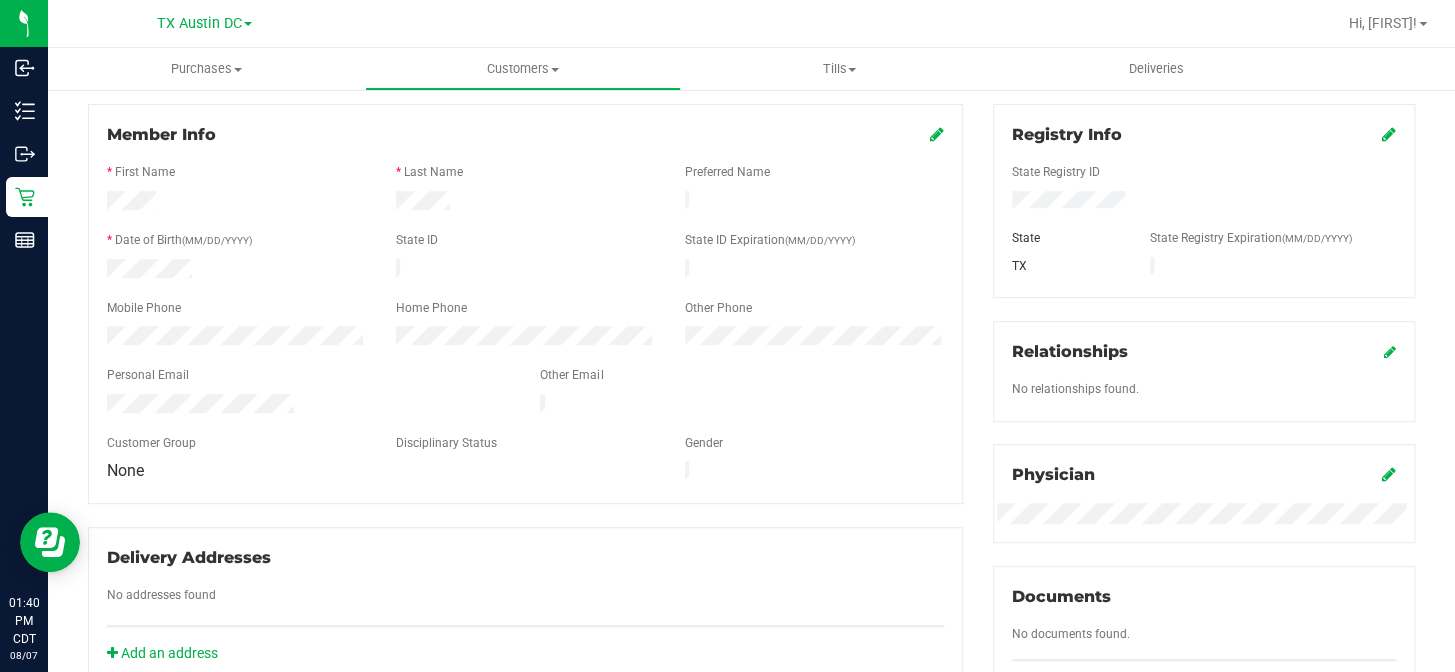 scroll, scrollTop: 272, scrollLeft: 0, axis: vertical 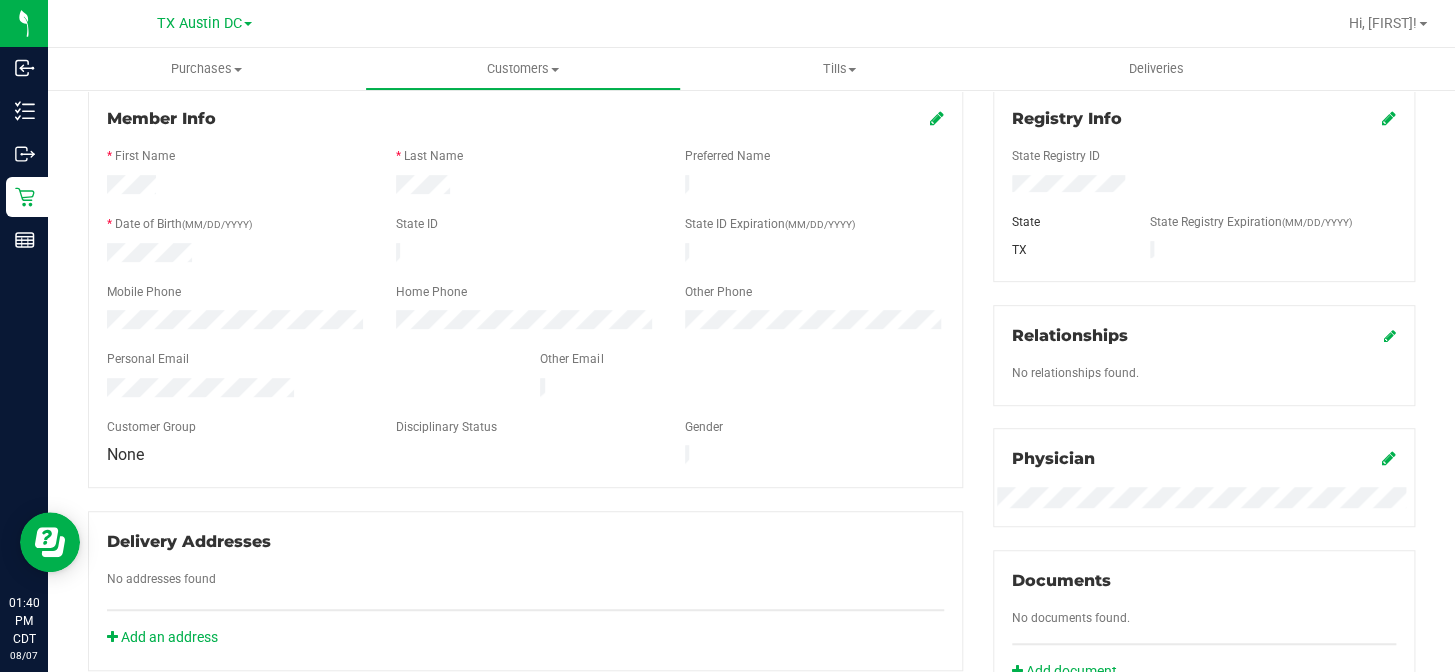 drag, startPoint x: 93, startPoint y: 178, endPoint x: 470, endPoint y: 175, distance: 377.01193 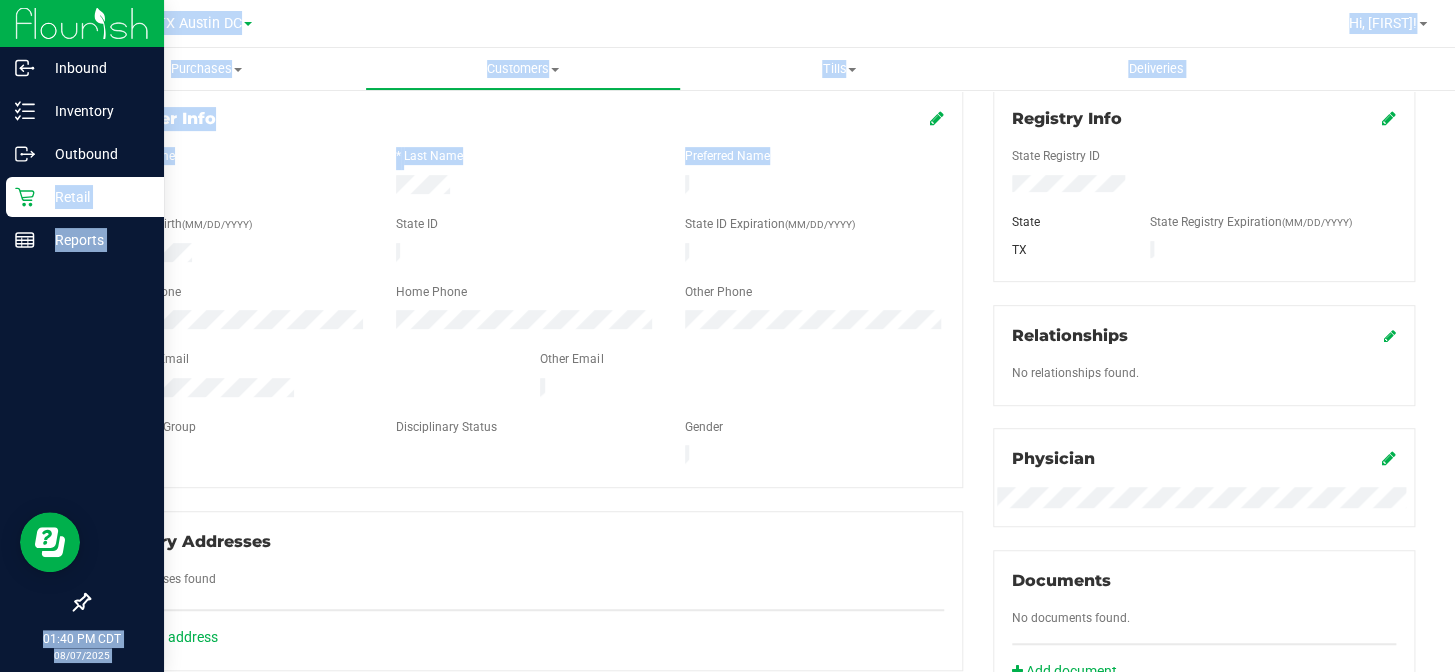 drag, startPoint x: 459, startPoint y: 180, endPoint x: 44, endPoint y: 190, distance: 415.12045 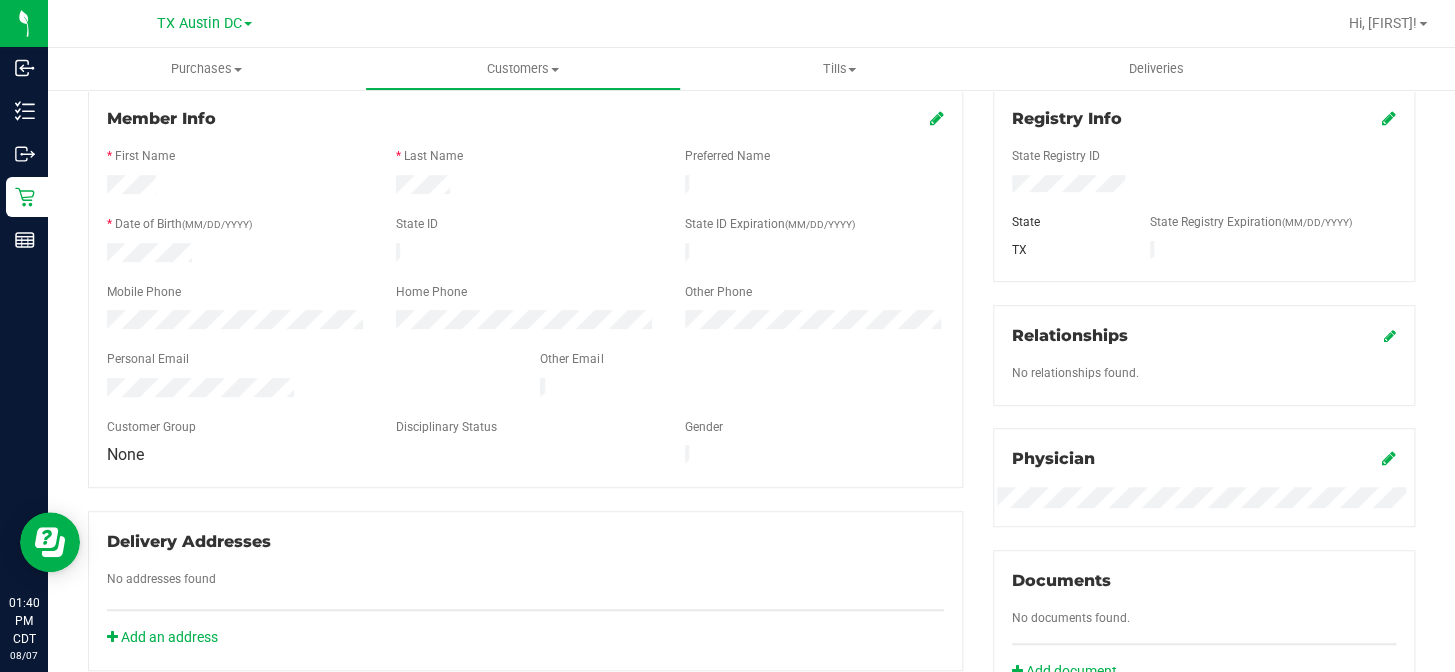 click on "*
Date of Birth
(MM/DD/YYYY)" at bounding box center (236, 226) 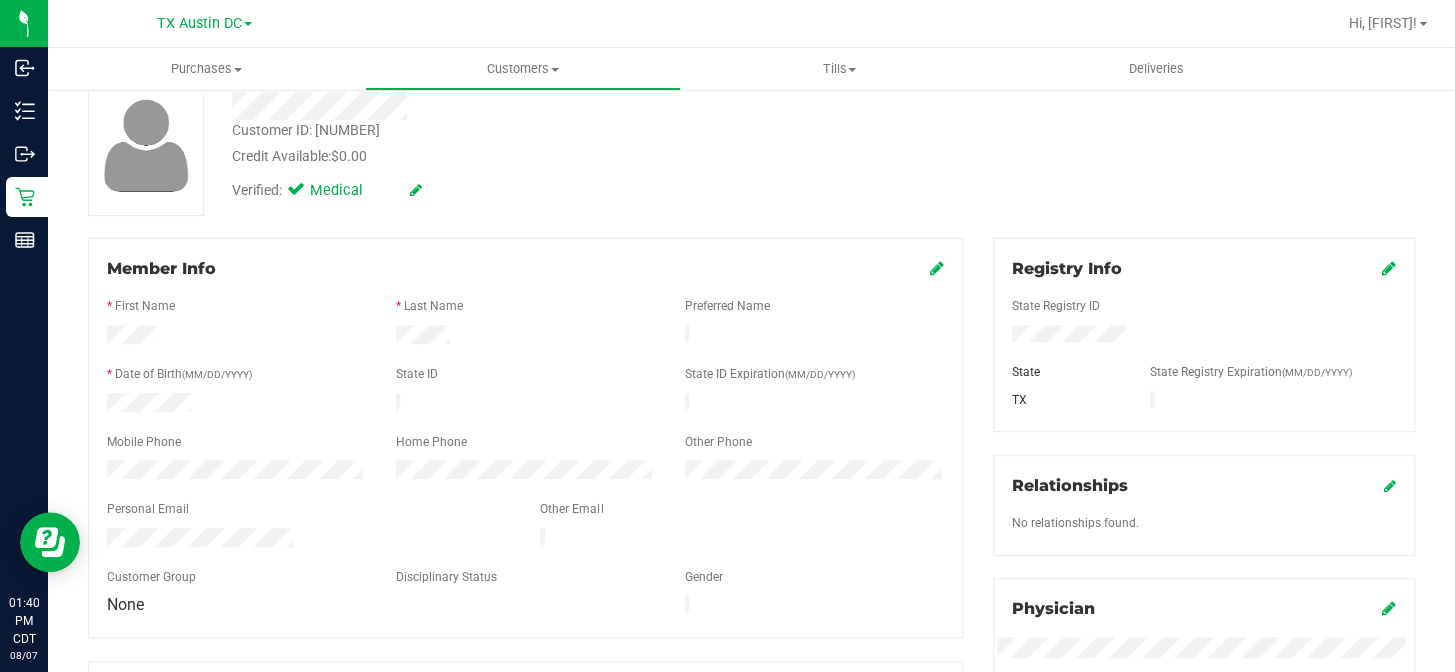 scroll, scrollTop: 90, scrollLeft: 0, axis: vertical 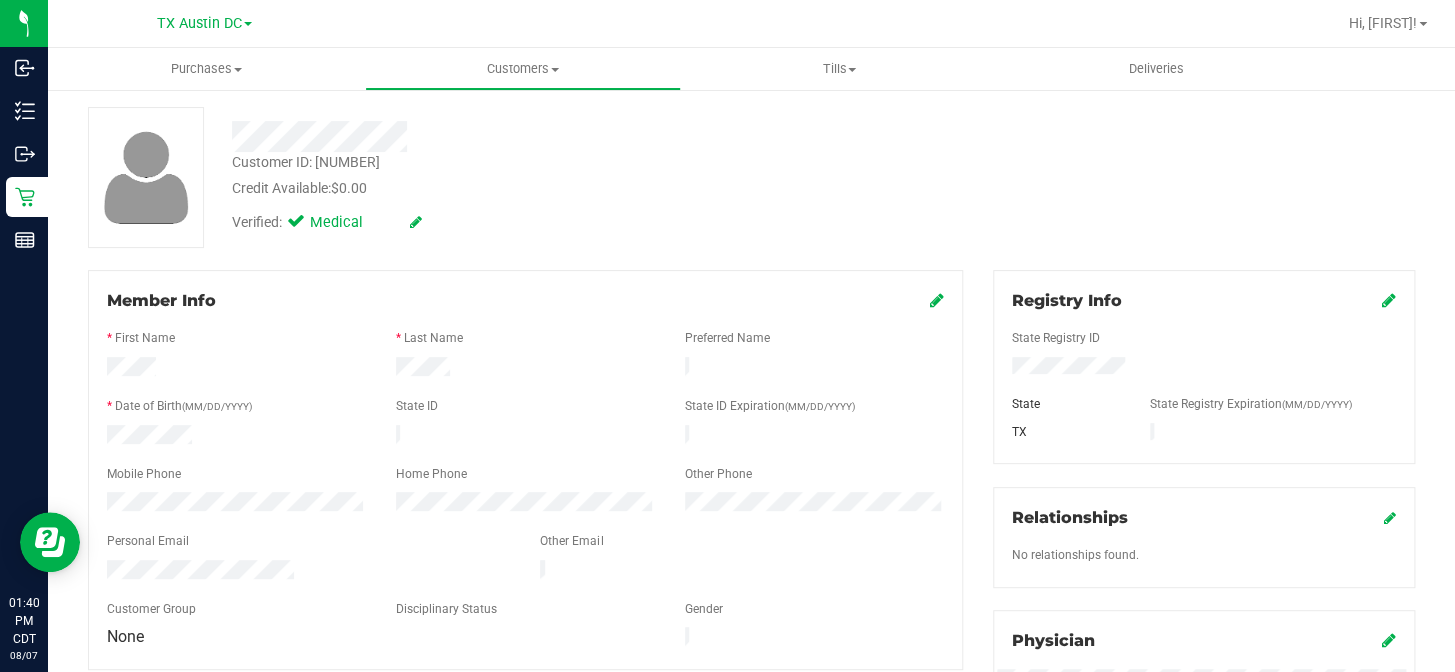 drag, startPoint x: 376, startPoint y: 294, endPoint x: 386, endPoint y: 314, distance: 22.36068 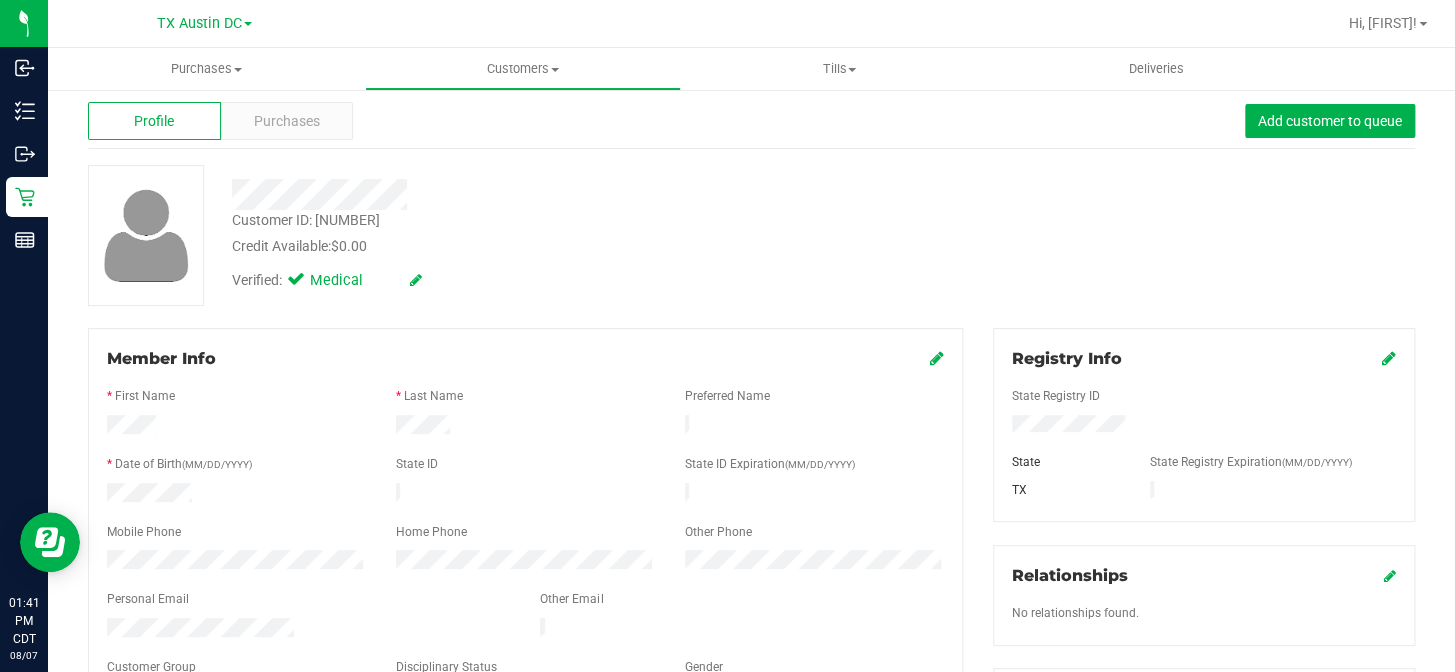 scroll, scrollTop: 0, scrollLeft: 0, axis: both 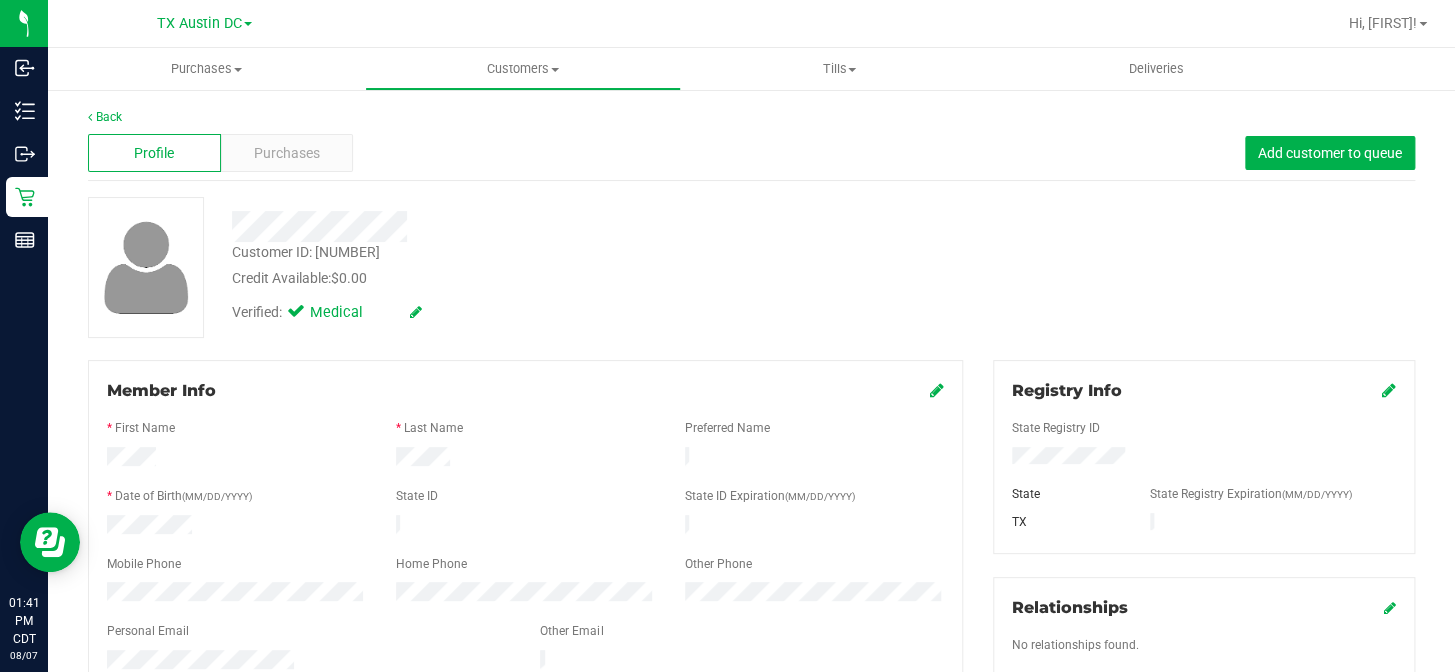 click on "Credit Available:
$0.00" at bounding box center [556, 278] 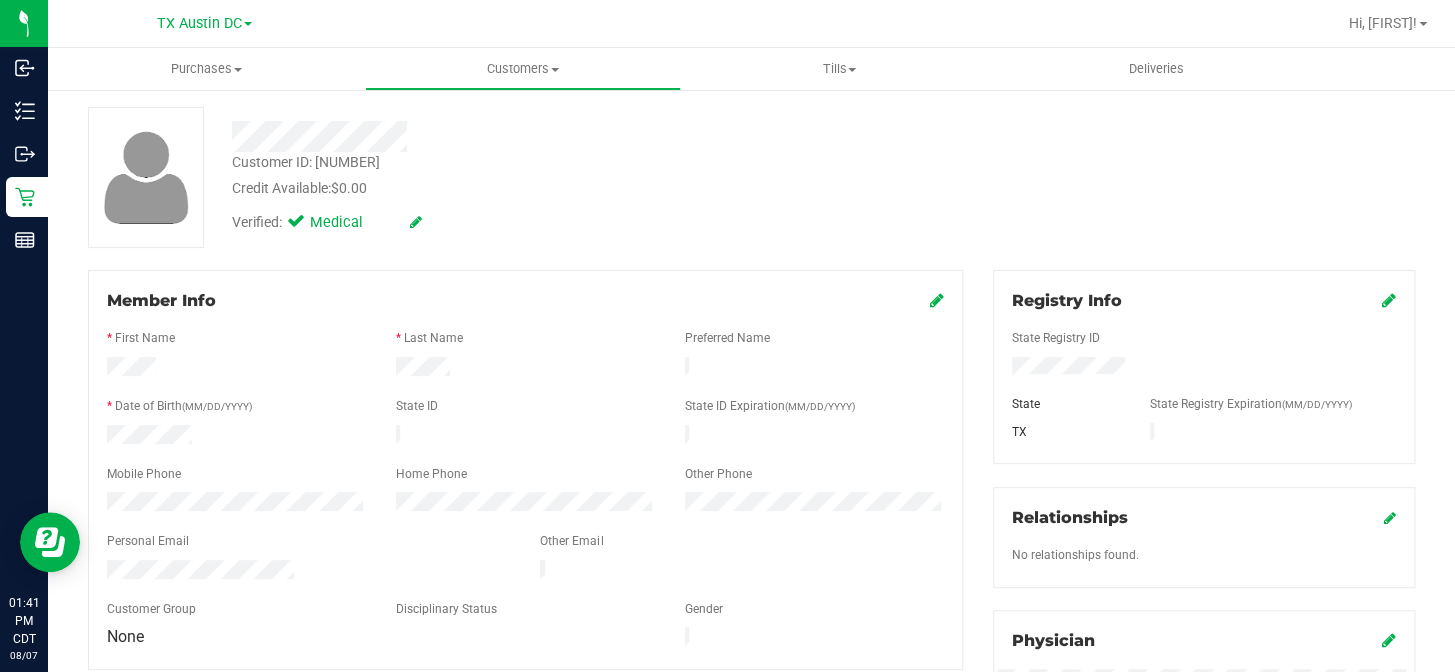 scroll, scrollTop: 0, scrollLeft: 0, axis: both 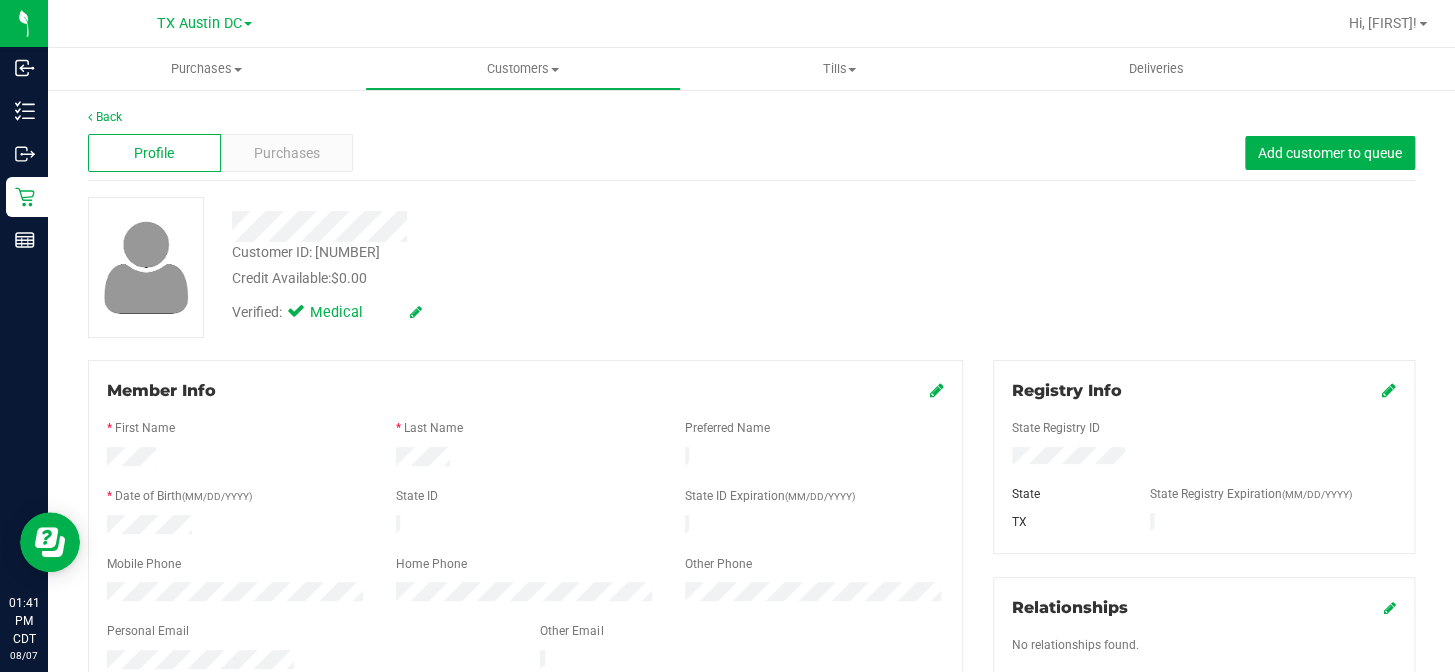 click on "Customer ID: 1616400
Credit Available:
$0.00" at bounding box center (556, 265) 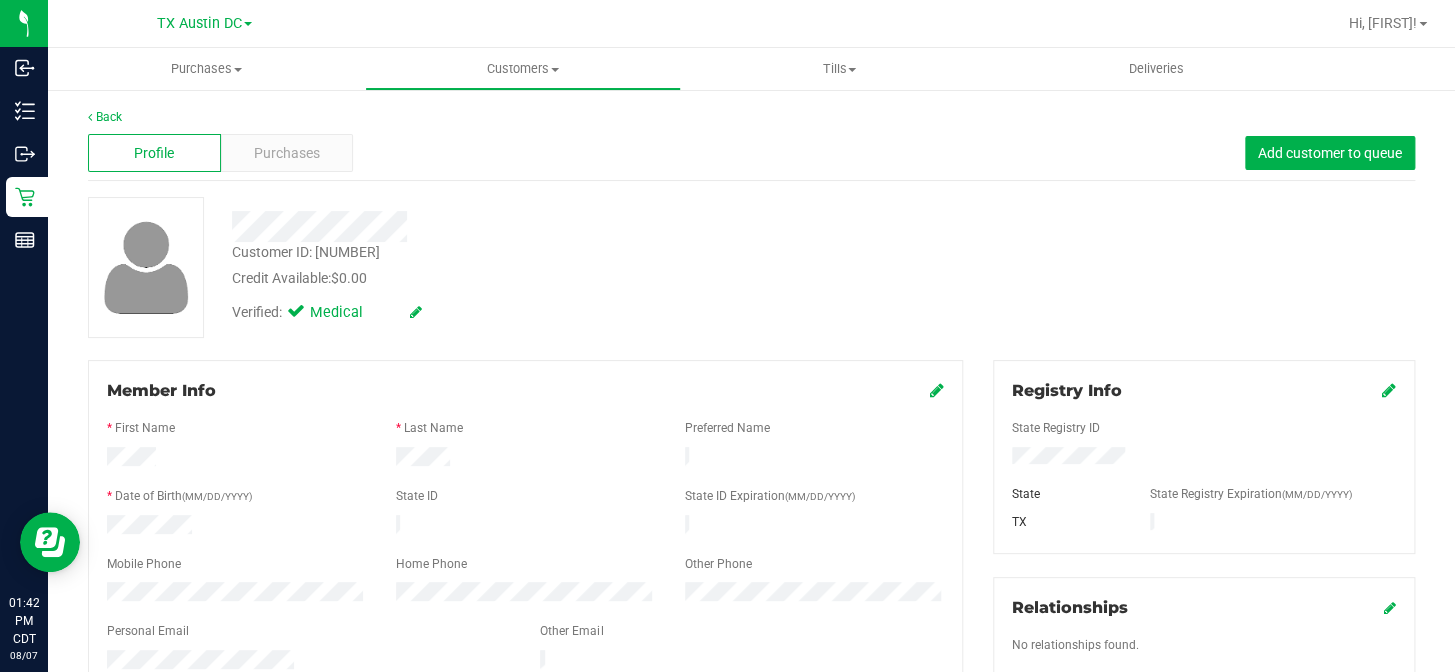 click on "Profile
Purchases
Add customer to queue" at bounding box center (751, 153) 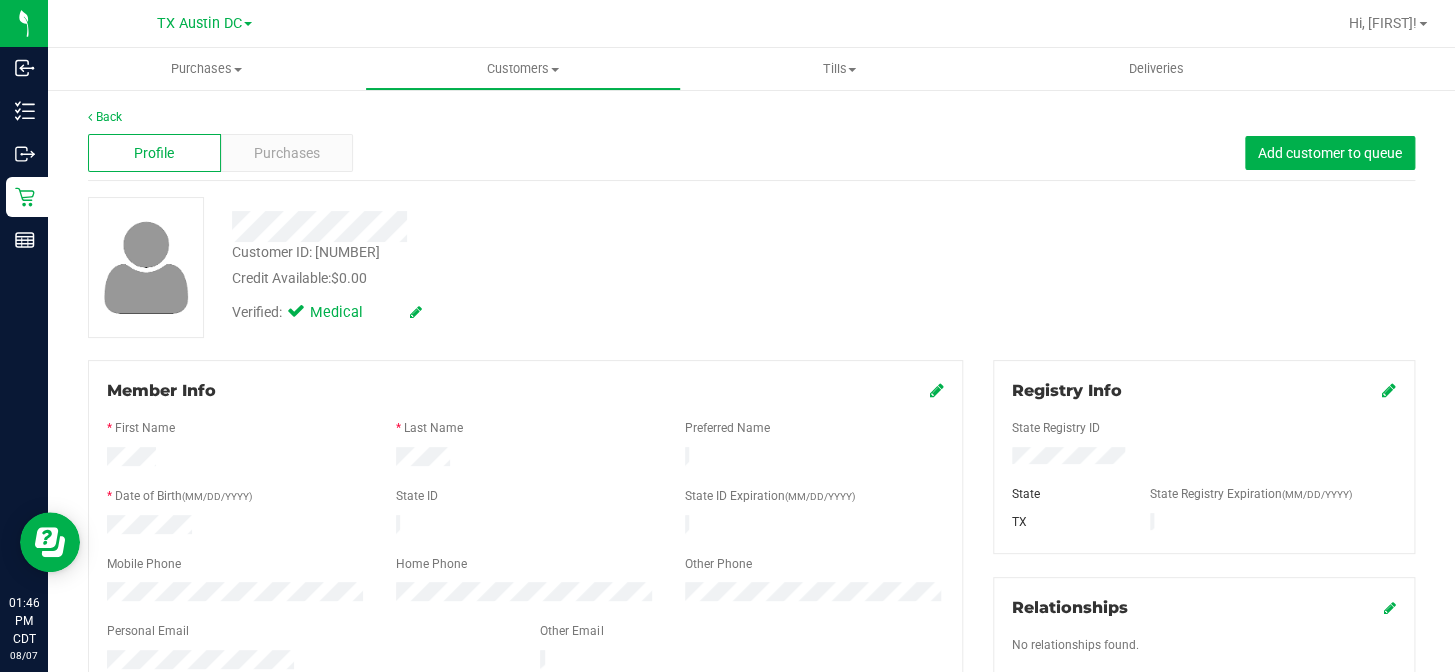 click at bounding box center (525, 459) 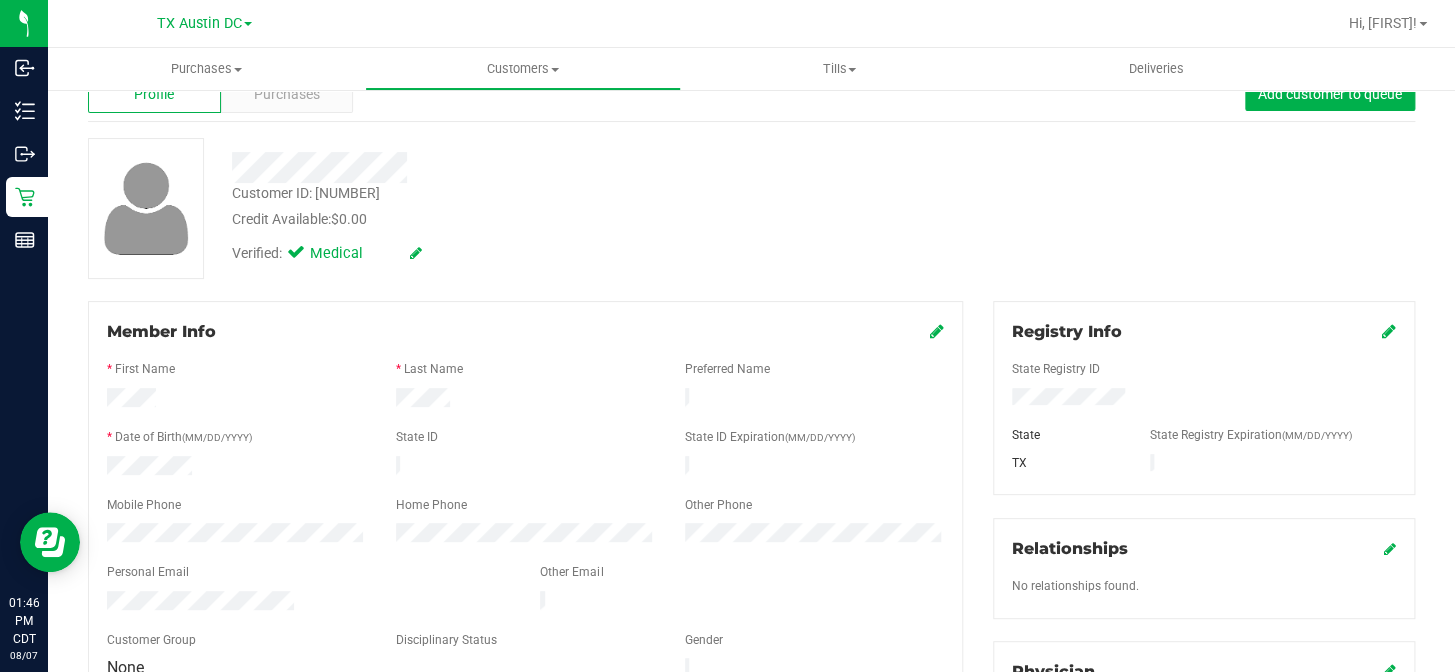 scroll, scrollTop: 90, scrollLeft: 0, axis: vertical 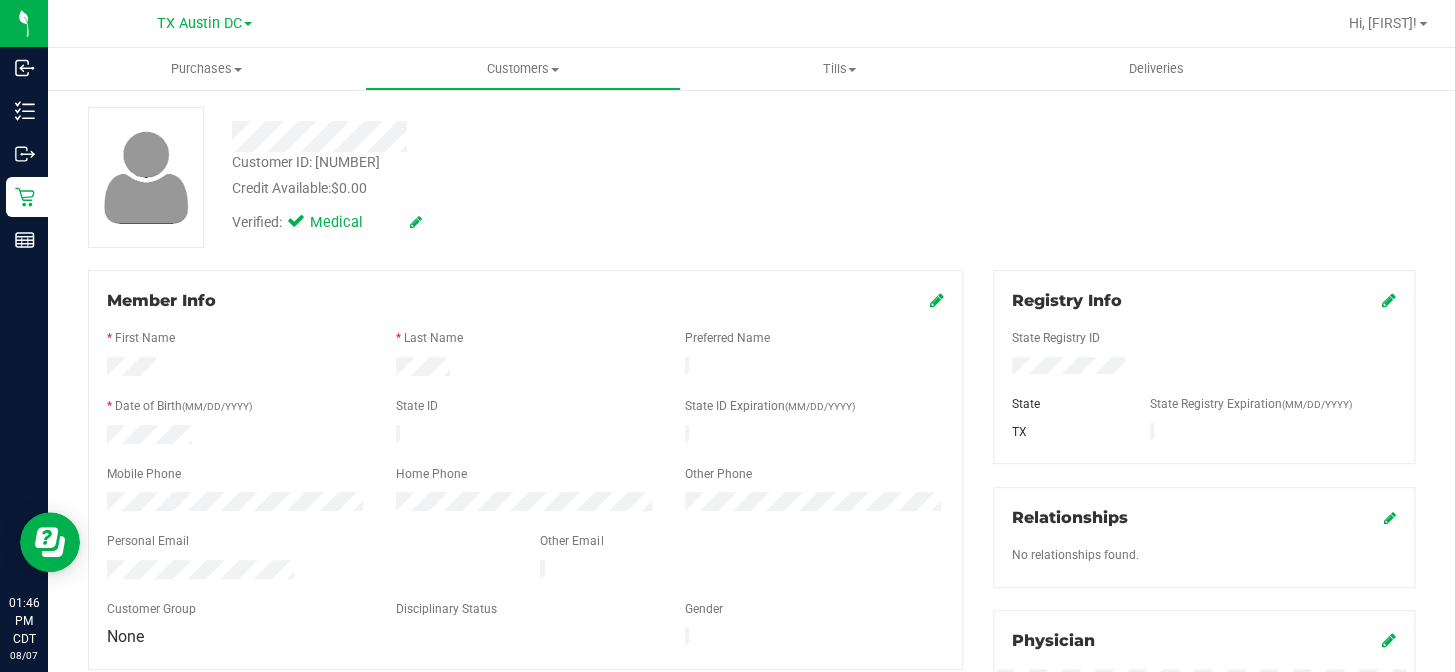 drag, startPoint x: 296, startPoint y: 557, endPoint x: 98, endPoint y: 568, distance: 198.30531 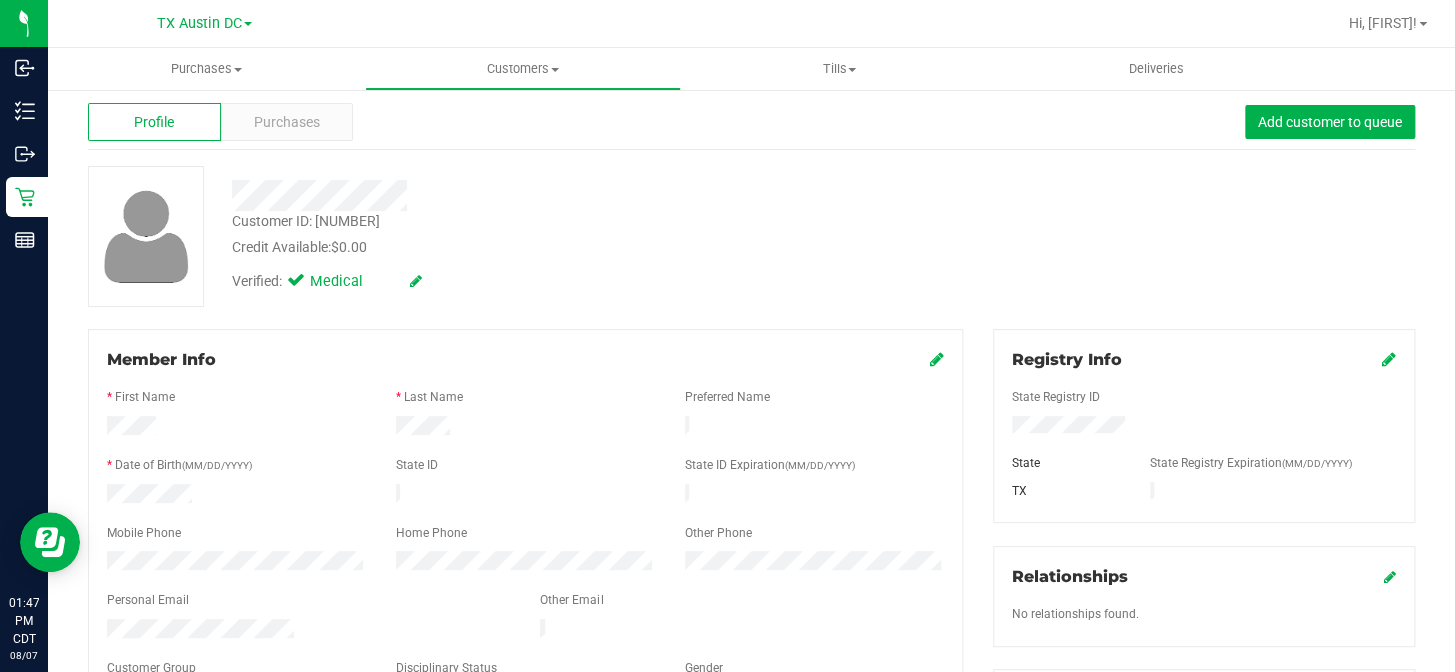 scroll, scrollTop: 0, scrollLeft: 0, axis: both 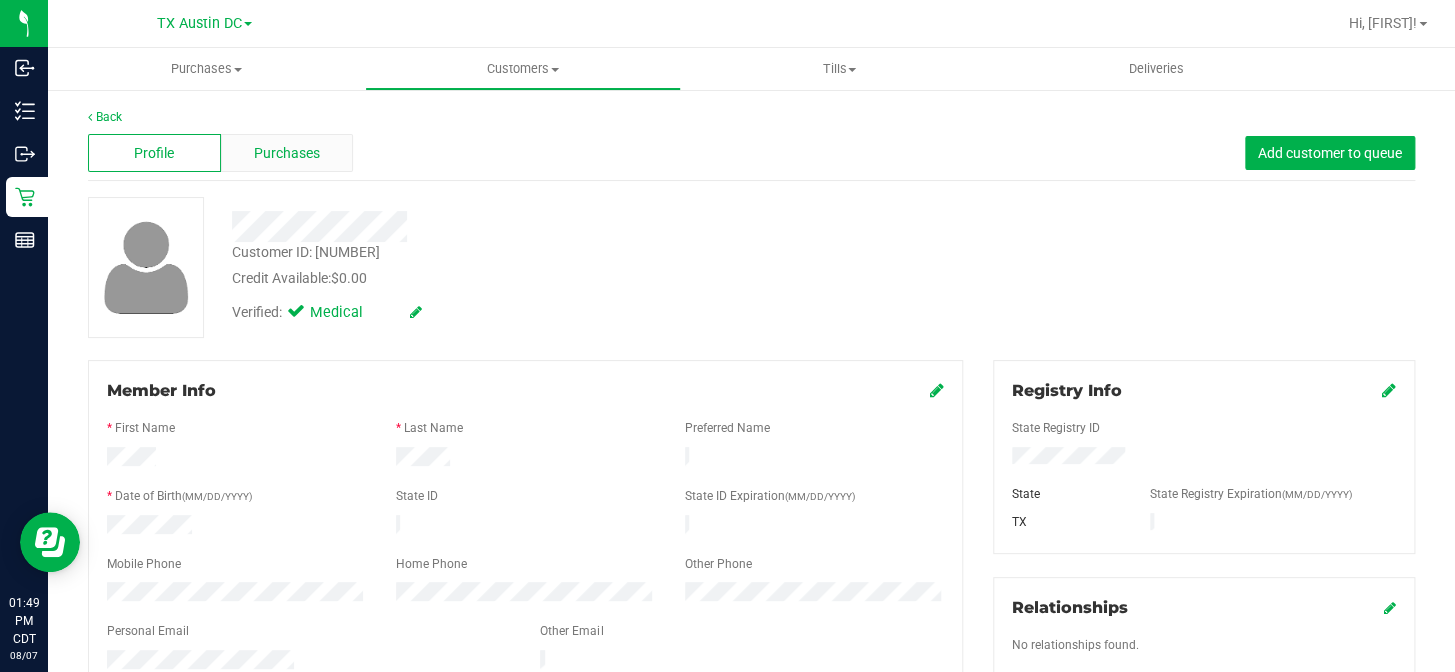 click on "Purchases" at bounding box center [287, 153] 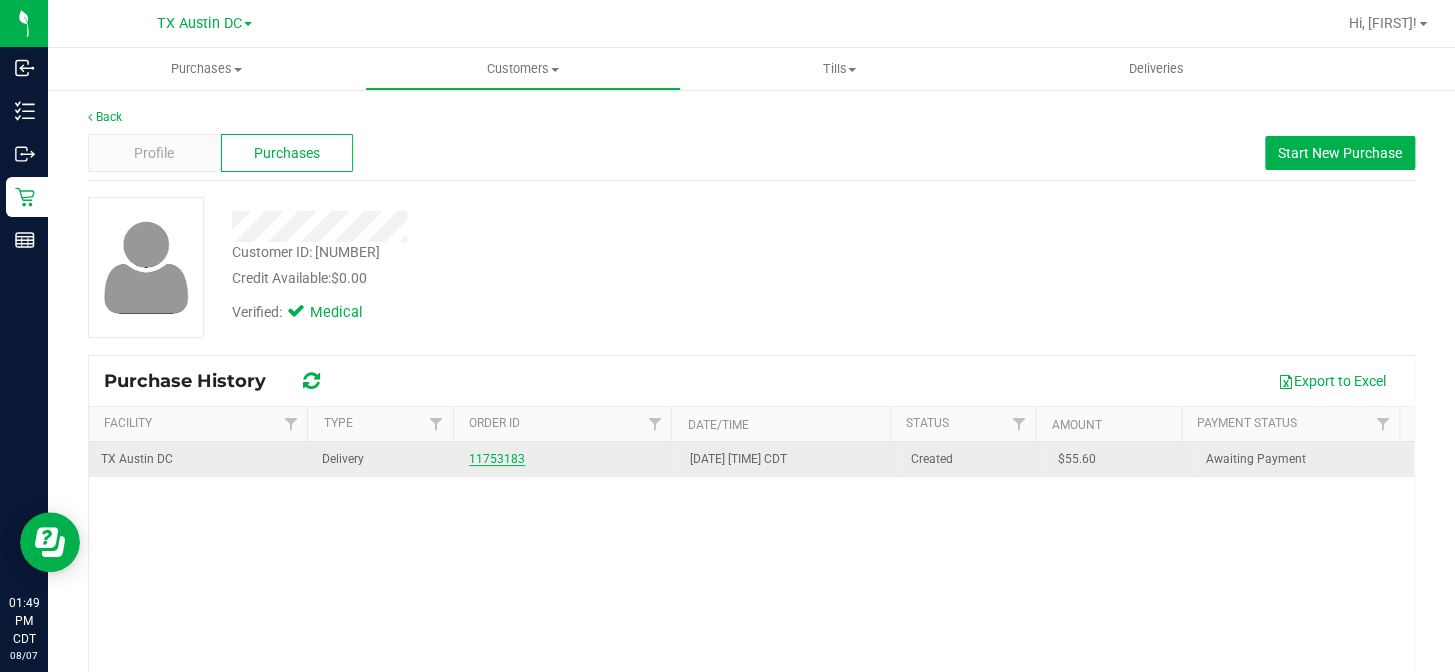 click on "11753183" at bounding box center [497, 459] 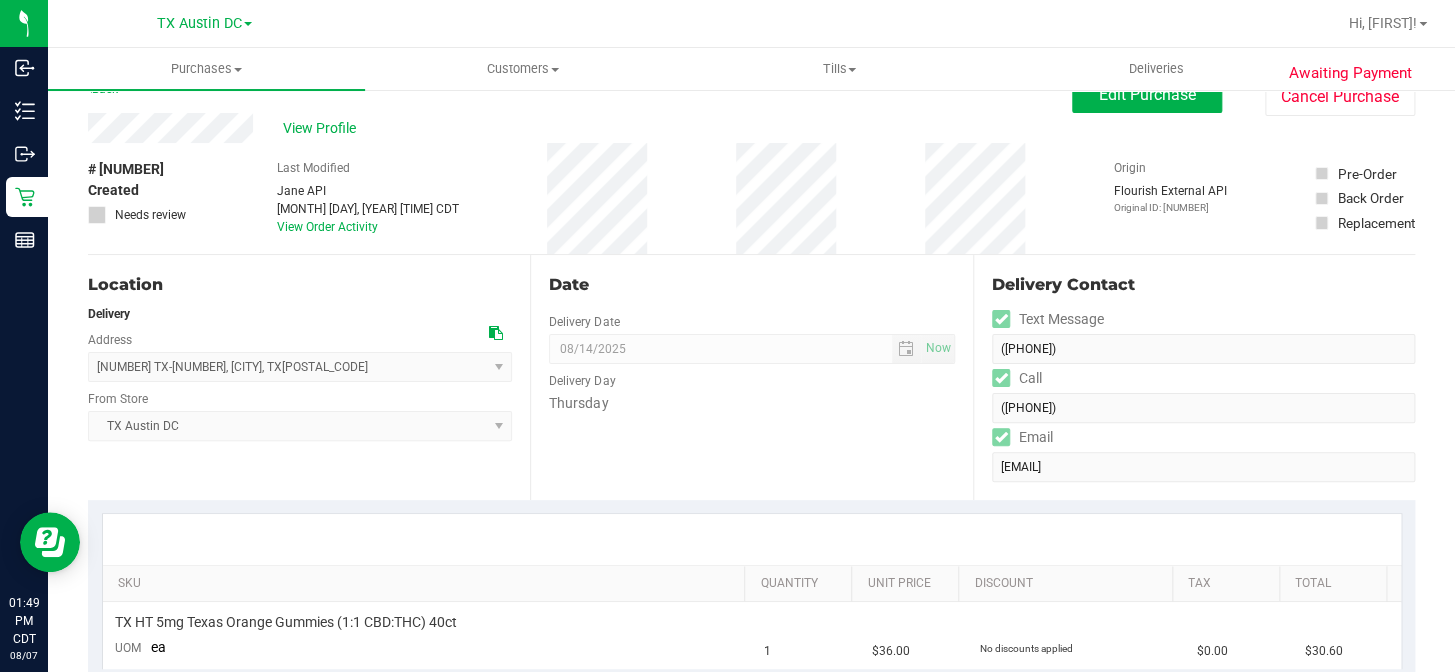 scroll, scrollTop: 0, scrollLeft: 0, axis: both 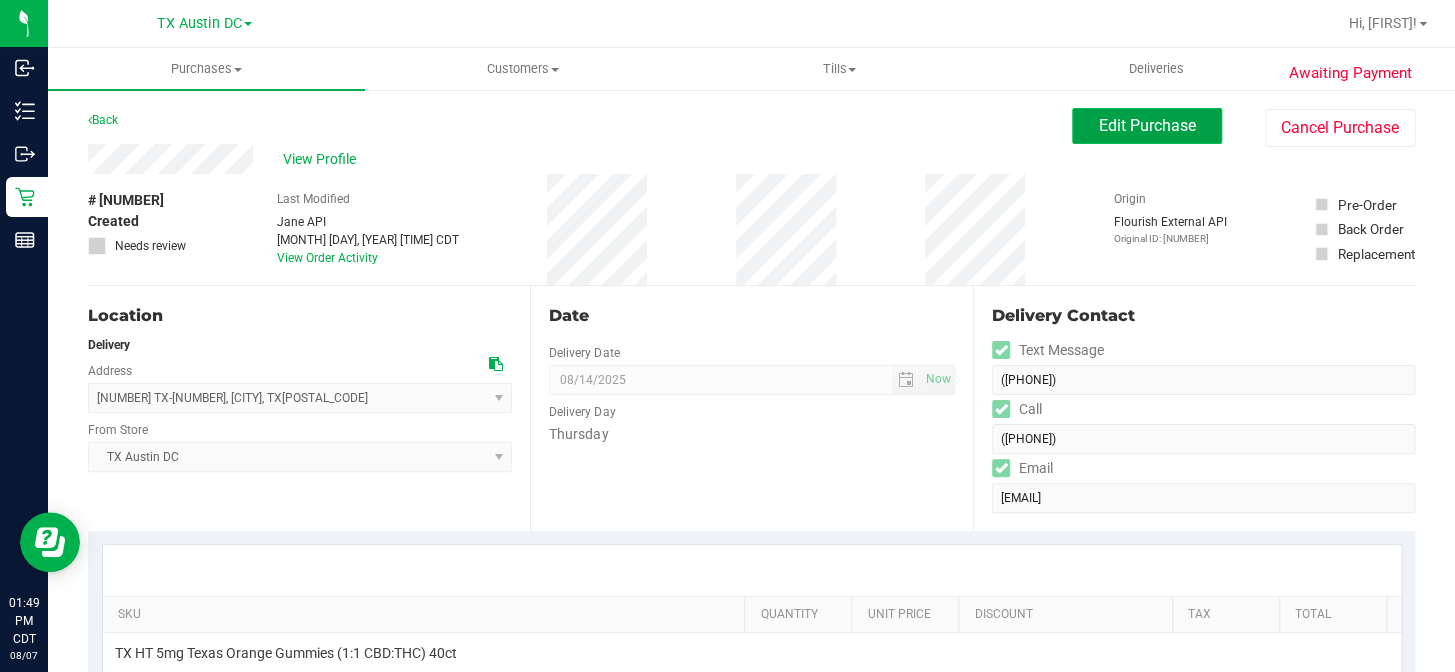 click on "Edit Purchase" at bounding box center [1147, 125] 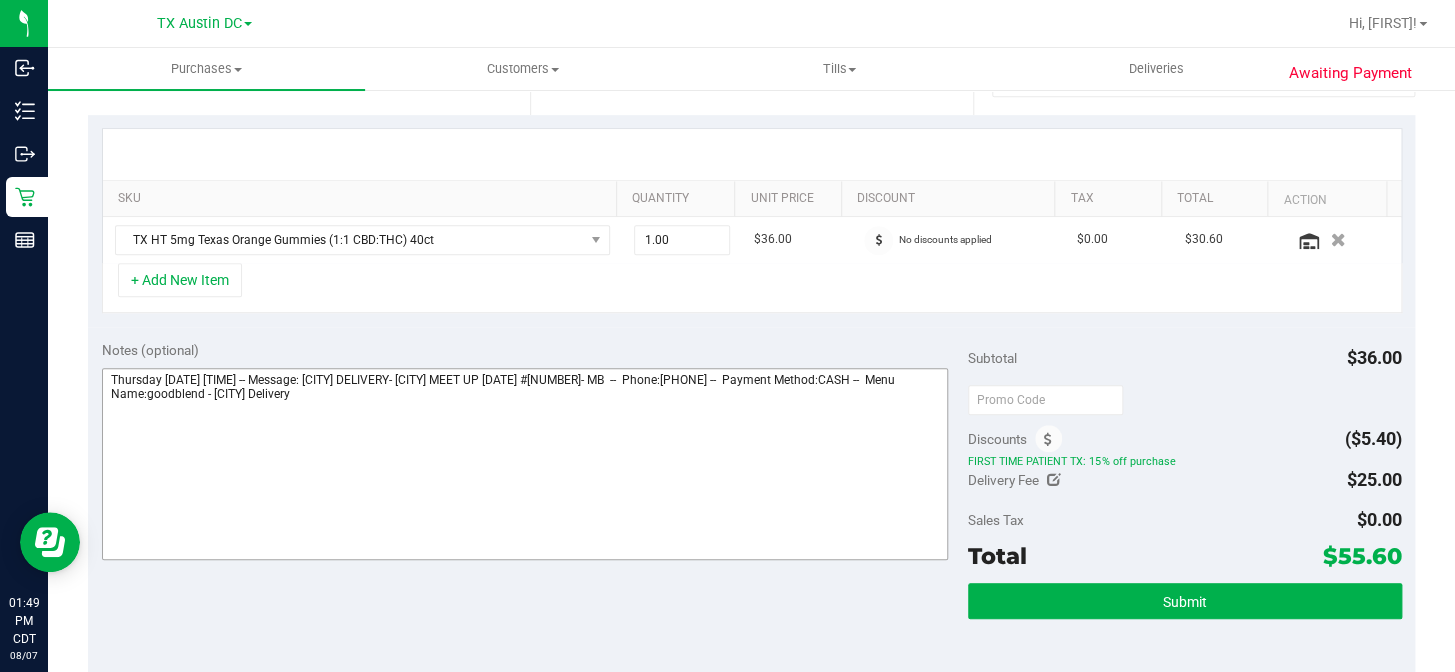 scroll, scrollTop: 454, scrollLeft: 0, axis: vertical 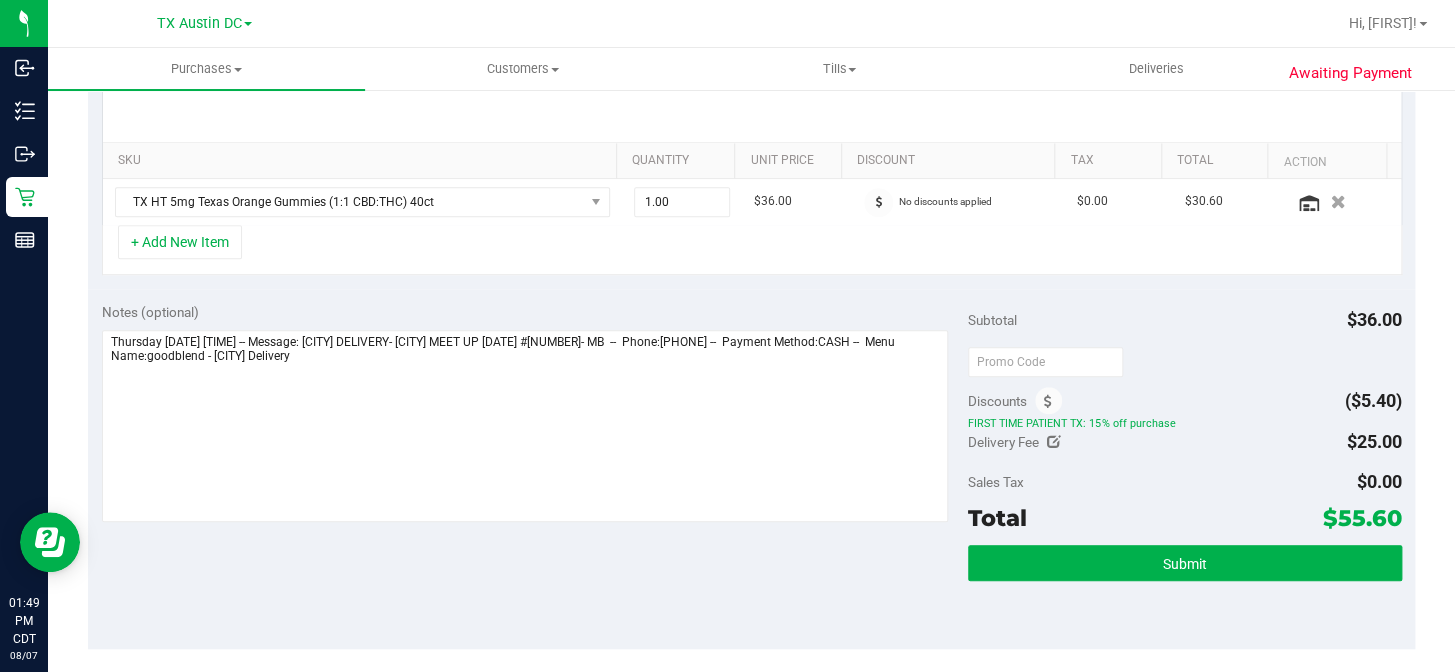 click at bounding box center (1054, 442) 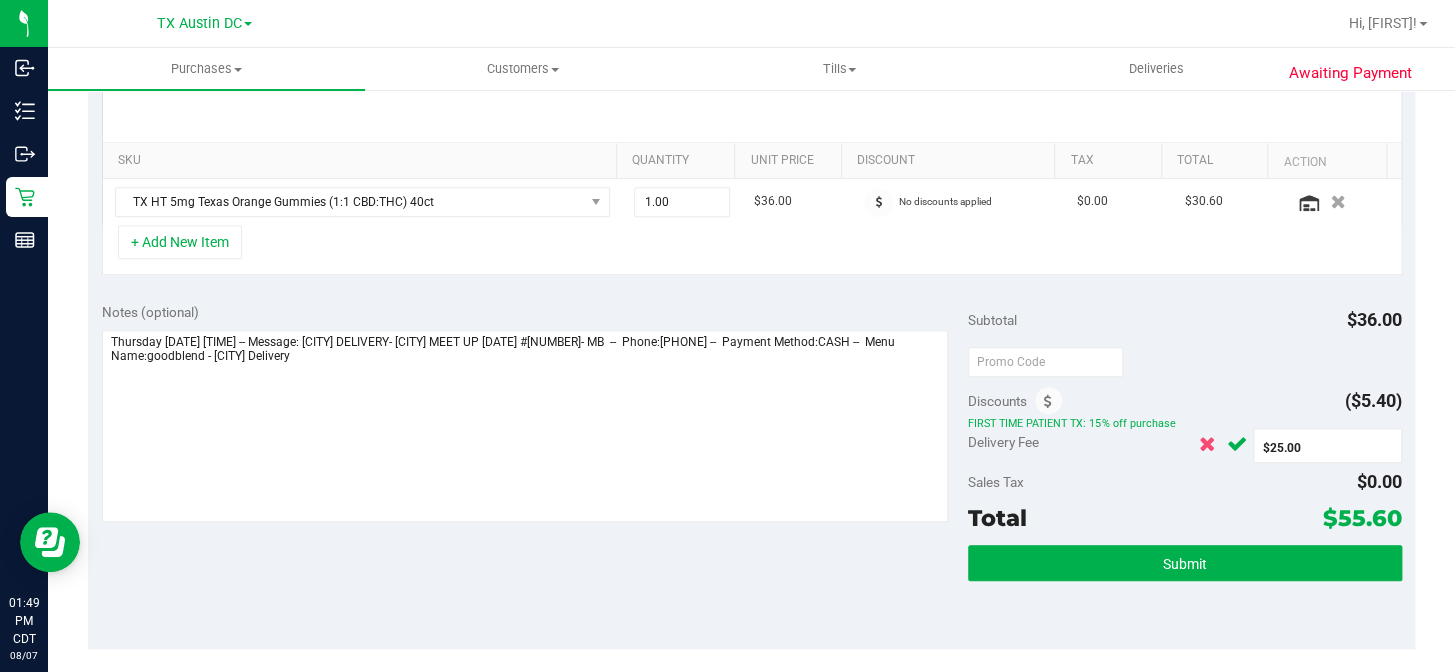 click at bounding box center [1207, 444] 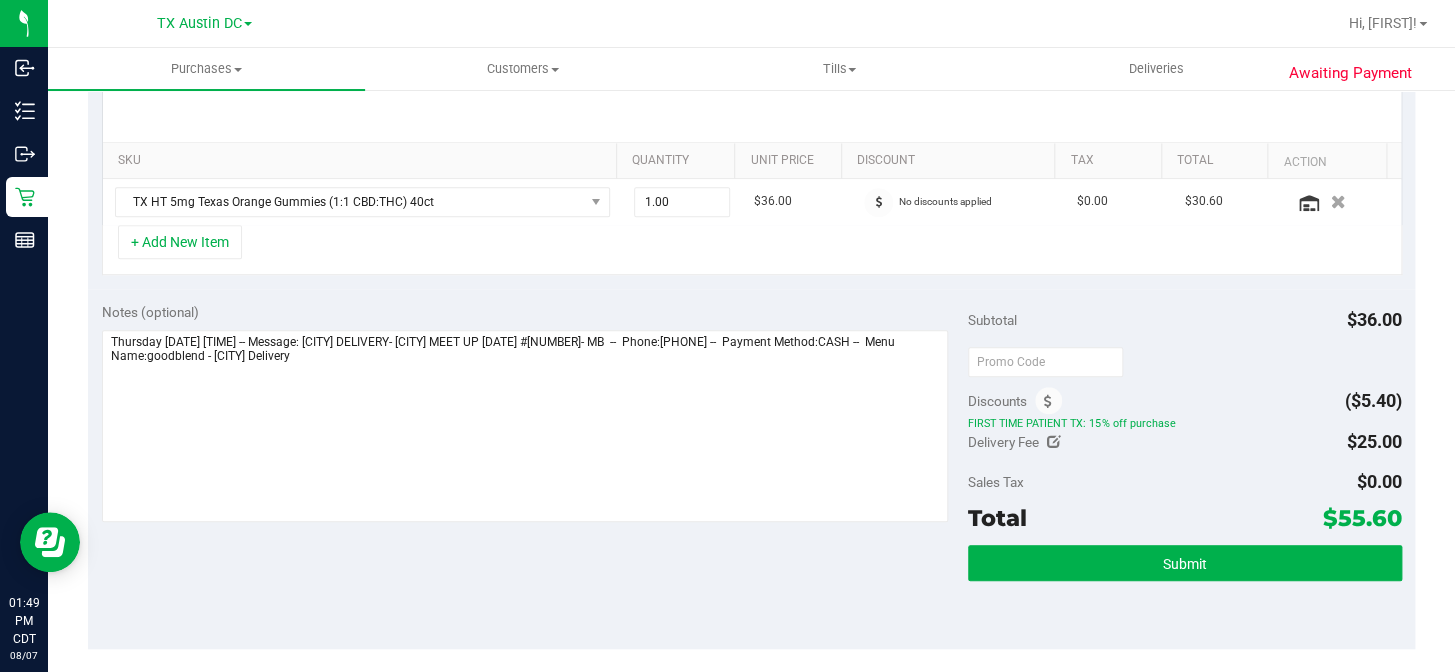 click at bounding box center (1054, 442) 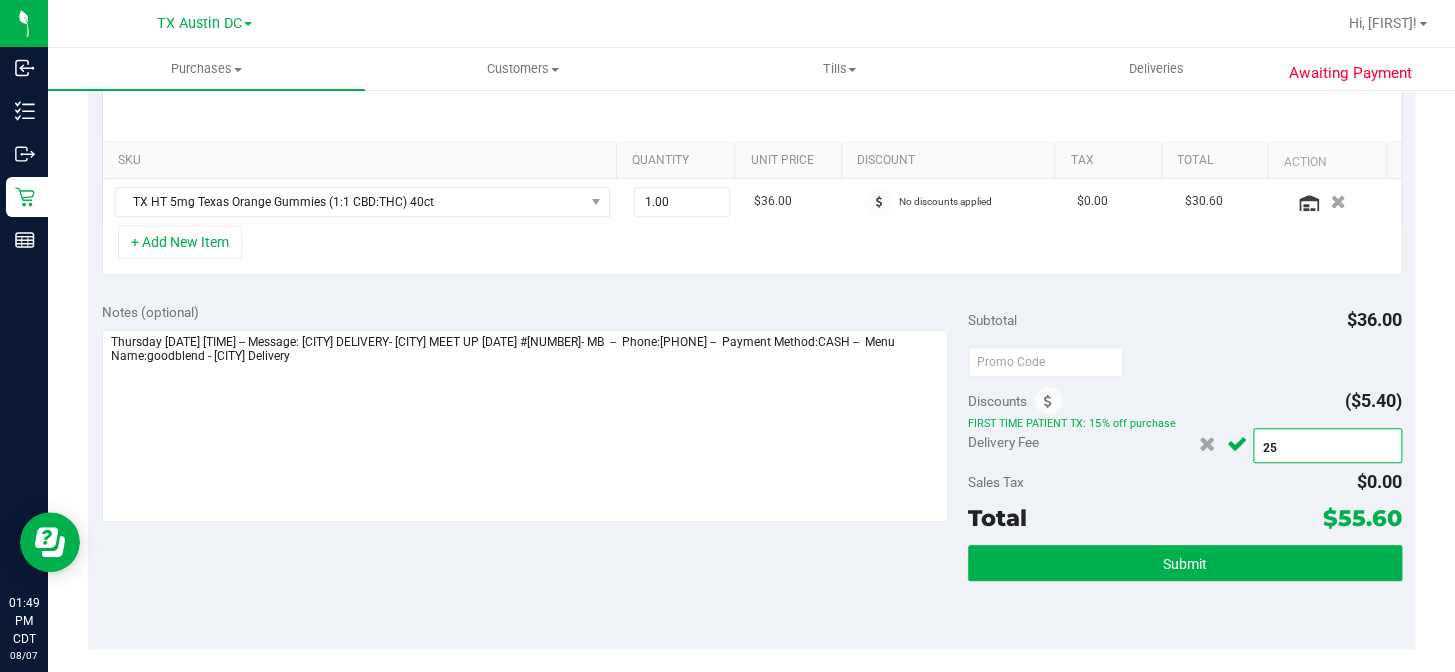 click on "$25.00 25" at bounding box center [1327, 445] 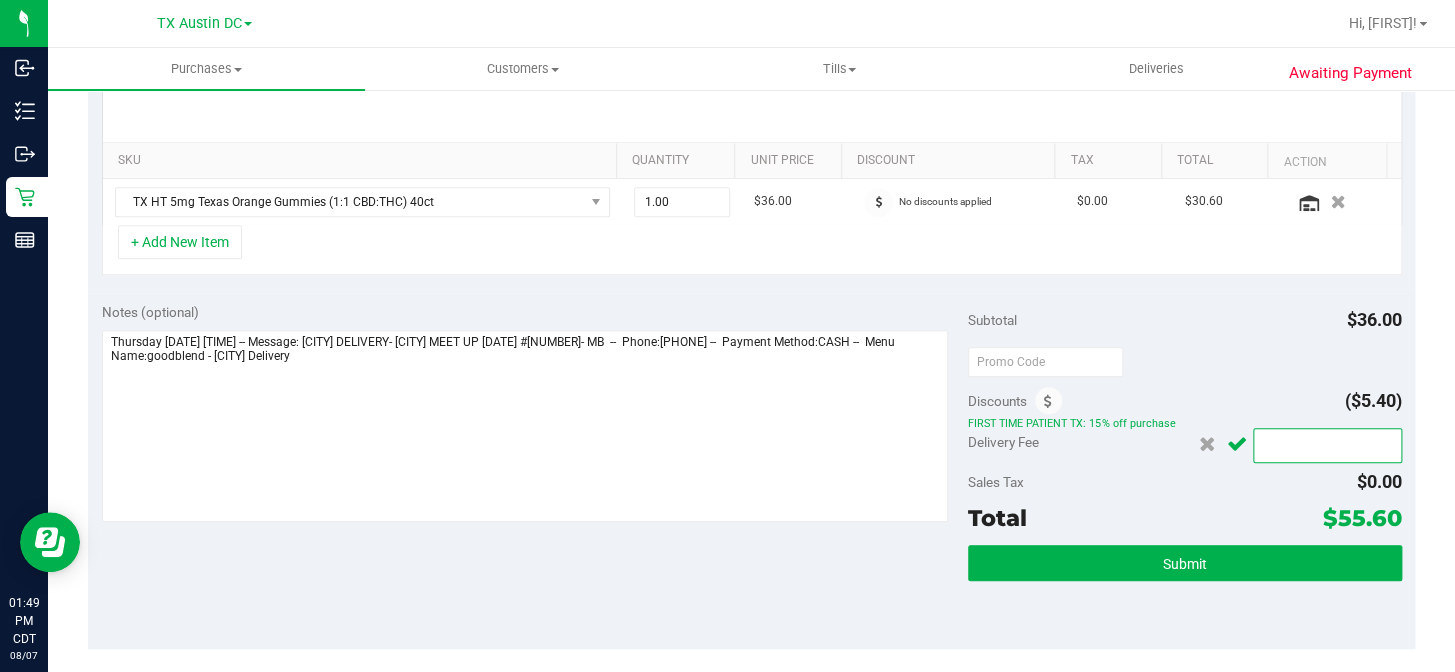 type on "0" 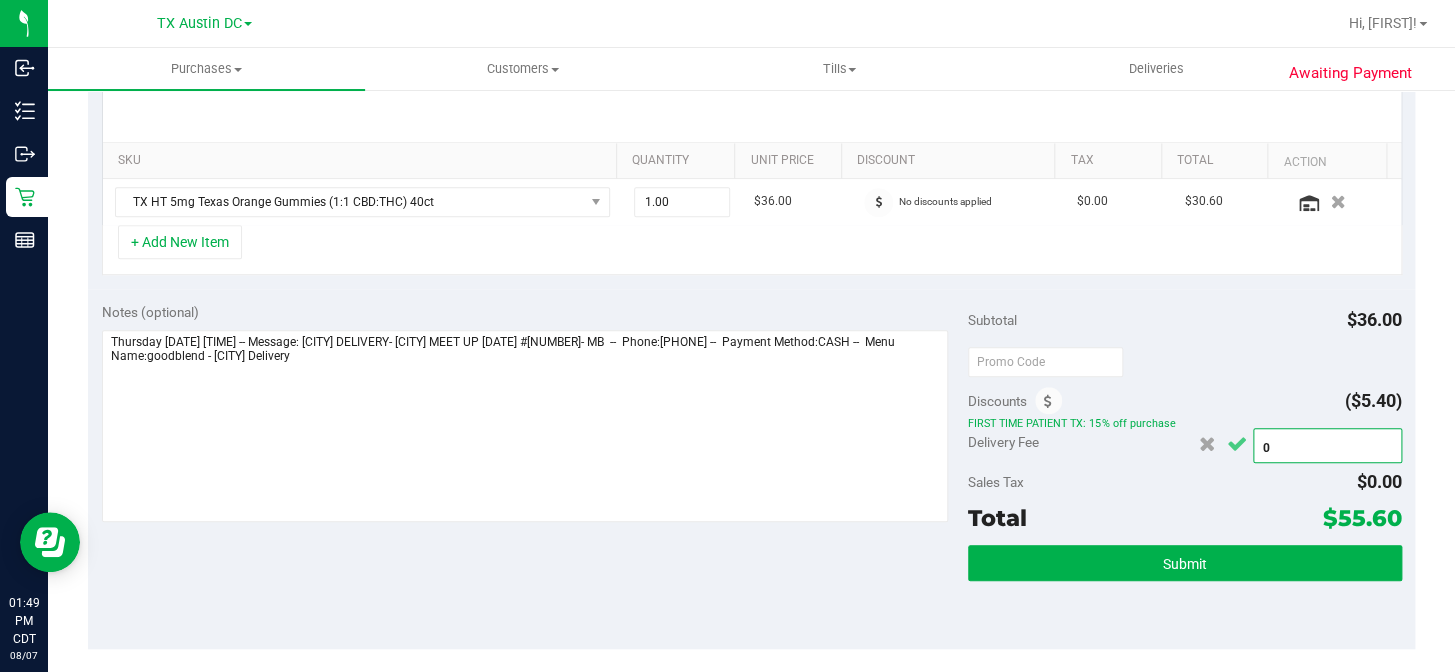 type on "$0.00" 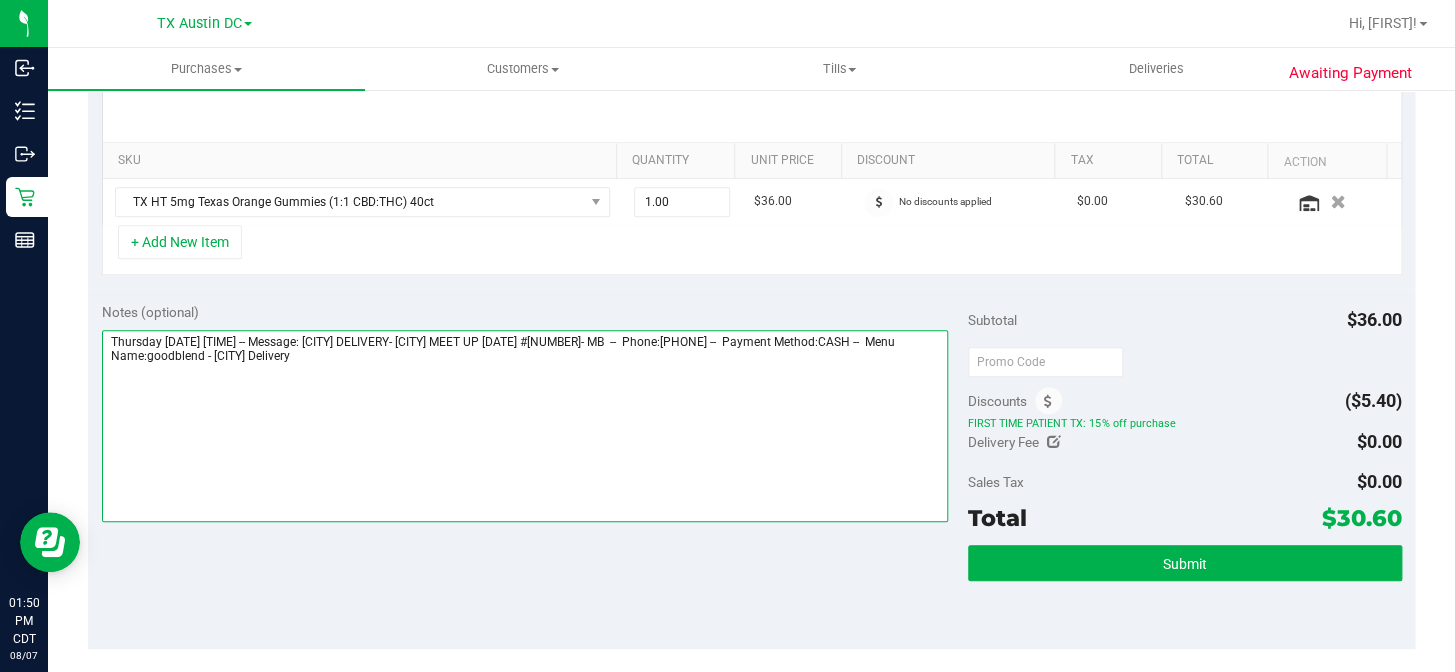 click at bounding box center [525, 426] 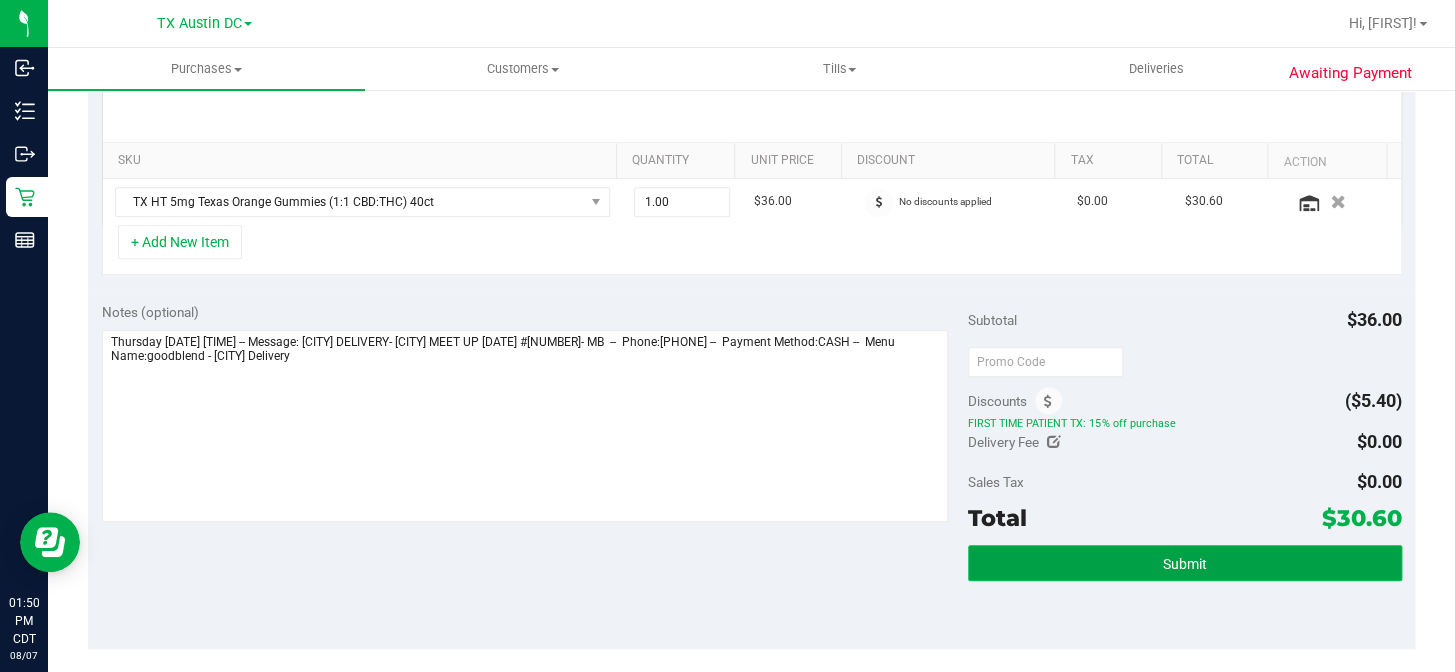 click on "Submit" at bounding box center (1184, 563) 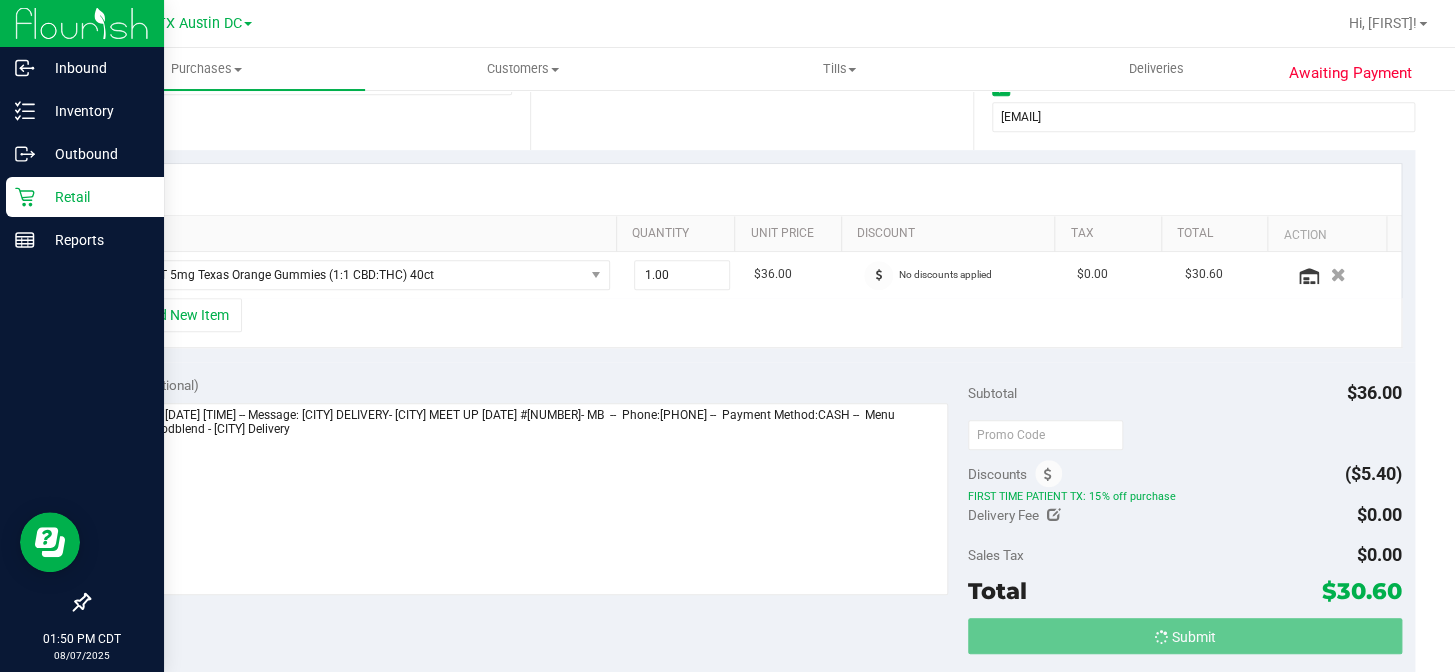 scroll, scrollTop: 272, scrollLeft: 0, axis: vertical 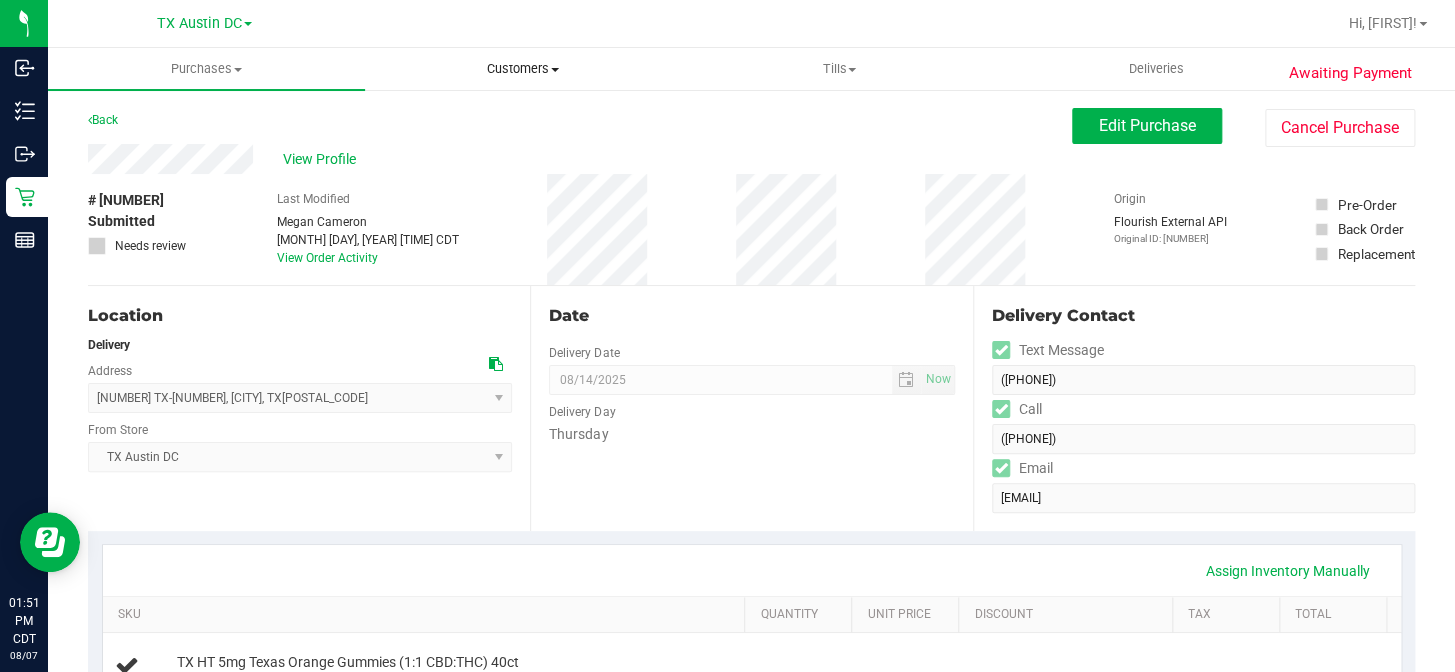 click on "Customers
All customers
Add a new customer
All physicians" at bounding box center (523, 69) 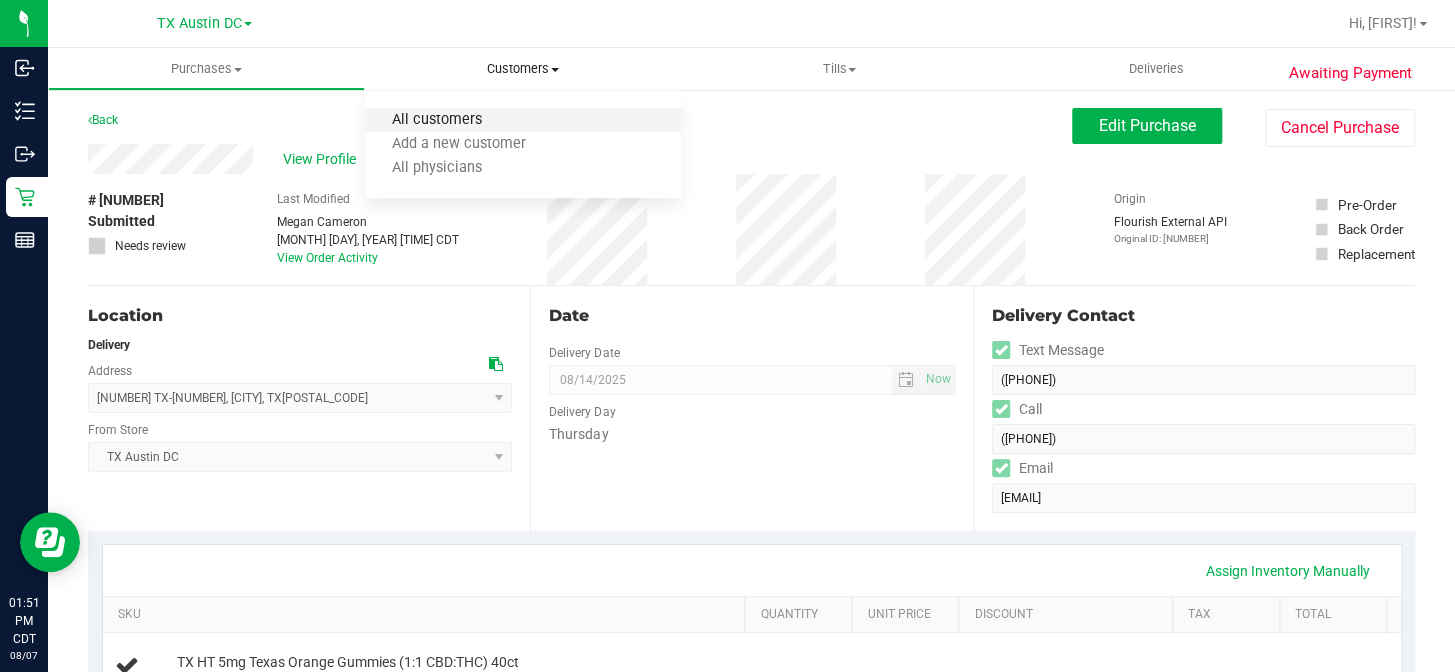 click on "All customers" at bounding box center (437, 120) 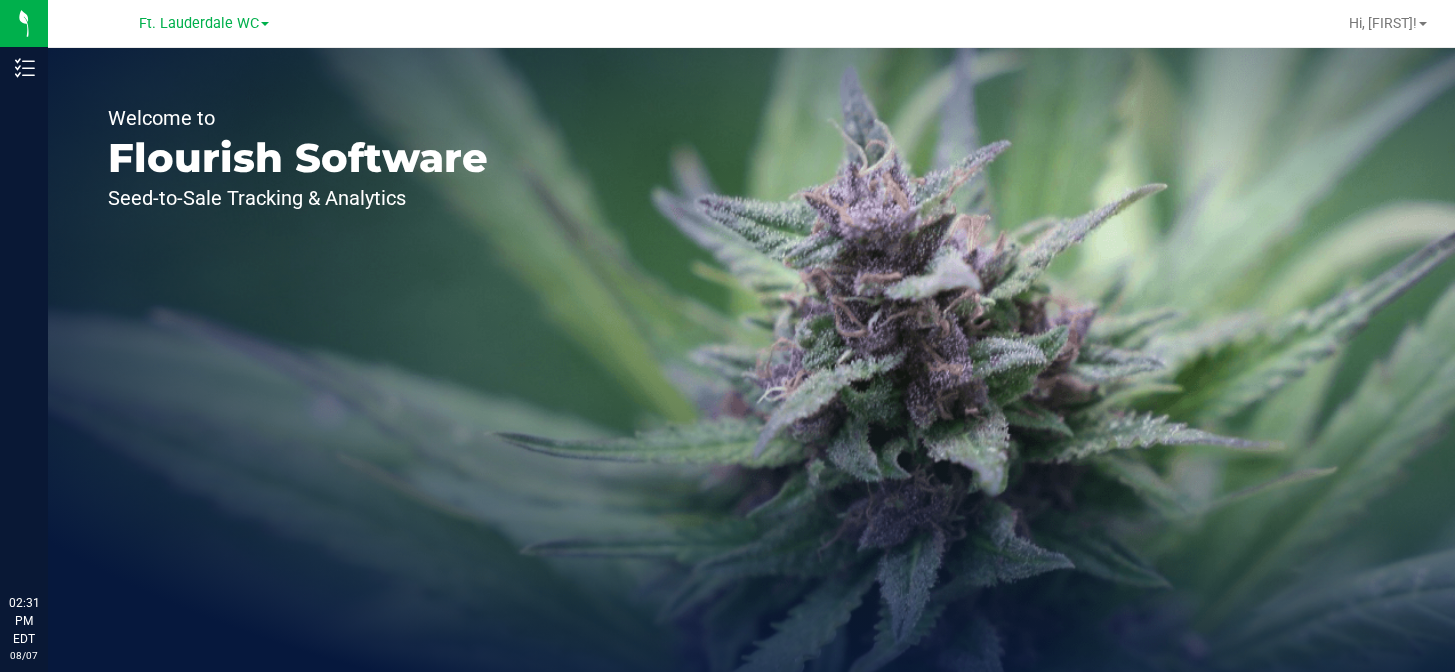 scroll, scrollTop: 0, scrollLeft: 0, axis: both 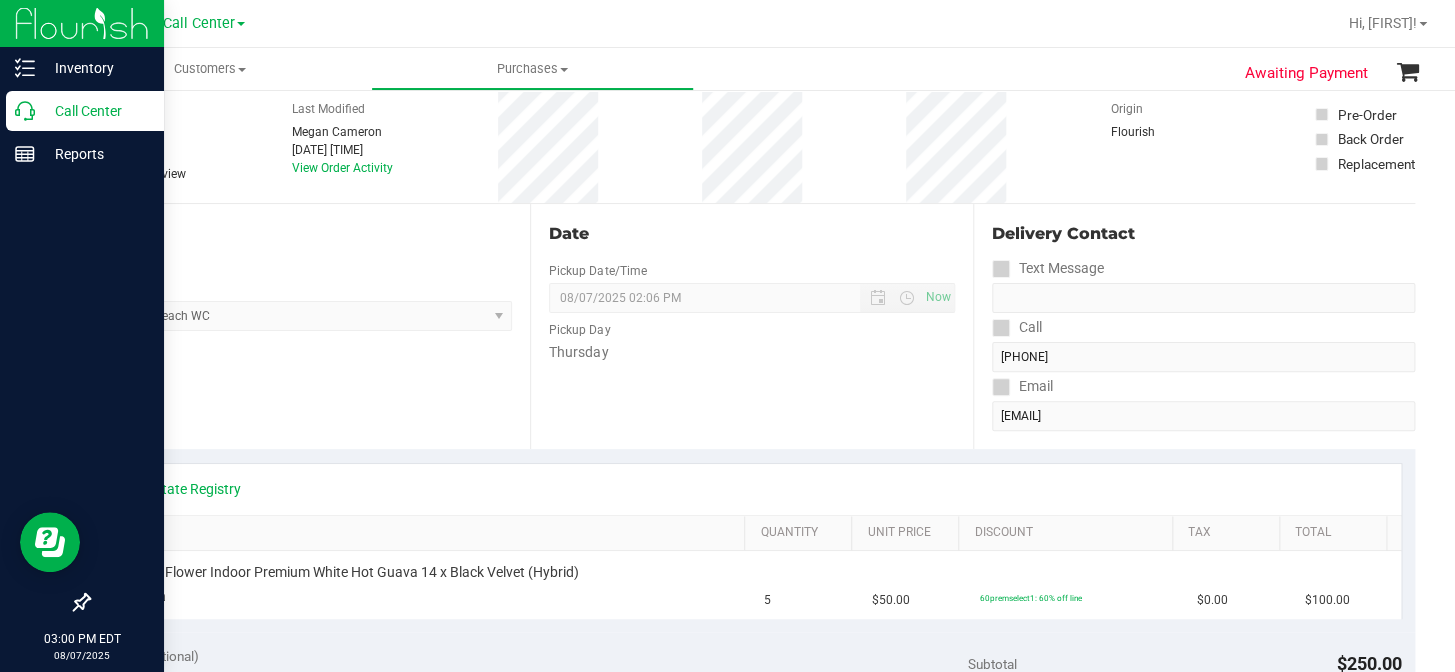 drag, startPoint x: 38, startPoint y: 108, endPoint x: 18, endPoint y: 123, distance: 25 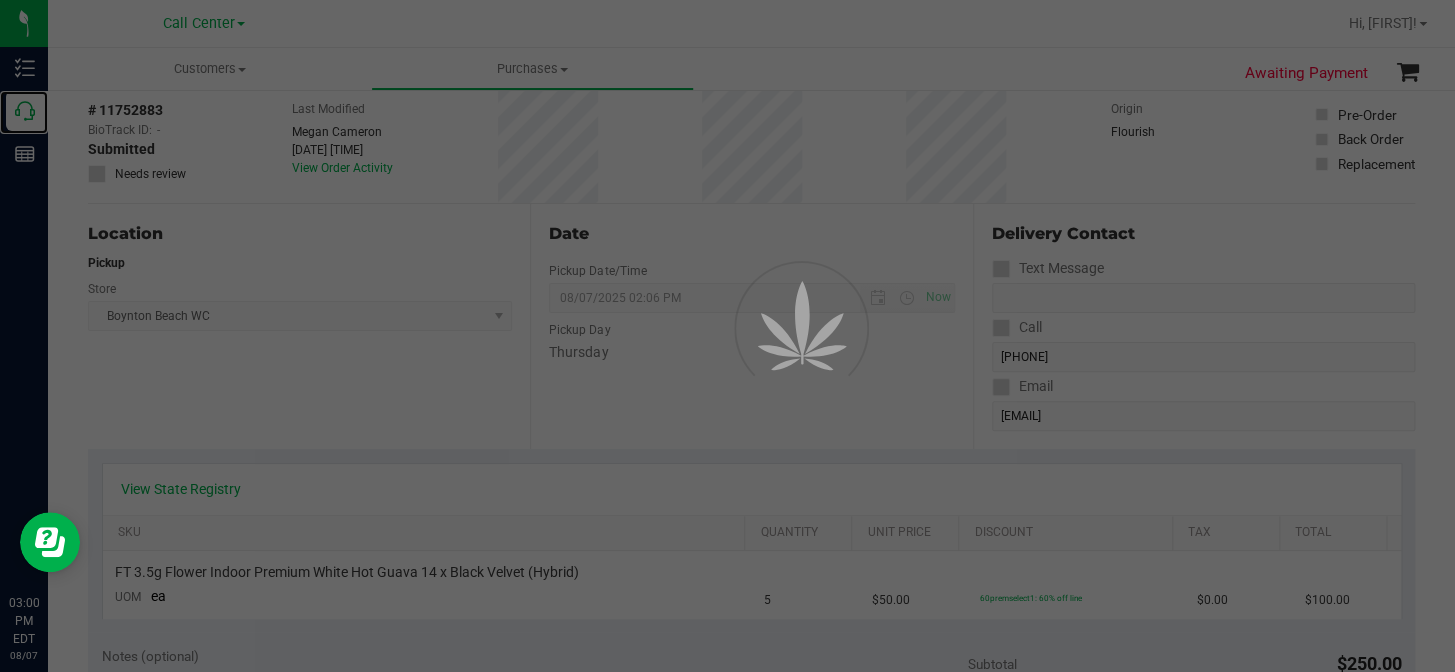 scroll, scrollTop: 0, scrollLeft: 0, axis: both 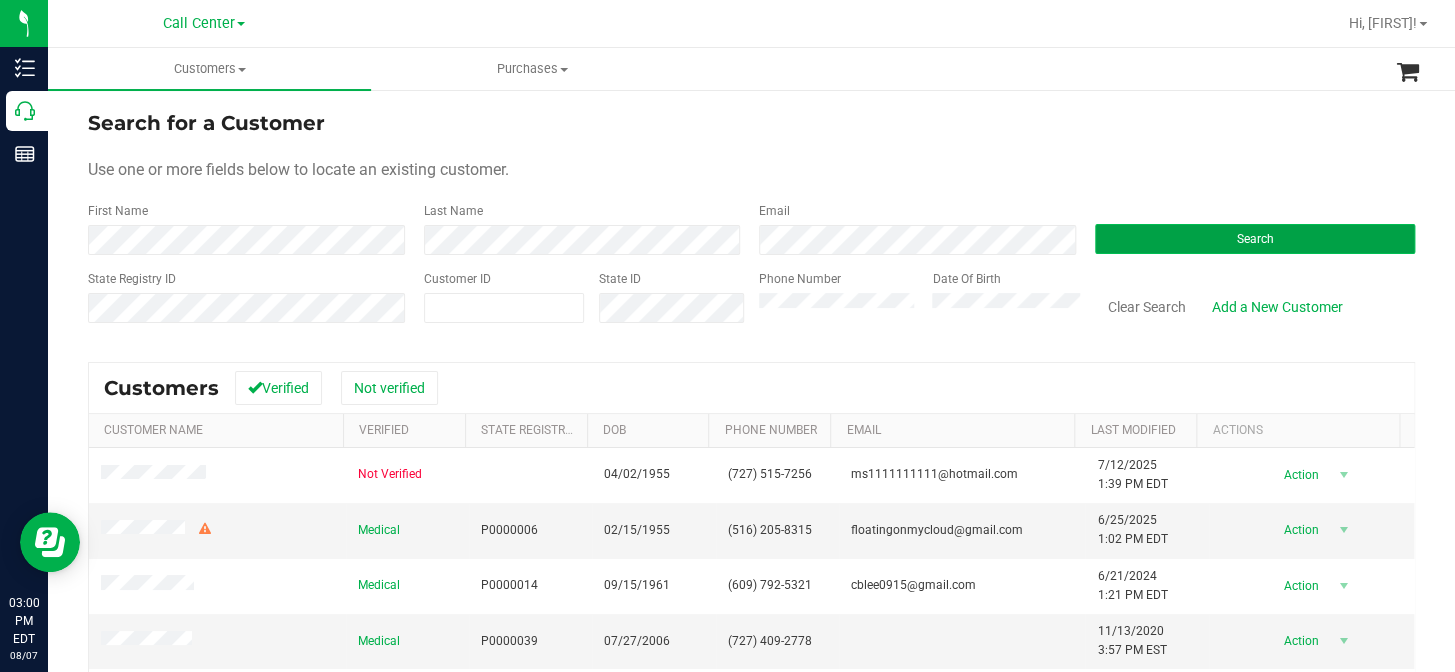 click on "Search" at bounding box center [1255, 239] 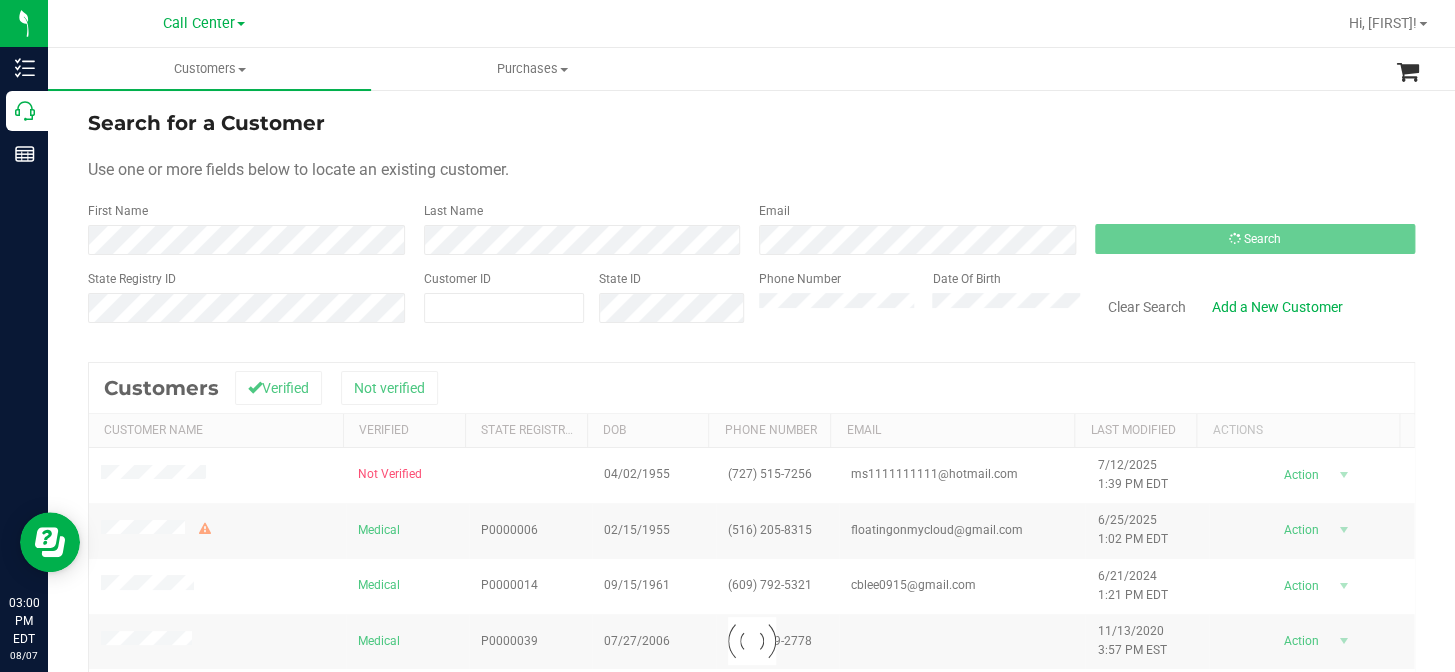 click on "Use one or more fields below to locate an existing customer." at bounding box center [751, 170] 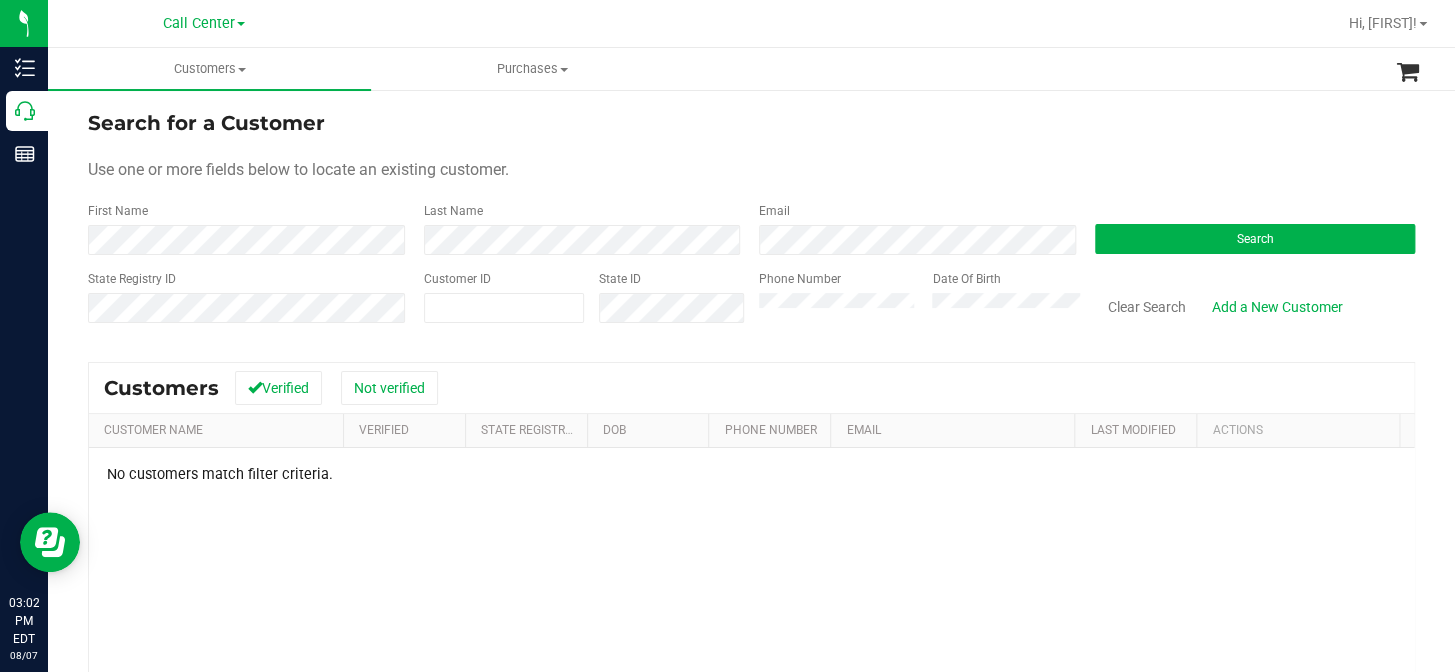 click on "Phone Number" at bounding box center (838, 305) 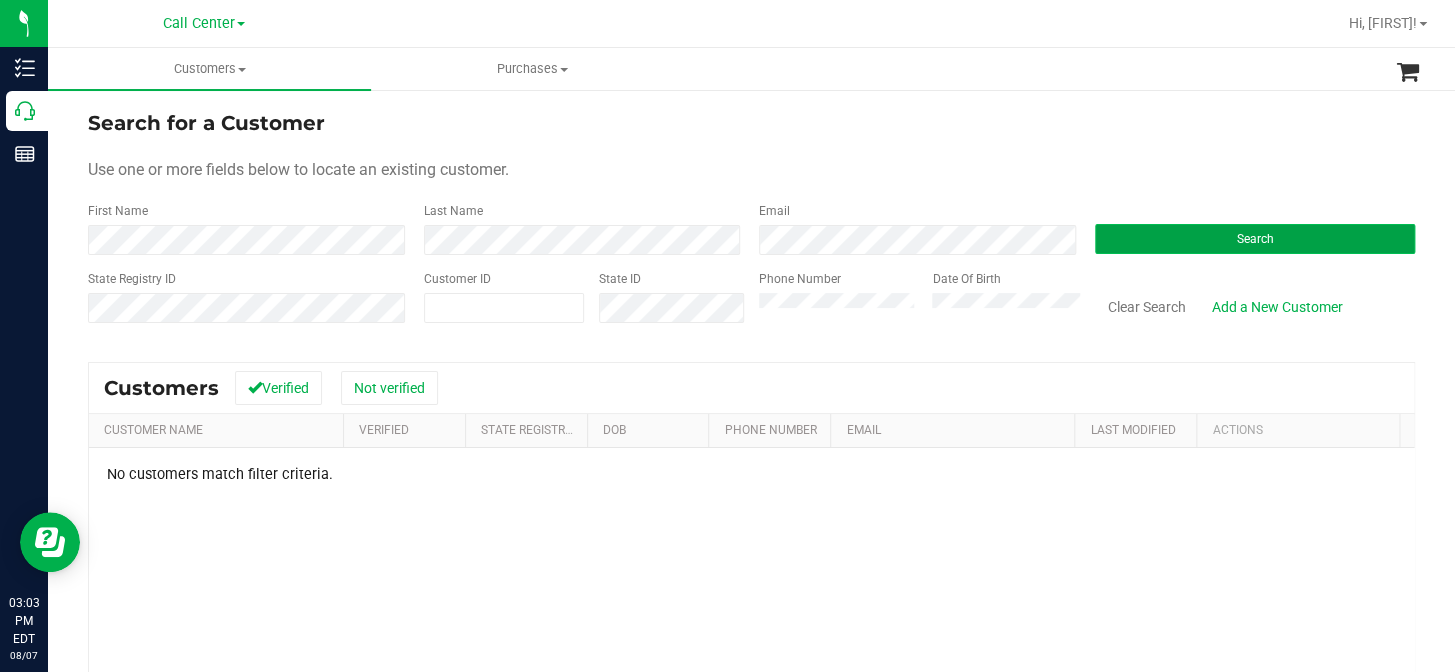 click on "Search" at bounding box center [1255, 239] 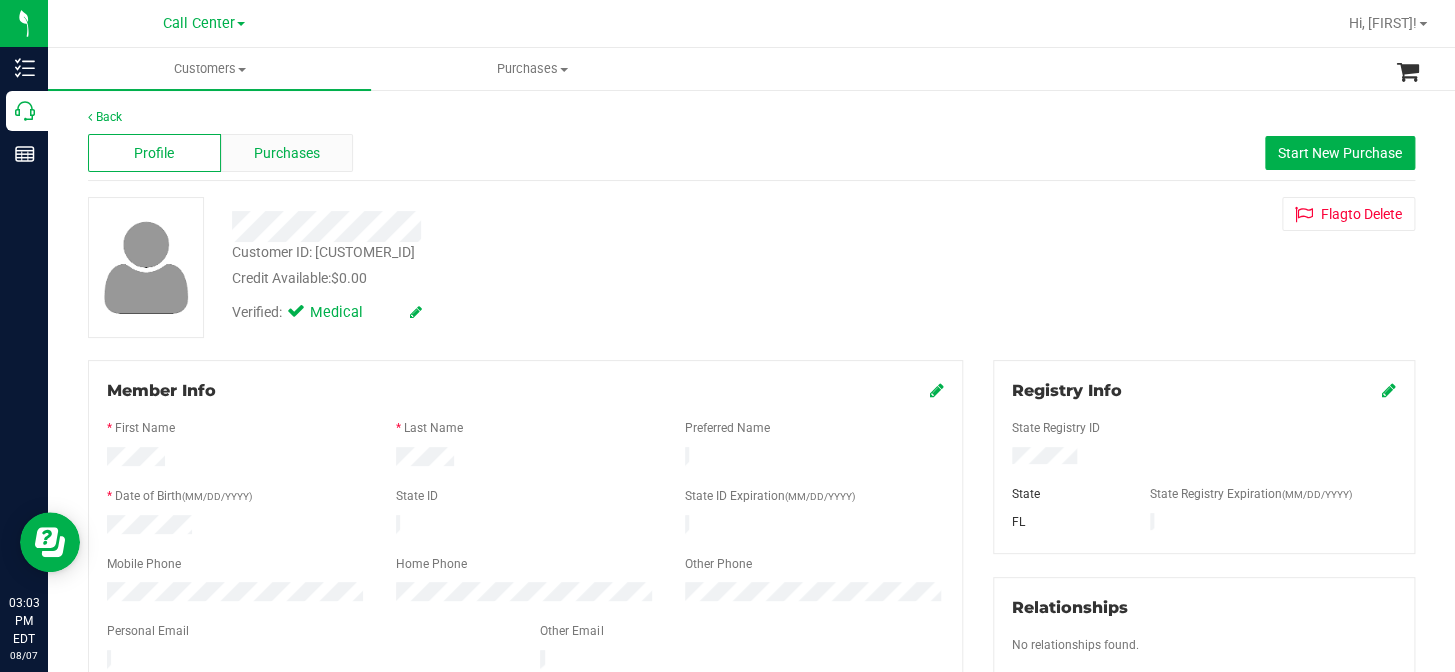 click on "Purchases" at bounding box center (287, 153) 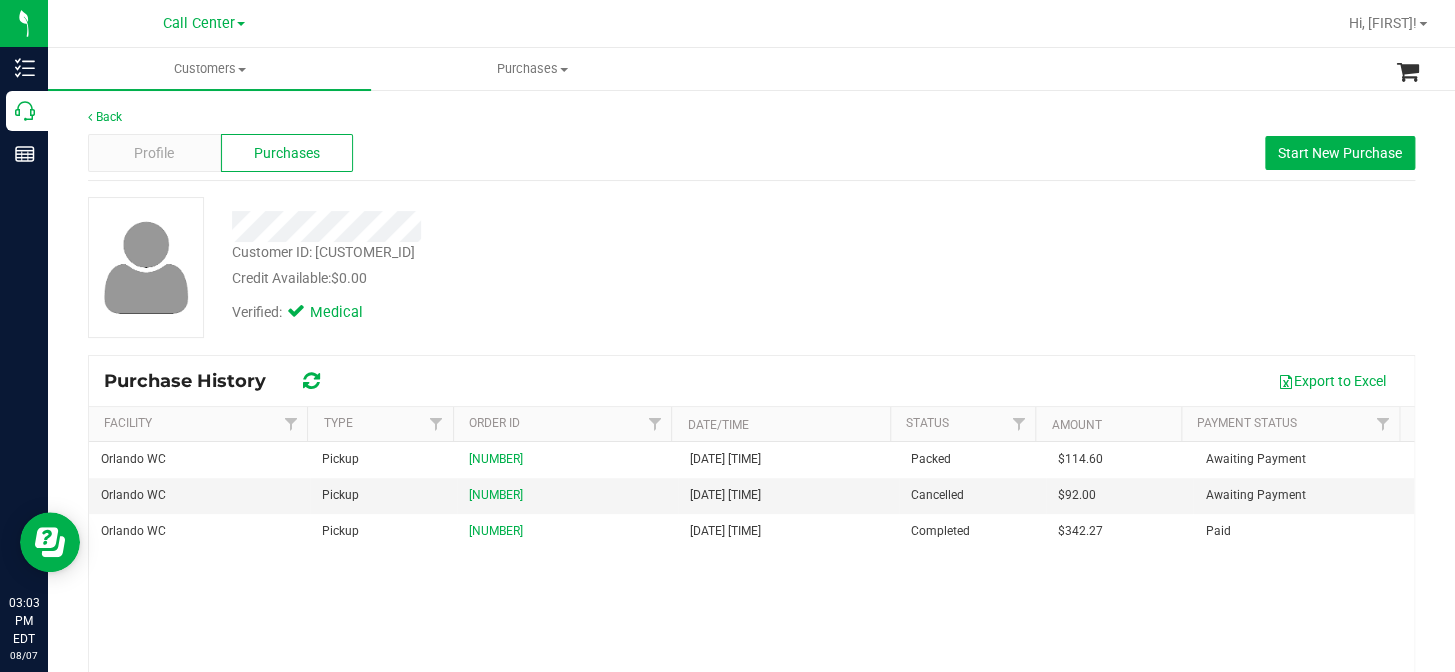 click on "Verified:
Medical" at bounding box center (556, 311) 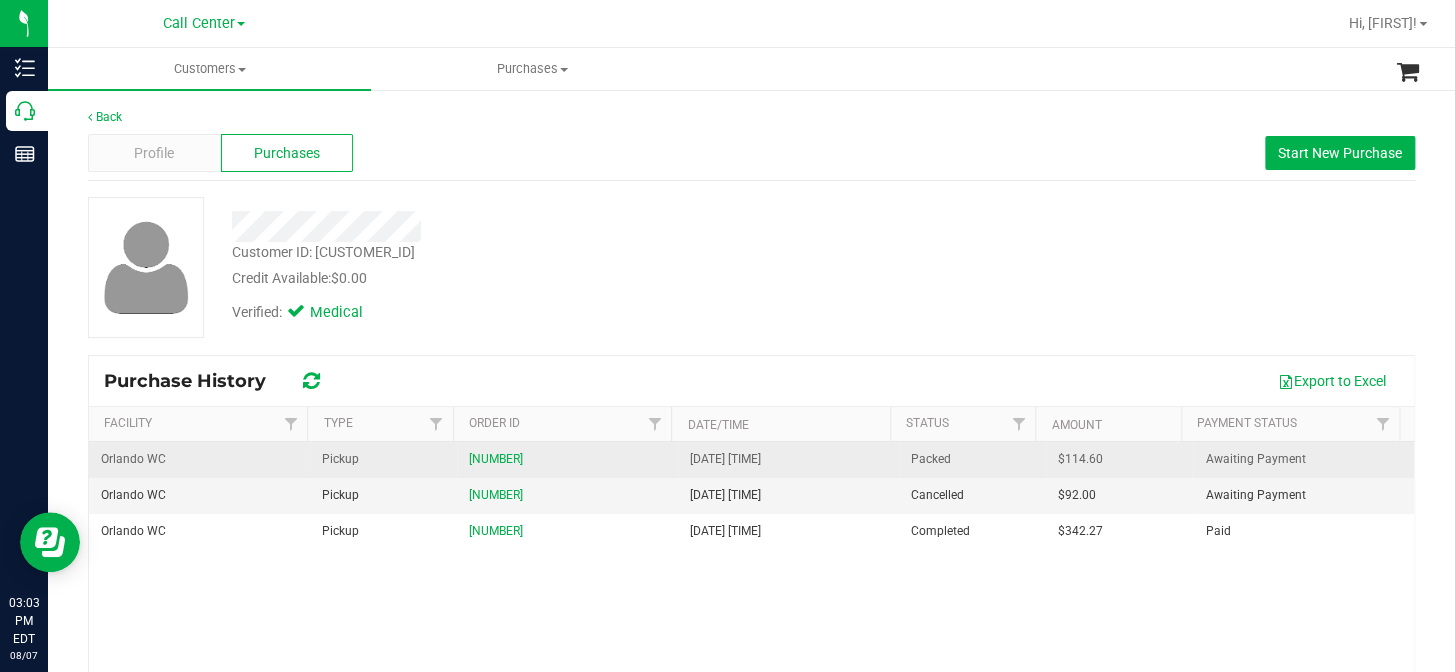 click on "11752952" at bounding box center [567, 459] 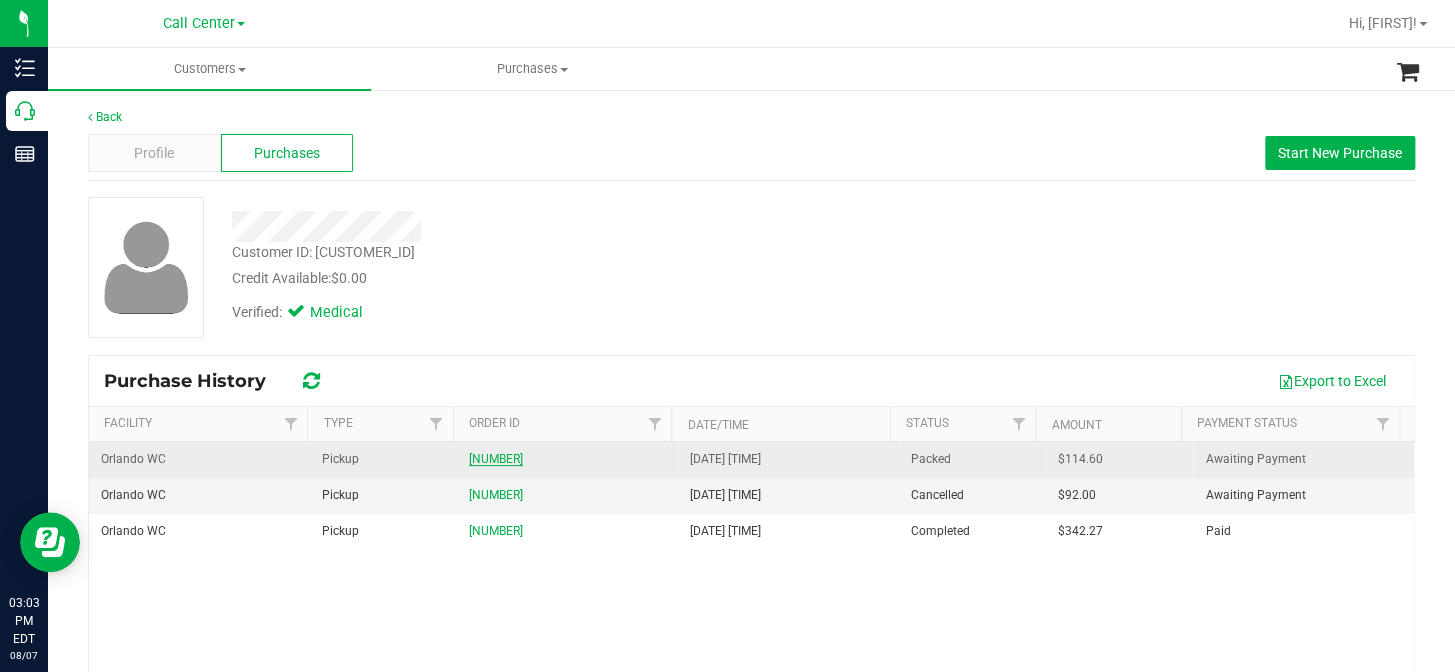 click on "11752952" at bounding box center [496, 459] 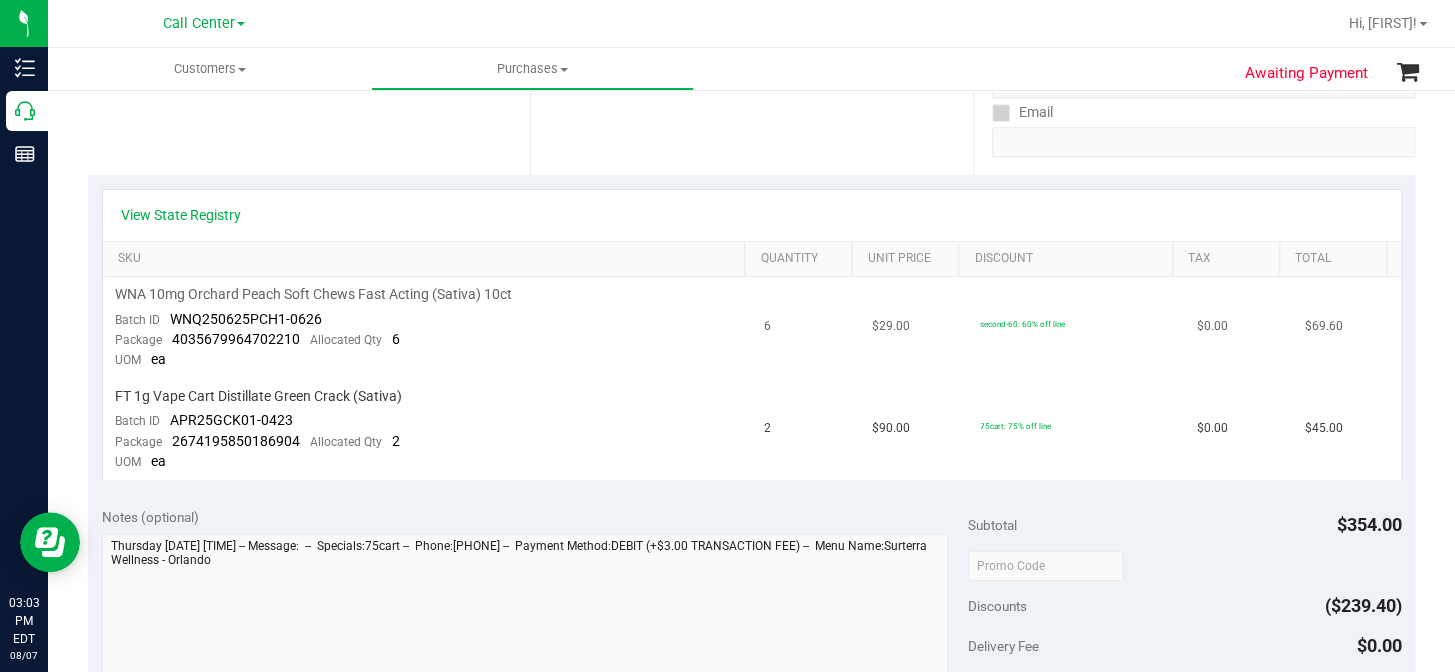 scroll, scrollTop: 272, scrollLeft: 0, axis: vertical 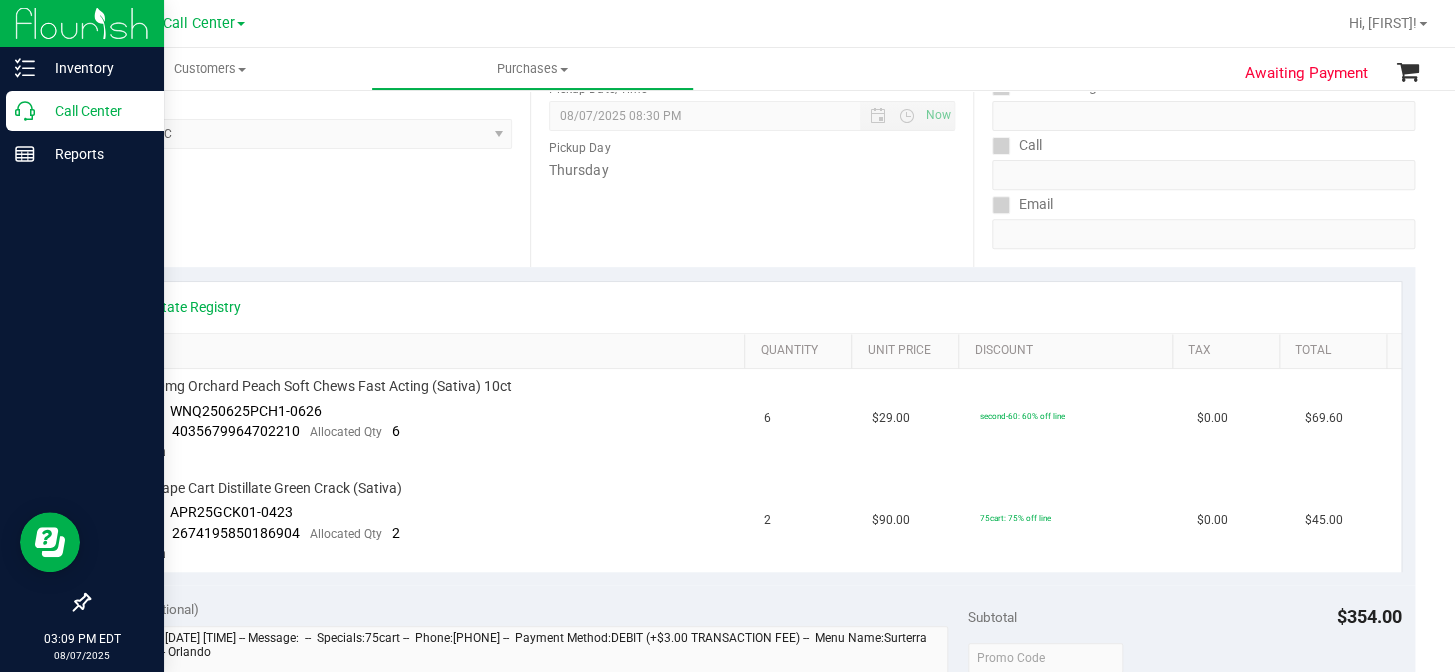 click 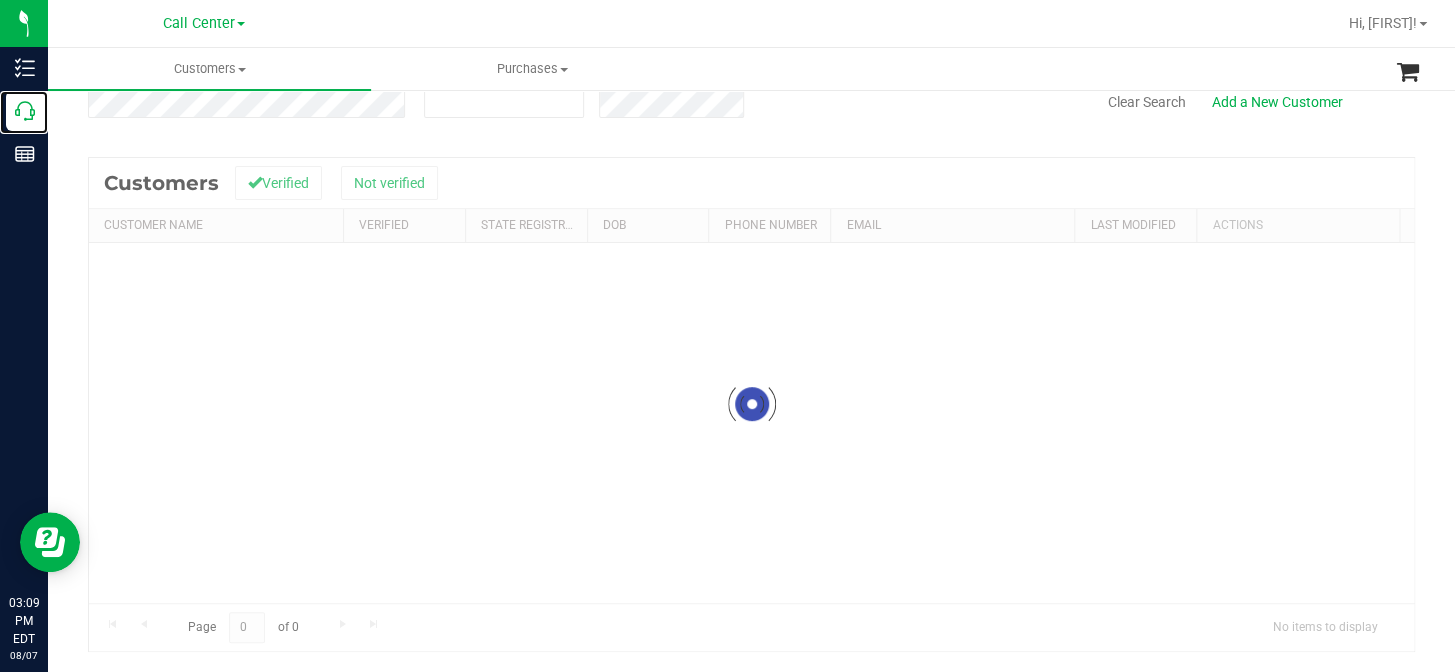 scroll, scrollTop: 0, scrollLeft: 0, axis: both 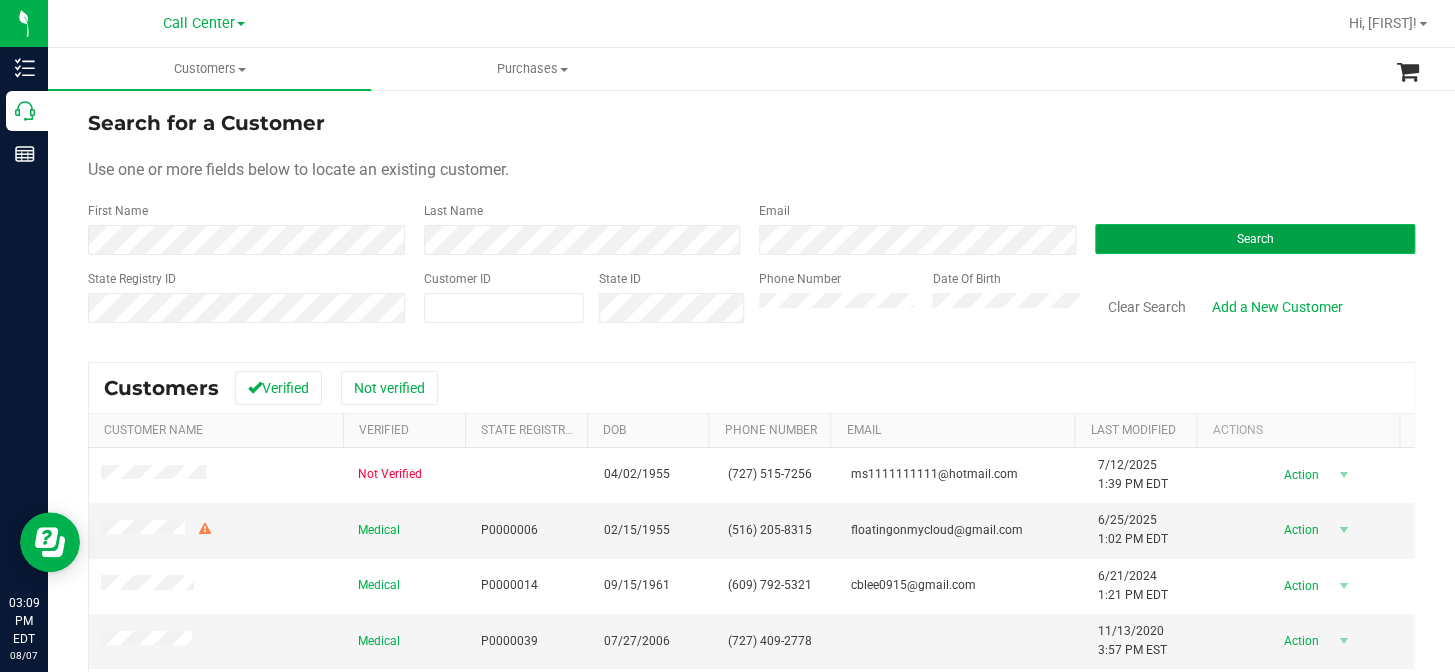 click on "Search" at bounding box center (1255, 239) 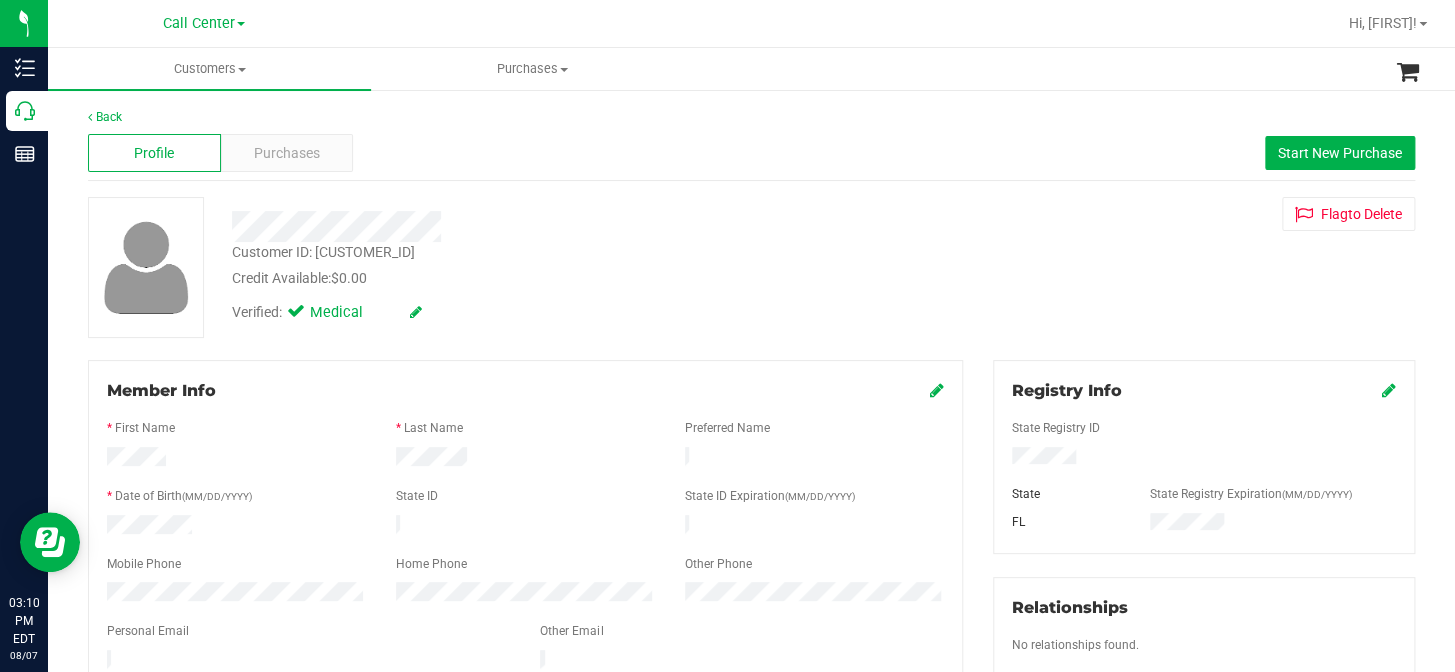 click on "Customer ID: 1752
Credit Available:
$0.00" at bounding box center [556, 265] 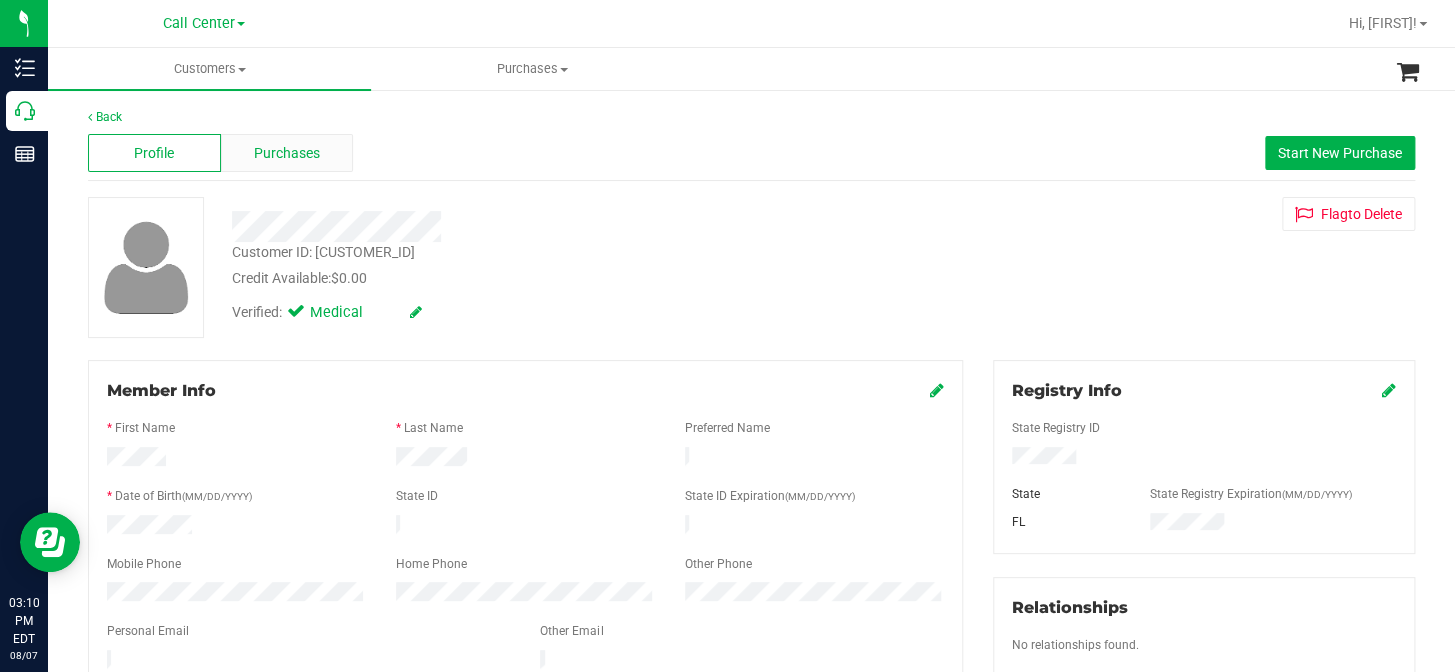 click on "Purchases" at bounding box center (287, 153) 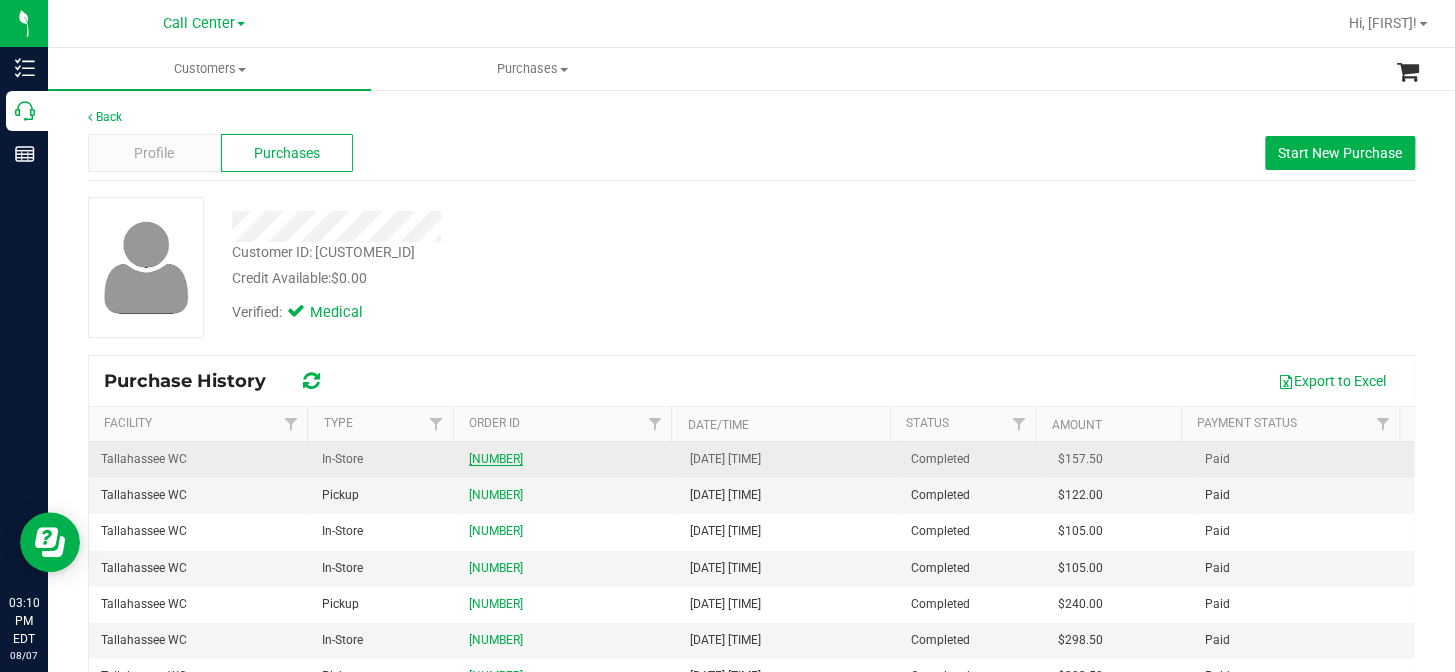 click on "11752992" at bounding box center (496, 459) 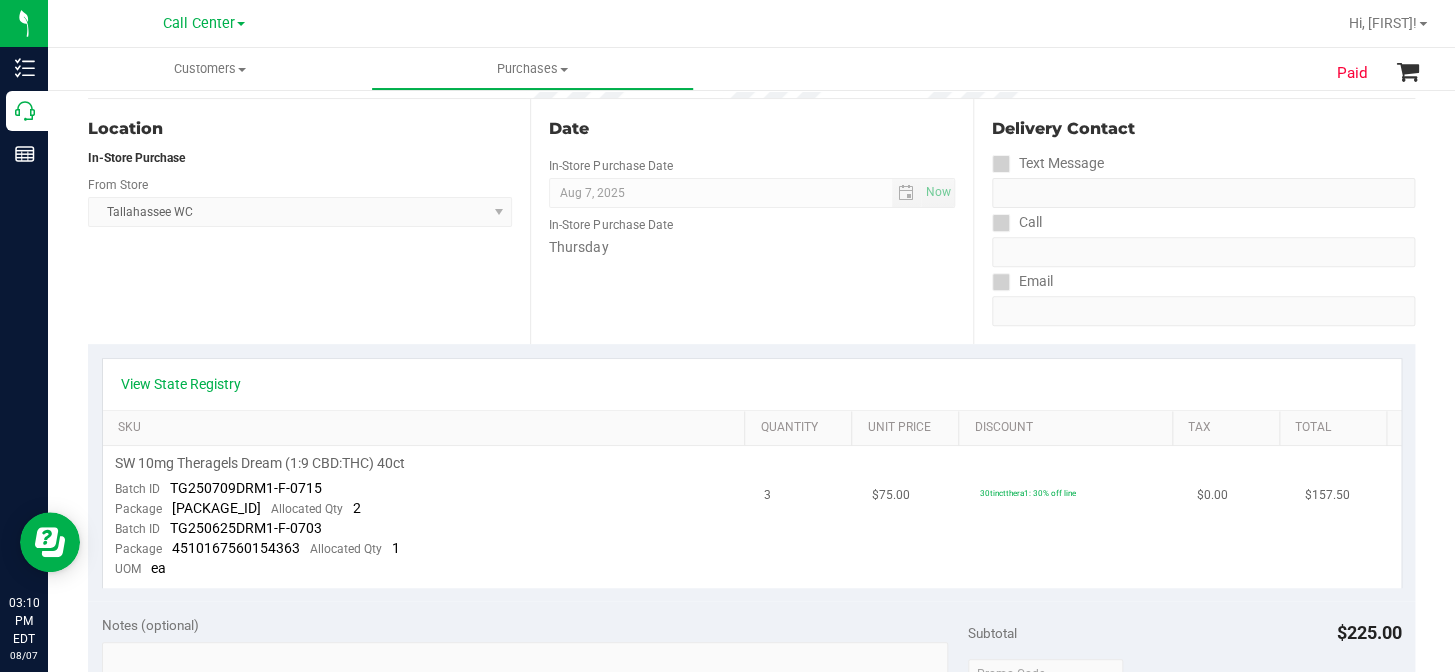 scroll, scrollTop: 0, scrollLeft: 0, axis: both 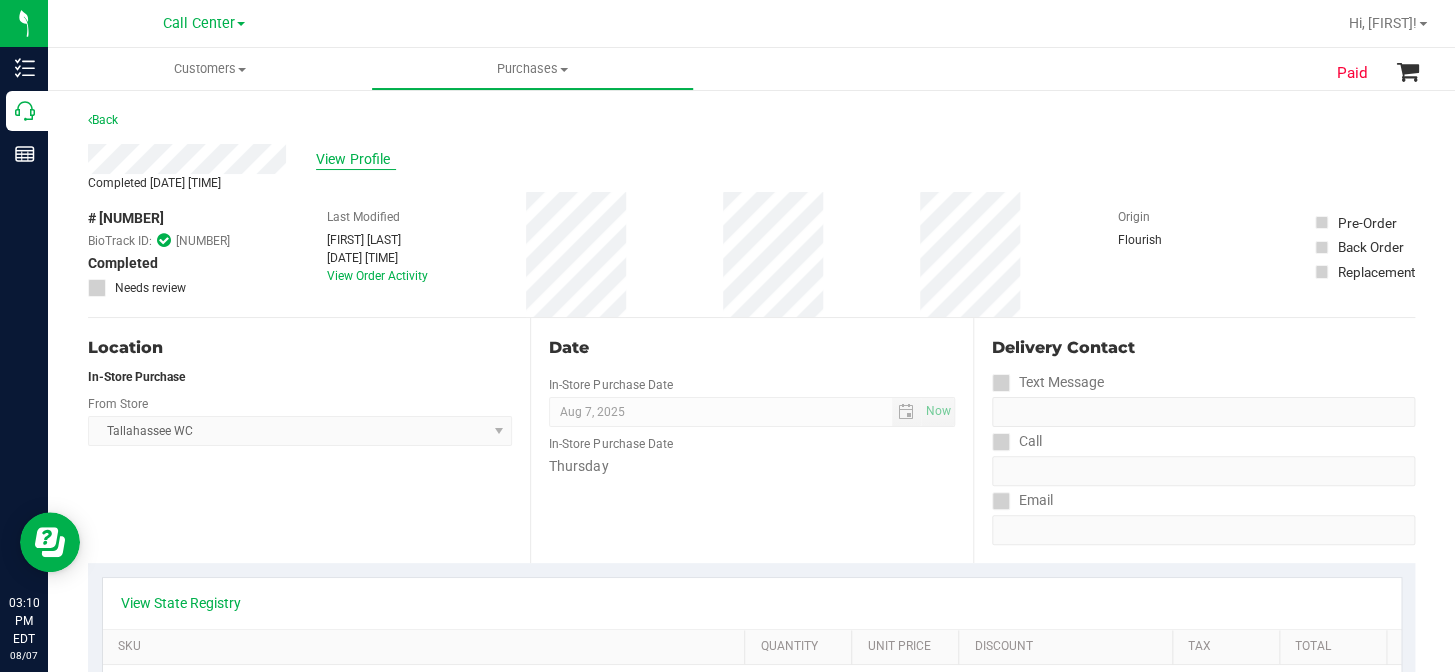 click on "View Profile" at bounding box center (356, 159) 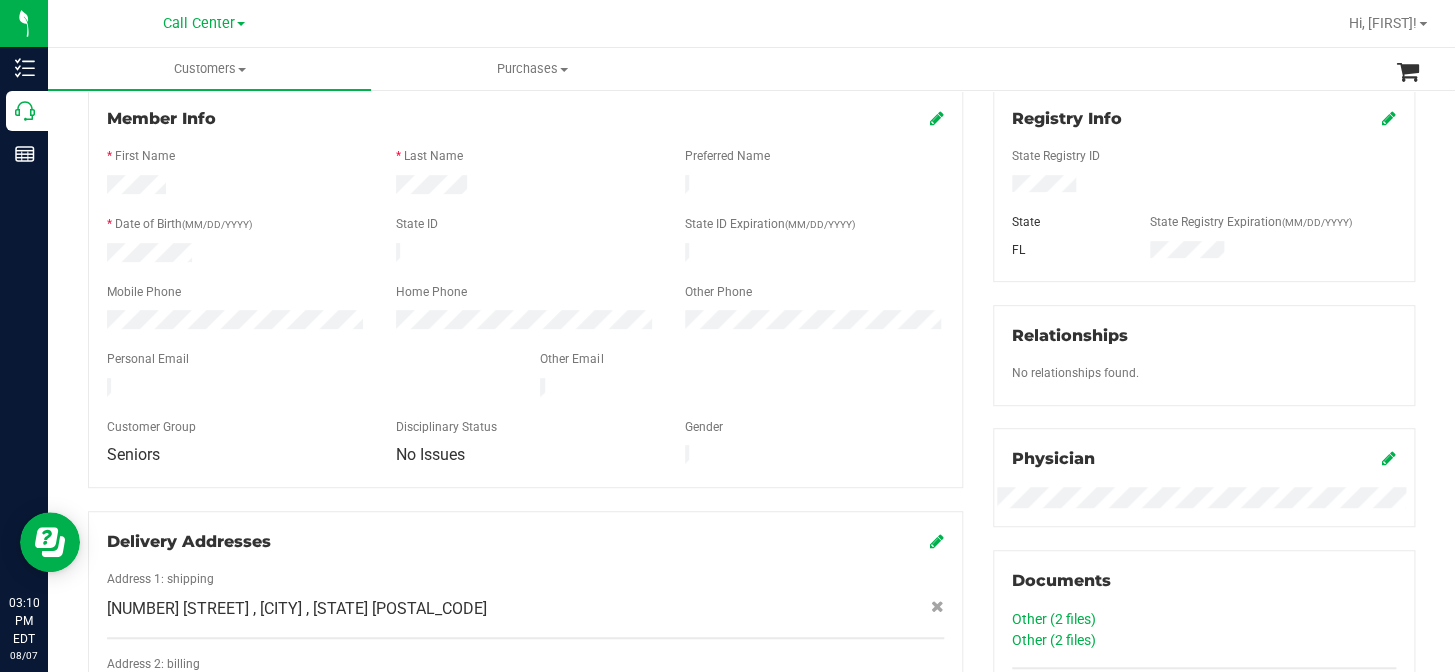 scroll, scrollTop: 181, scrollLeft: 0, axis: vertical 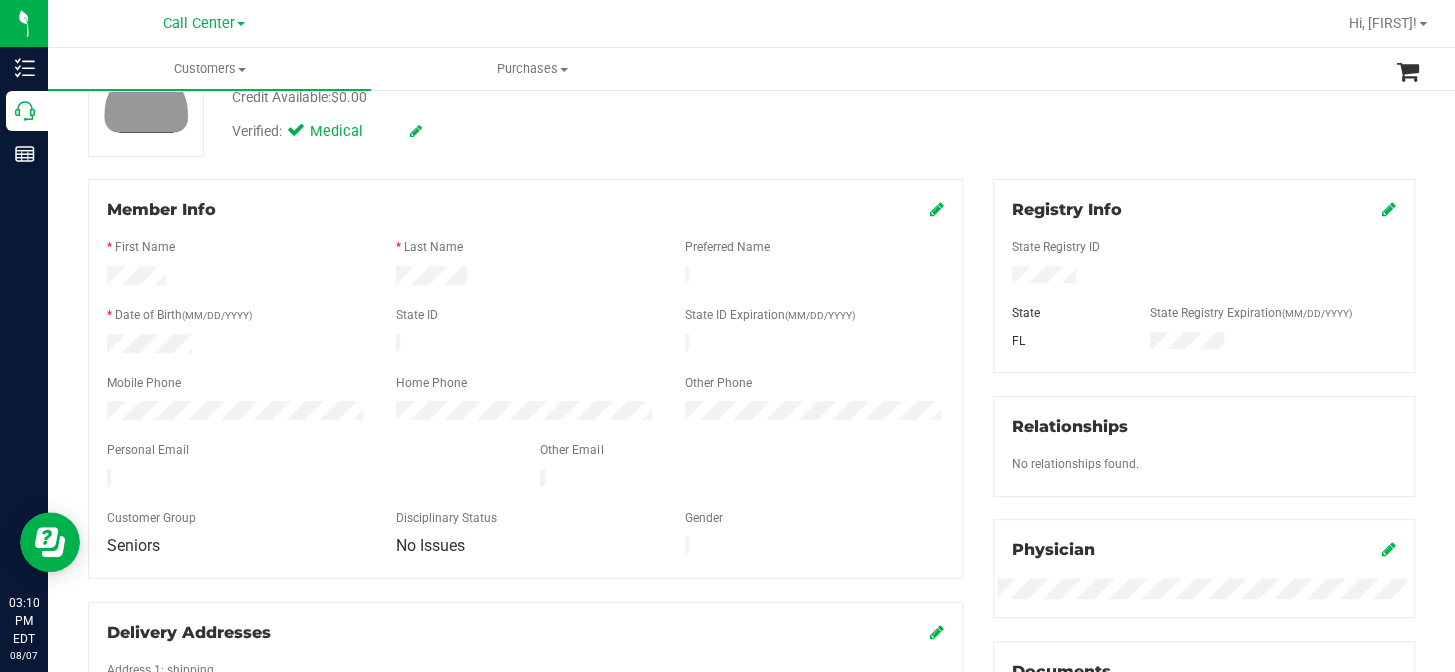 drag, startPoint x: 482, startPoint y: 530, endPoint x: 101, endPoint y: 271, distance: 460.6973 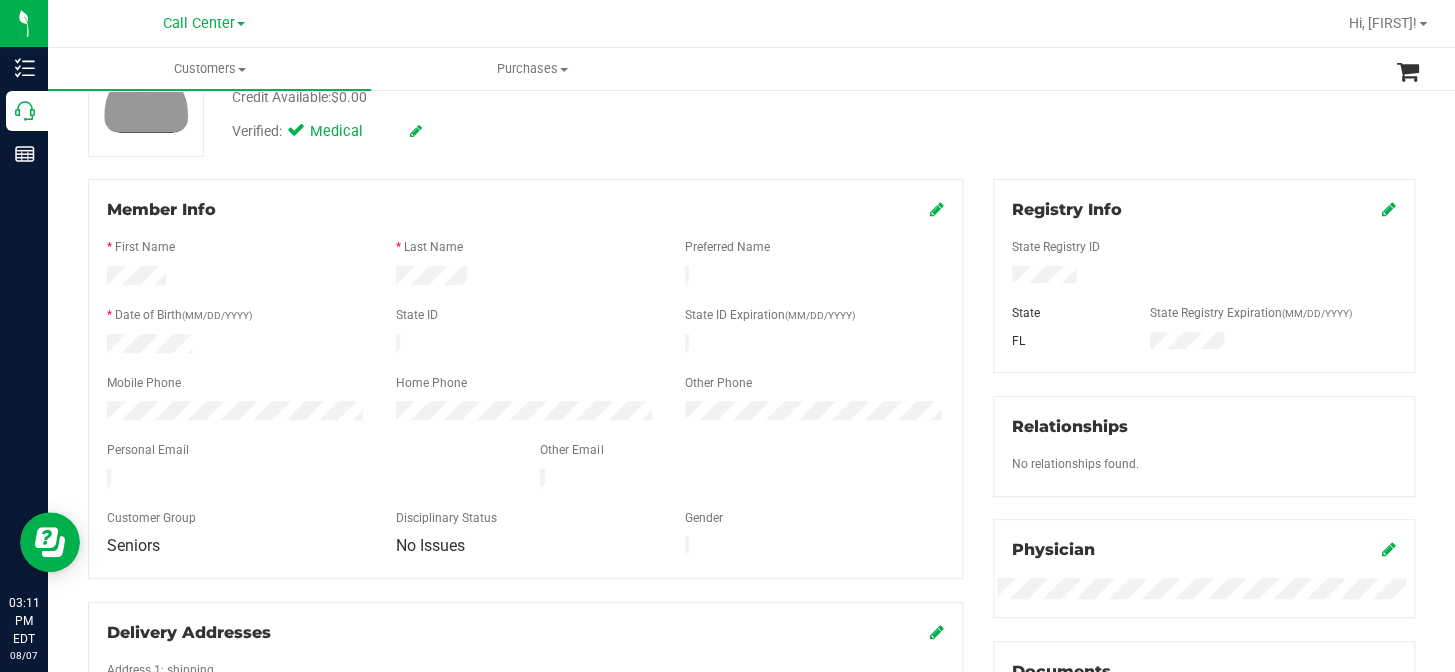 drag, startPoint x: 512, startPoint y: 531, endPoint x: 106, endPoint y: 219, distance: 512.03516 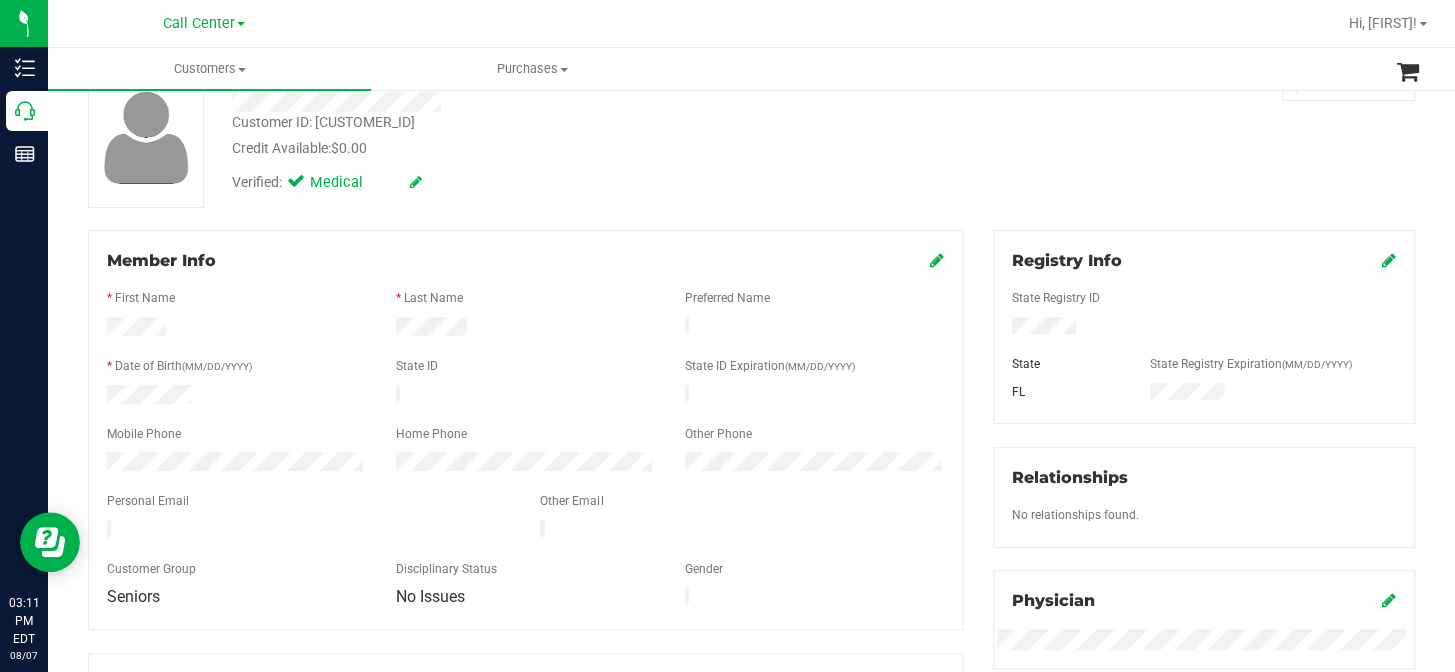 scroll, scrollTop: 0, scrollLeft: 0, axis: both 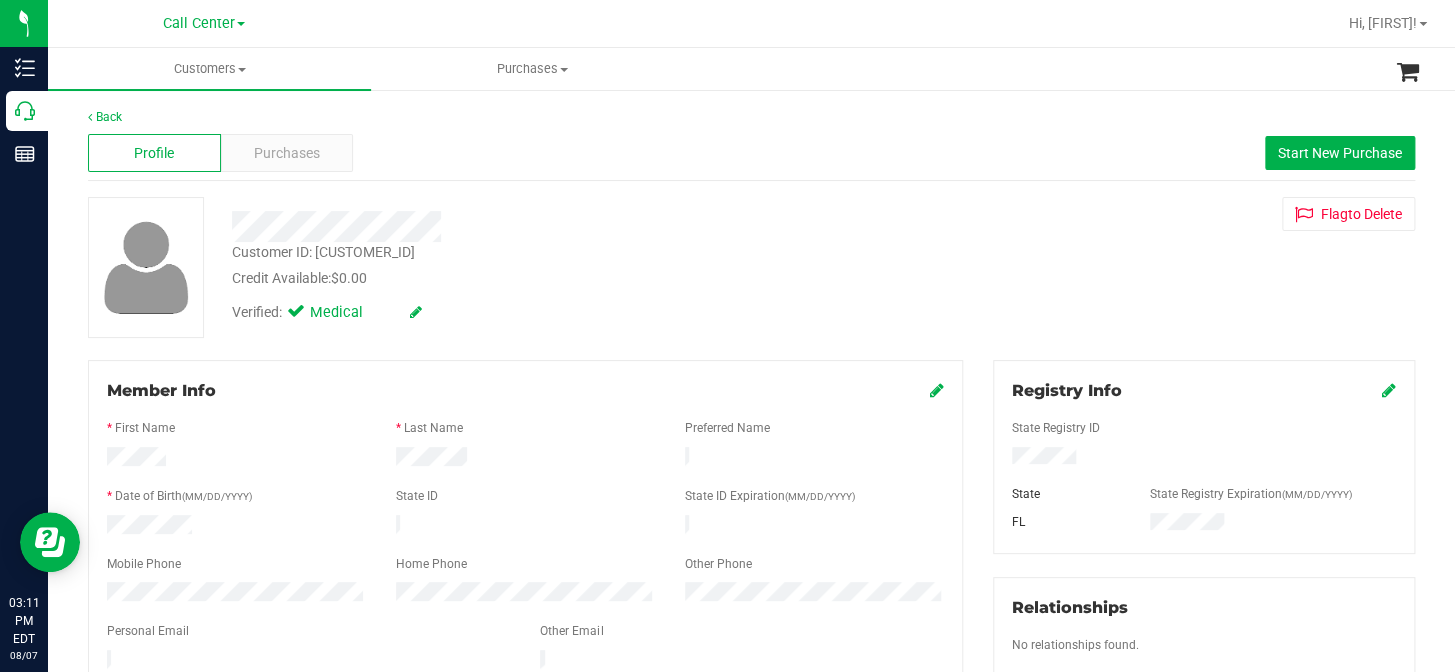 click on "Member Info
*
First Name
*
Last Name
Preferred Name
*
Date of Birth
(MM/DD/YYYY)
State ID
State ID Expiration
(MM/DD/YYYY)" at bounding box center [525, 560] 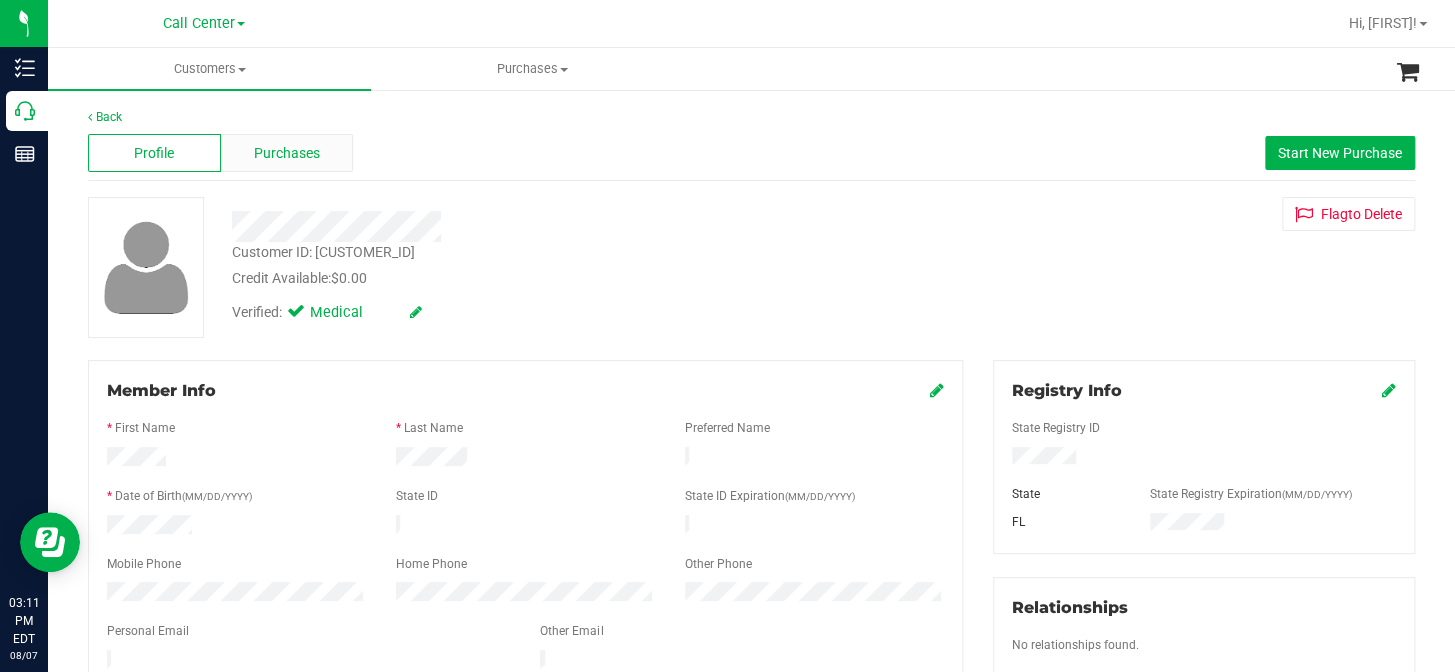 click on "Purchases" at bounding box center [287, 153] 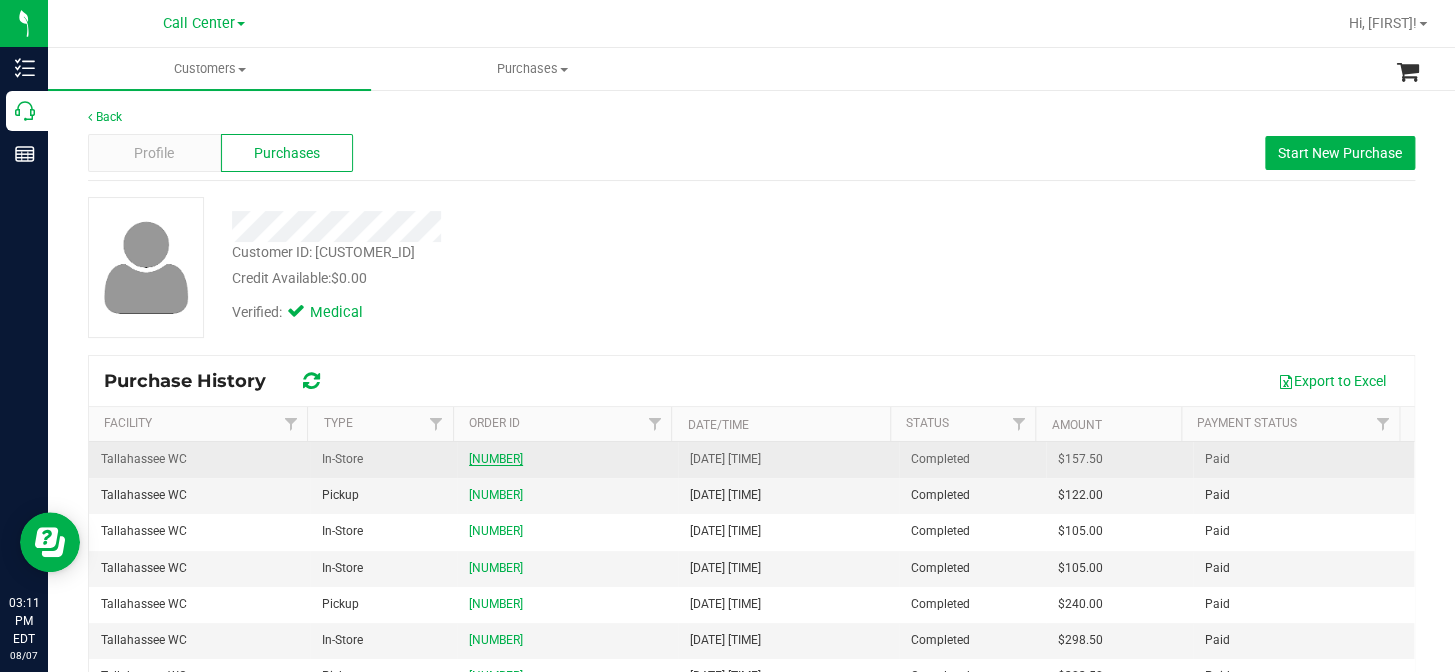 click on "11752992" at bounding box center (496, 459) 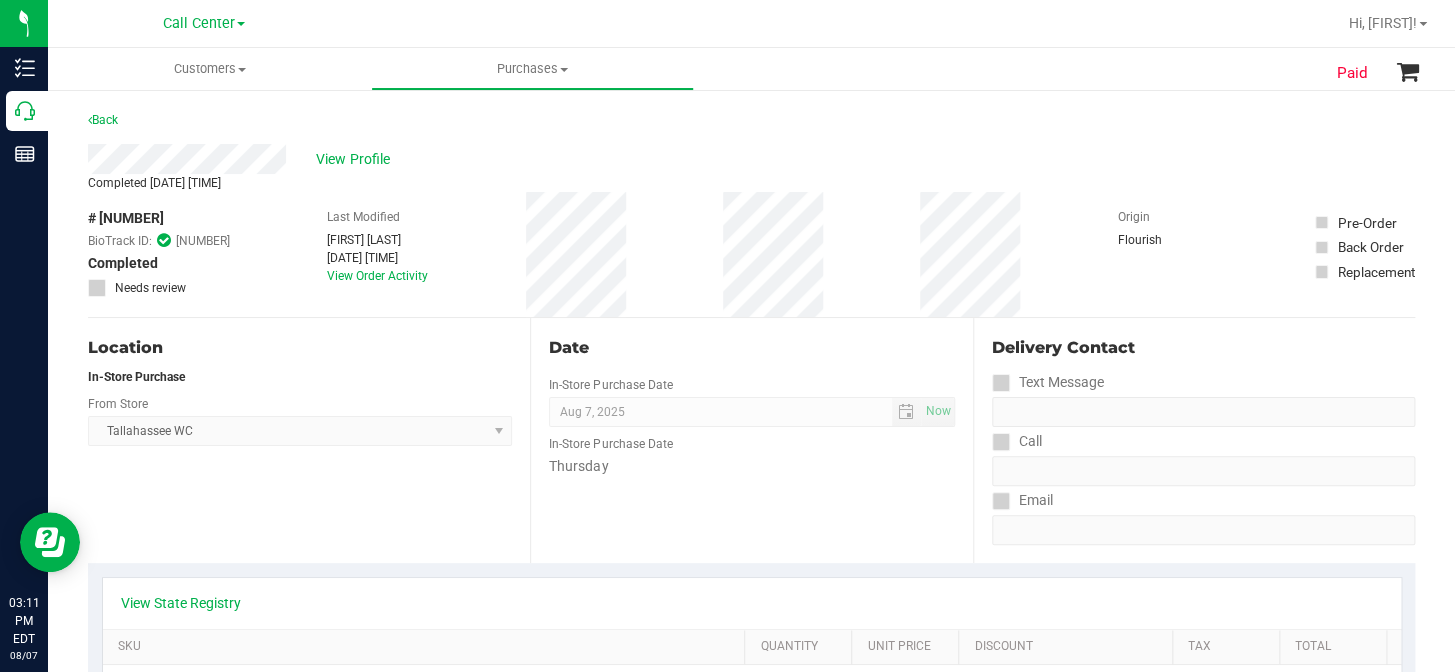 scroll, scrollTop: 90, scrollLeft: 0, axis: vertical 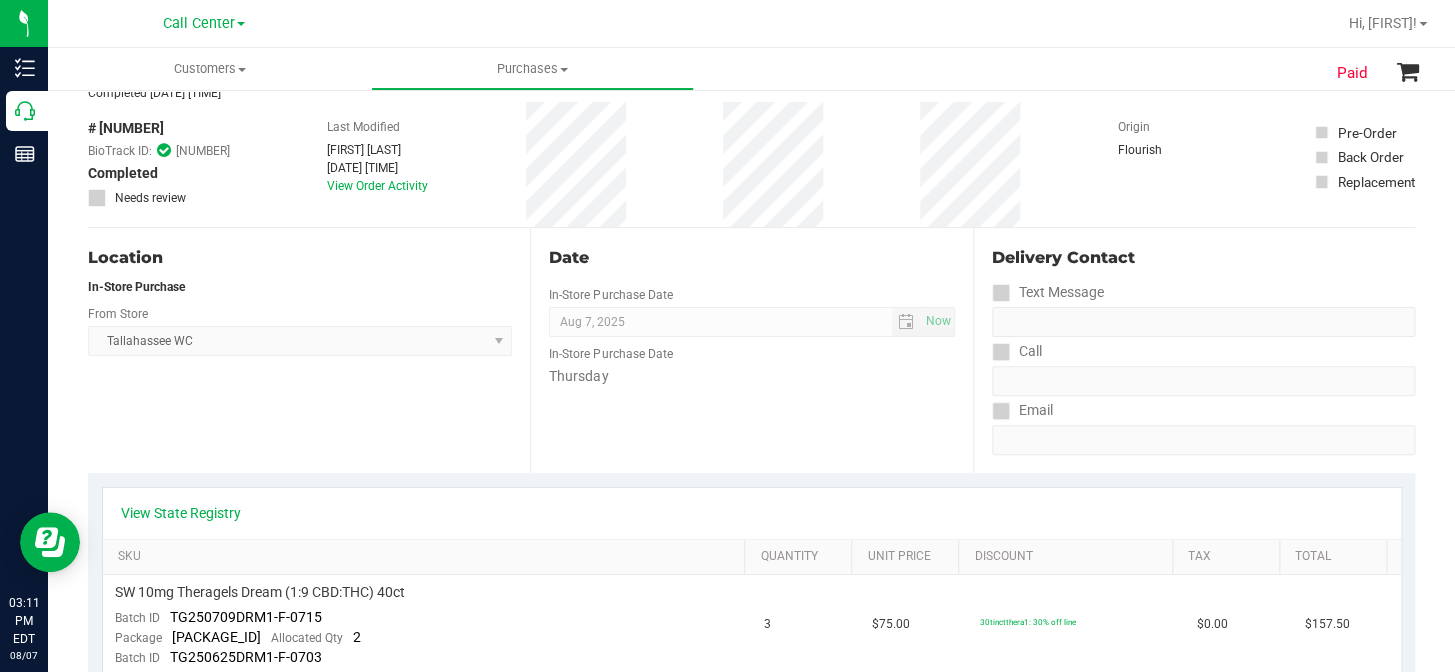 drag, startPoint x: 449, startPoint y: 407, endPoint x: 584, endPoint y: 410, distance: 135.03333 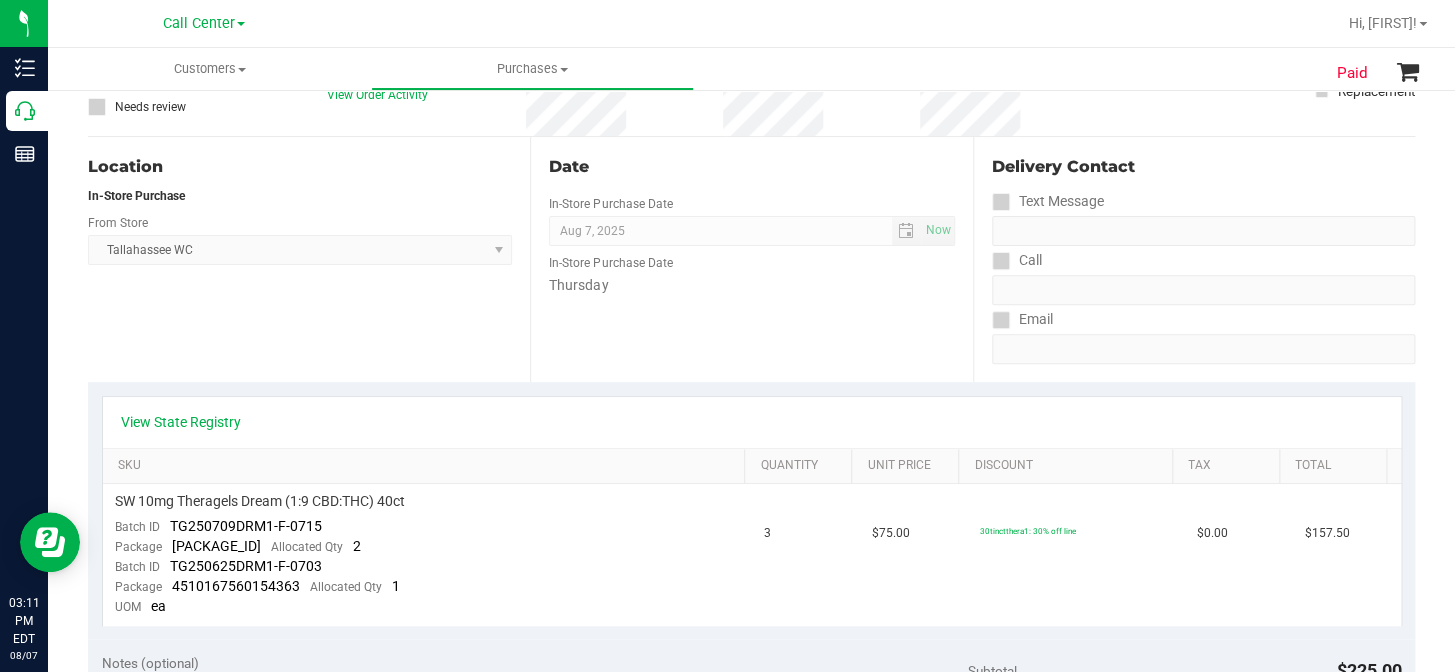 click on "View State Registry" at bounding box center (752, 422) 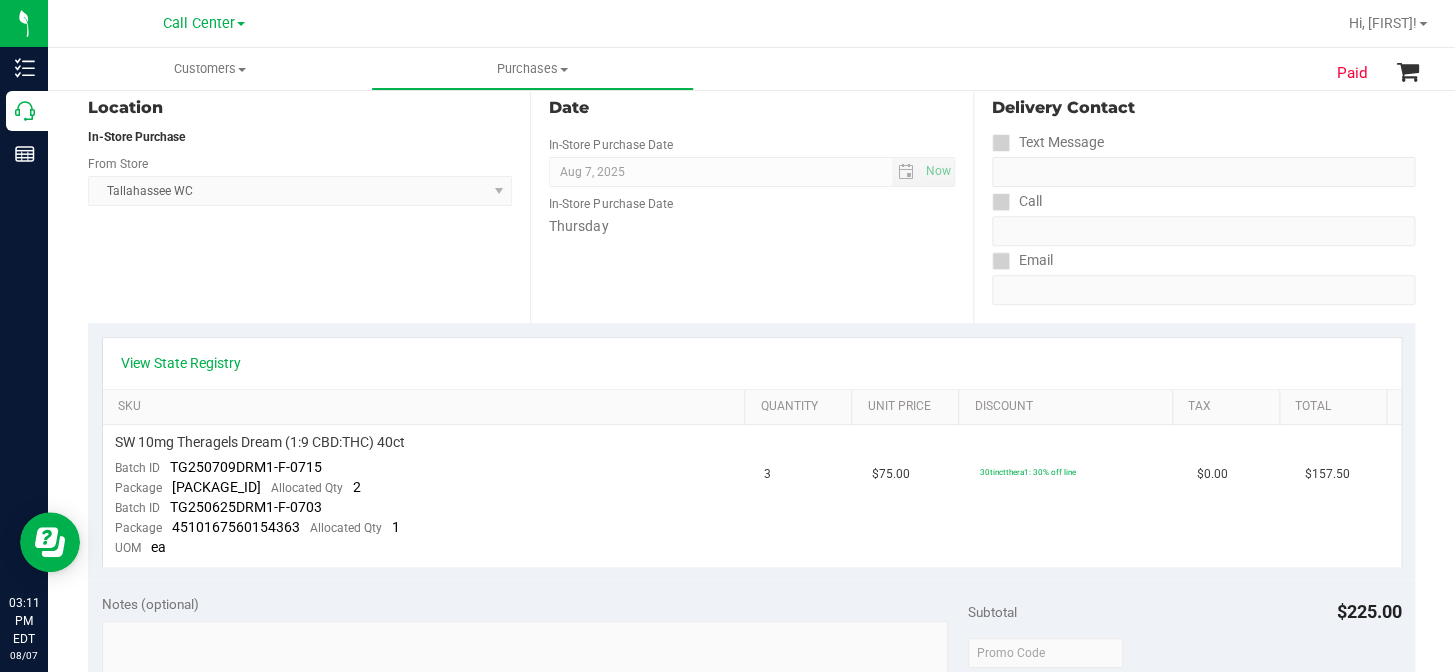 scroll, scrollTop: 272, scrollLeft: 0, axis: vertical 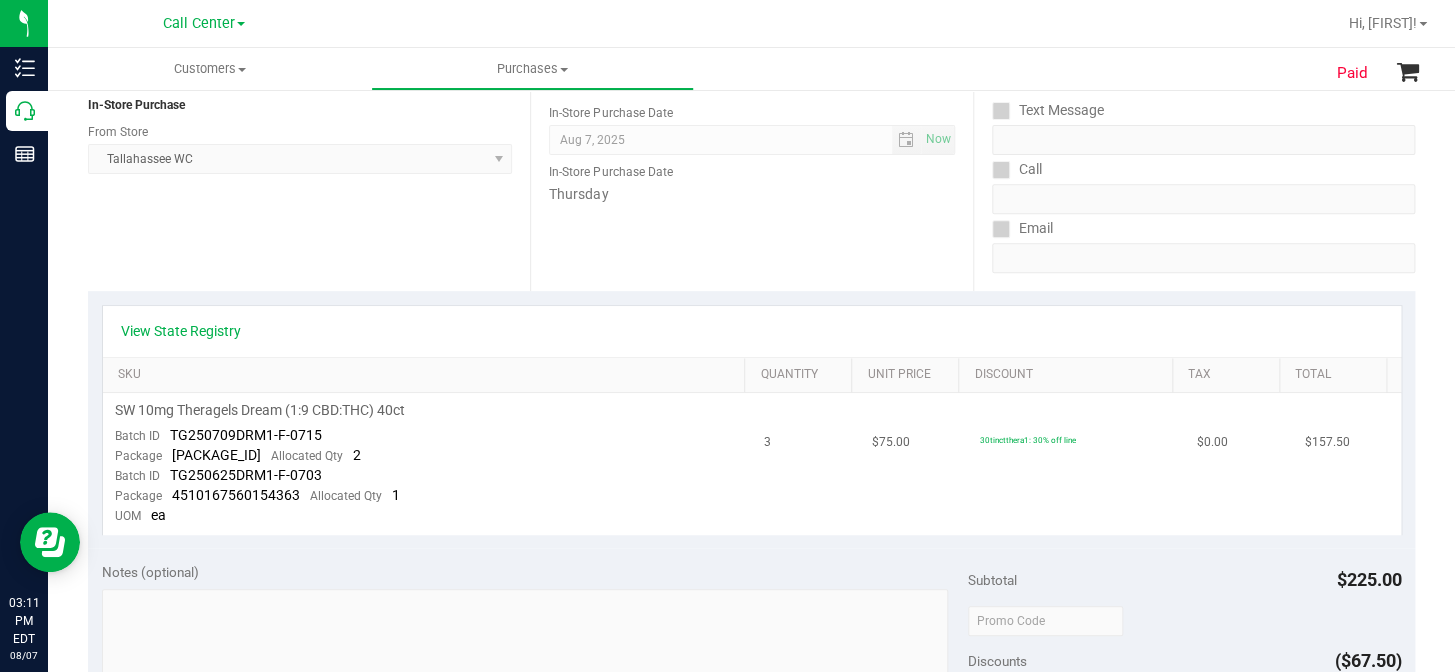 drag, startPoint x: 441, startPoint y: 482, endPoint x: 313, endPoint y: 484, distance: 128.01562 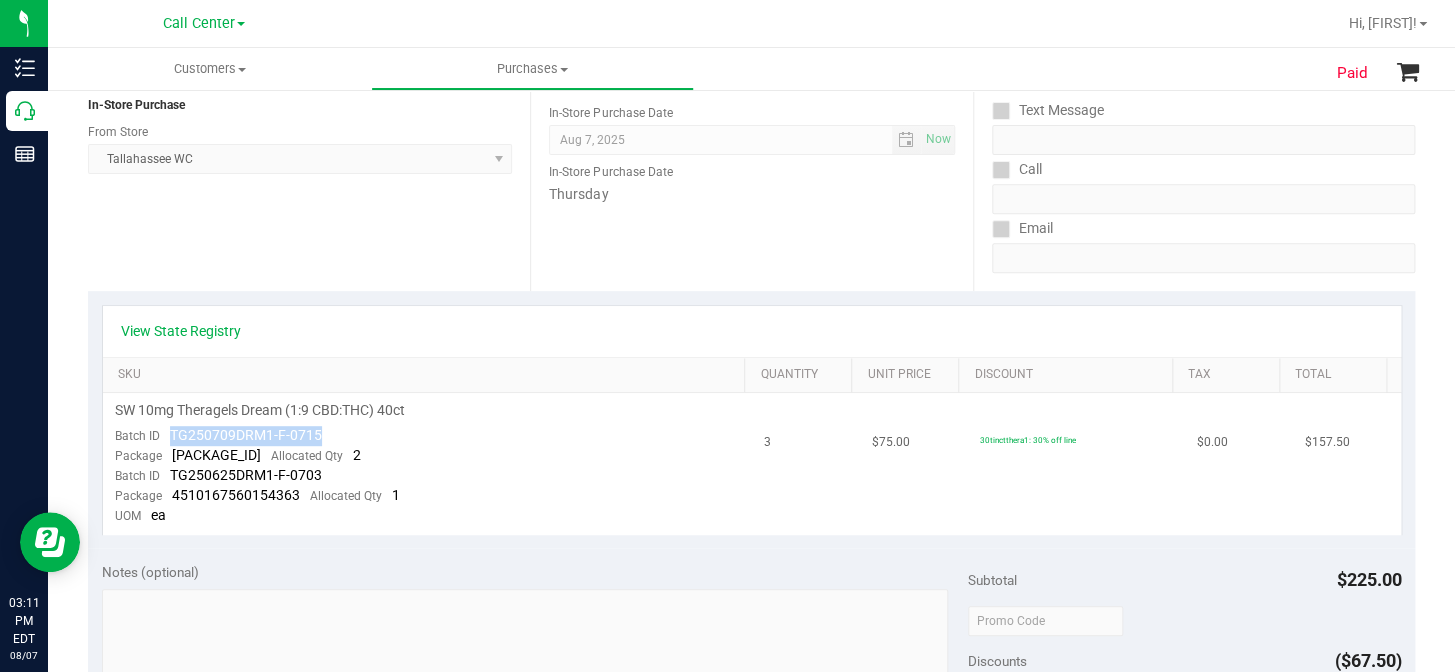 drag, startPoint x: 334, startPoint y: 430, endPoint x: 170, endPoint y: 432, distance: 164.01219 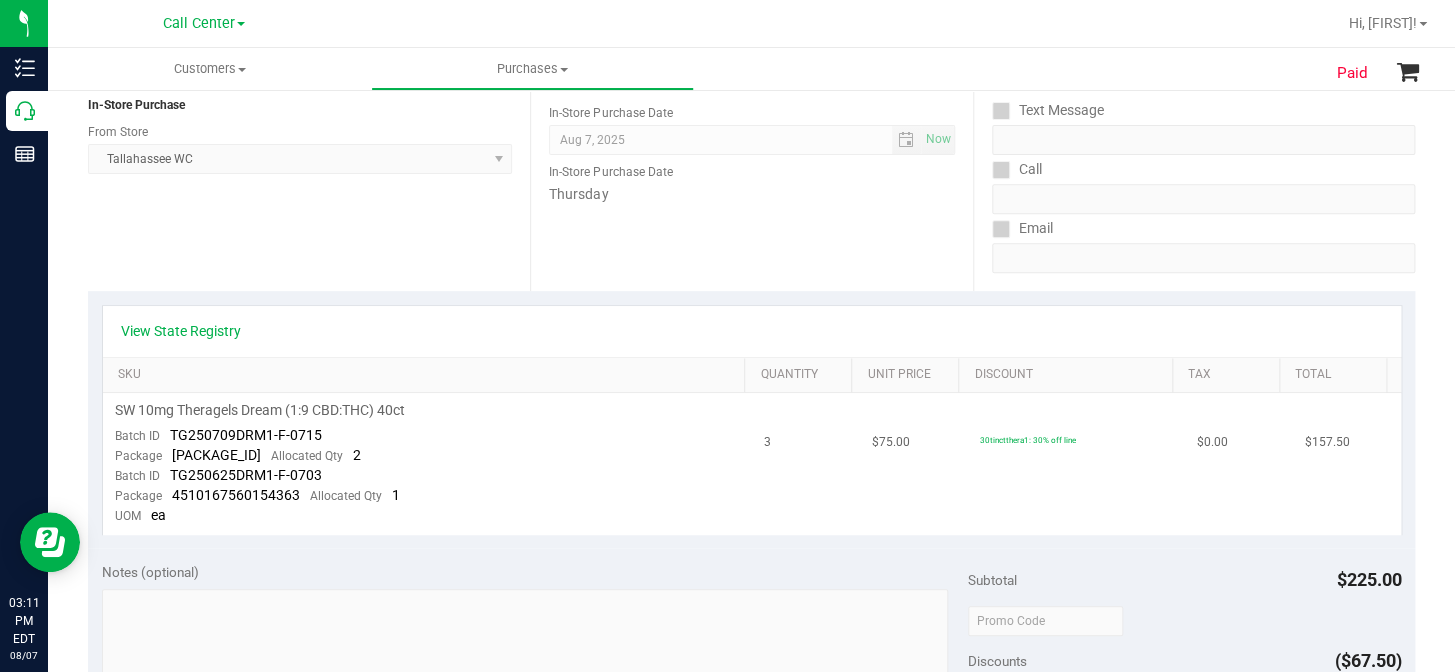 click on "SW 10mg Theragels Dream (1:9 CBD:THC) 40ct
Batch ID
TG250709DRM1-F-0715
Package
2368314283782264
Allocated Qty
2
Batch ID
TG250625DRM1-F-0703
Package
4510167560154363
Allocated Qty
1
UOM
ea" at bounding box center (427, 463) 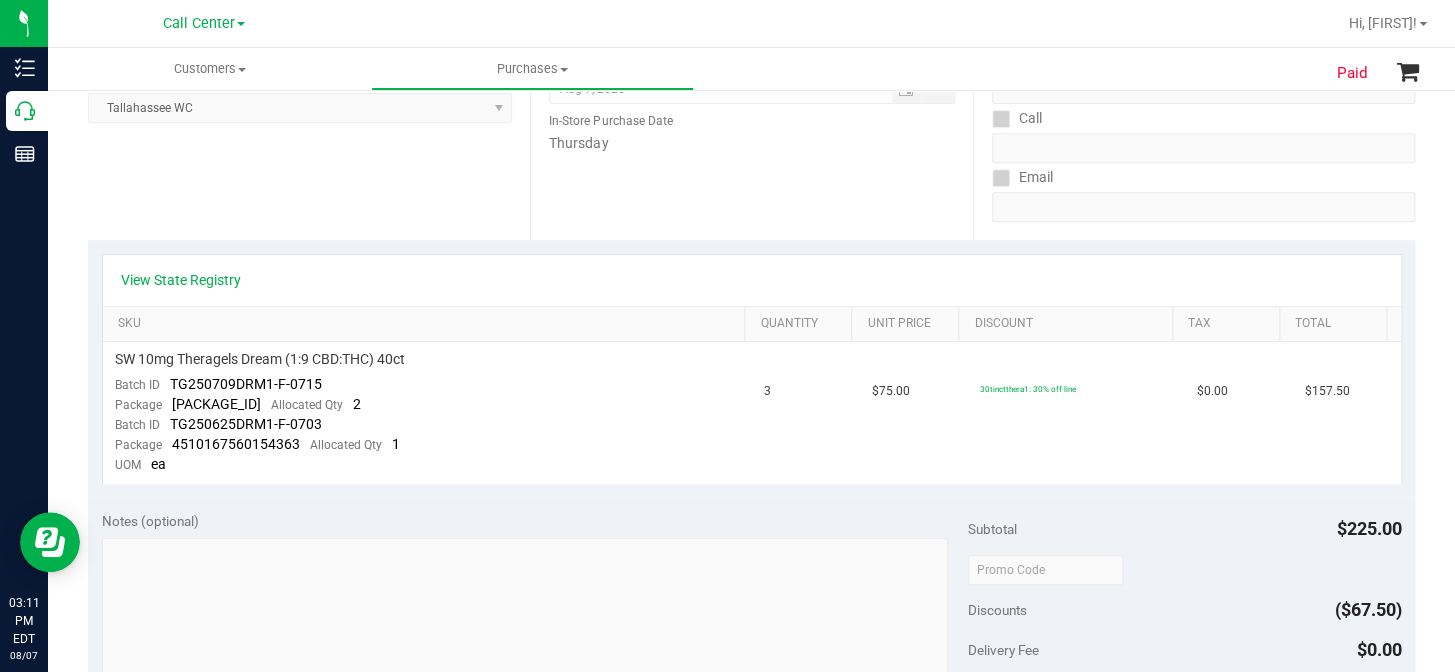 scroll, scrollTop: 363, scrollLeft: 0, axis: vertical 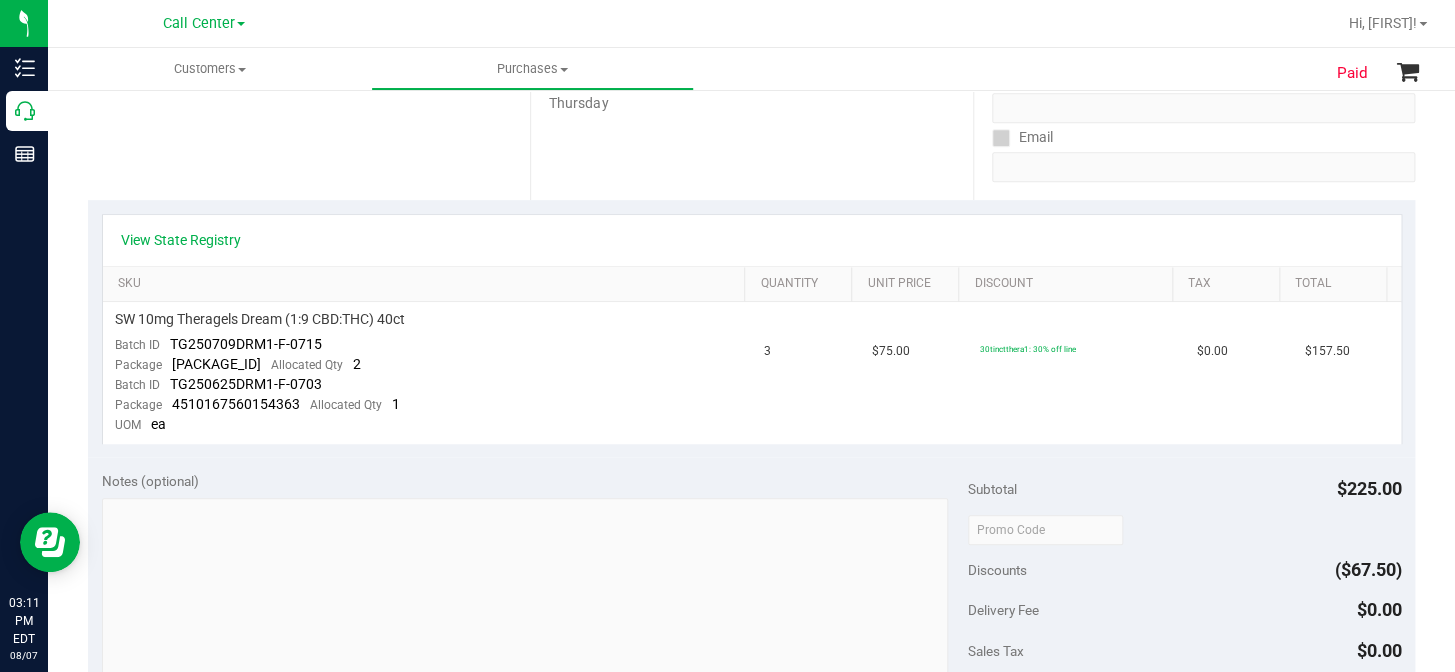 click on "View State Registry
SKU Quantity Unit Price Discount Tax Total
SW 10mg Theragels Dream (1:9 CBD:THC) 40ct
Batch ID
TG250709DRM1-F-0715
Package
2368314283782264
Allocated Qty
2
Batch ID
TG250625DRM1-F-0703
Package
4510167560154363
Allocated Qty
1
UOM
ea 3" at bounding box center (751, 328) 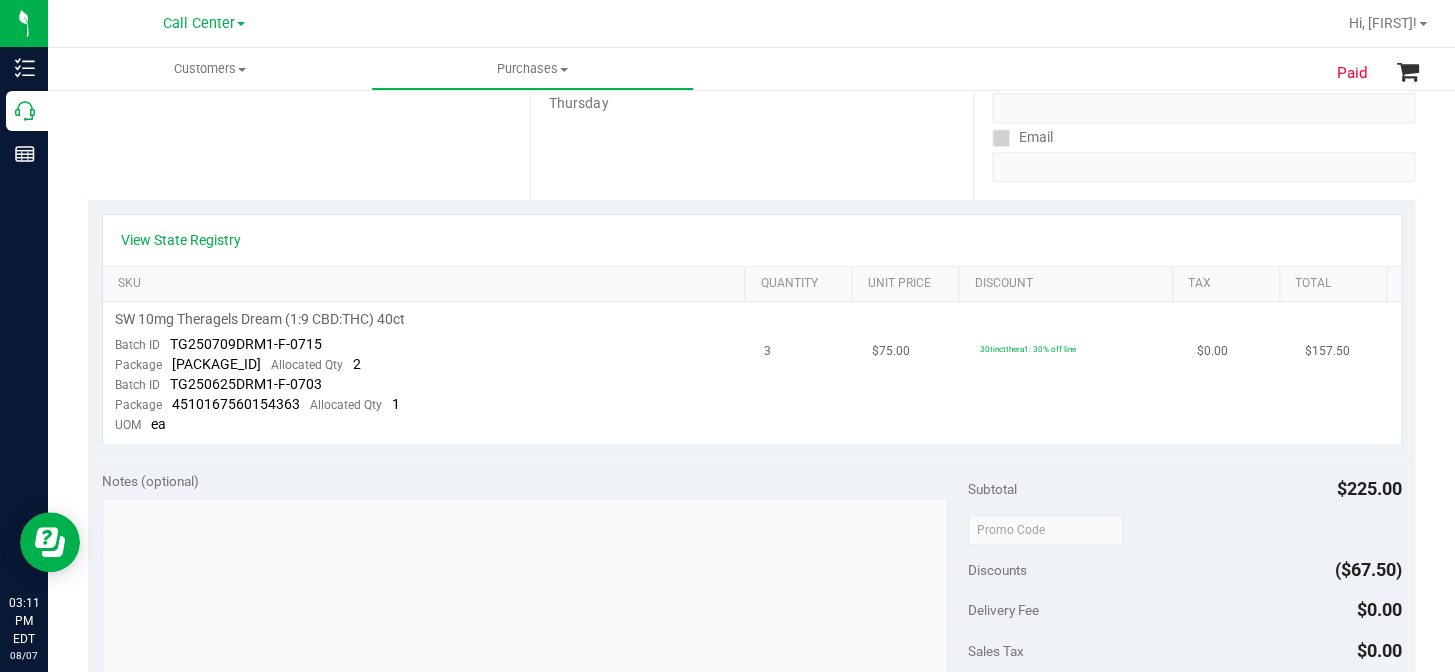 click on "SW 10mg Theragels Dream (1:9 CBD:THC) 40ct
Batch ID
TG250709DRM1-F-0715
Package
2368314283782264
Allocated Qty
2
Batch ID
TG250625DRM1-F-0703
Package
4510167560154363
Allocated Qty
1
UOM
ea" at bounding box center (427, 372) 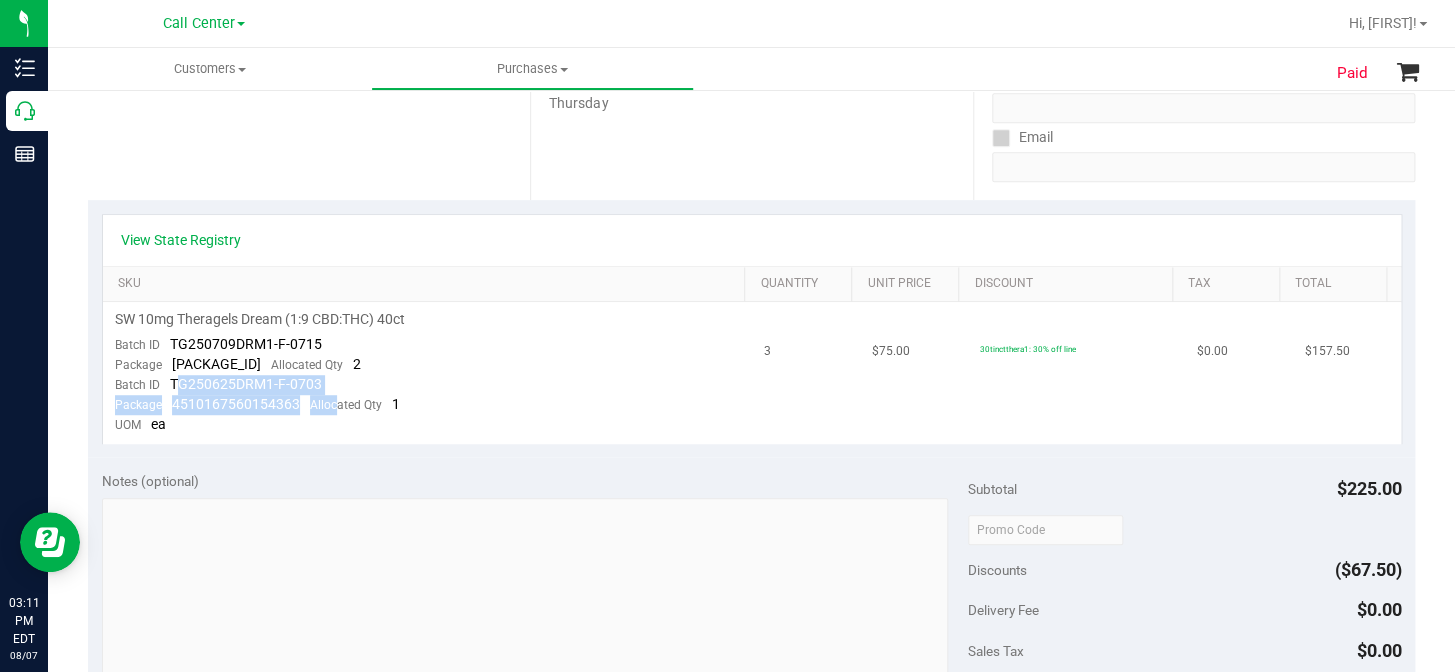 drag, startPoint x: 331, startPoint y: 405, endPoint x: 169, endPoint y: 367, distance: 166.39711 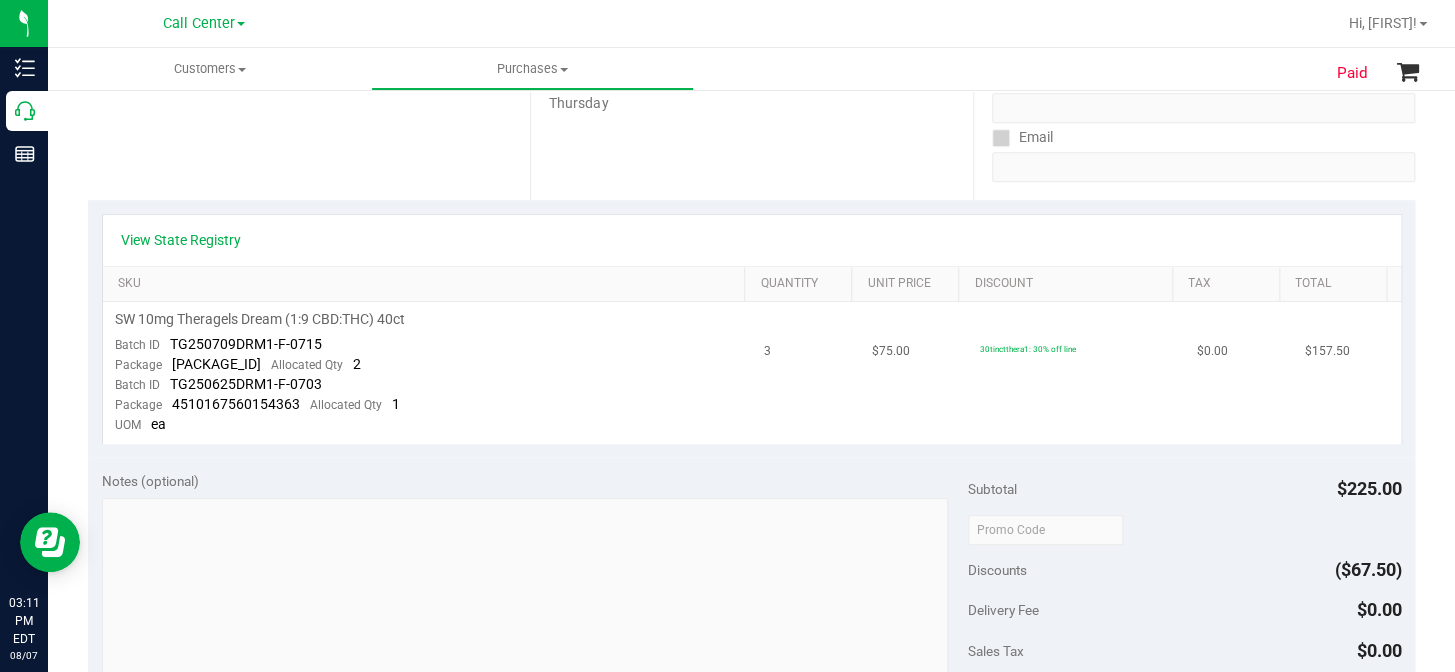 click on "TG250709DRM1-F-0715" at bounding box center (246, 344) 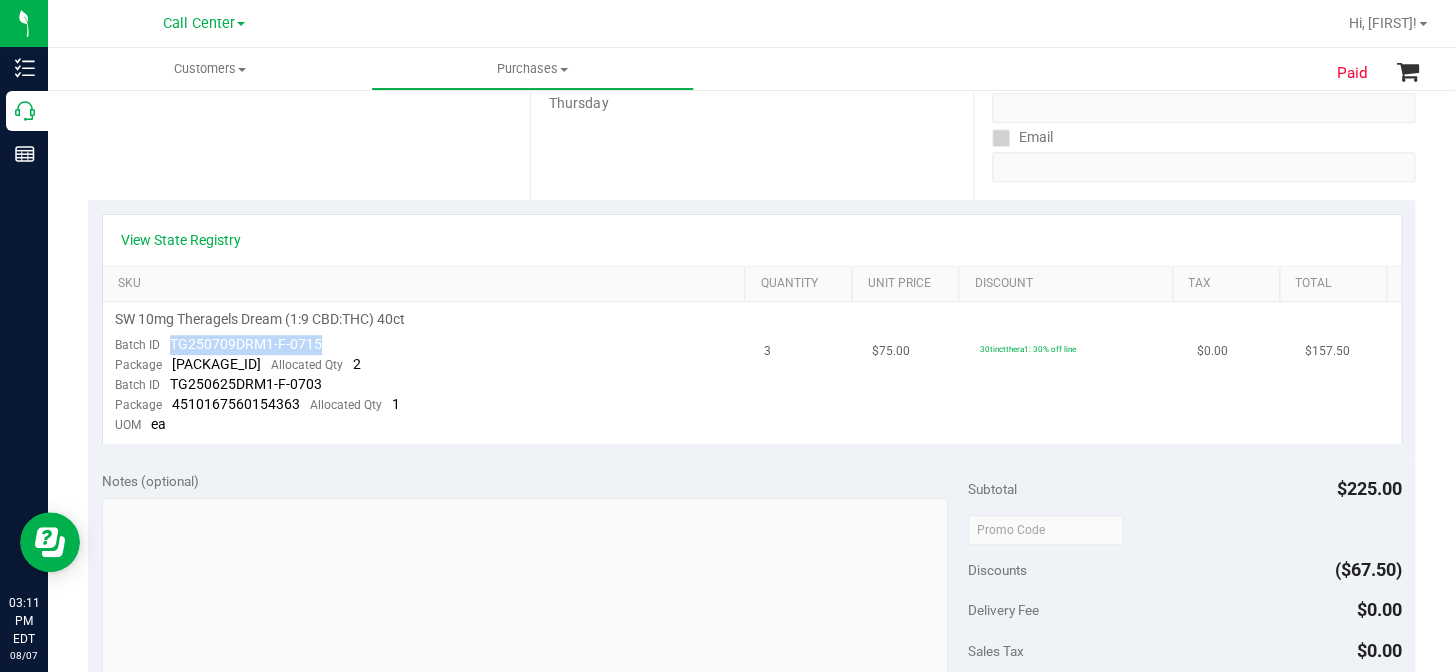 drag, startPoint x: 333, startPoint y: 344, endPoint x: 296, endPoint y: 344, distance: 37 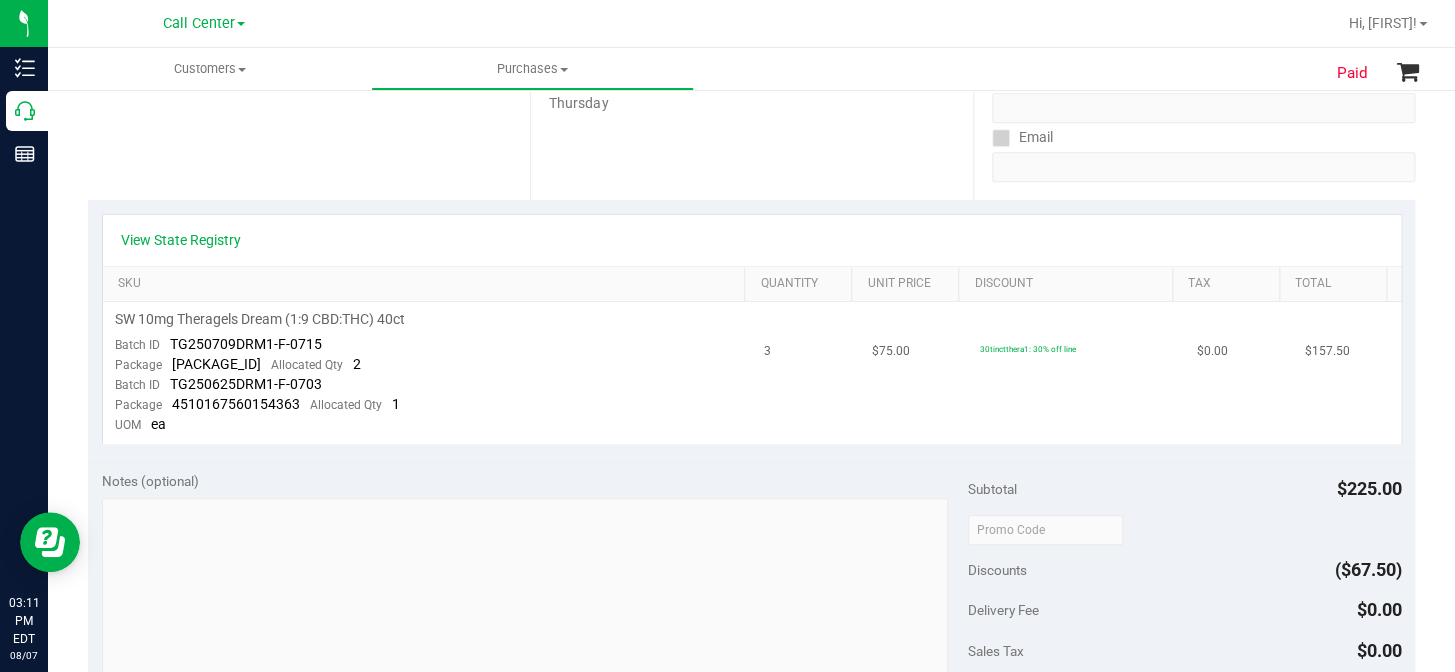 click on "SW 10mg Theragels Dream (1:9 CBD:THC) 40ct
Batch ID
TG250709DRM1-F-0715
Package
2368314283782264
Allocated Qty
2
Batch ID
TG250625DRM1-F-0703
Package
4510167560154363
Allocated Qty
1
UOM
ea" at bounding box center [427, 372] 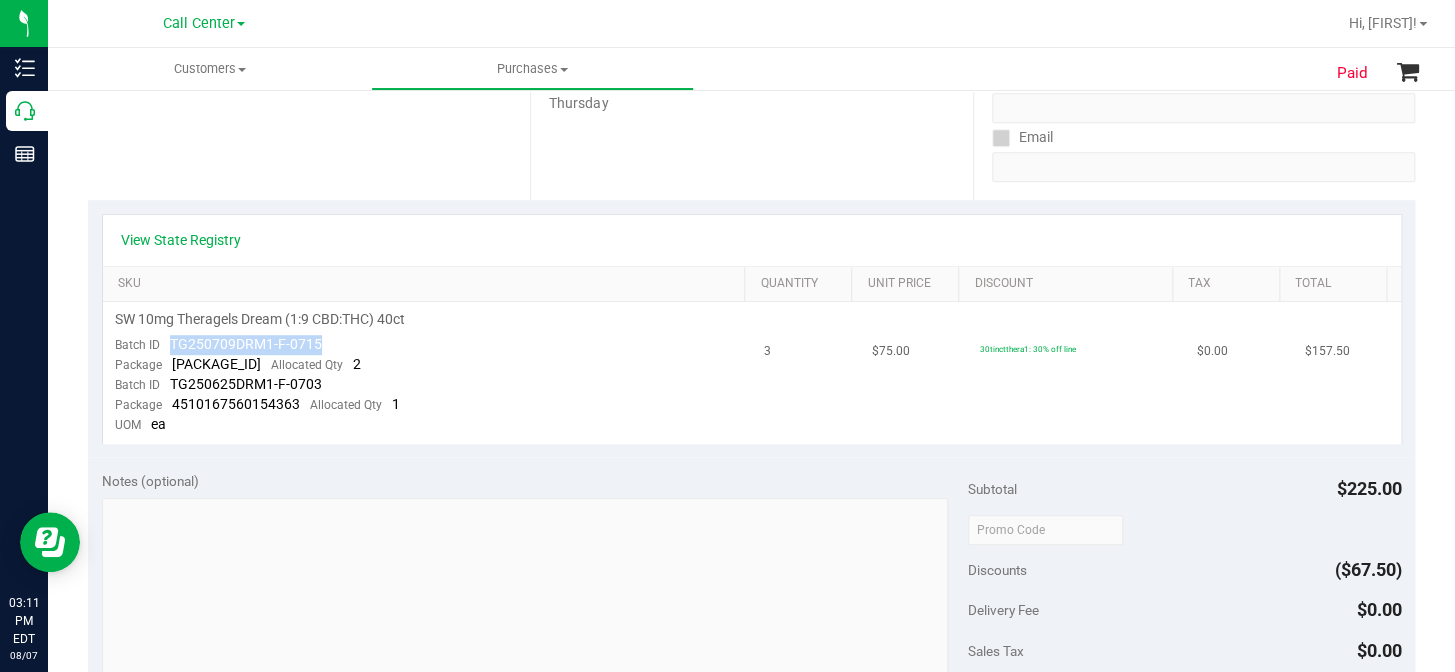 drag, startPoint x: 319, startPoint y: 343, endPoint x: 167, endPoint y: 340, distance: 152.0296 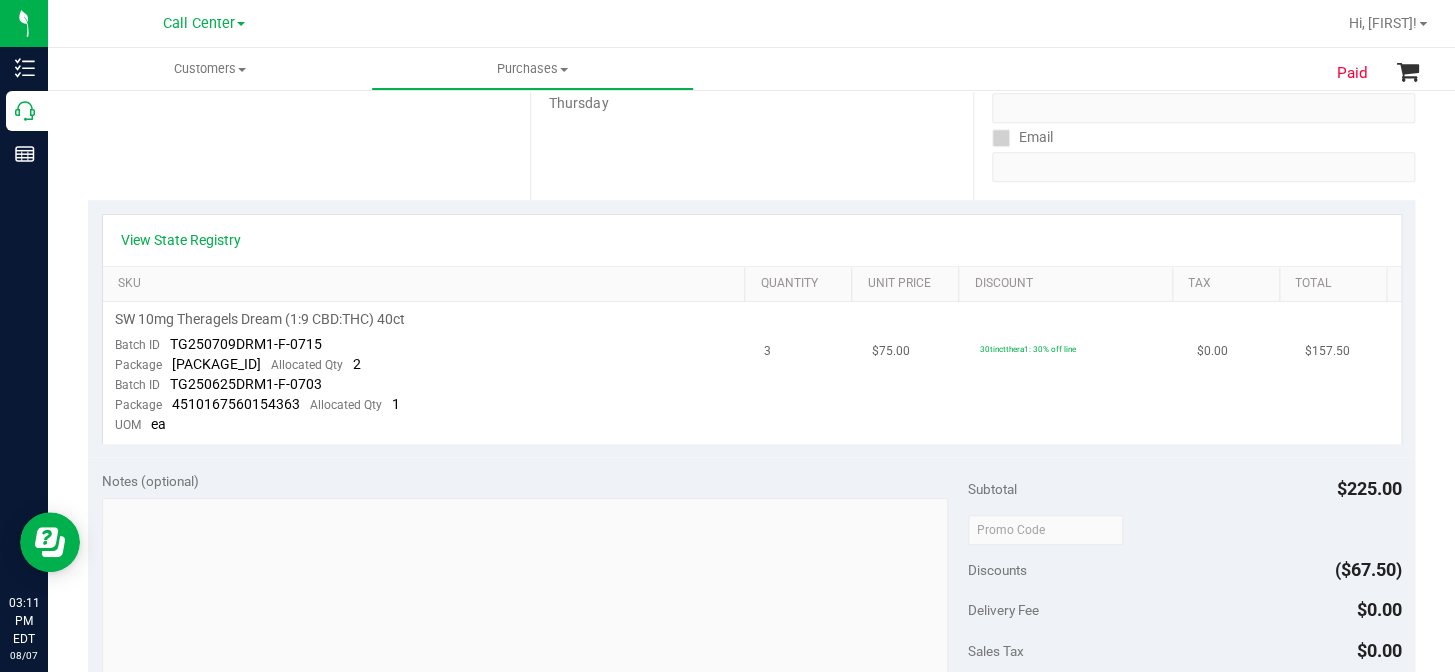 click on "SW 10mg Theragels Dream (1:9 CBD:THC) 40ct
Batch ID
TG250709DRM1-F-0715
Package
2368314283782264
Allocated Qty
2
Batch ID
TG250625DRM1-F-0703
Package
4510167560154363
Allocated Qty
1
UOM
ea" at bounding box center [427, 372] 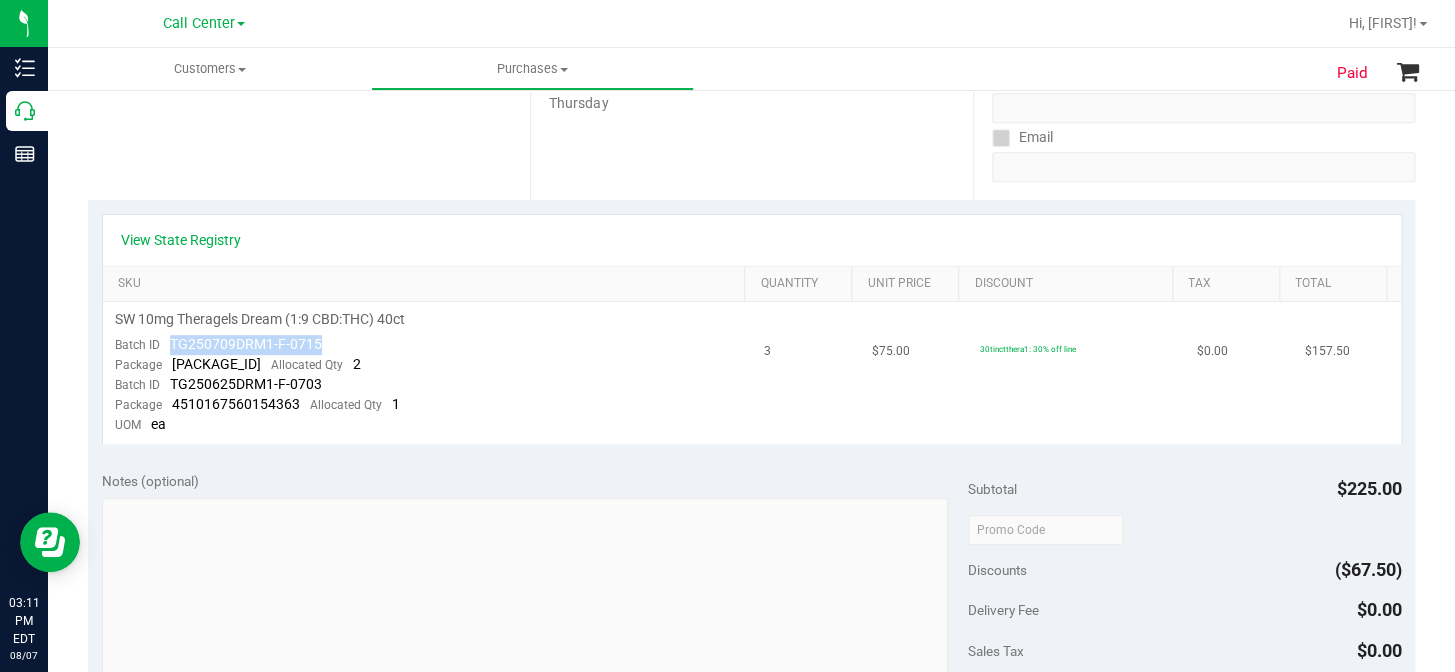 drag, startPoint x: 343, startPoint y: 337, endPoint x: 170, endPoint y: 335, distance: 173.01157 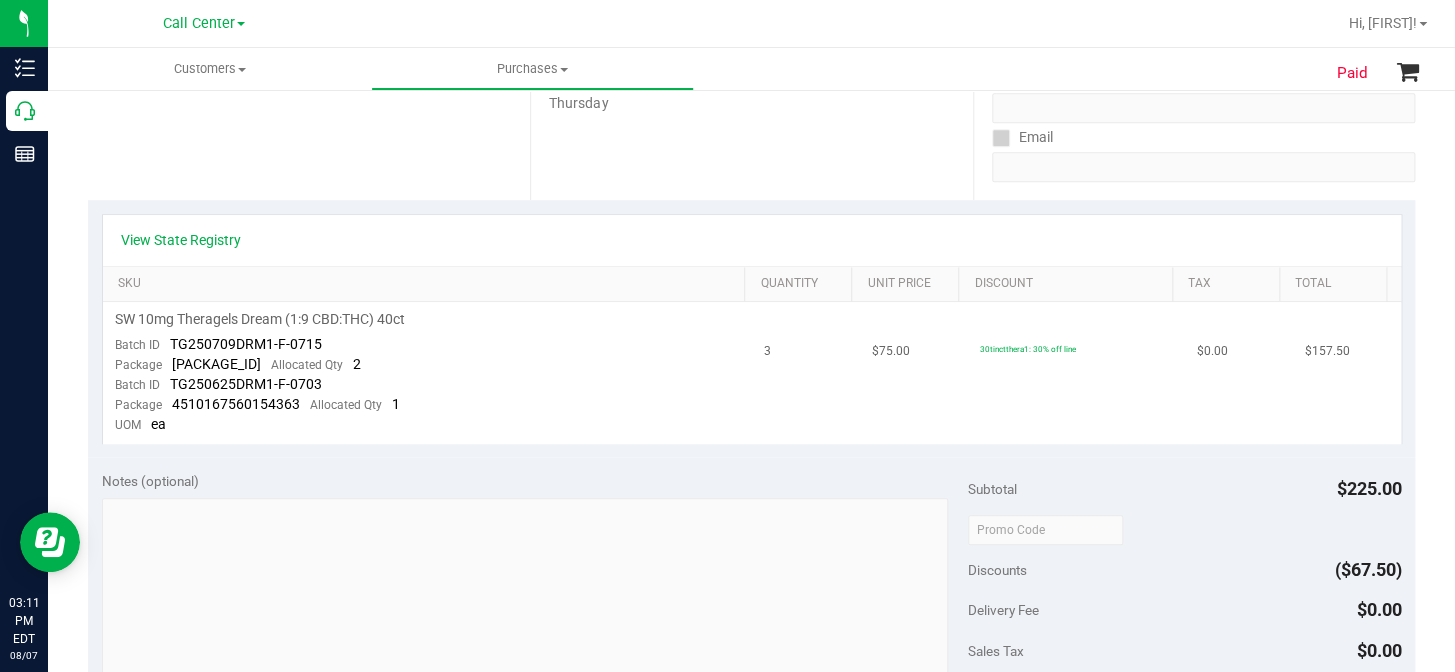 click on "SW 10mg Theragels Dream (1:9 CBD:THC) 40ct
Batch ID
TG250709DRM1-F-0715
Package
2368314283782264
Allocated Qty
2
Batch ID
TG250625DRM1-F-0703
Package
4510167560154363
Allocated Qty
1
UOM
ea" at bounding box center (427, 372) 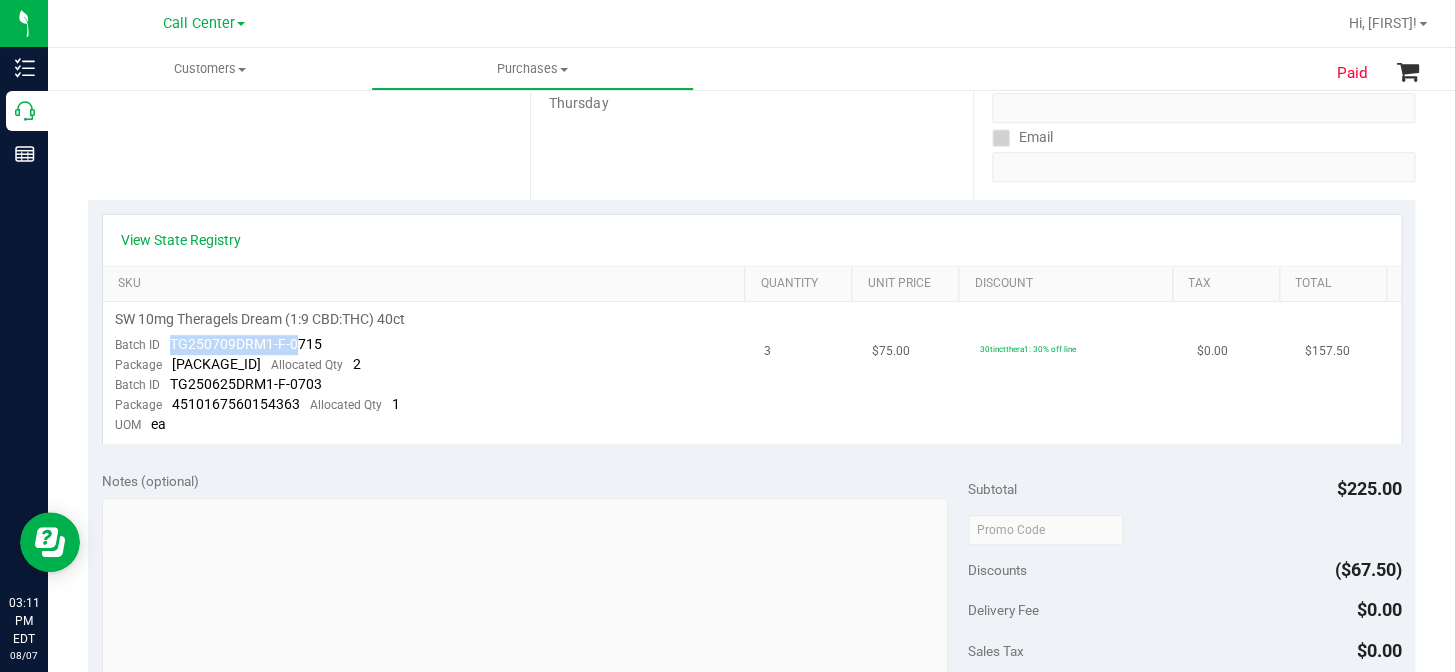 drag, startPoint x: 294, startPoint y: 345, endPoint x: 162, endPoint y: 344, distance: 132.00378 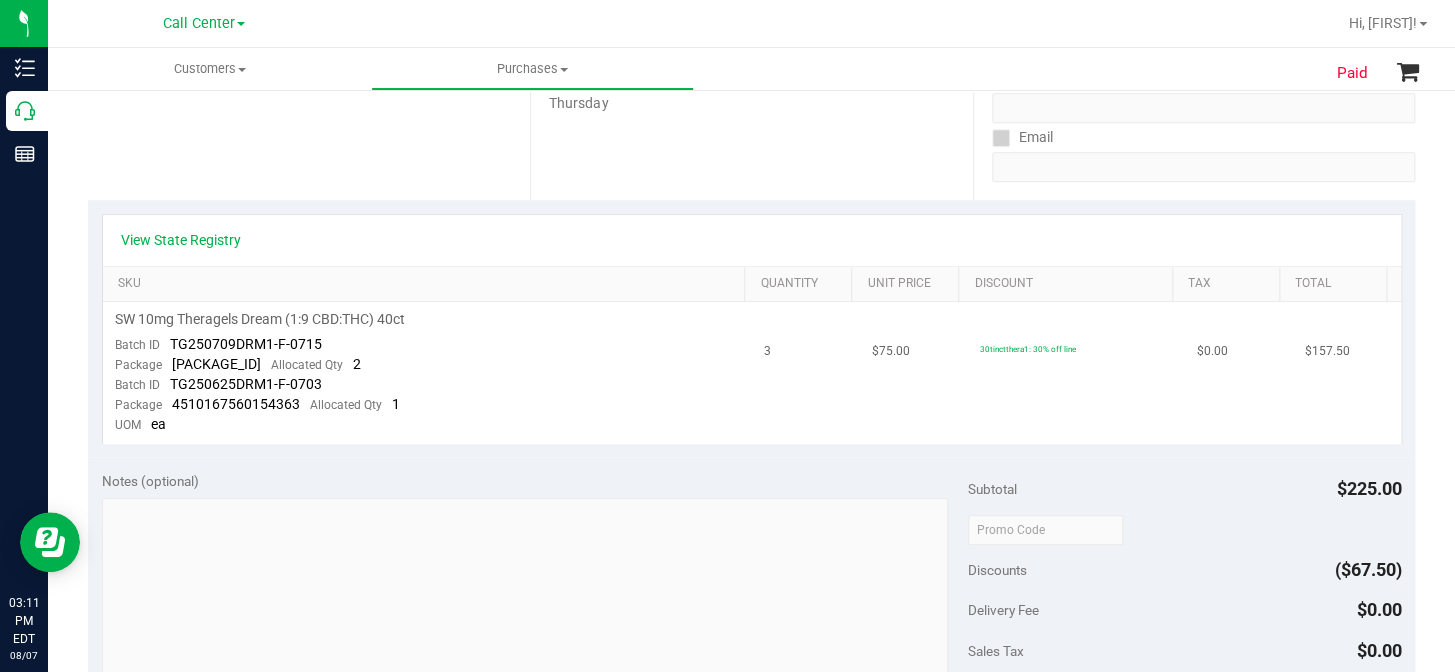 click on "SW 10mg Theragels Dream (1:9 CBD:THC) 40ct
Batch ID
TG250709DRM1-F-0715
Package
2368314283782264
Allocated Qty
2
Batch ID
TG250625DRM1-F-0703
Package
4510167560154363
Allocated Qty
1
UOM
ea" at bounding box center (427, 372) 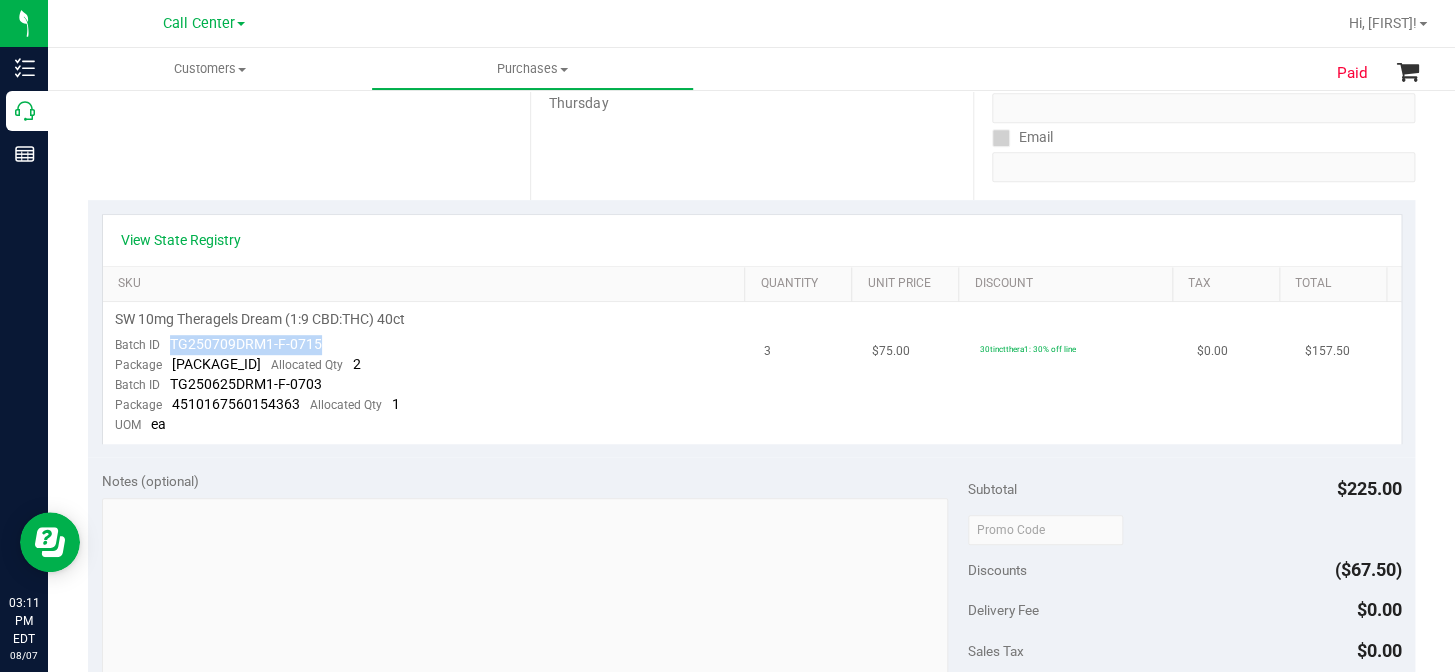 drag, startPoint x: 323, startPoint y: 344, endPoint x: 513, endPoint y: 351, distance: 190.1289 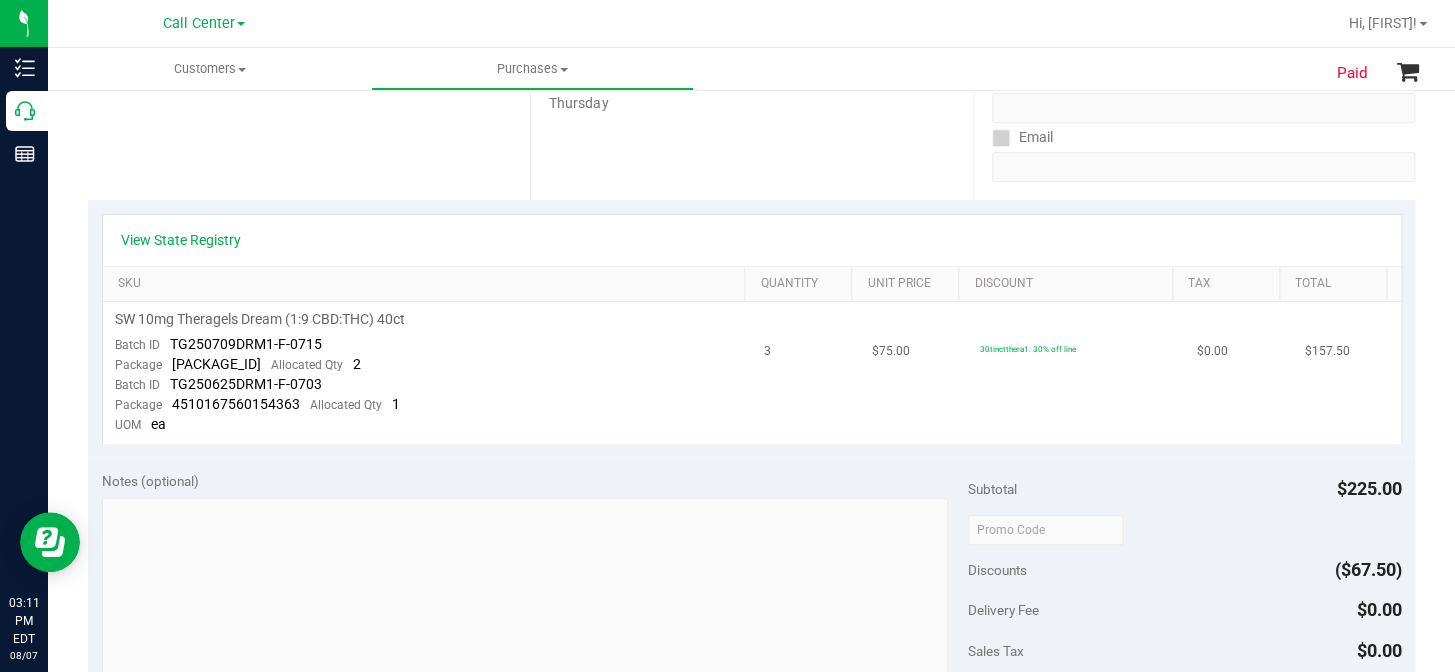 click on "SW 10mg Theragels Dream (1:9 CBD:THC) 40ct
Batch ID
TG250709DRM1-F-0715
Package
2368314283782264
Allocated Qty
2
Batch ID
TG250625DRM1-F-0703
Package
4510167560154363
Allocated Qty
1
UOM
ea" at bounding box center [427, 372] 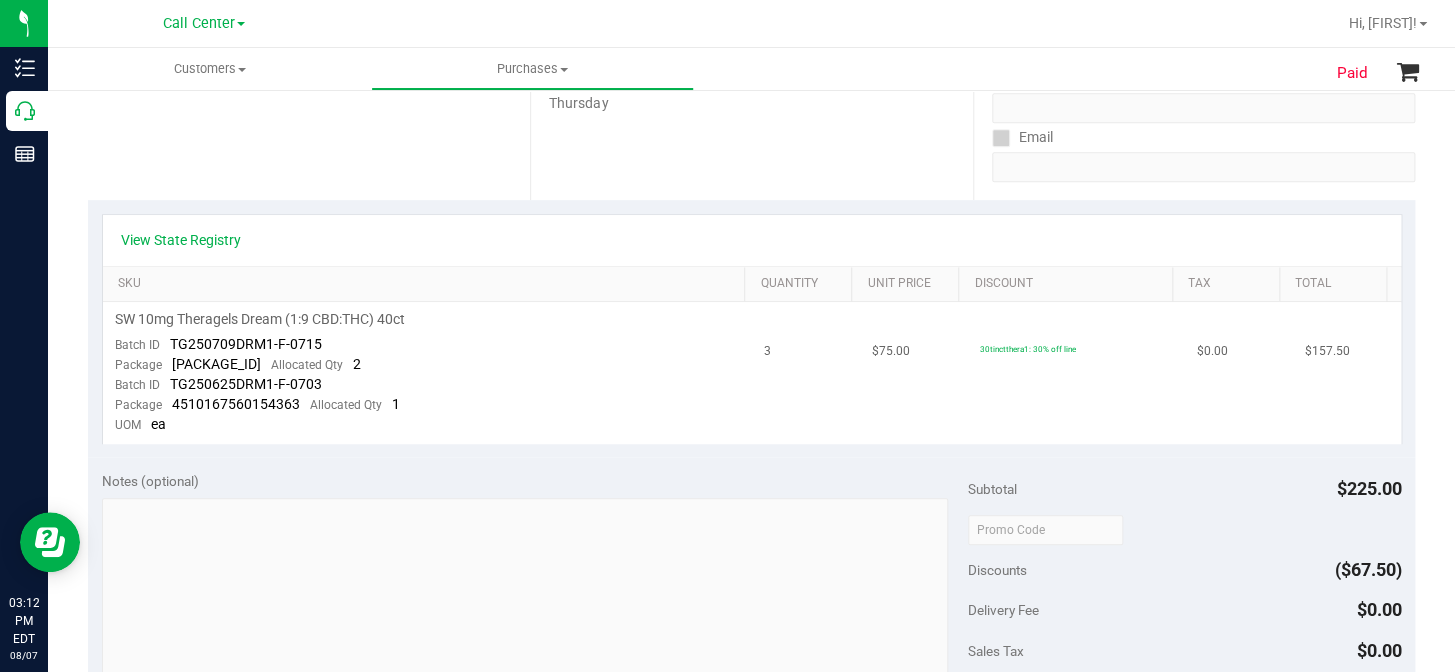 click on "TG250709DRM1-F-0715" at bounding box center (246, 344) 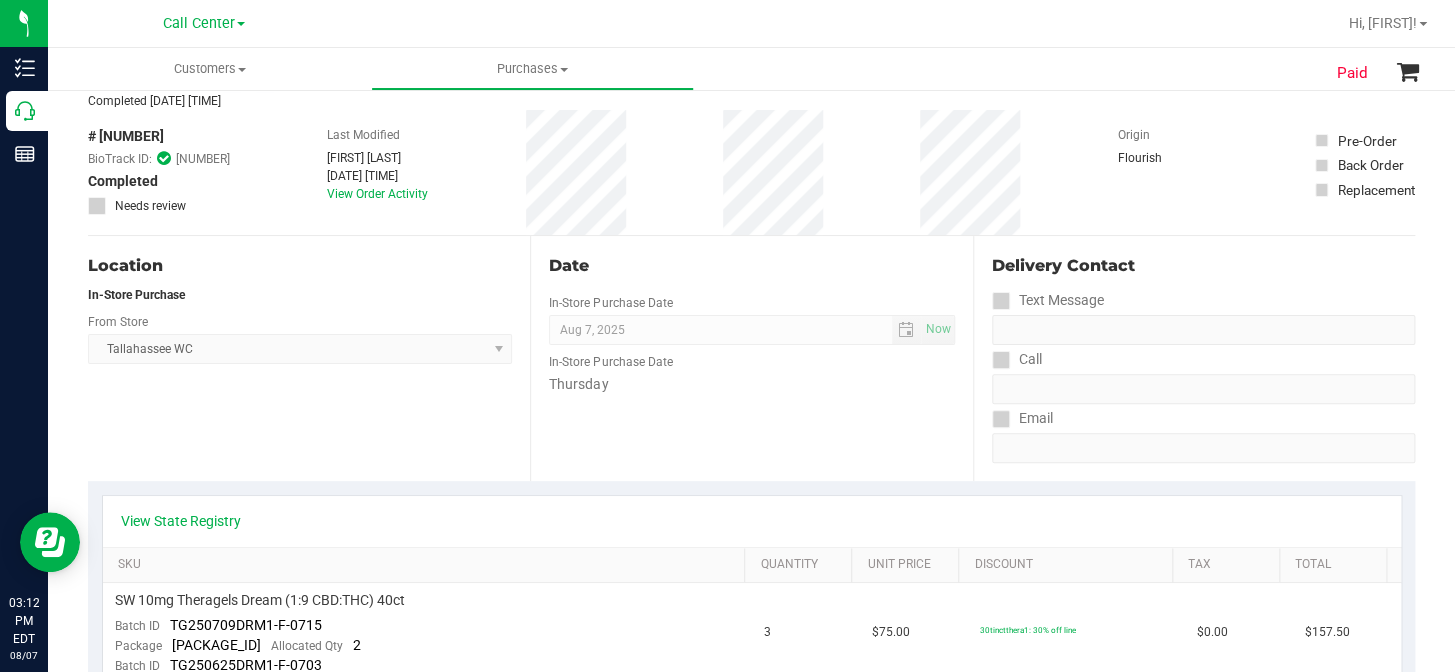 scroll, scrollTop: 264, scrollLeft: 0, axis: vertical 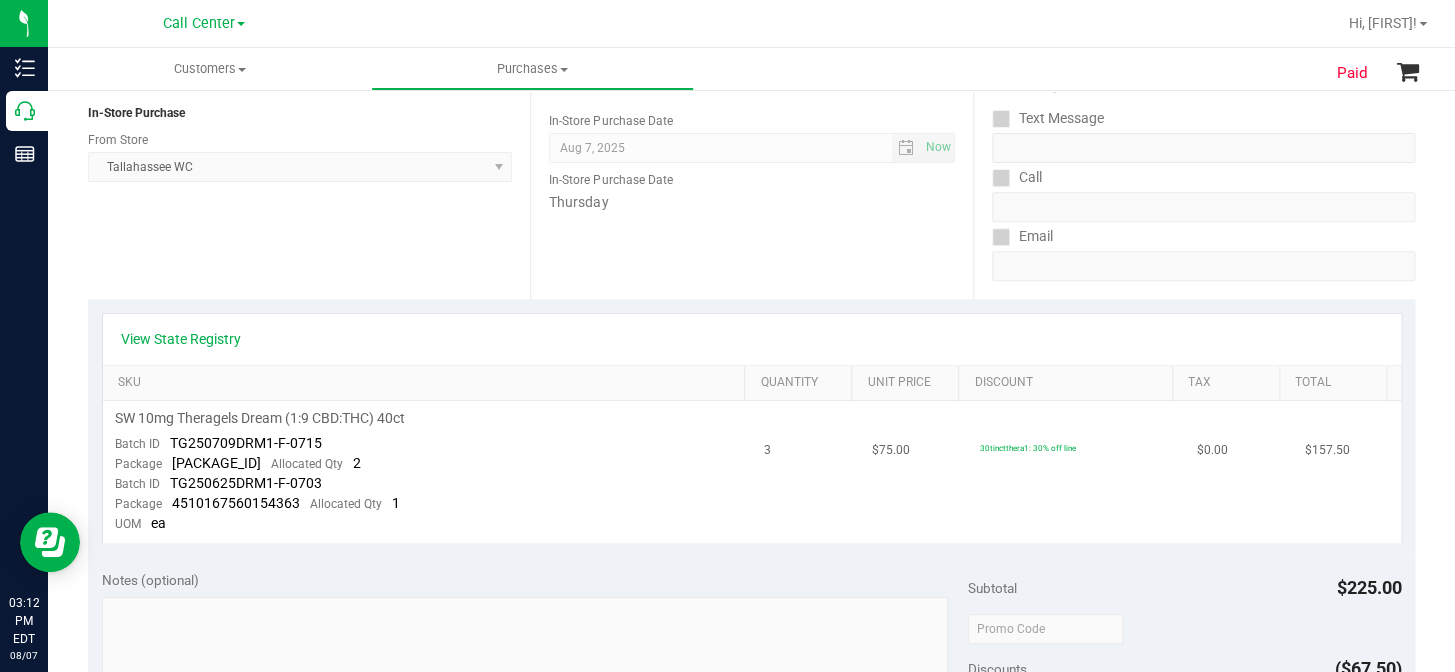 click on "SW 10mg Theragels Dream (1:9 CBD:THC) 40ct
Batch ID
TG250709DRM1-F-0715
Package
2368314283782264
Allocated Qty
2
Batch ID
TG250625DRM1-F-0703
Package
4510167560154363
Allocated Qty
1
UOM
ea" at bounding box center (427, 471) 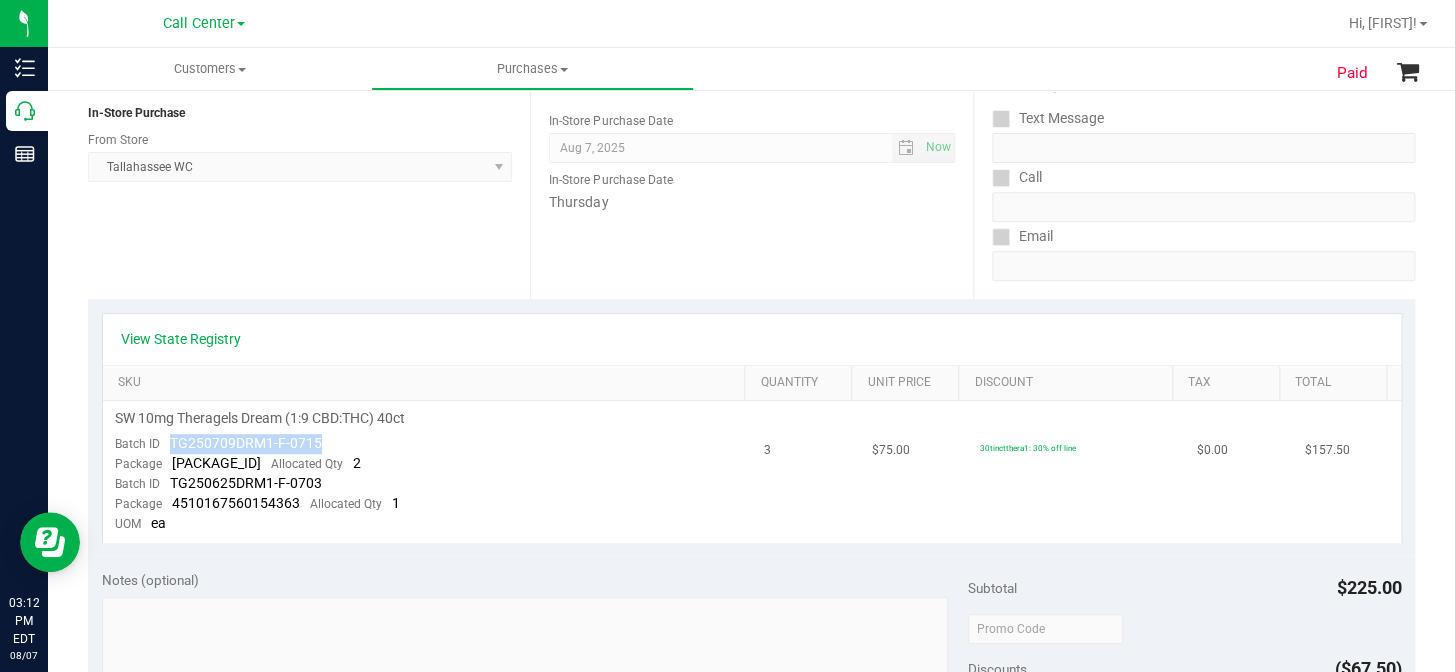 drag, startPoint x: 332, startPoint y: 441, endPoint x: 166, endPoint y: 449, distance: 166.19266 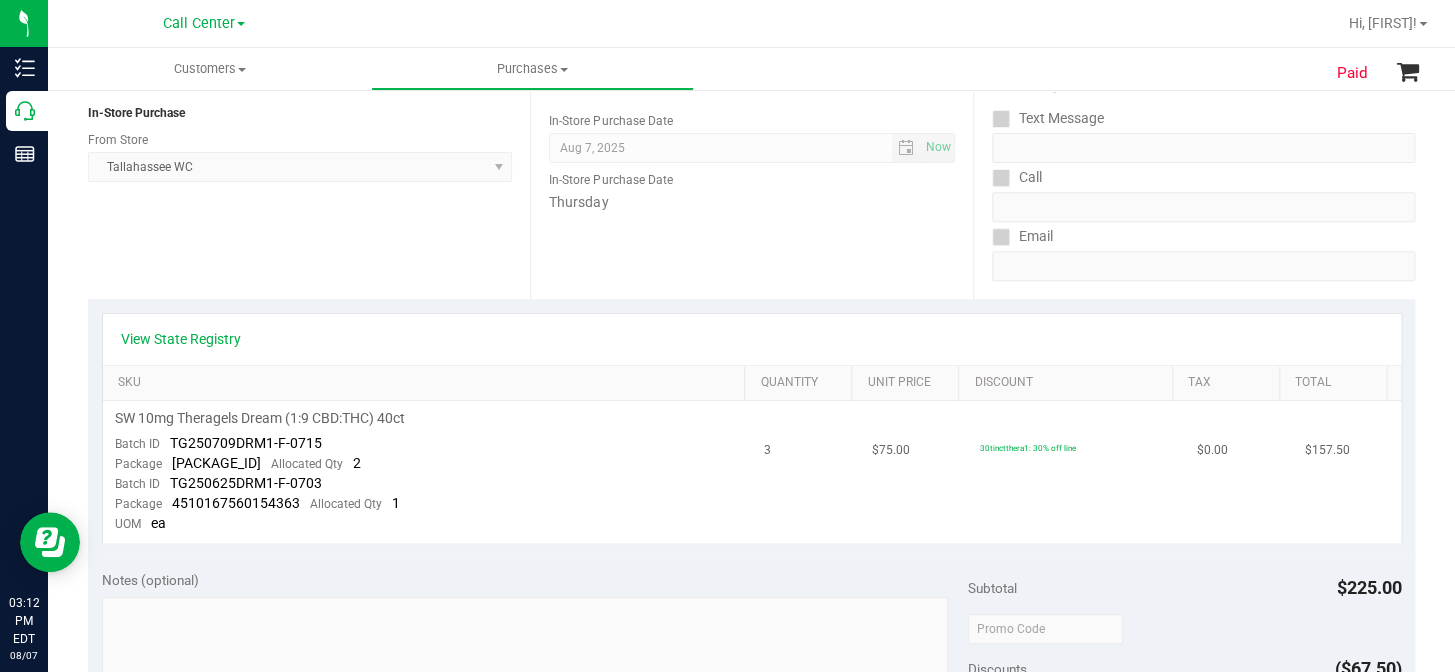 click on "SW 10mg Theragels Dream (1:9 CBD:THC) 40ct
Batch ID
TG250709DRM1-F-0715
Package
2368314283782264
Allocated Qty
2
Batch ID
TG250625DRM1-F-0703
Package
4510167560154363
Allocated Qty
1
UOM
ea" at bounding box center (427, 471) 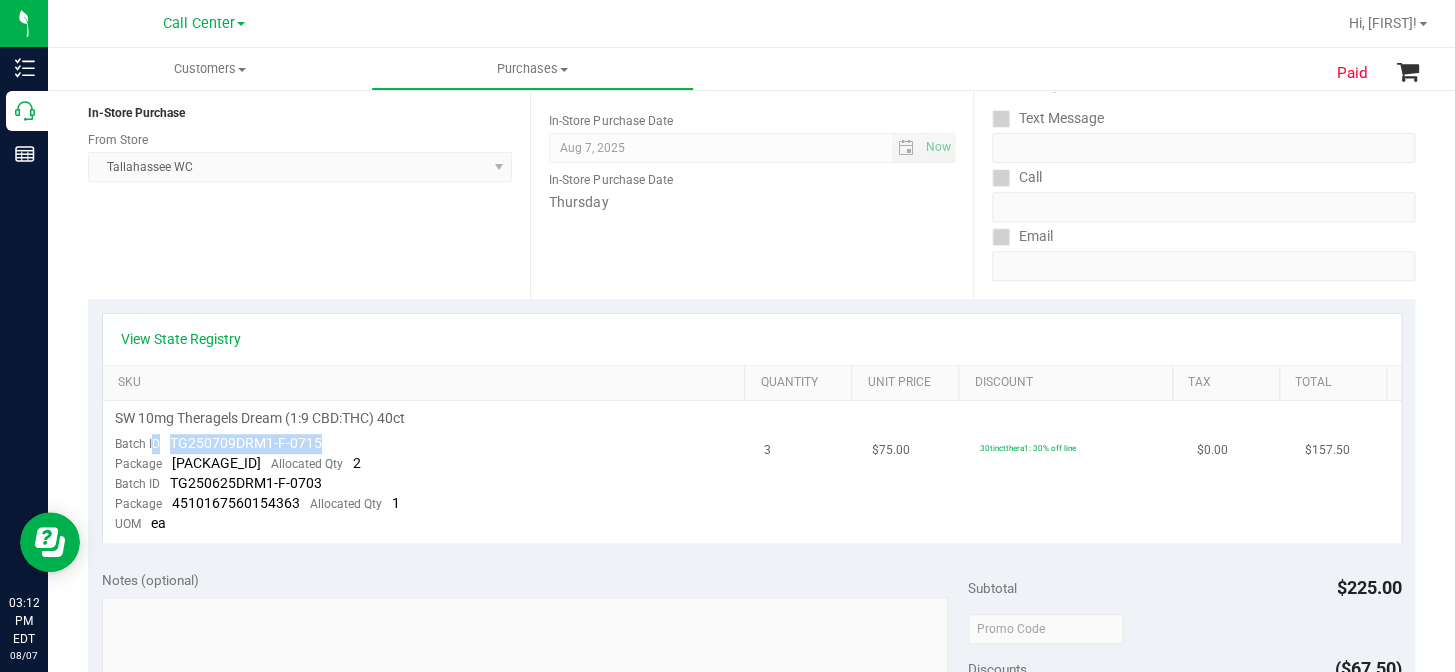 drag, startPoint x: 325, startPoint y: 437, endPoint x: 154, endPoint y: 441, distance: 171.04678 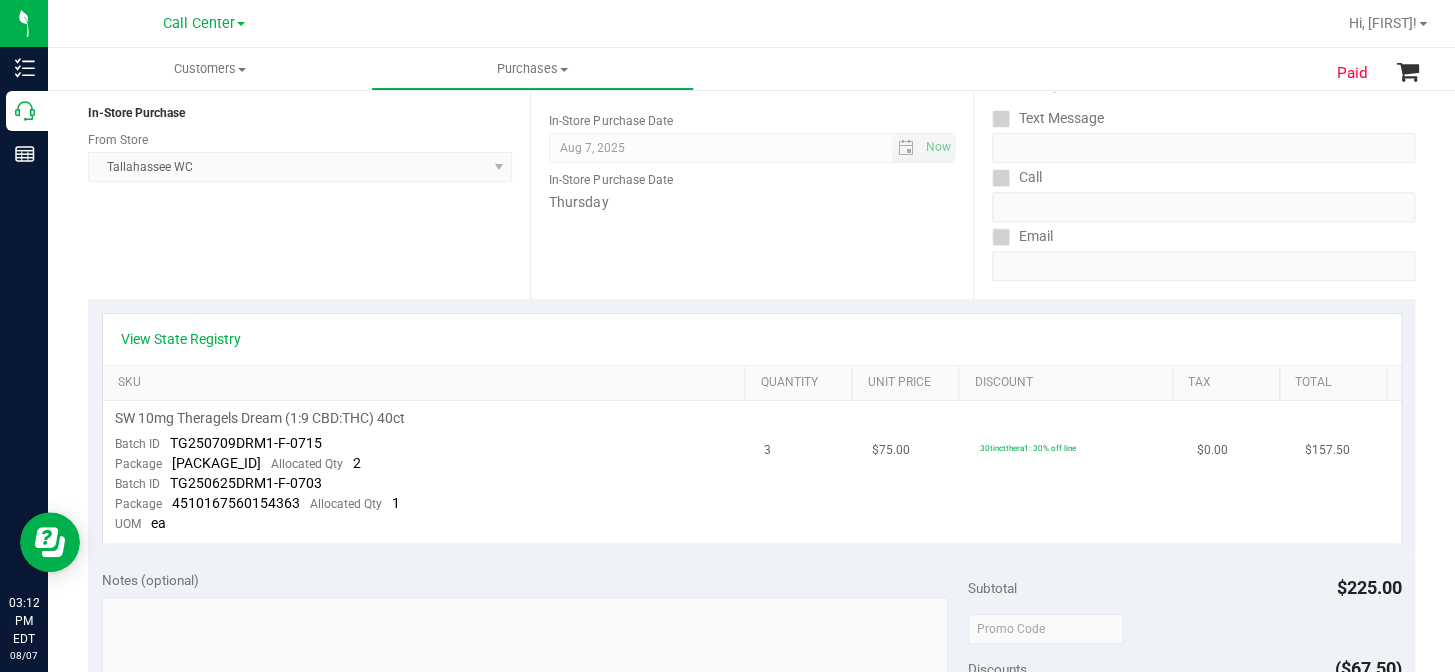 click on "SW 10mg Theragels Dream (1:9 CBD:THC) 40ct
Batch ID
TG250709DRM1-F-0715
Package
2368314283782264
Allocated Qty
2
Batch ID
TG250625DRM1-F-0703
Package
4510167560154363
Allocated Qty
1
UOM
ea" at bounding box center (427, 471) 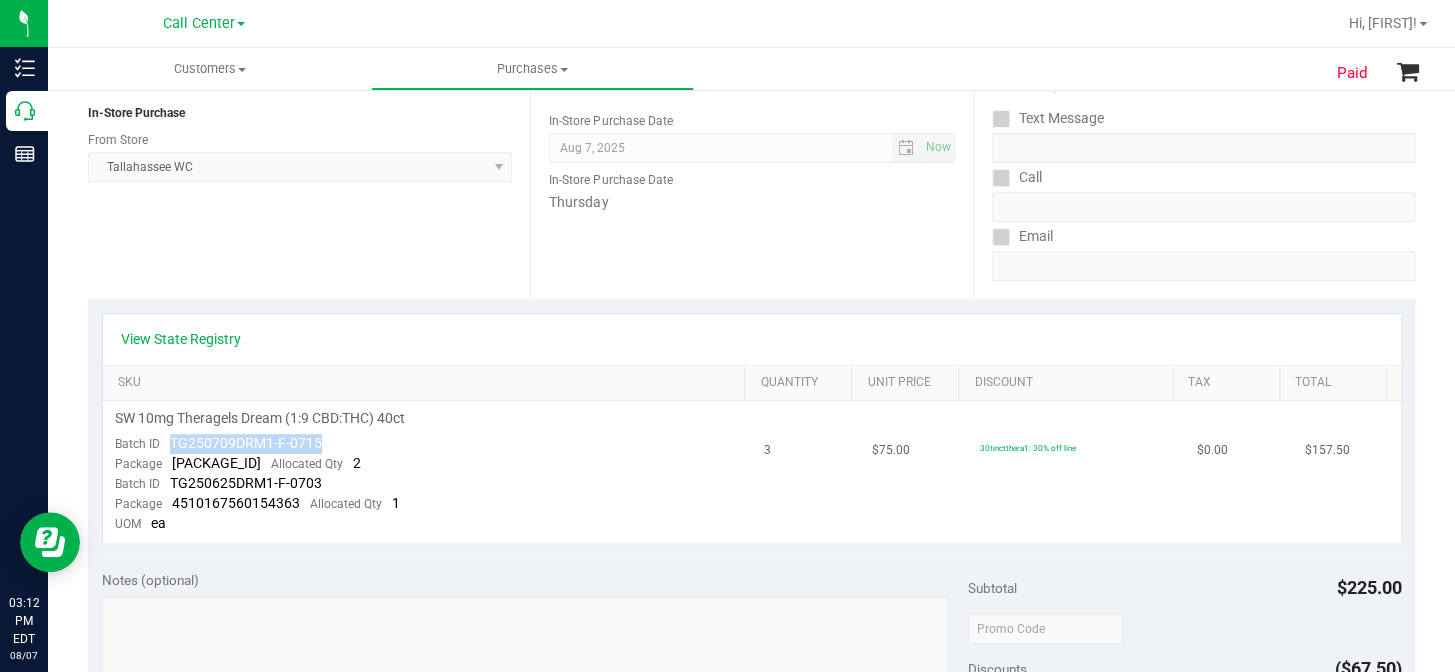 drag, startPoint x: 335, startPoint y: 441, endPoint x: 170, endPoint y: 446, distance: 165.07574 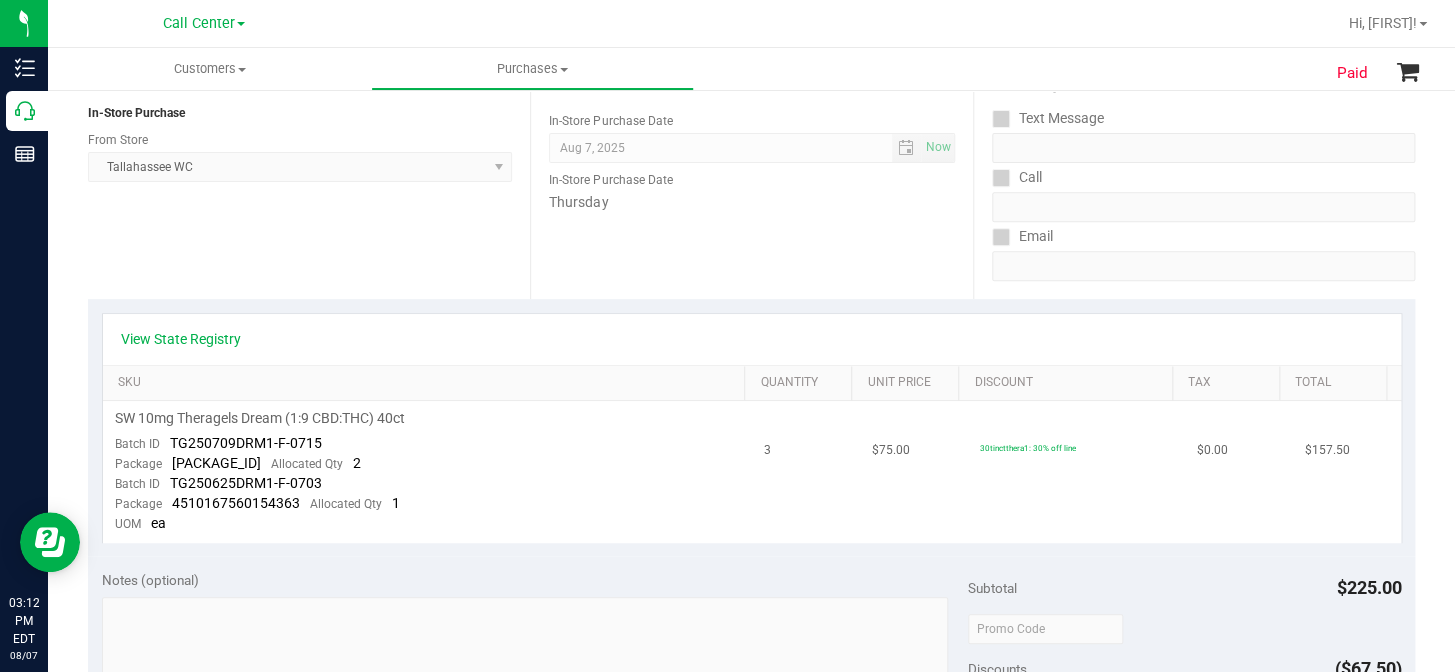 drag, startPoint x: 362, startPoint y: 435, endPoint x: 297, endPoint y: 449, distance: 66.4906 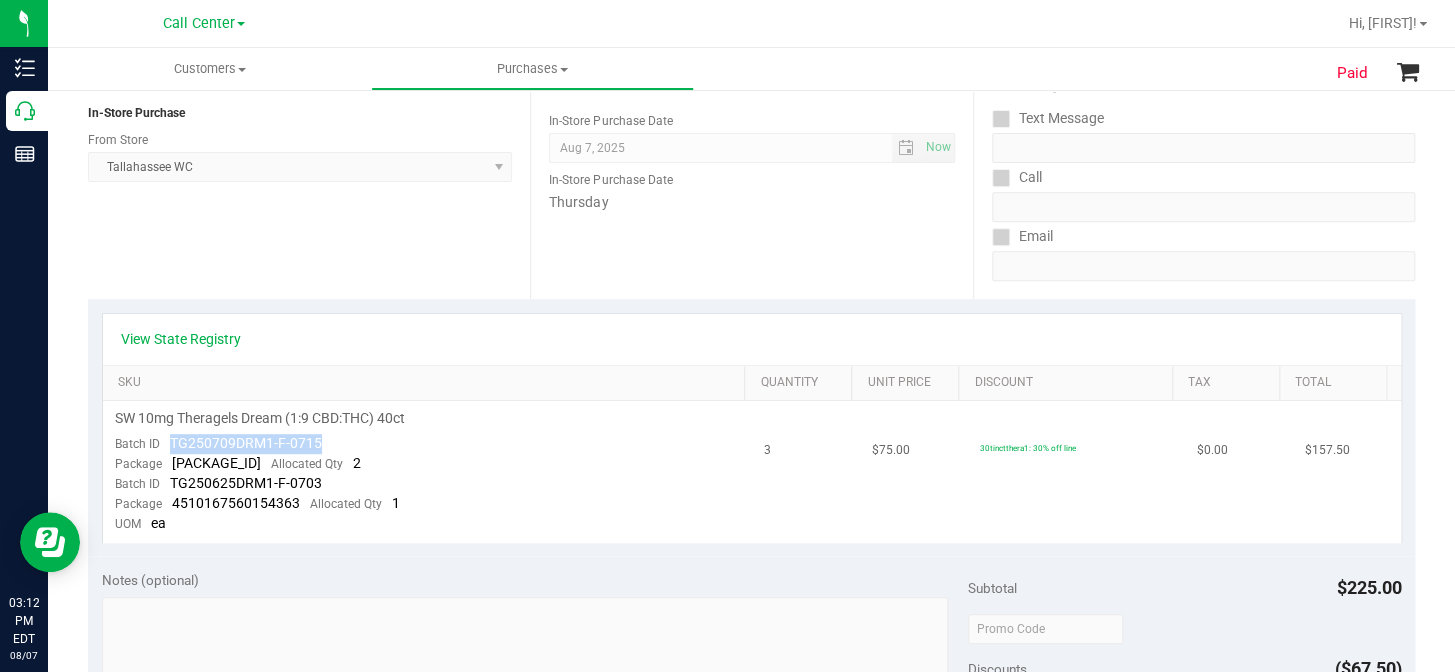 drag, startPoint x: 343, startPoint y: 443, endPoint x: 165, endPoint y: 449, distance: 178.10109 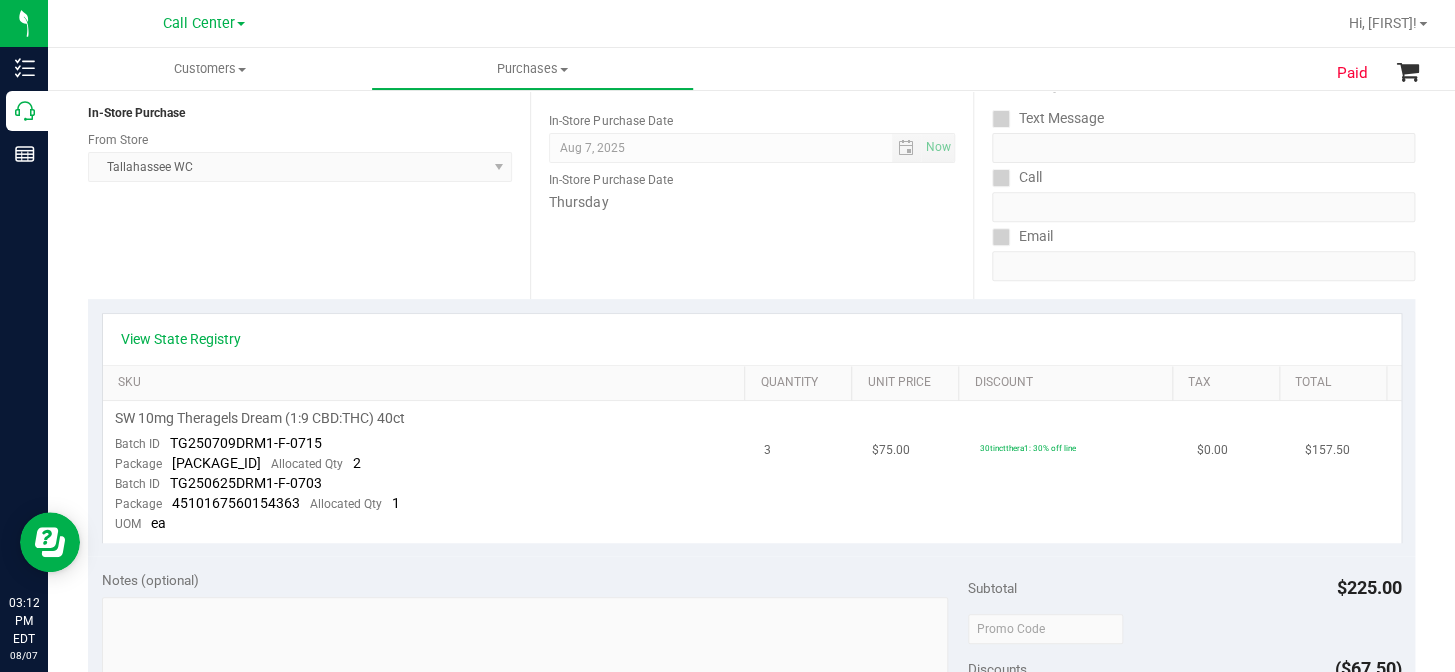 click on "SW 10mg Theragels Dream (1:9 CBD:THC) 40ct
Batch ID
TG250709DRM1-F-0715
Package
2368314283782264
Allocated Qty
2
Batch ID
TG250625DRM1-F-0703
Package
4510167560154363
Allocated Qty
1
UOM
ea" at bounding box center (427, 471) 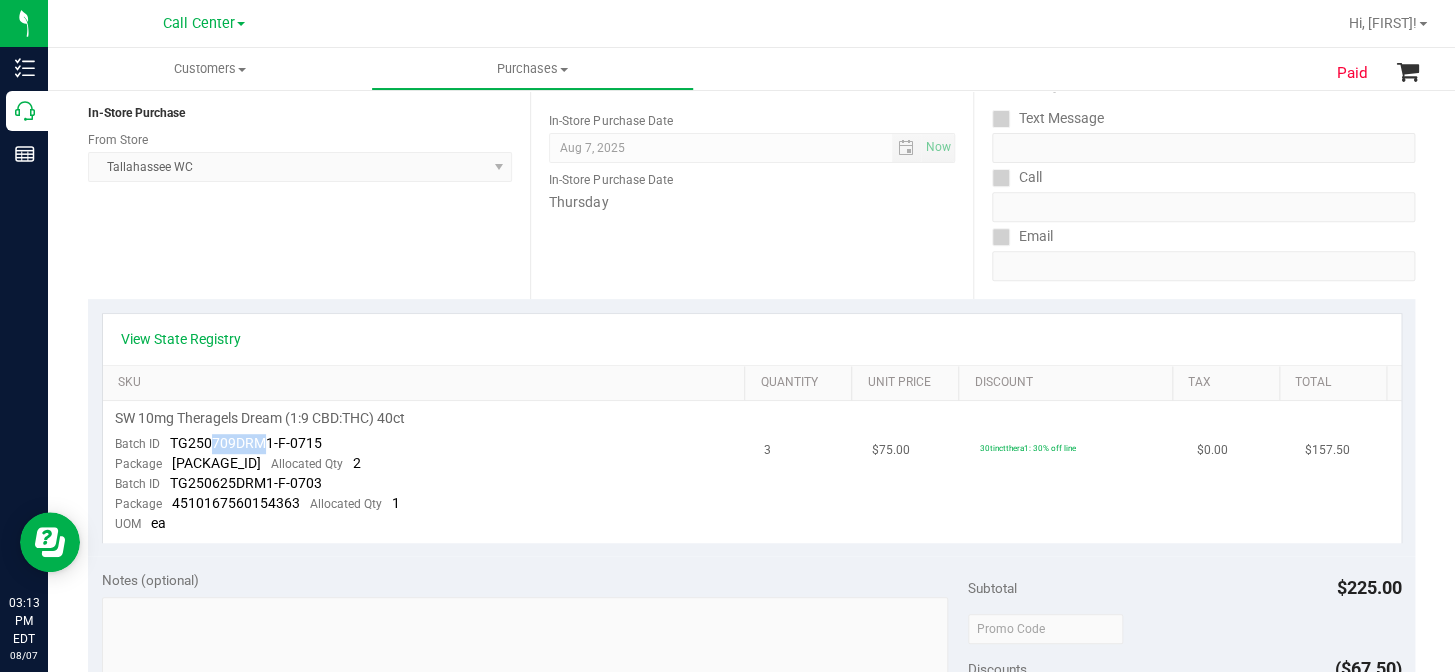 drag, startPoint x: 209, startPoint y: 442, endPoint x: 266, endPoint y: 443, distance: 57.00877 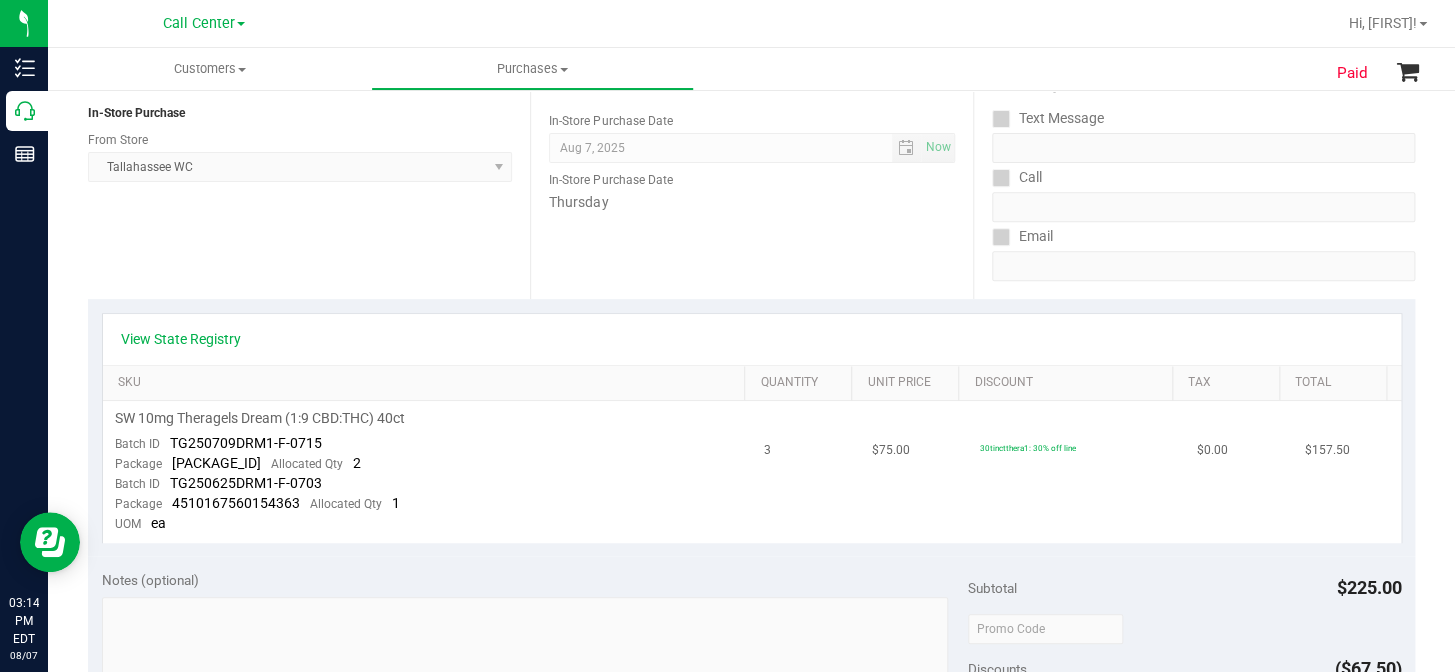 click on "SW 10mg Theragels Dream (1:9 CBD:THC) 40ct
Batch ID
TG250709DRM1-F-0715
Package
2368314283782264
Allocated Qty
2
Batch ID
TG250625DRM1-F-0703
Package
4510167560154363
Allocated Qty
1
UOM
ea" at bounding box center (427, 471) 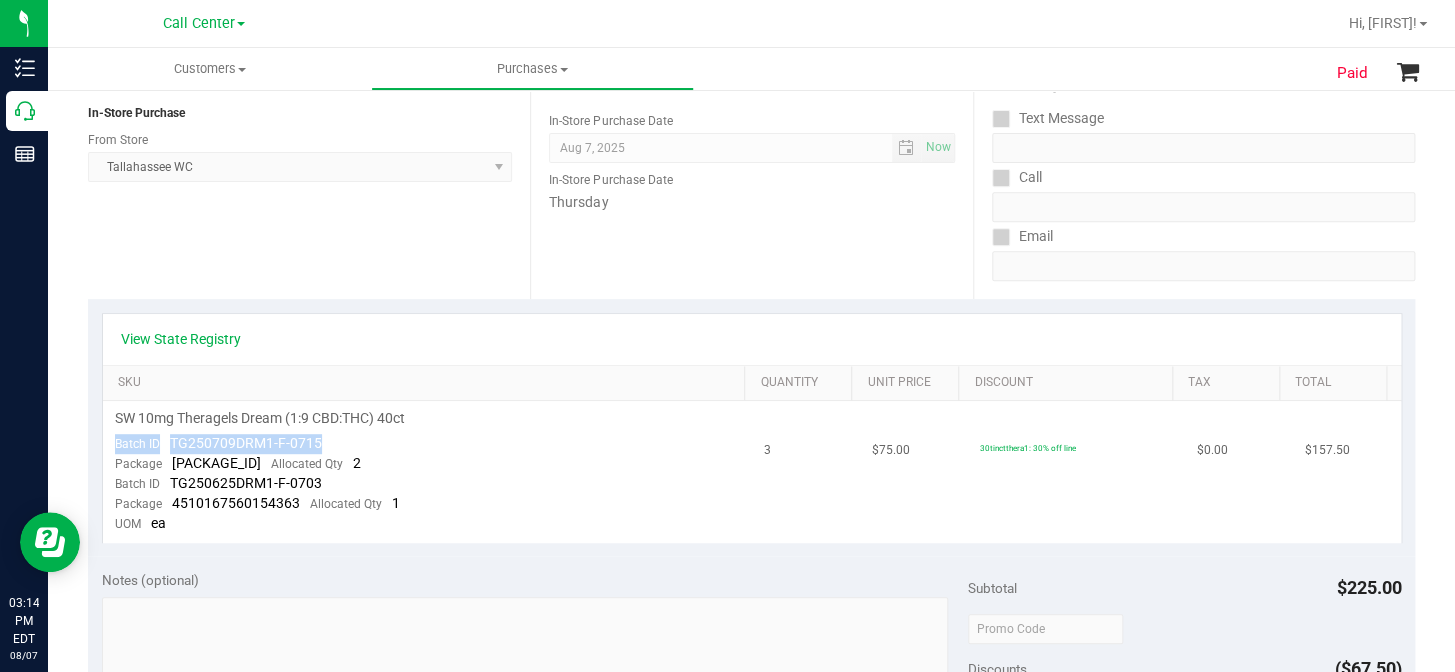 drag, startPoint x: 324, startPoint y: 439, endPoint x: 117, endPoint y: 438, distance: 207.00241 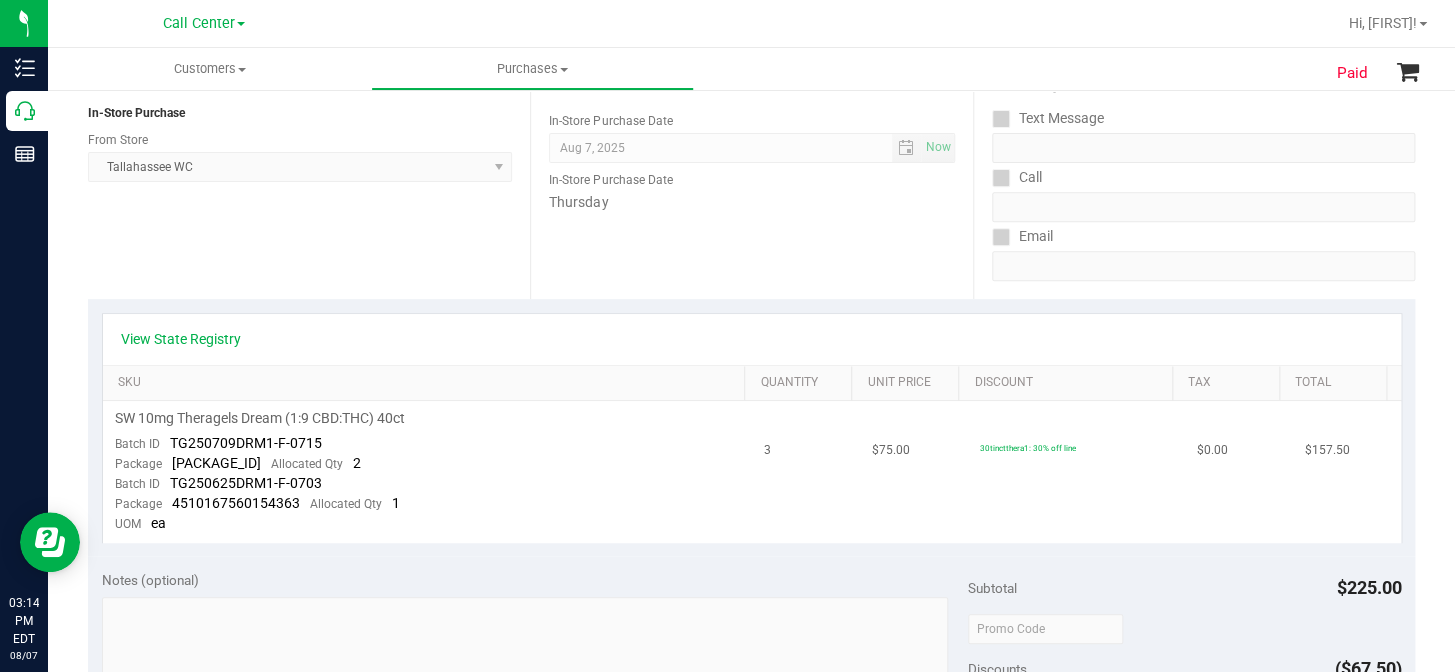 click on "SW 10mg Theragels Dream (1:9 CBD:THC) 40ct
Batch ID
TG250709DRM1-F-0715
Package
2368314283782264
Allocated Qty
2
Batch ID
TG250625DRM1-F-0703
Package
4510167560154363
Allocated Qty
1
UOM
ea" at bounding box center (427, 471) 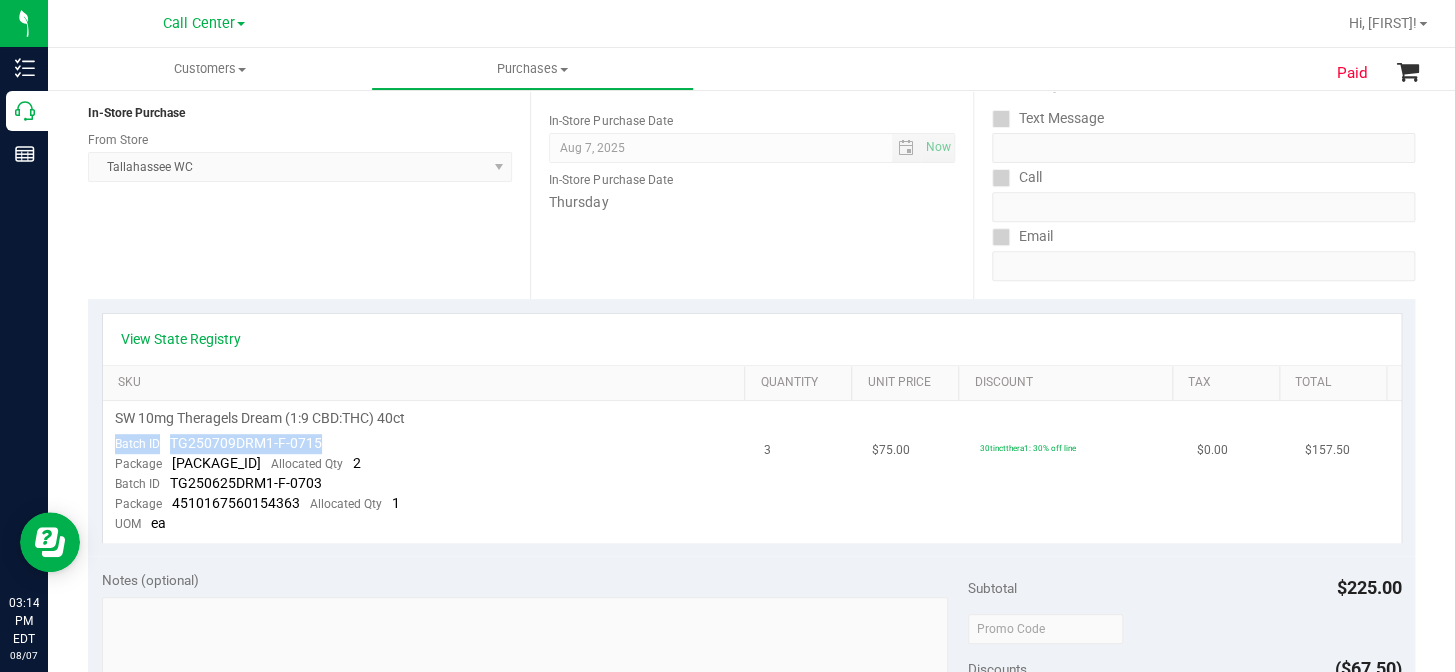 drag, startPoint x: 330, startPoint y: 439, endPoint x: 131, endPoint y: 446, distance: 199.12308 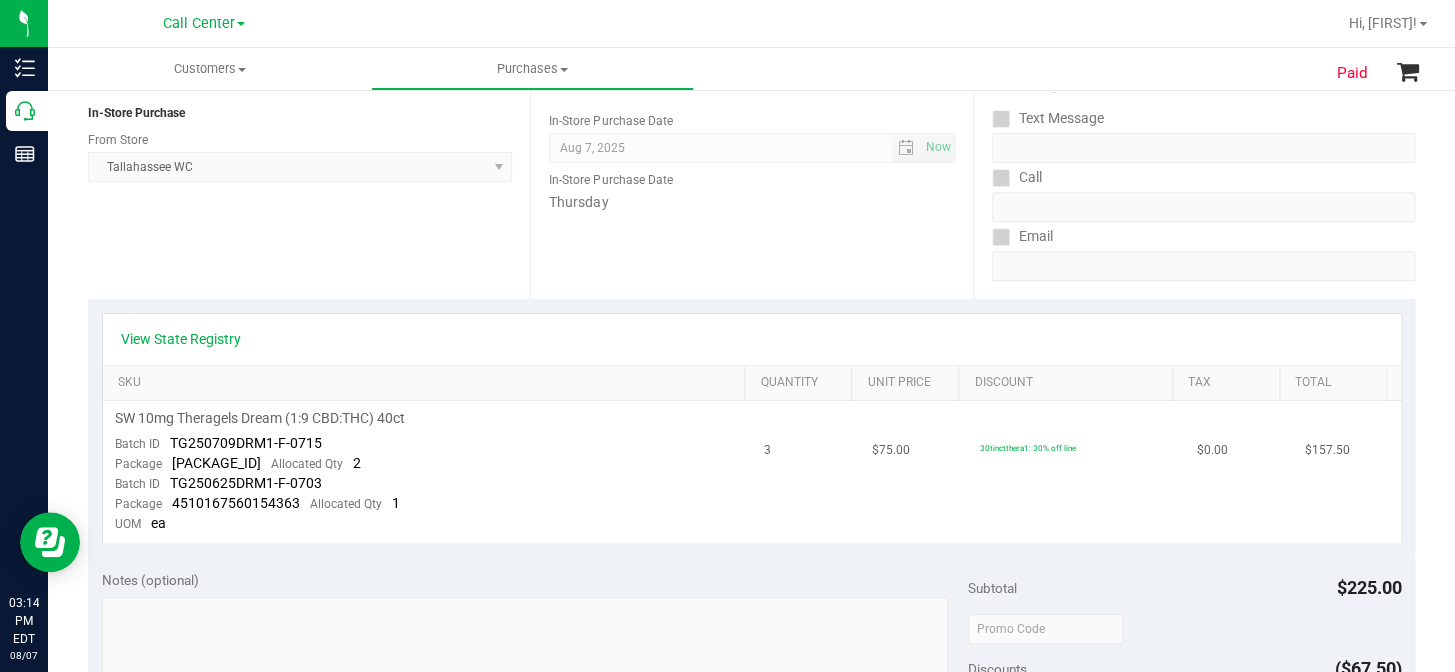 click on "SW 10mg Theragels Dream (1:9 CBD:THC) 40ct
Batch ID
TG250709DRM1-F-0715
Package
2368314283782264
Allocated Qty
2
Batch ID
TG250625DRM1-F-0703
Package
4510167560154363
Allocated Qty
1
UOM
ea" at bounding box center (427, 471) 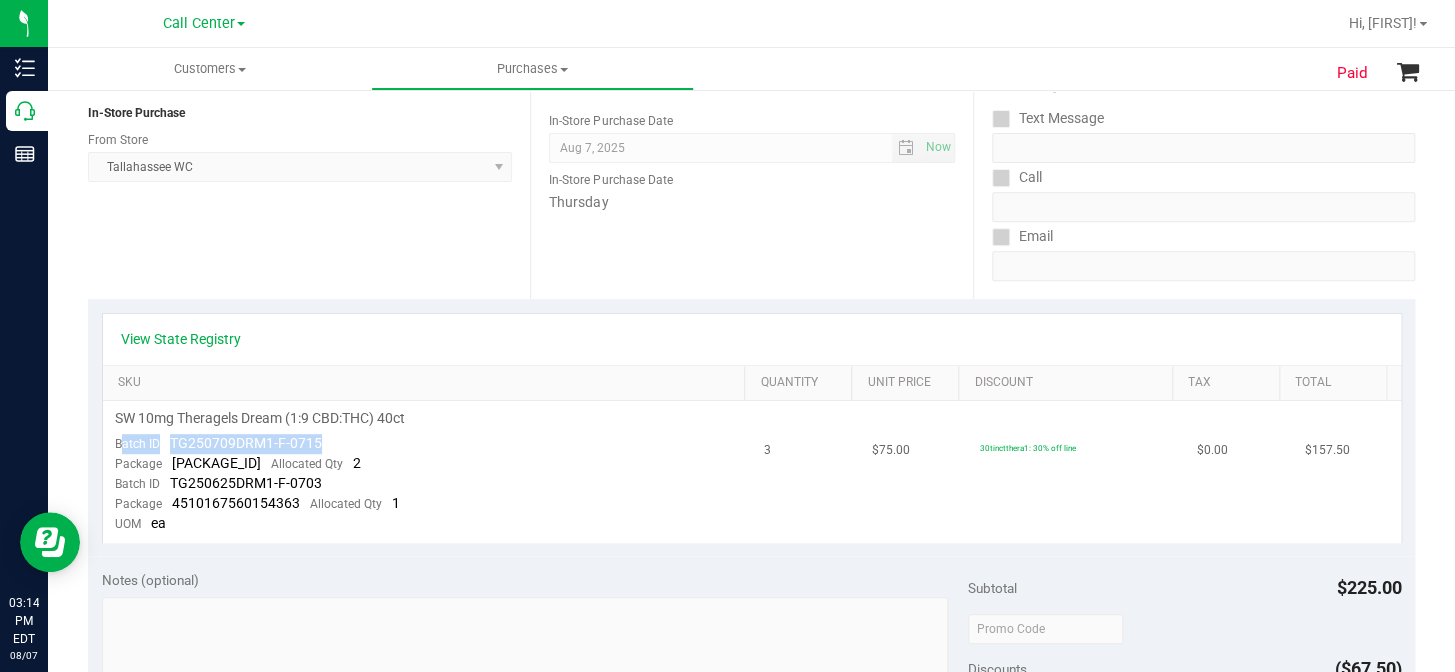 drag, startPoint x: 358, startPoint y: 440, endPoint x: 119, endPoint y: 441, distance: 239.00209 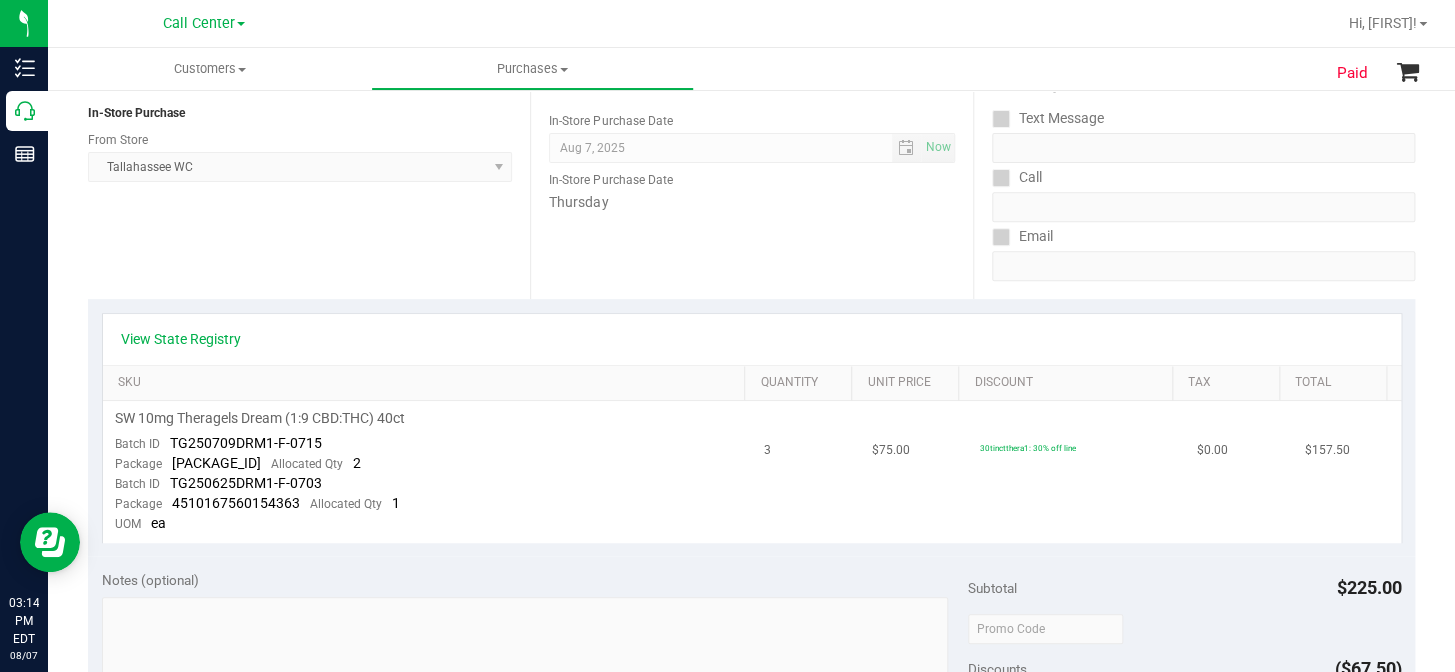 click on "SW 10mg Theragels Dream (1:9 CBD:THC) 40ct
Batch ID
TG250709DRM1-F-0715
Package
2368314283782264
Allocated Qty
2
Batch ID
TG250625DRM1-F-0703
Package
4510167560154363
Allocated Qty
1
UOM
ea" at bounding box center [427, 471] 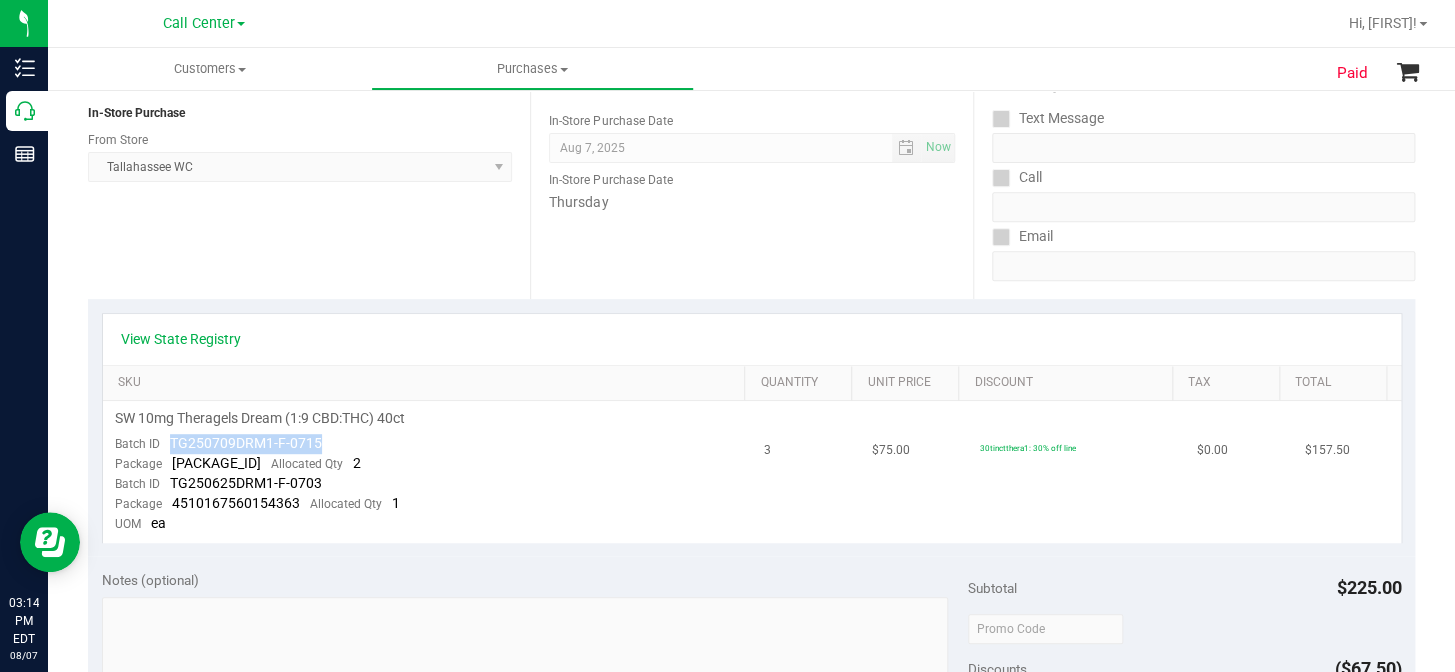 drag, startPoint x: 336, startPoint y: 442, endPoint x: 166, endPoint y: 443, distance: 170.00294 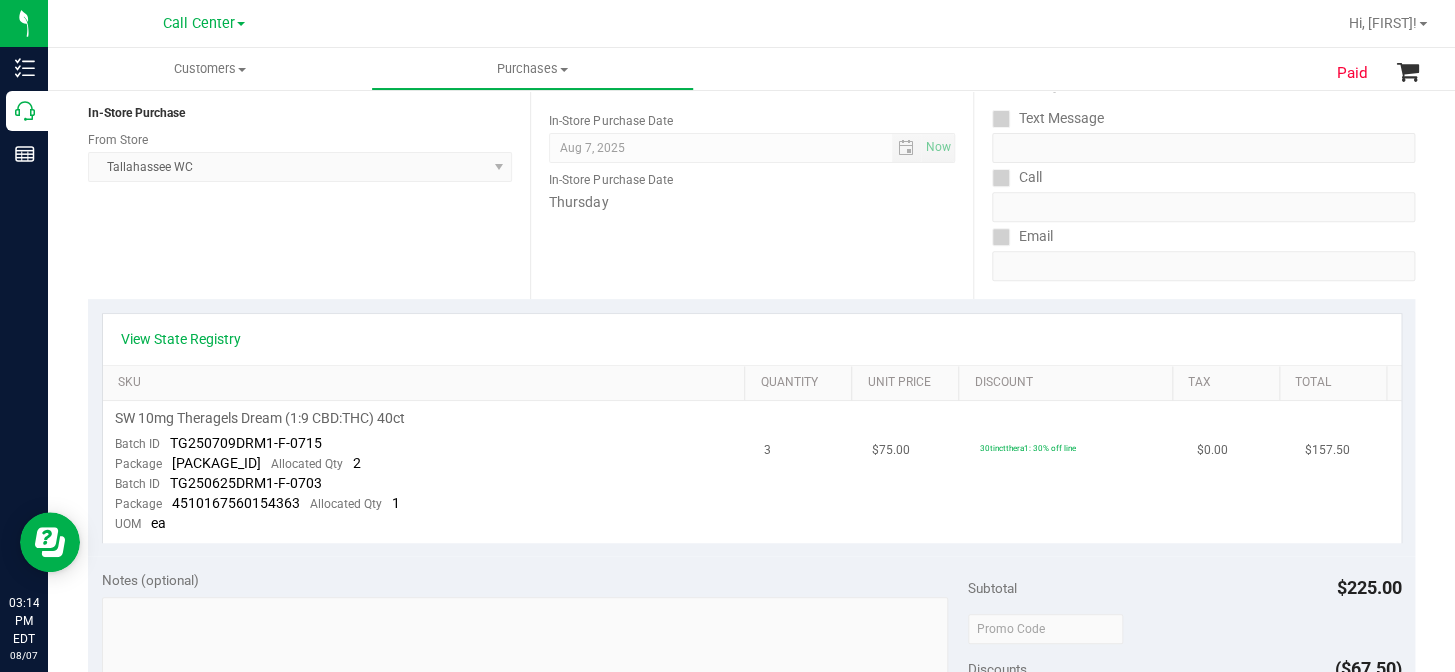 click on "SW 10mg Theragels Dream (1:9 CBD:THC) 40ct
Batch ID
TG250709DRM1-F-0715
Package
2368314283782264
Allocated Qty
2
Batch ID
TG250625DRM1-F-0703
Package
4510167560154363
Allocated Qty
1
UOM
ea" at bounding box center (427, 471) 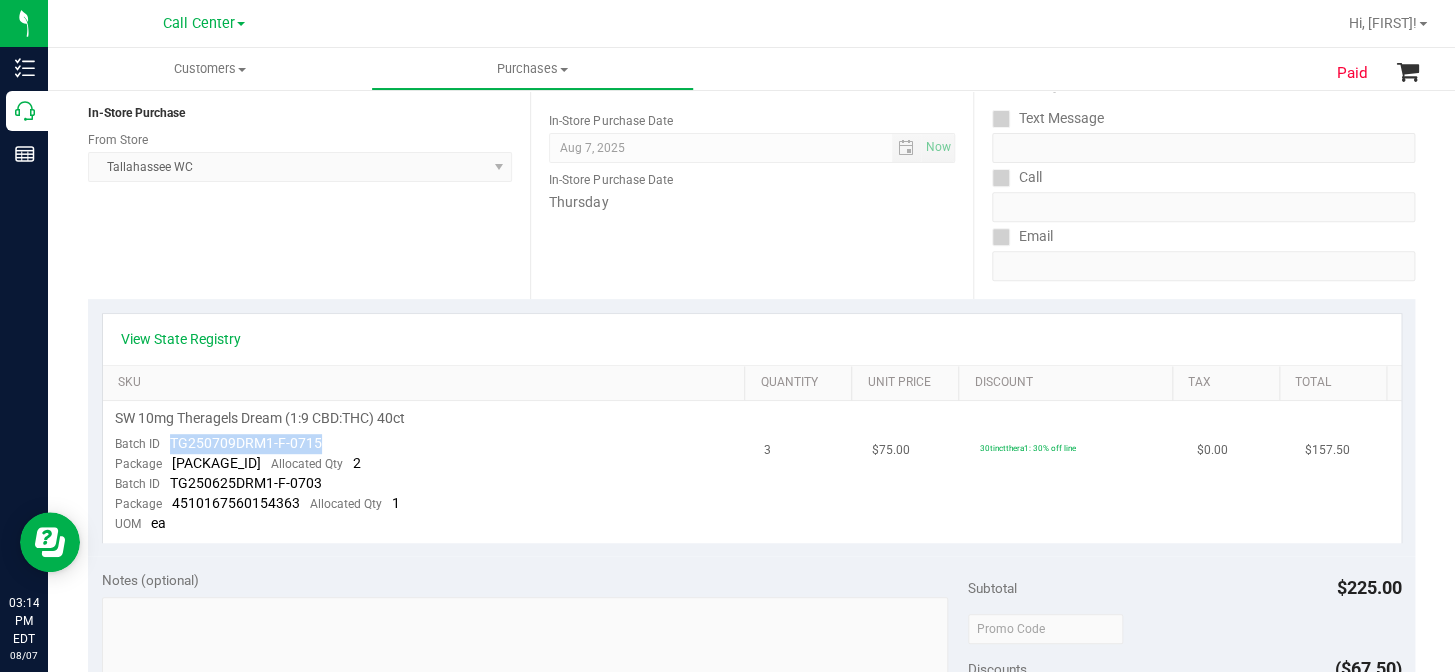 drag, startPoint x: 345, startPoint y: 445, endPoint x: 171, endPoint y: 446, distance: 174.00287 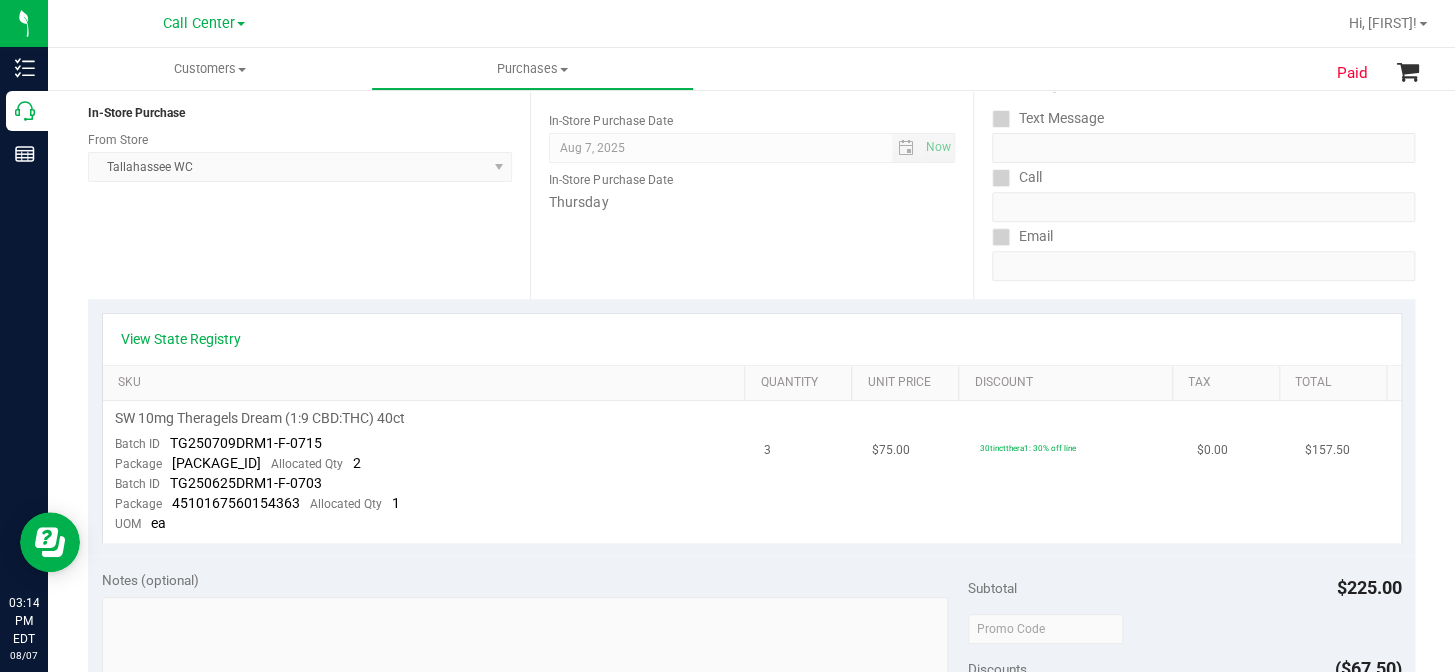 drag, startPoint x: 617, startPoint y: 440, endPoint x: 604, endPoint y: 442, distance: 13.152946 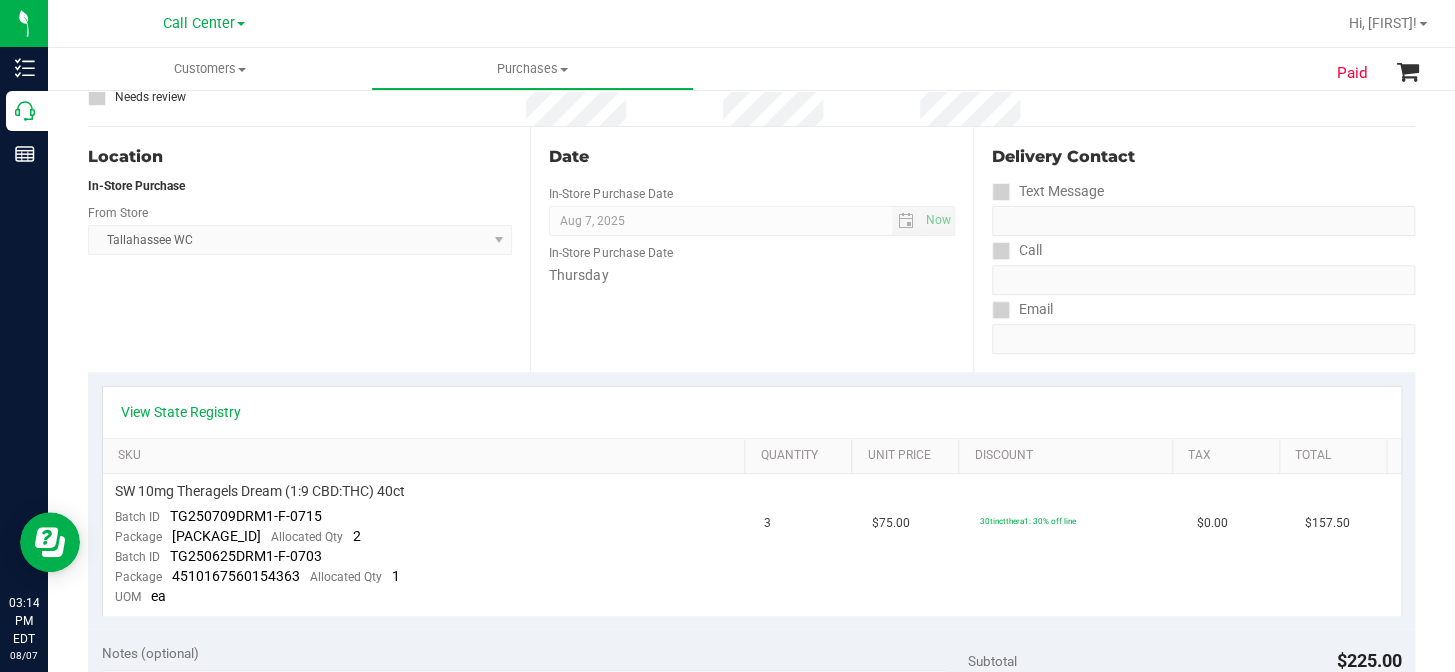 scroll, scrollTop: 173, scrollLeft: 0, axis: vertical 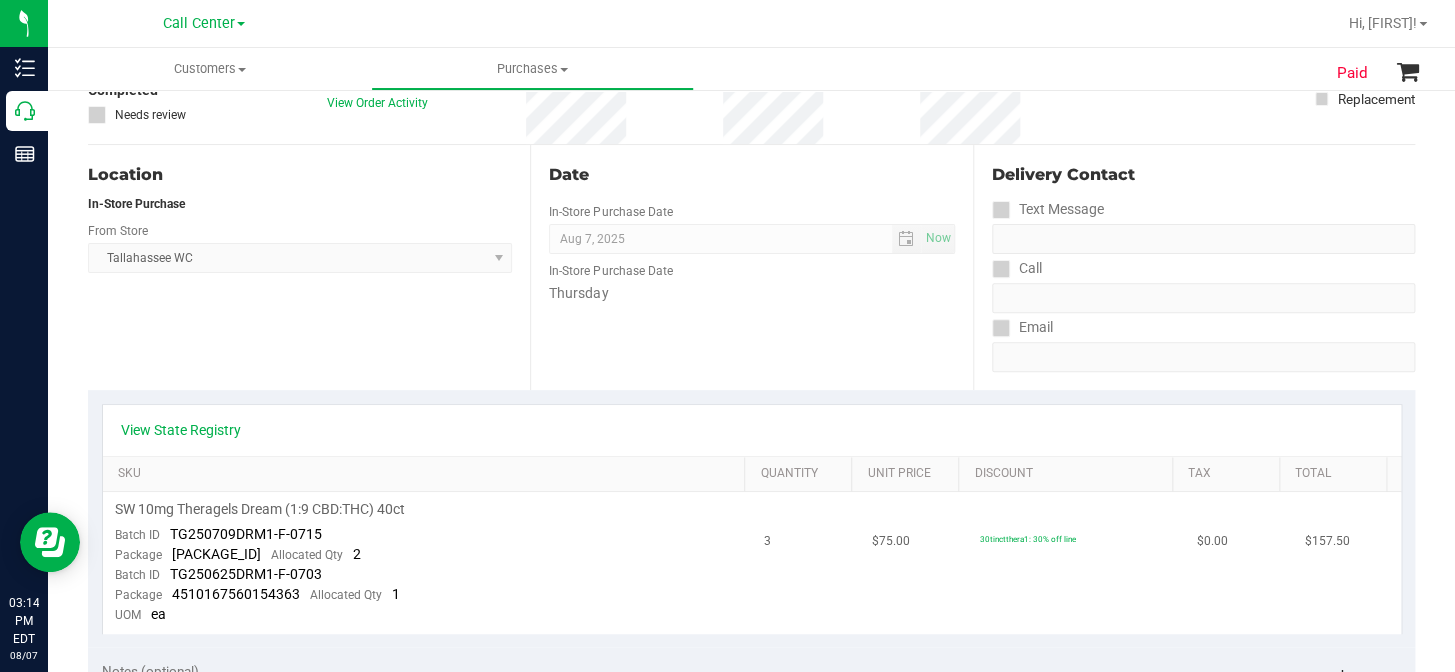 click on "SW 10mg Theragels Dream (1:9 CBD:THC) 40ct
Batch ID
TG250709DRM1-F-0715
Package
2368314283782264
Allocated Qty
2
Batch ID
TG250625DRM1-F-0703
Package
4510167560154363
Allocated Qty
1
UOM
ea" at bounding box center (427, 562) 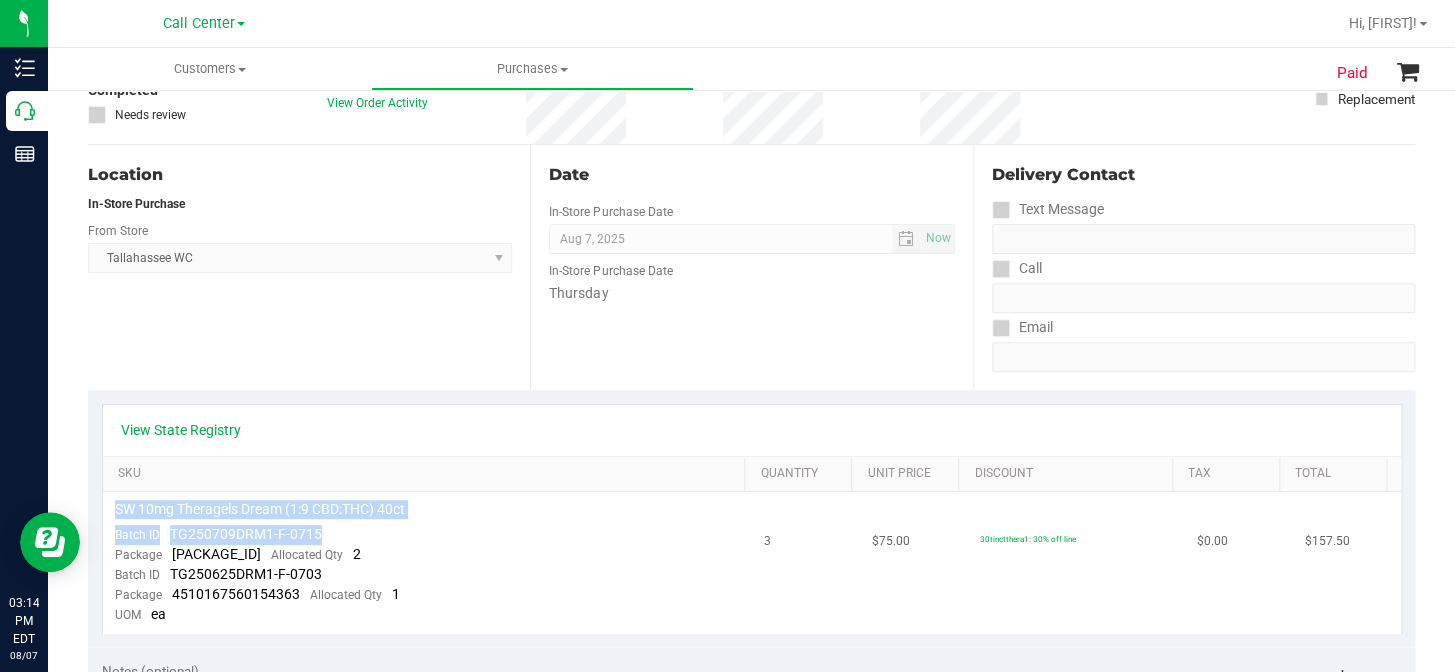 drag, startPoint x: 333, startPoint y: 529, endPoint x: 109, endPoint y: 505, distance: 225.28204 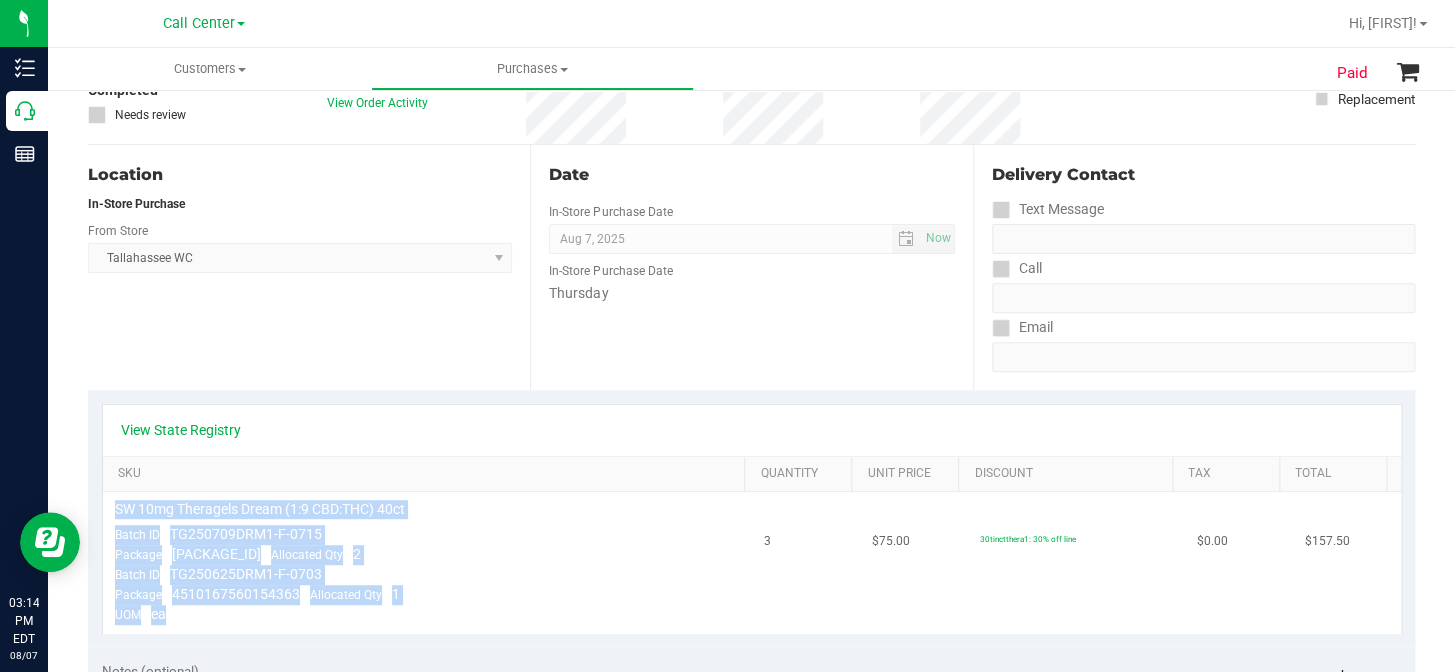 drag, startPoint x: 172, startPoint y: 610, endPoint x: 411, endPoint y: 536, distance: 250.19392 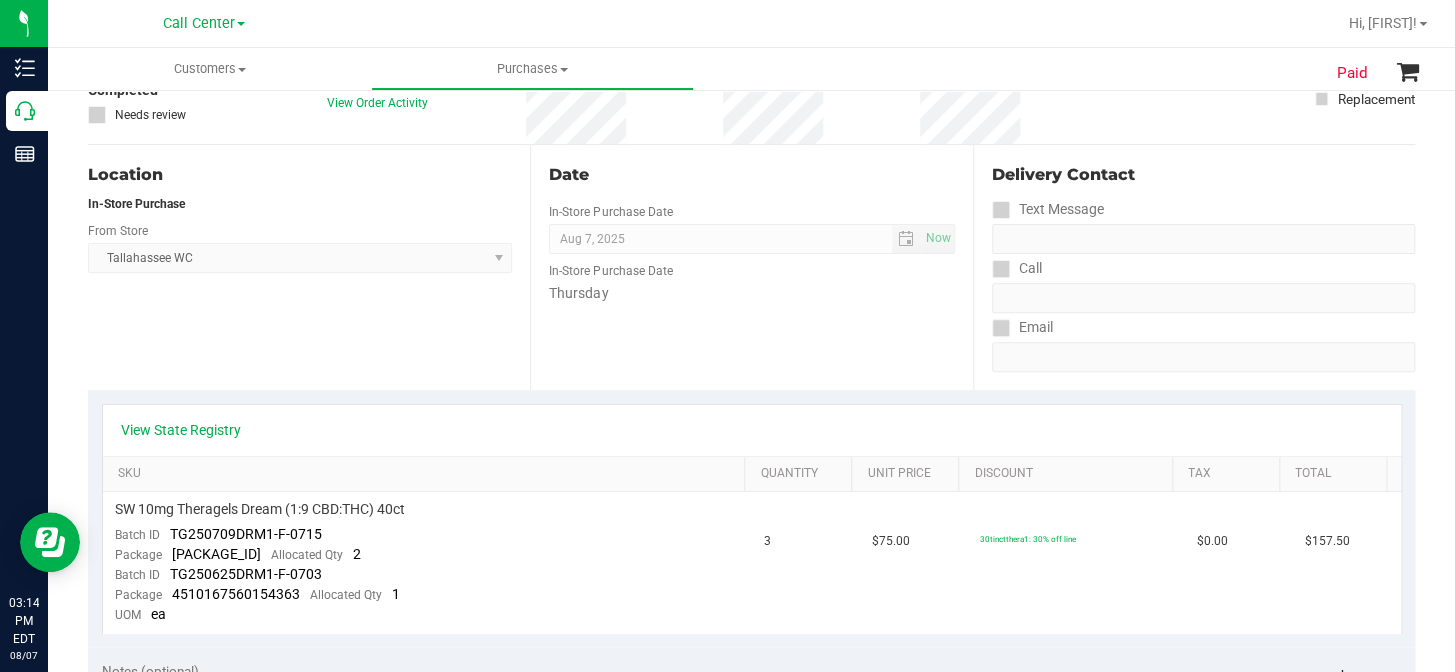 click on "Notes (optional)
Subtotal
$225.00
Discounts
($67.50)
Delivery Fee
$0.00
Sales Tax
$0.00
Total
$157.50" at bounding box center [751, 827] 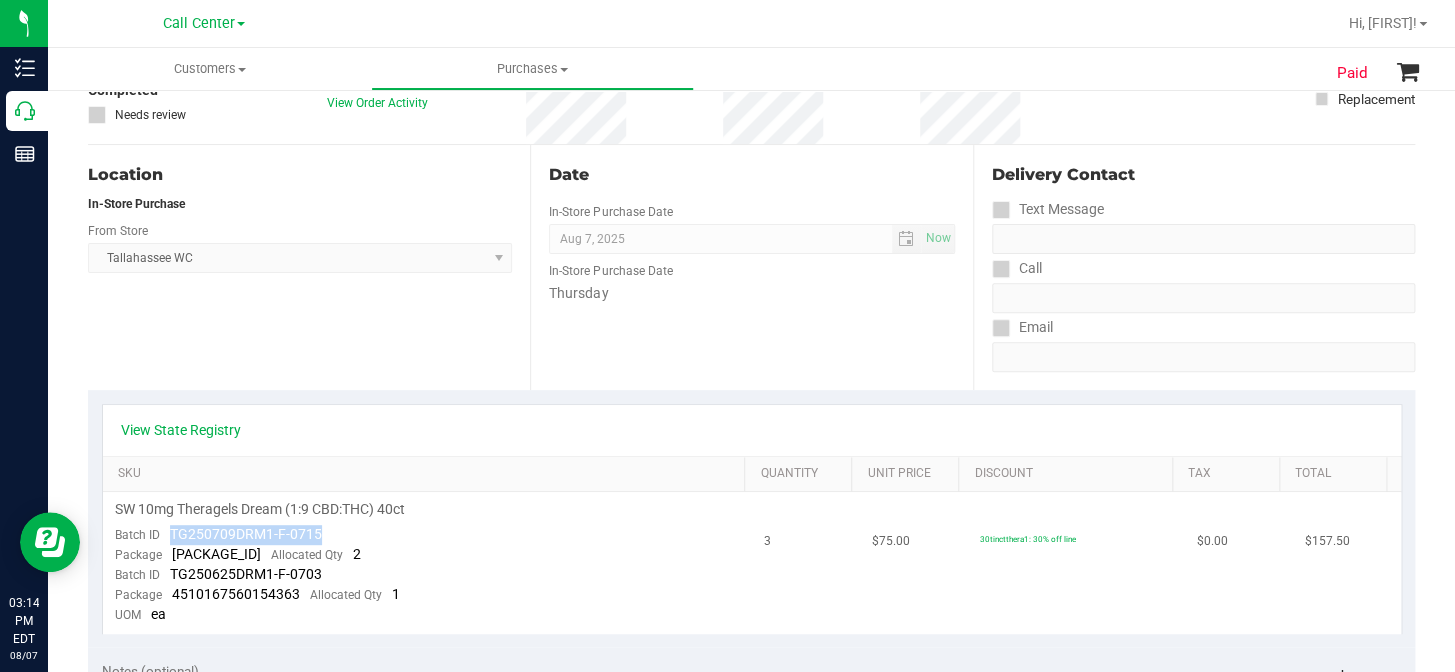 drag, startPoint x: 315, startPoint y: 536, endPoint x: 171, endPoint y: 527, distance: 144.28098 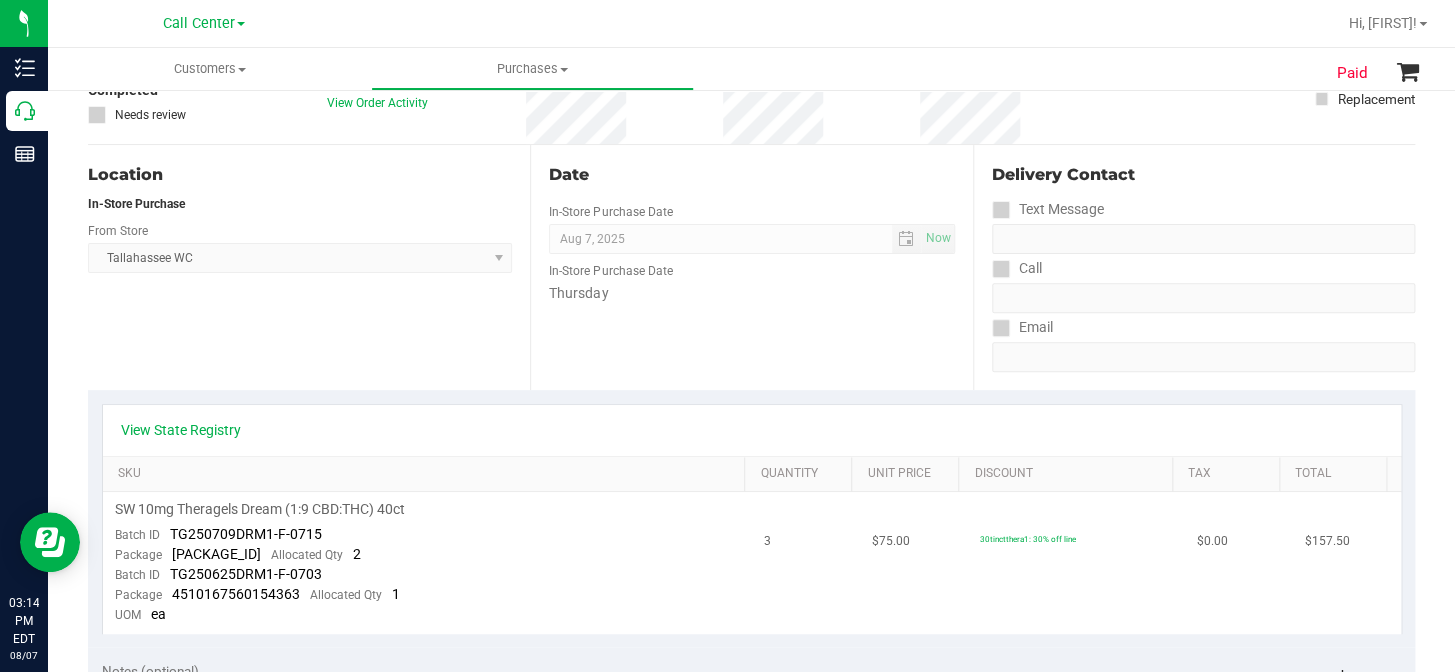 click on "SW 10mg Theragels Dream (1:9 CBD:THC) 40ct
Batch ID
TG250709DRM1-F-0715
Package
2368314283782264
Allocated Qty
2
Batch ID
TG250625DRM1-F-0703
Package
4510167560154363
Allocated Qty
1
UOM
ea" at bounding box center [427, 562] 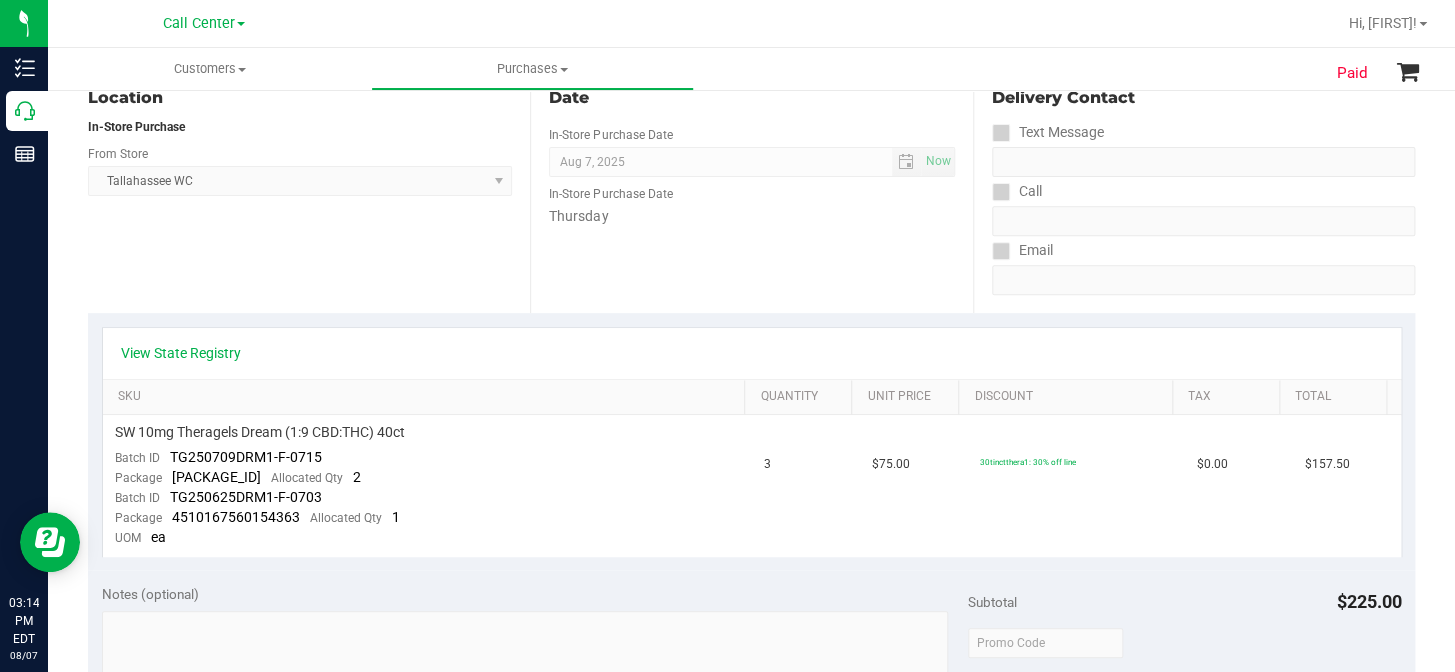 scroll, scrollTop: 355, scrollLeft: 0, axis: vertical 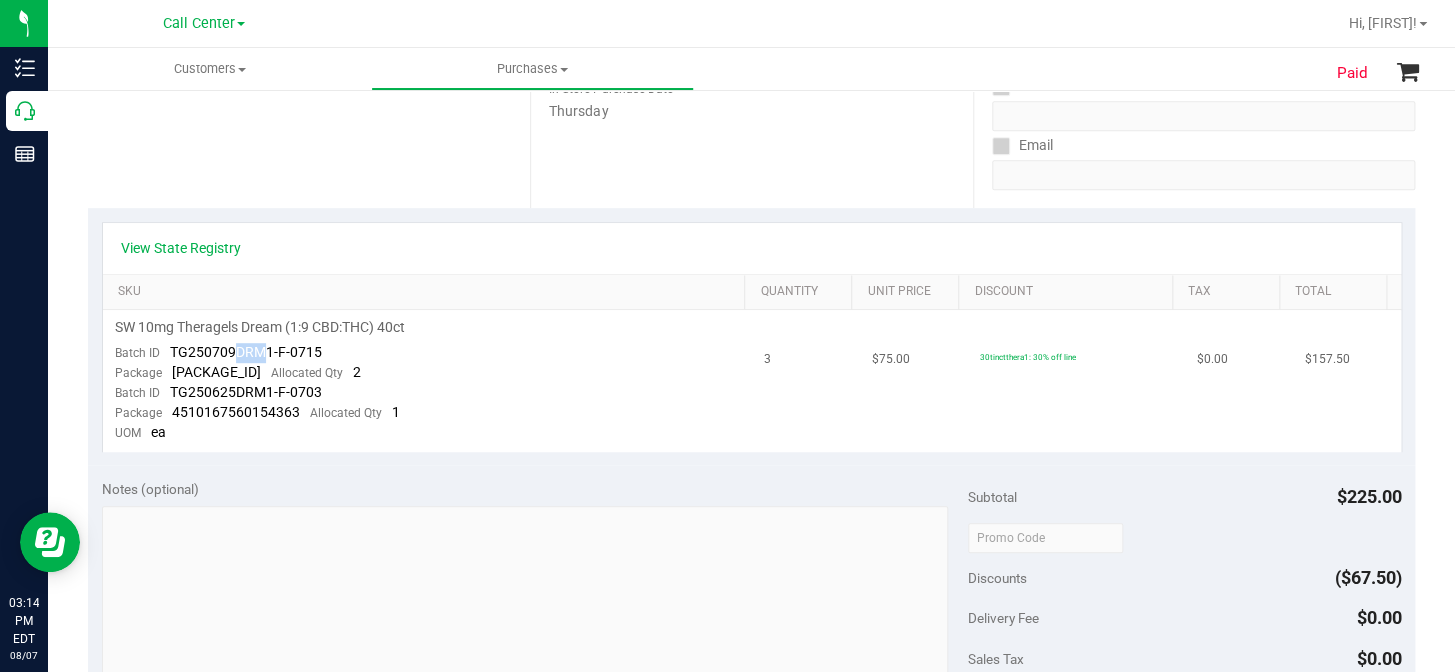 drag, startPoint x: 232, startPoint y: 352, endPoint x: 261, endPoint y: 351, distance: 29.017237 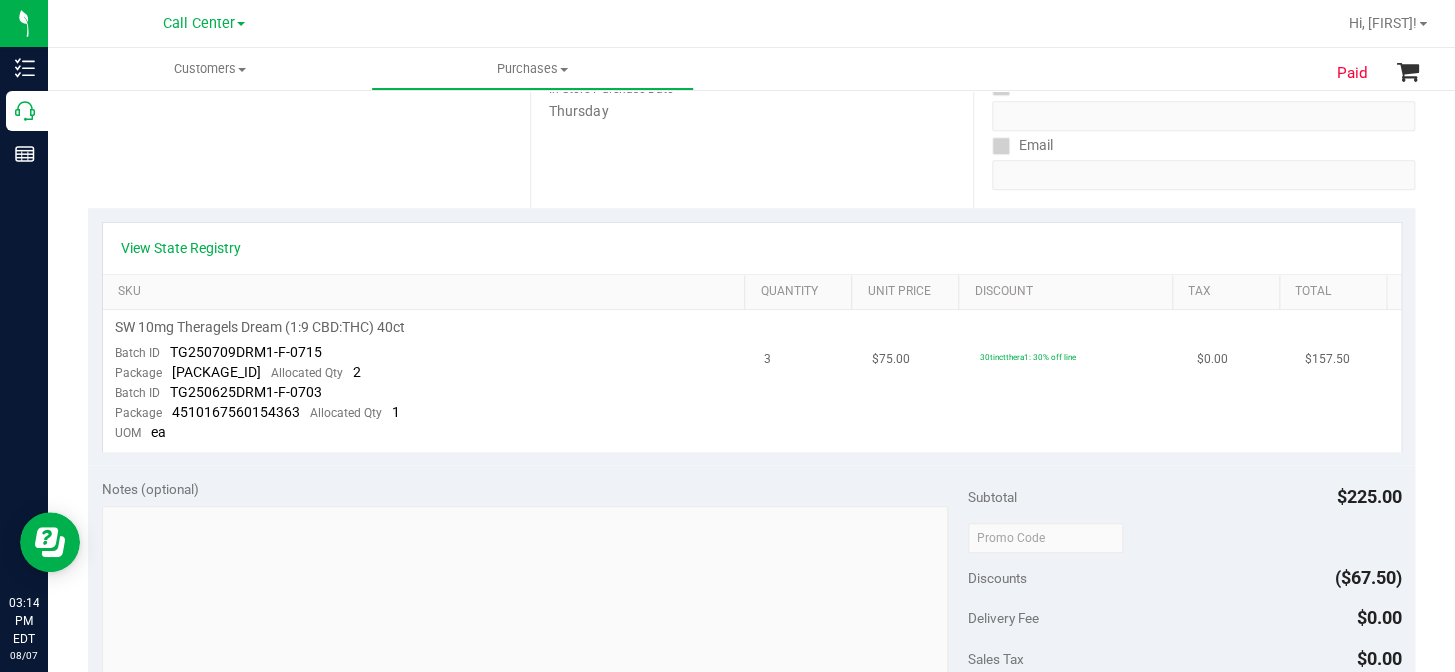 click on "Package
2368314283782264
Allocated Qty
2" at bounding box center [238, 373] 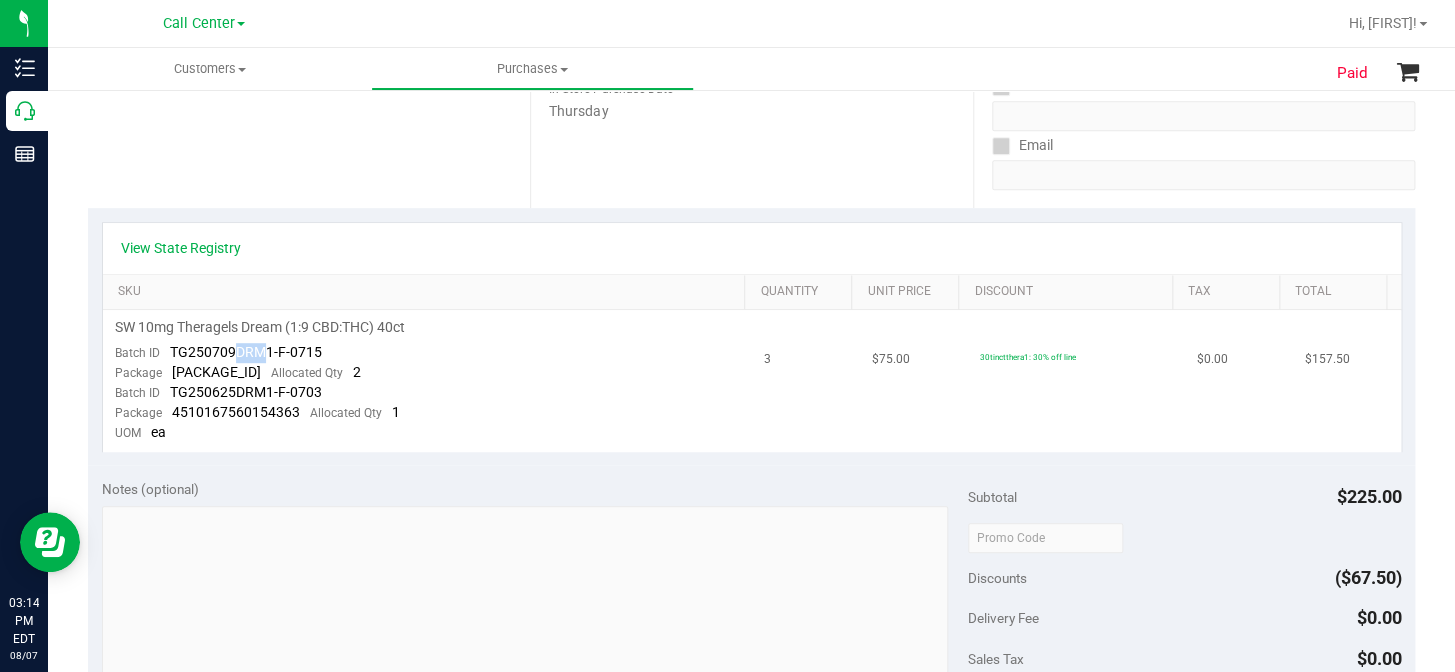 drag, startPoint x: 263, startPoint y: 352, endPoint x: 234, endPoint y: 353, distance: 29.017237 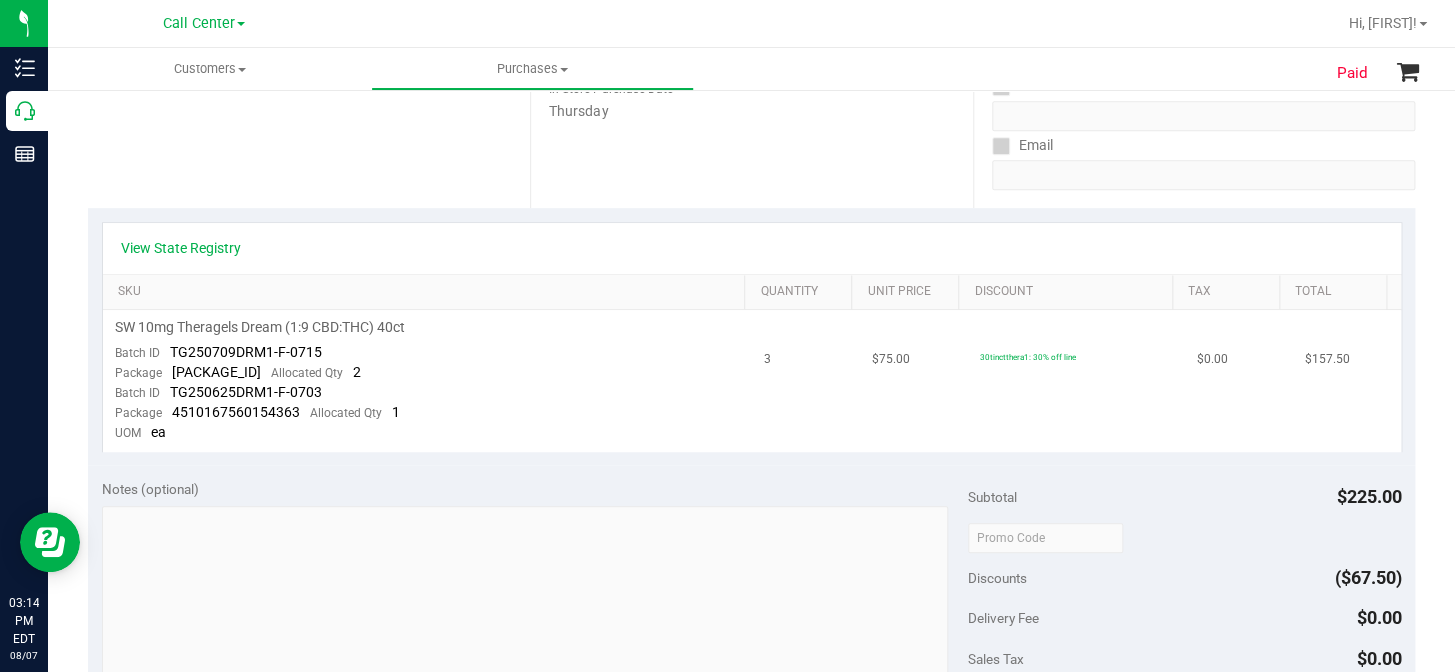 click on "2" at bounding box center [357, 372] 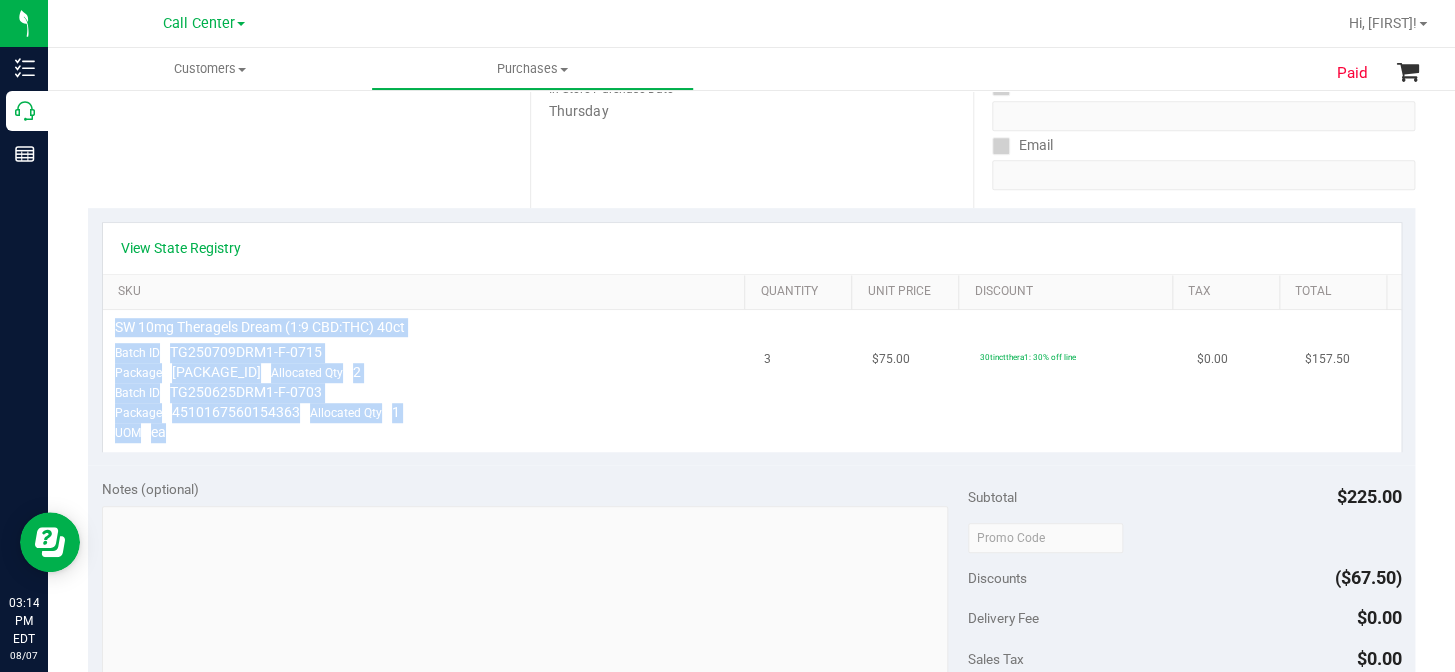 drag, startPoint x: 200, startPoint y: 437, endPoint x: 413, endPoint y: 377, distance: 221.2894 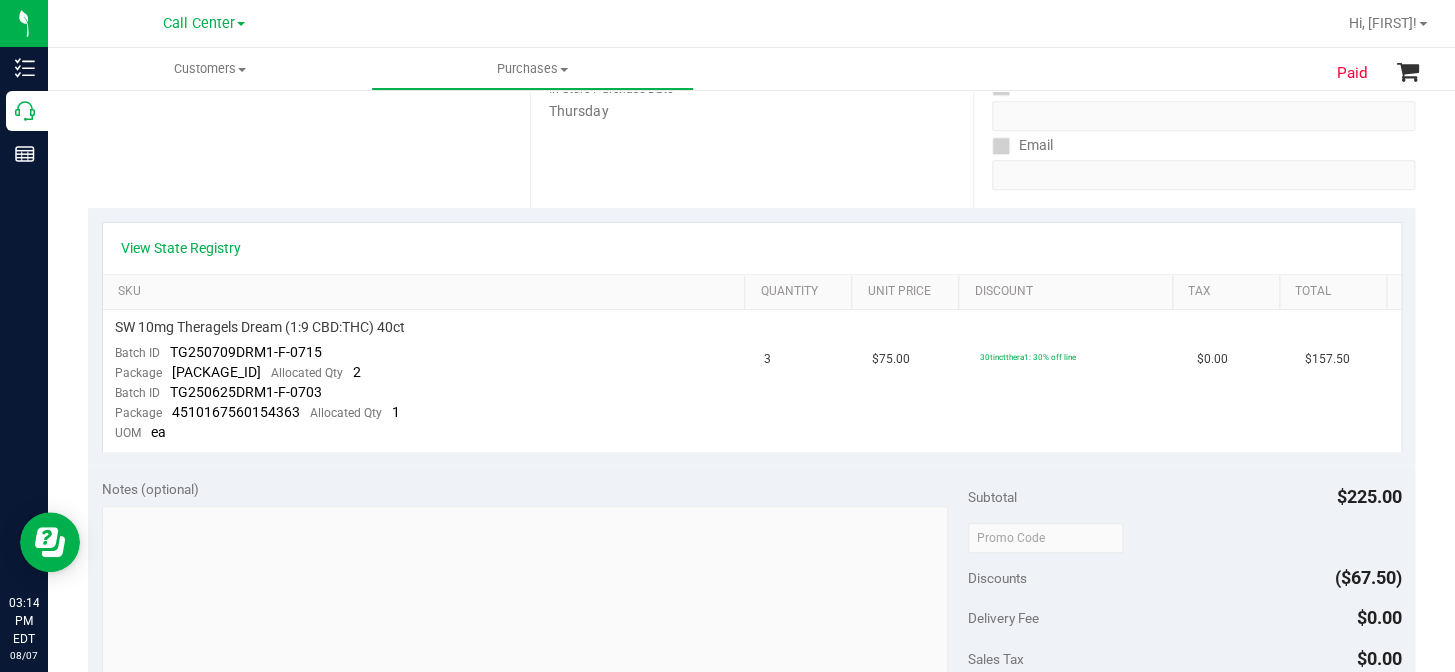 drag, startPoint x: 642, startPoint y: 461, endPoint x: 623, endPoint y: 461, distance: 19 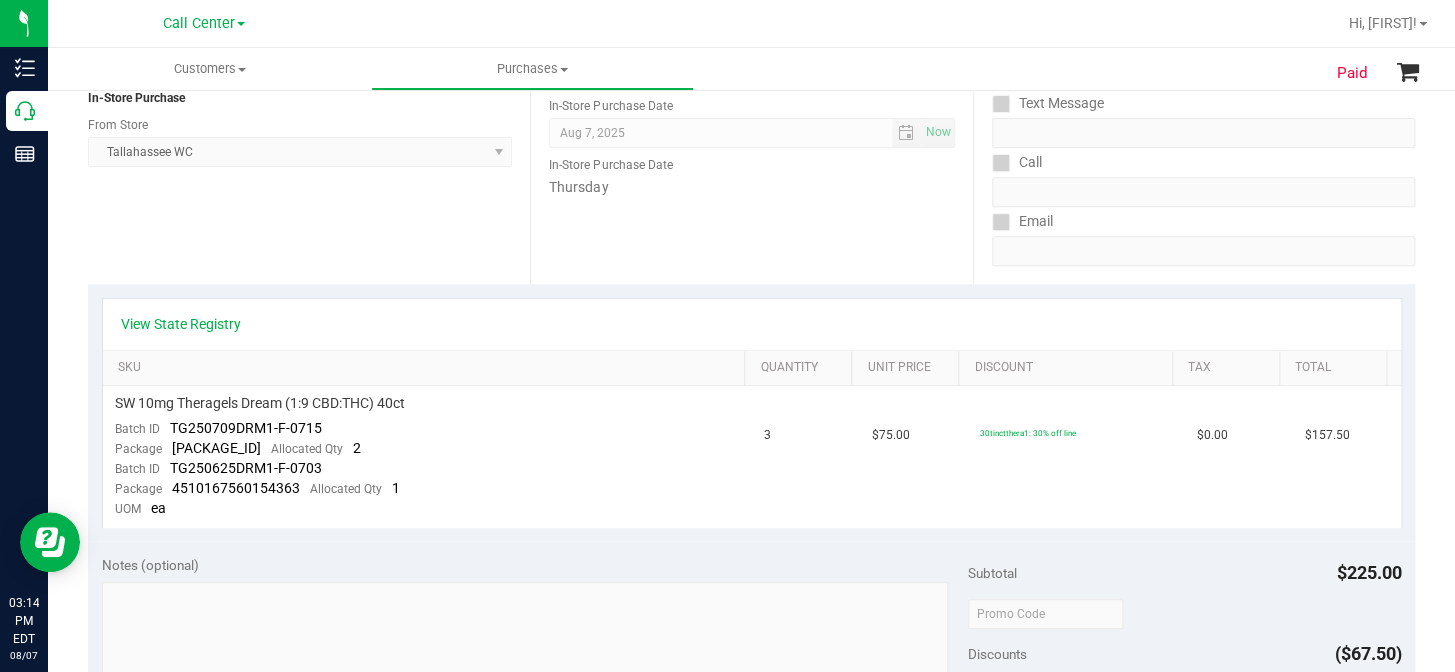 scroll, scrollTop: 363, scrollLeft: 0, axis: vertical 